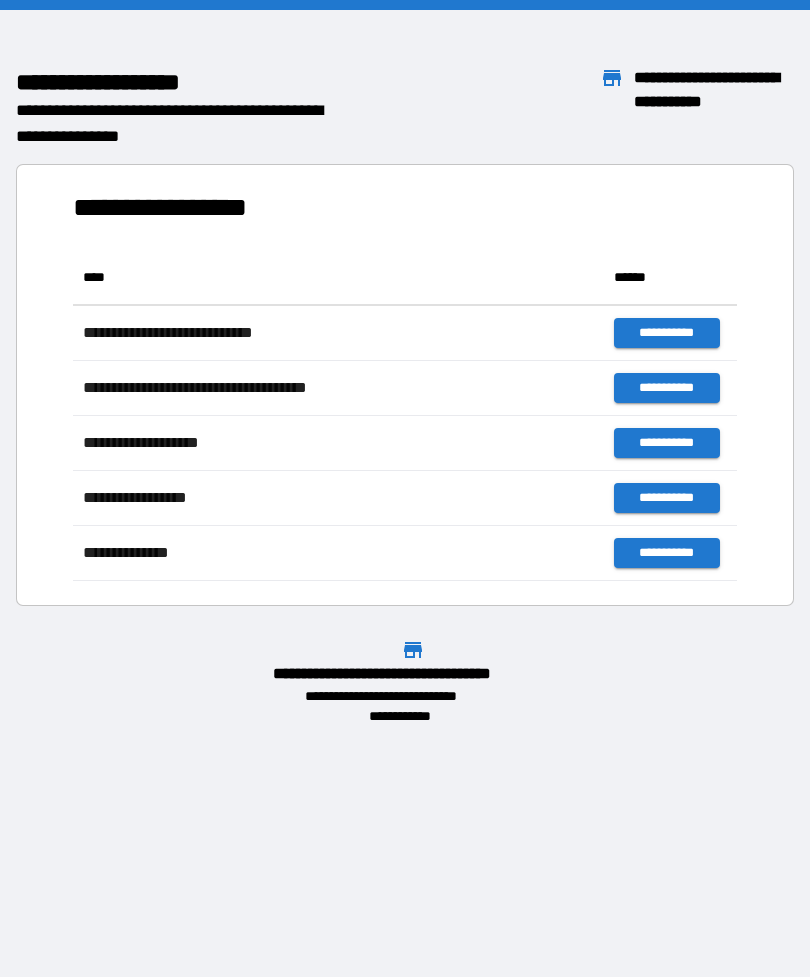 scroll, scrollTop: 0, scrollLeft: 0, axis: both 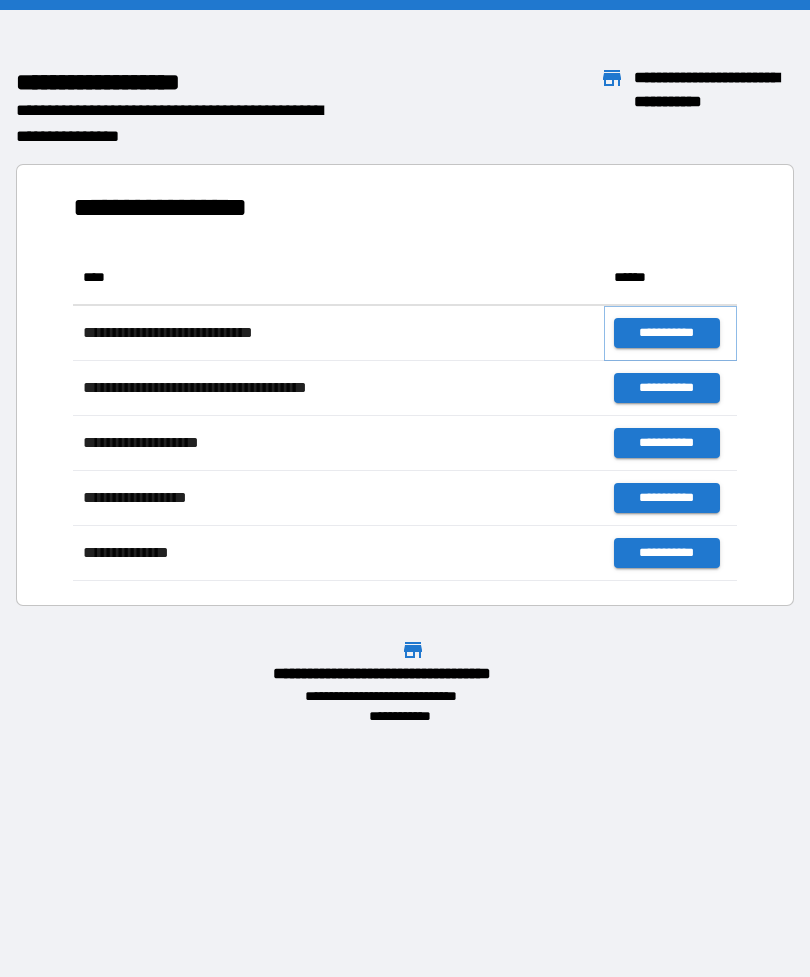 click on "**********" at bounding box center (666, 333) 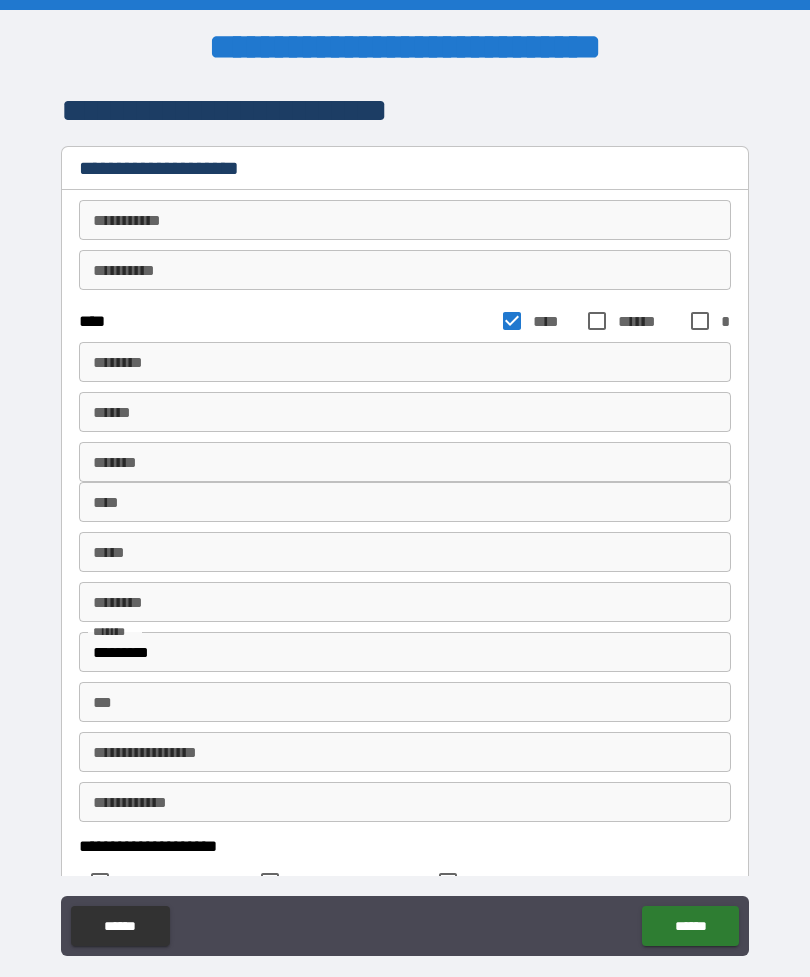 click on "*********   * *********   *" at bounding box center [405, 220] 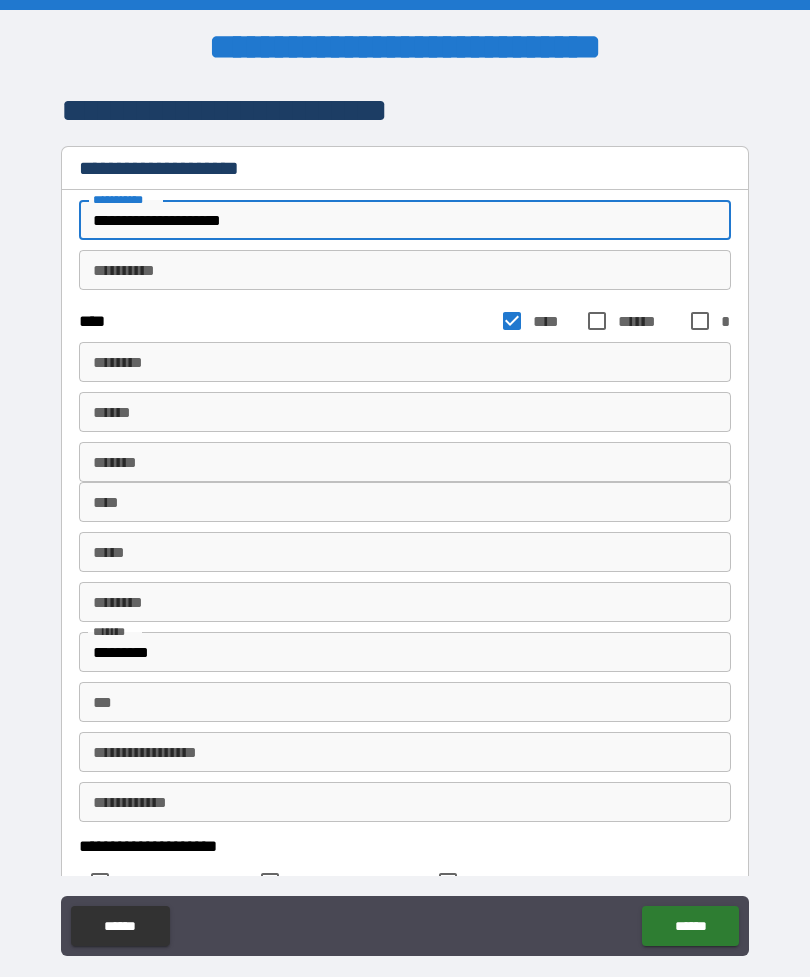 type on "**********" 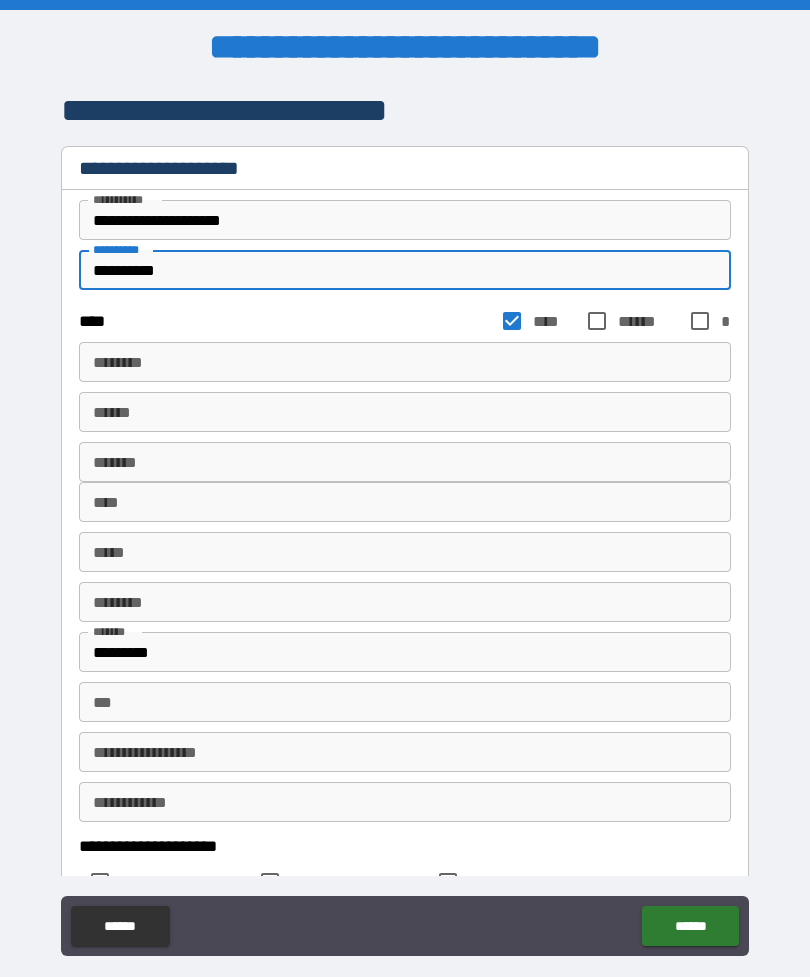type on "**********" 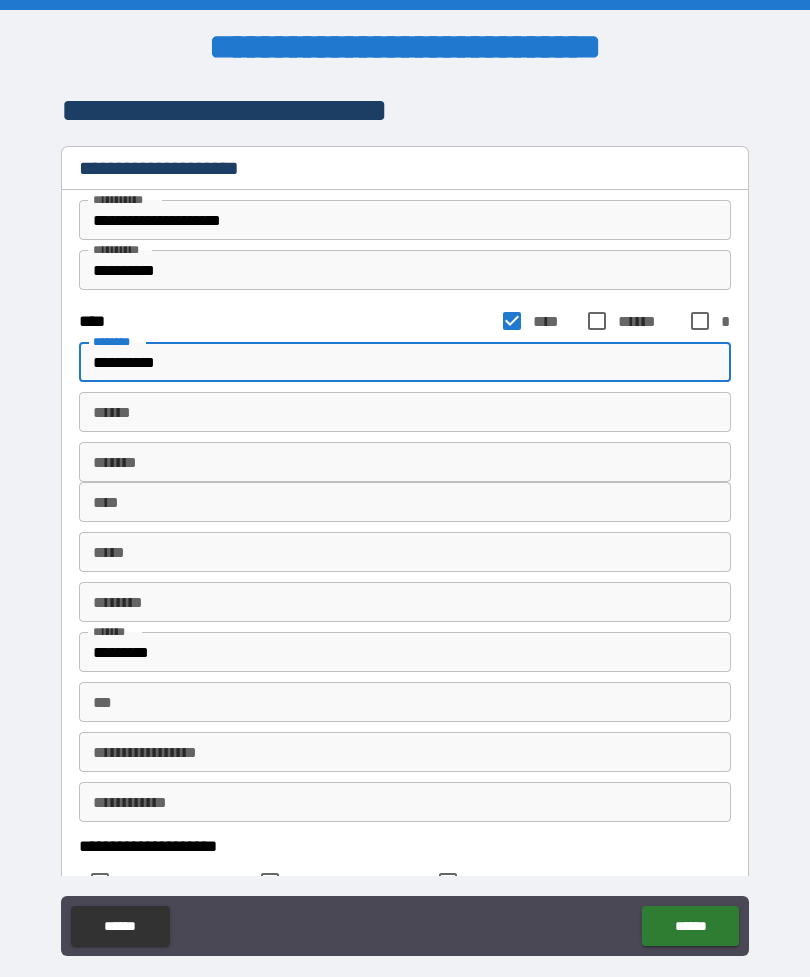type on "**********" 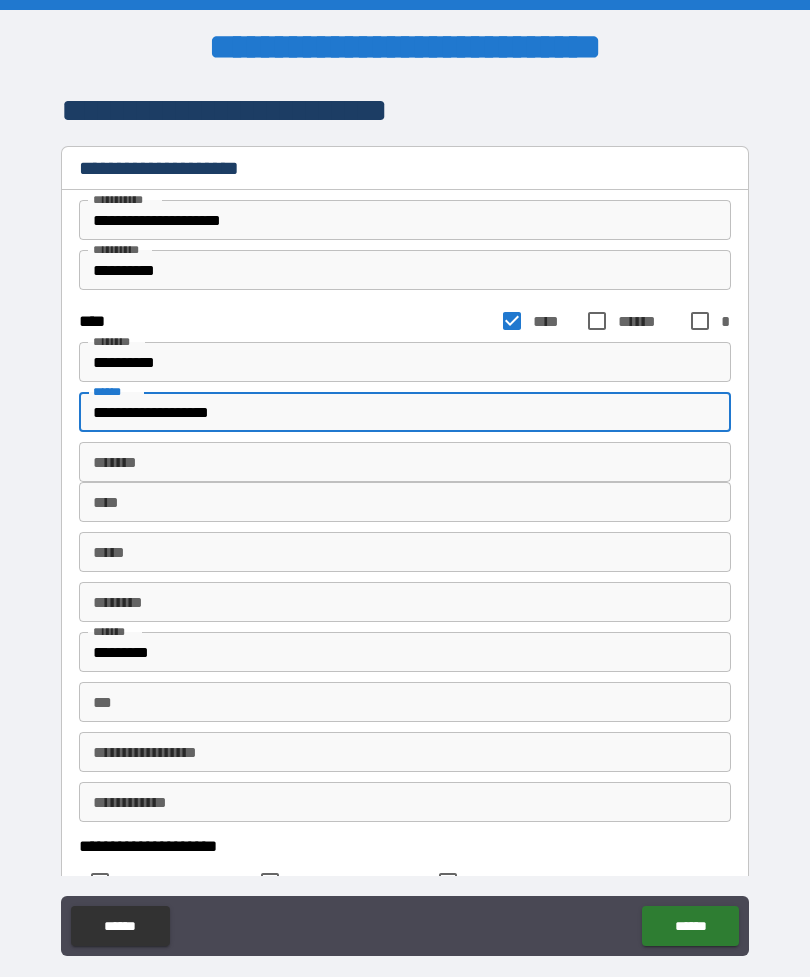 type on "**********" 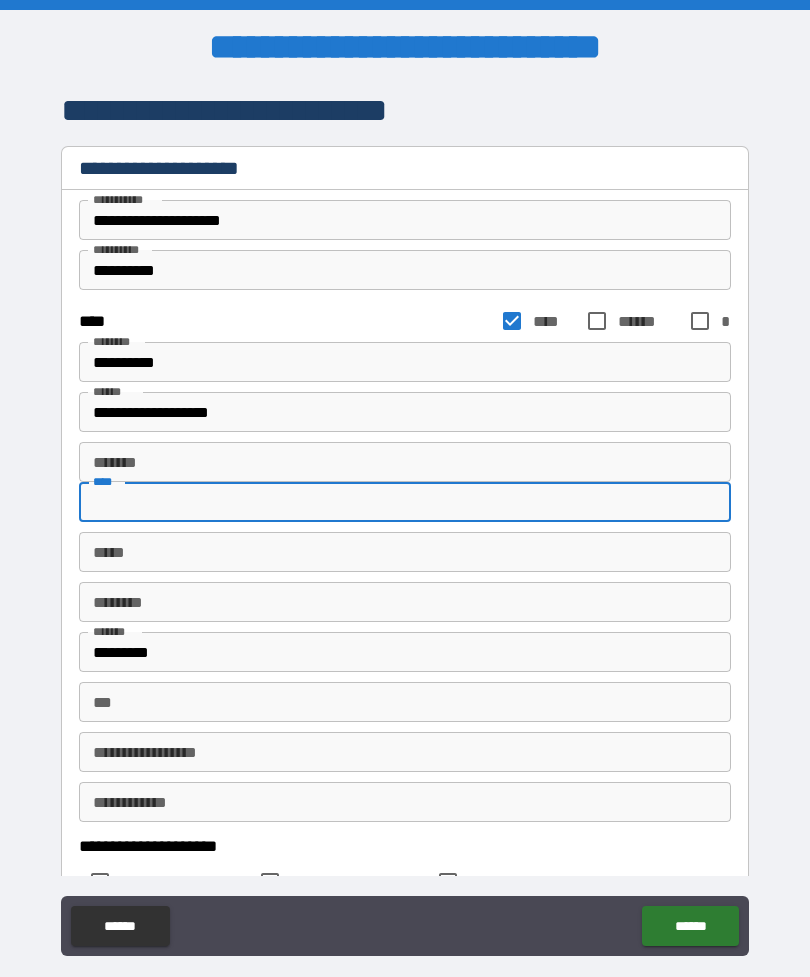 type on "*" 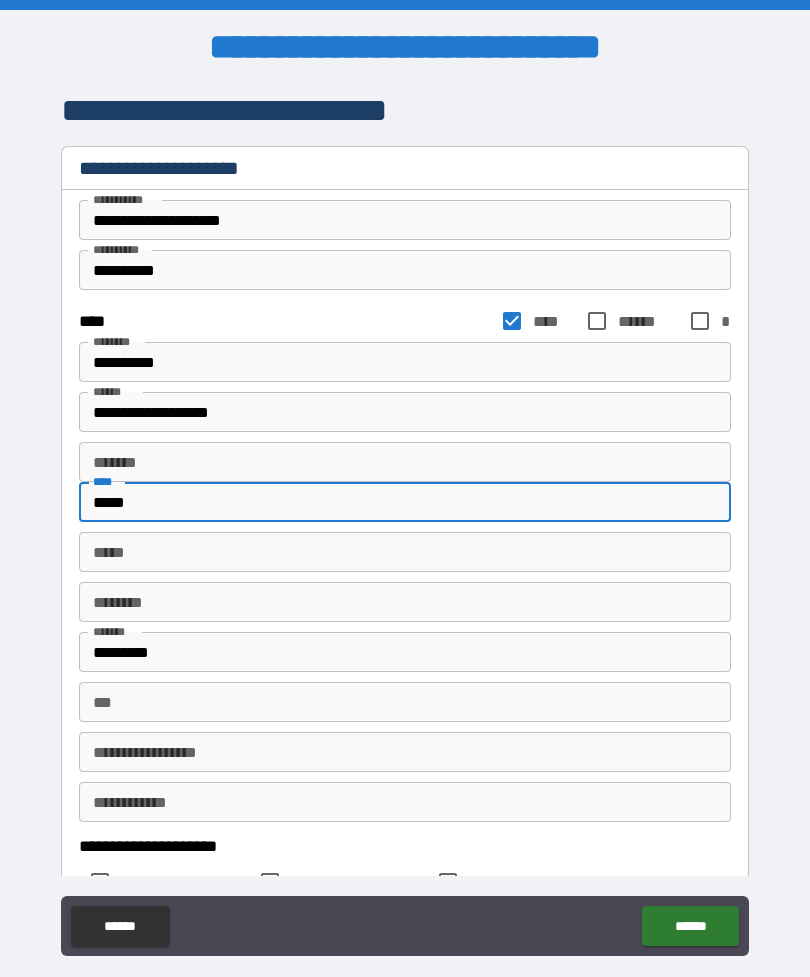 type on "*****" 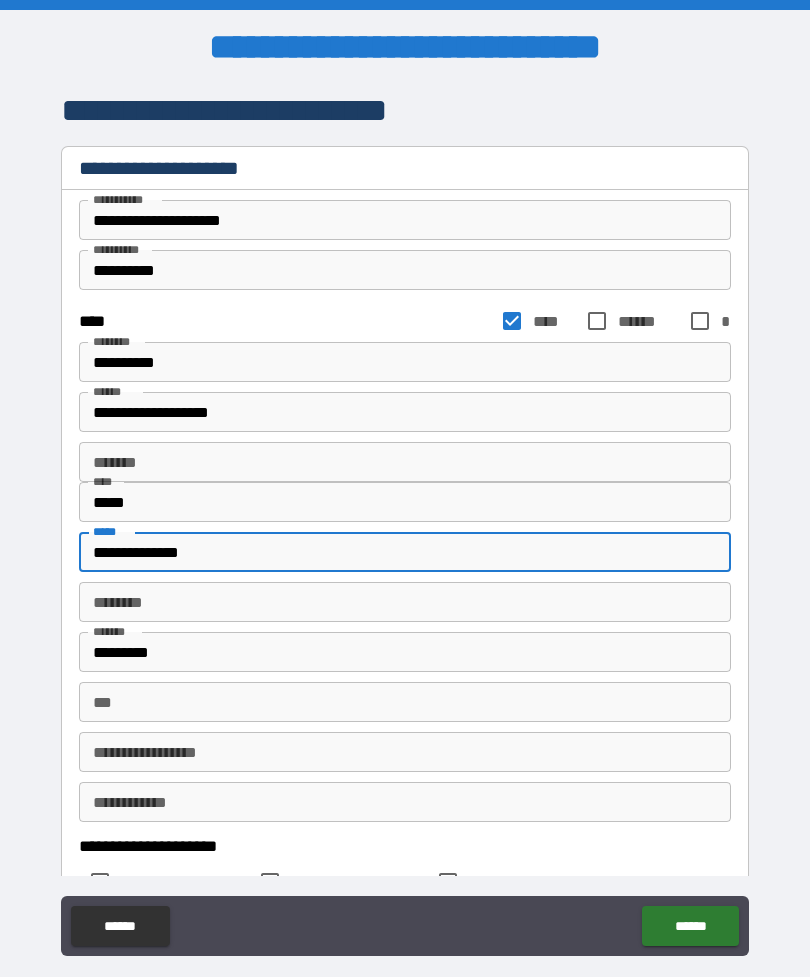 type on "**********" 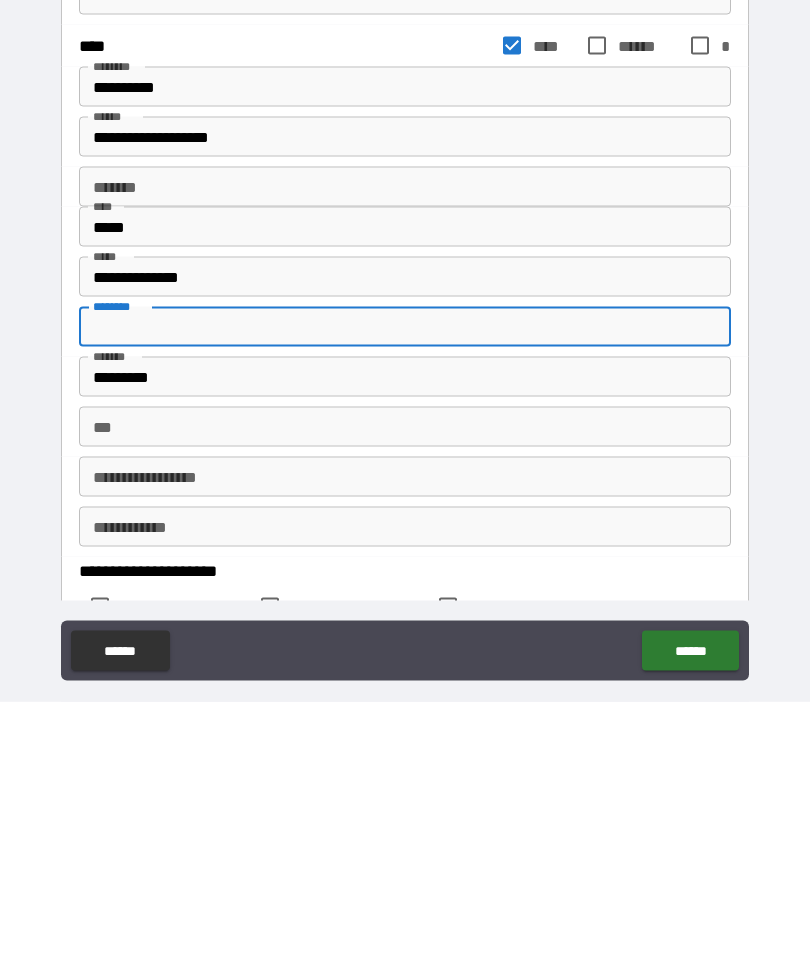 type on "*" 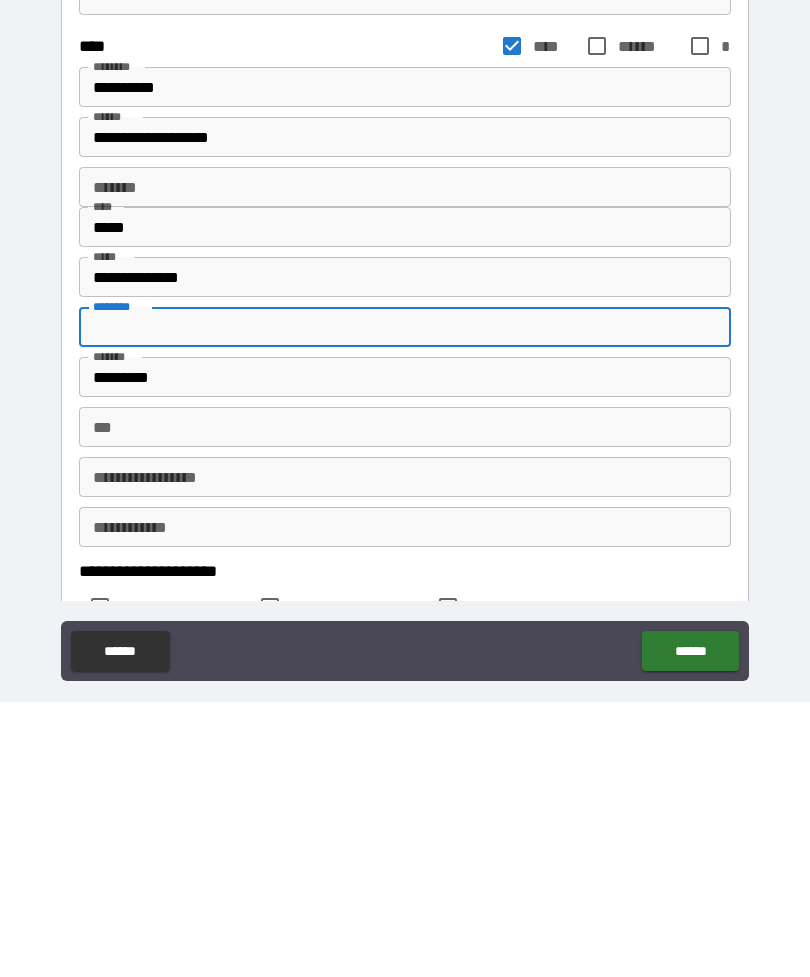 type on "*" 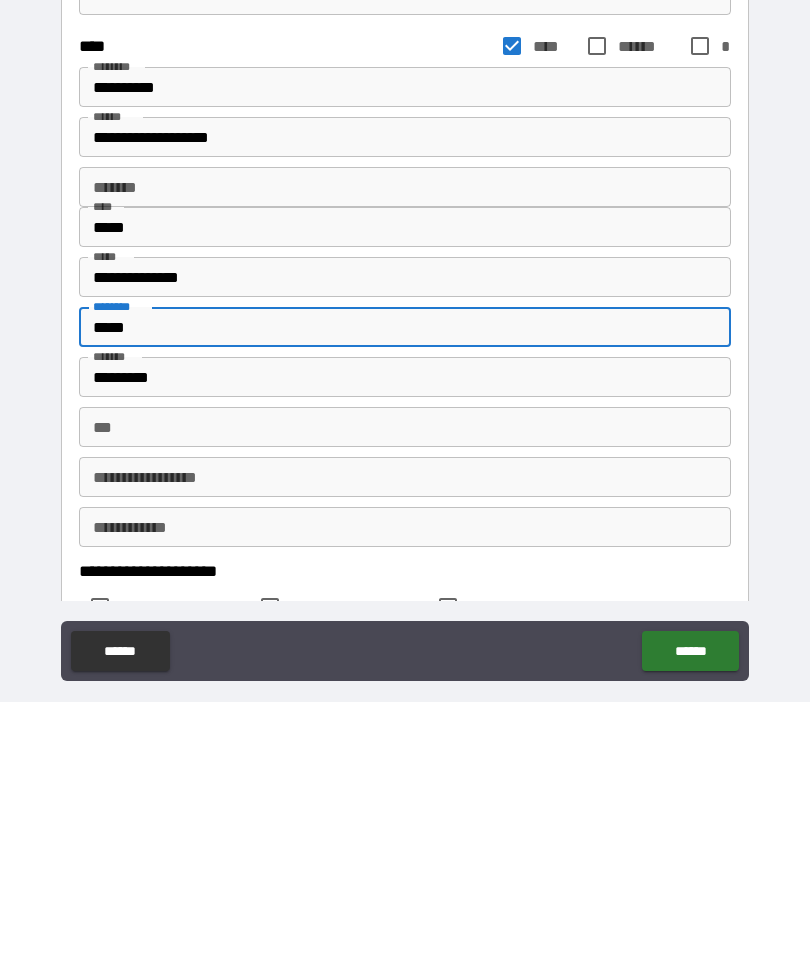 type on "*****" 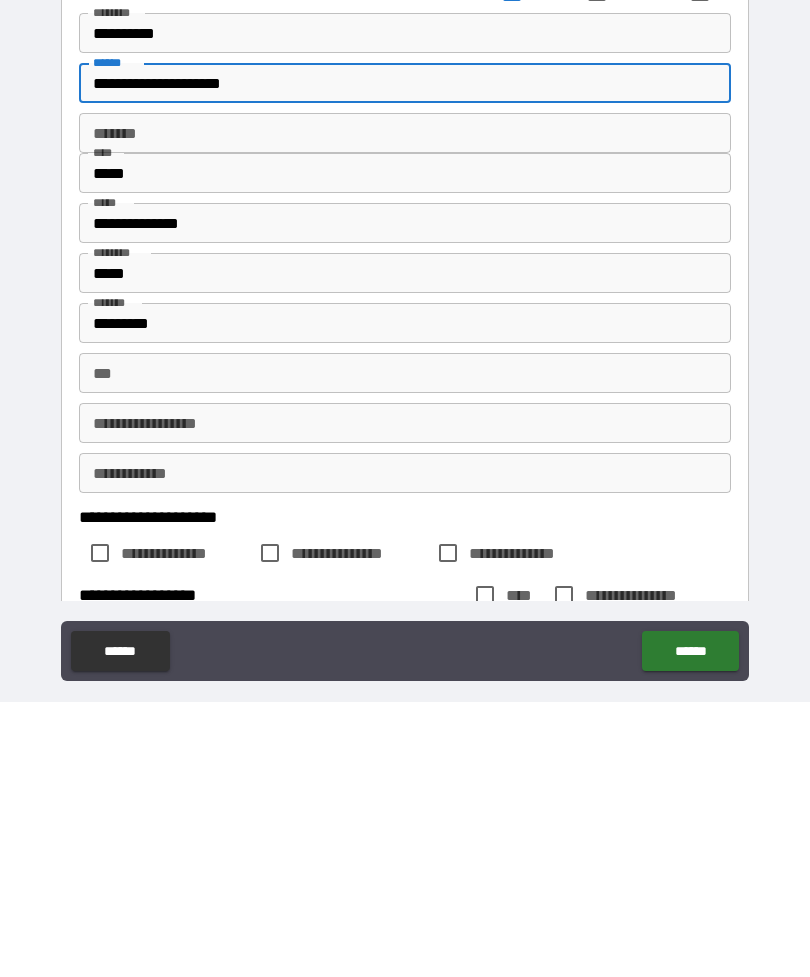 scroll, scrollTop: 61, scrollLeft: 0, axis: vertical 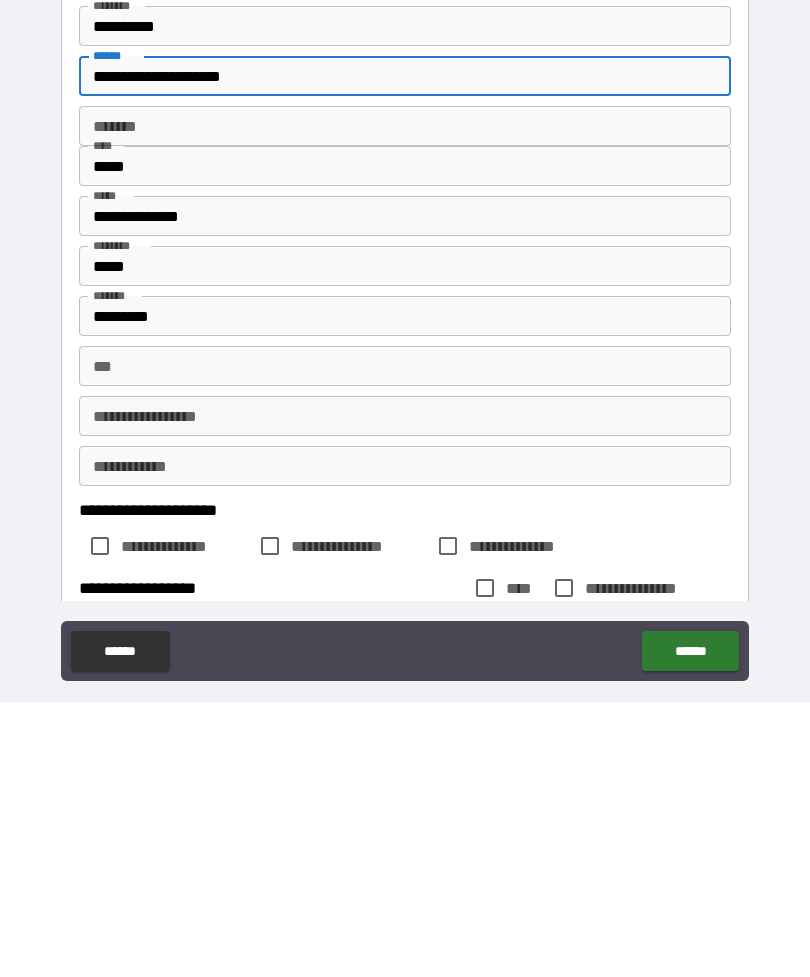 type on "**********" 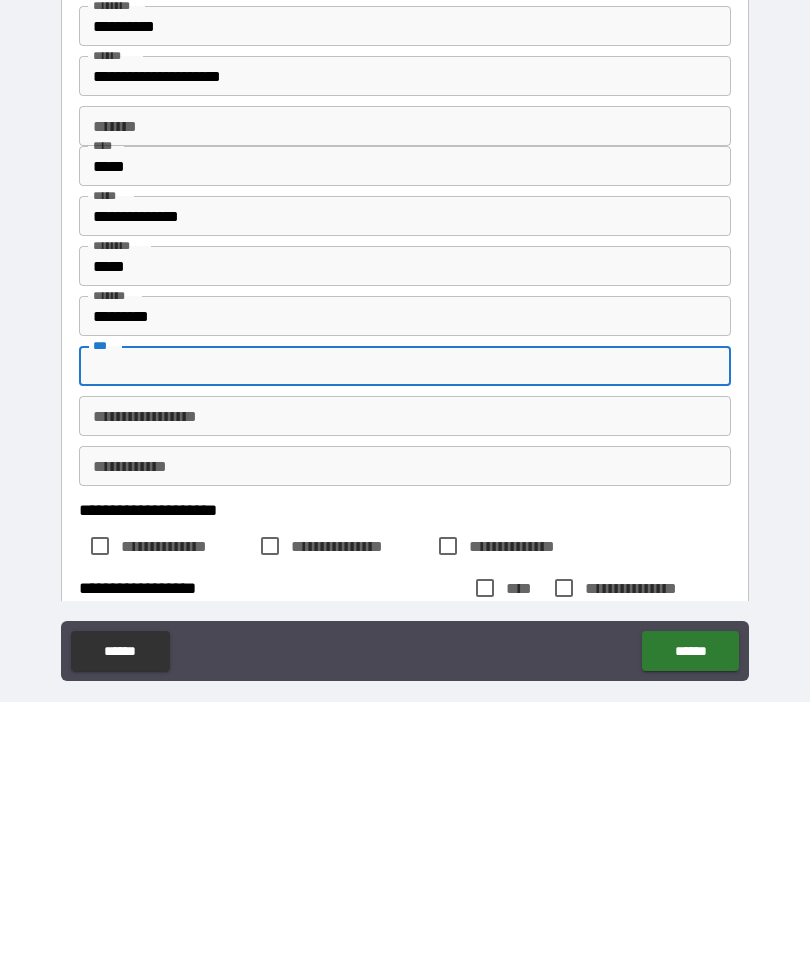 click on "**********" at bounding box center [405, 691] 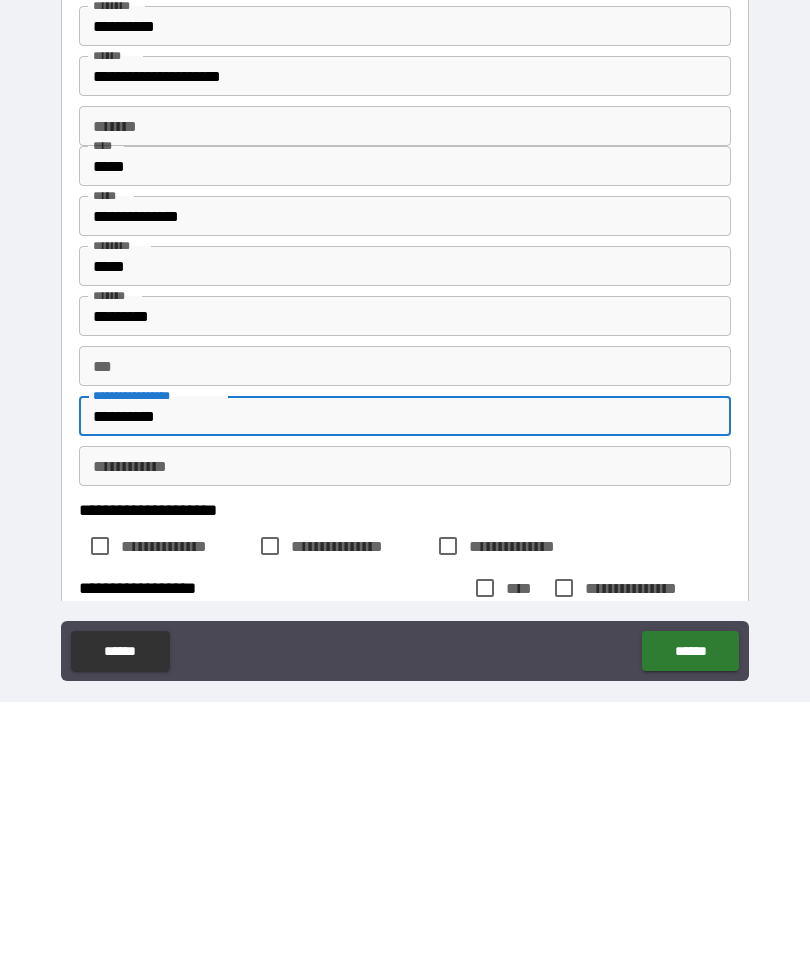 type on "**********" 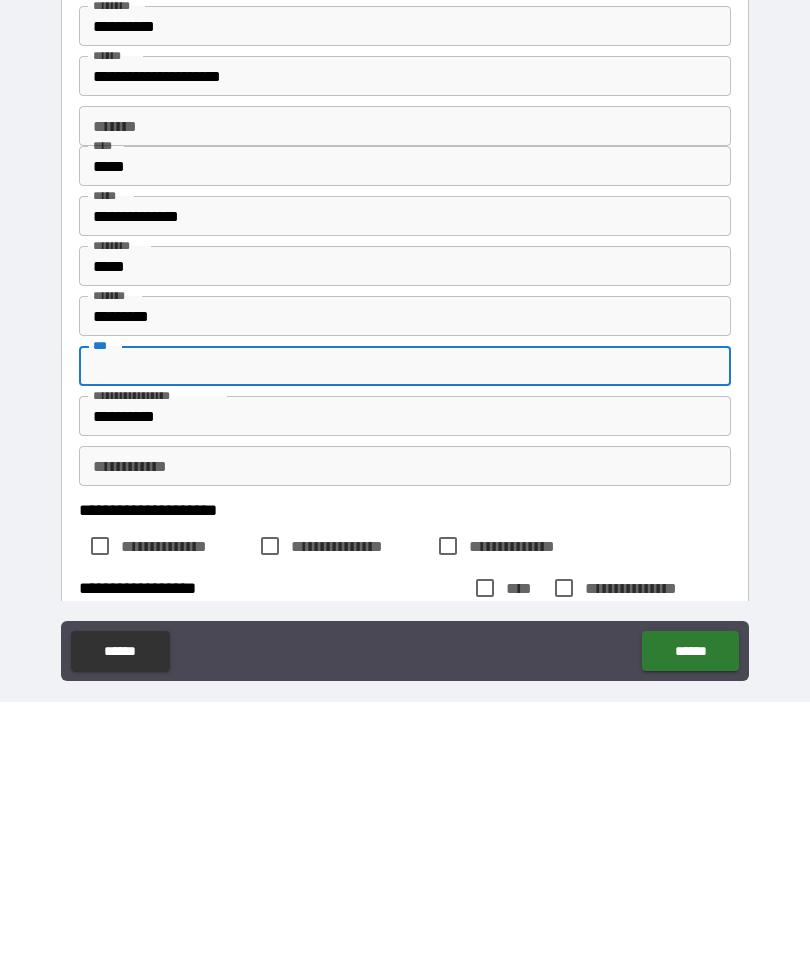 click on "*********" at bounding box center [405, 591] 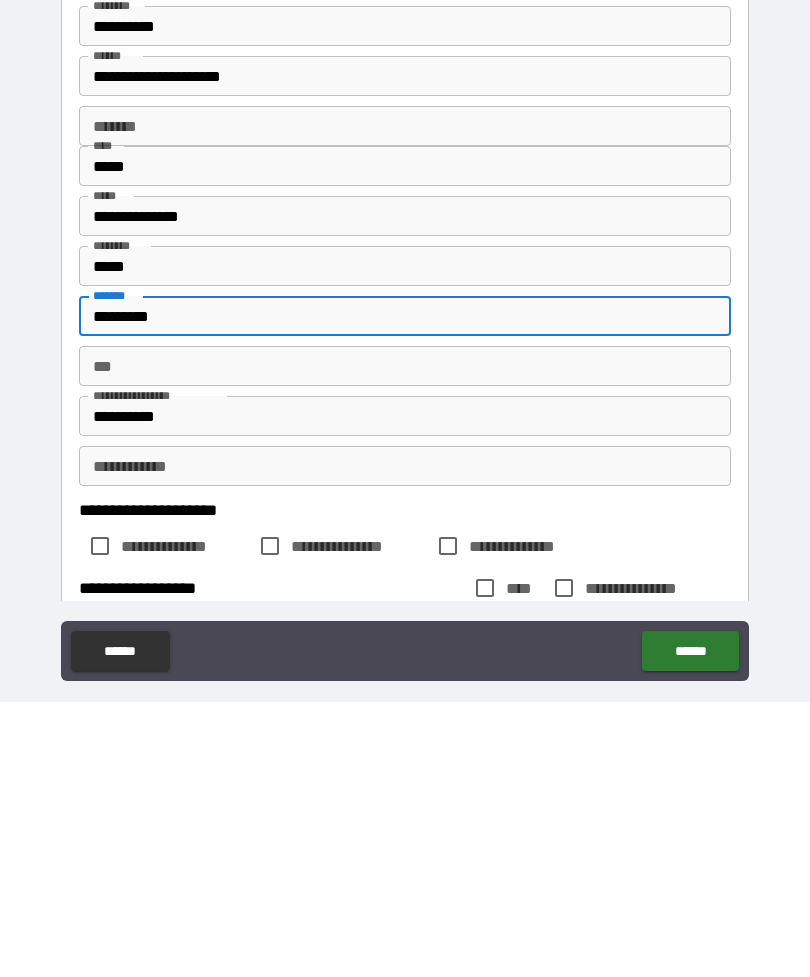 click on "*********" at bounding box center [405, 591] 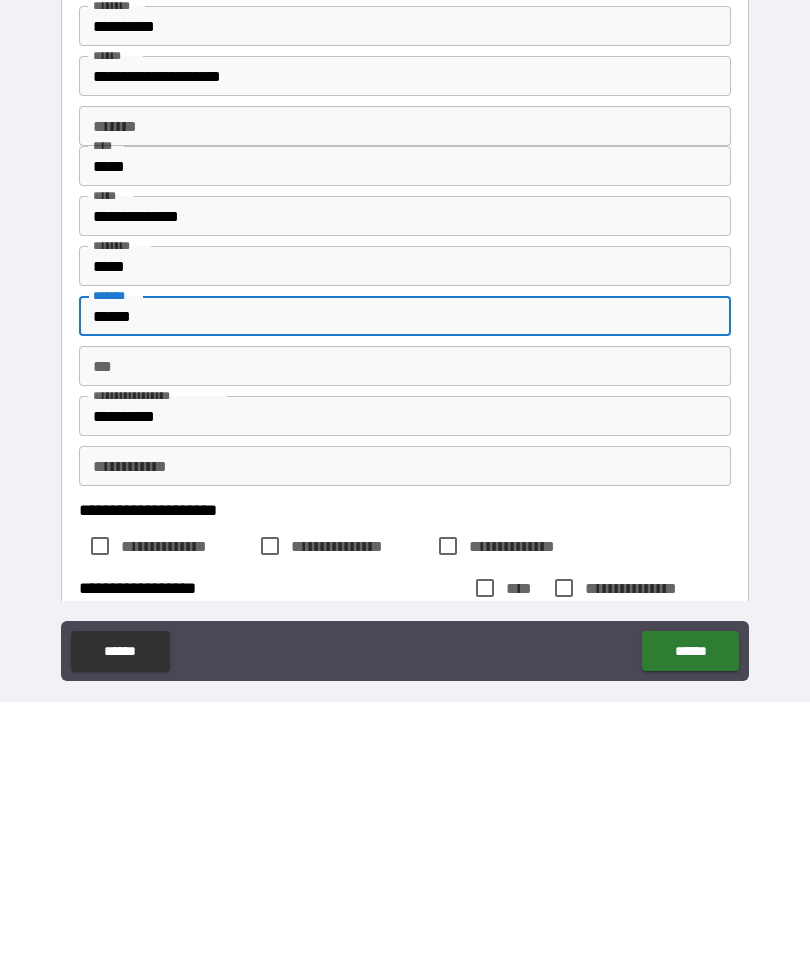 click on "******" at bounding box center [405, 591] 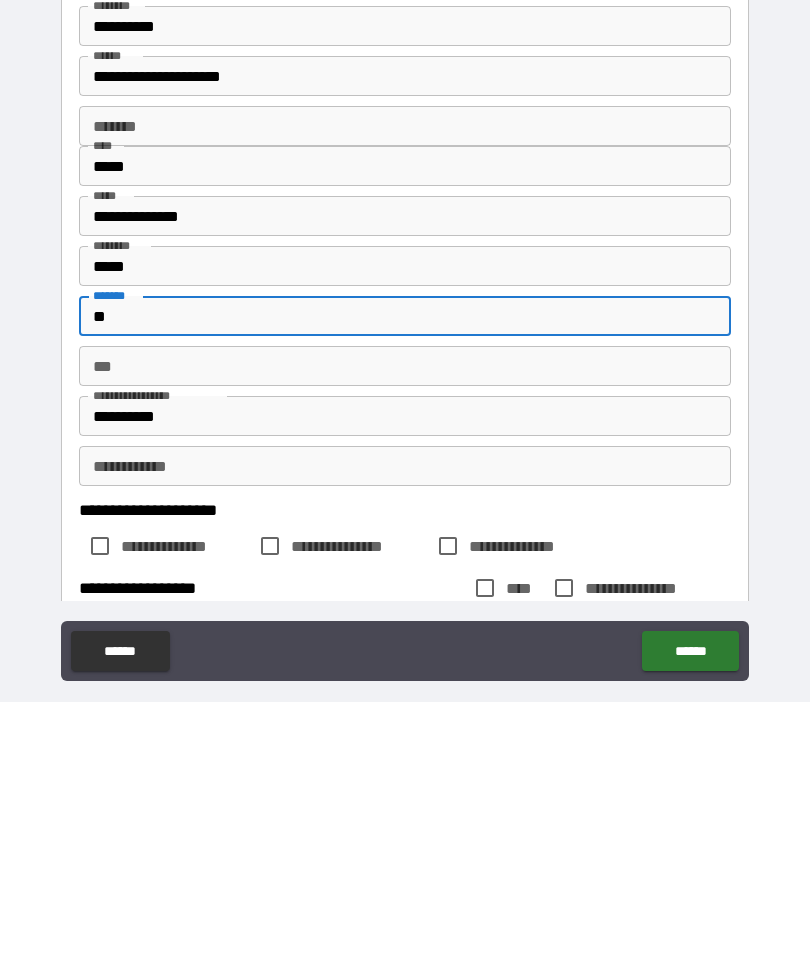 type on "*" 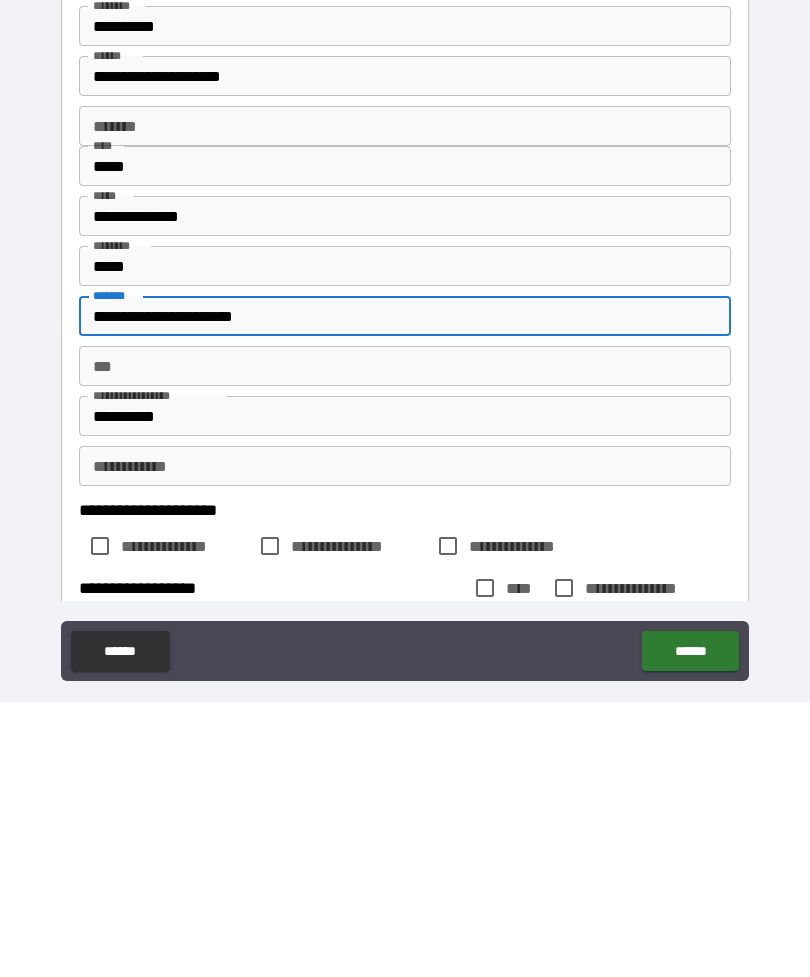 type on "**********" 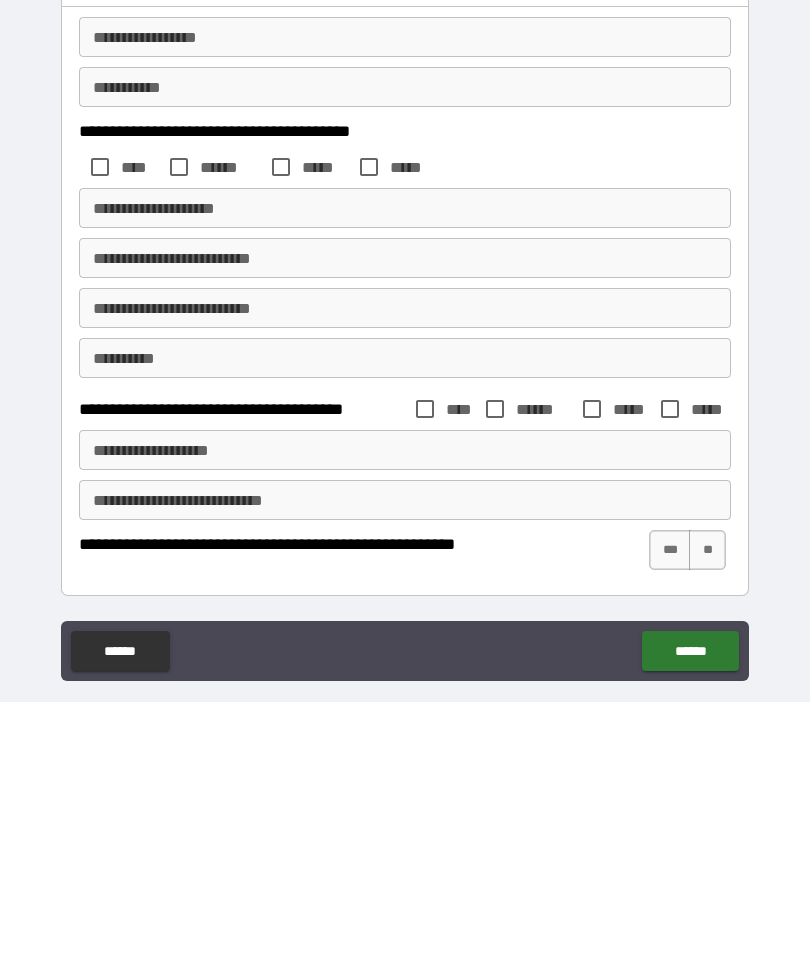 scroll, scrollTop: 863, scrollLeft: 0, axis: vertical 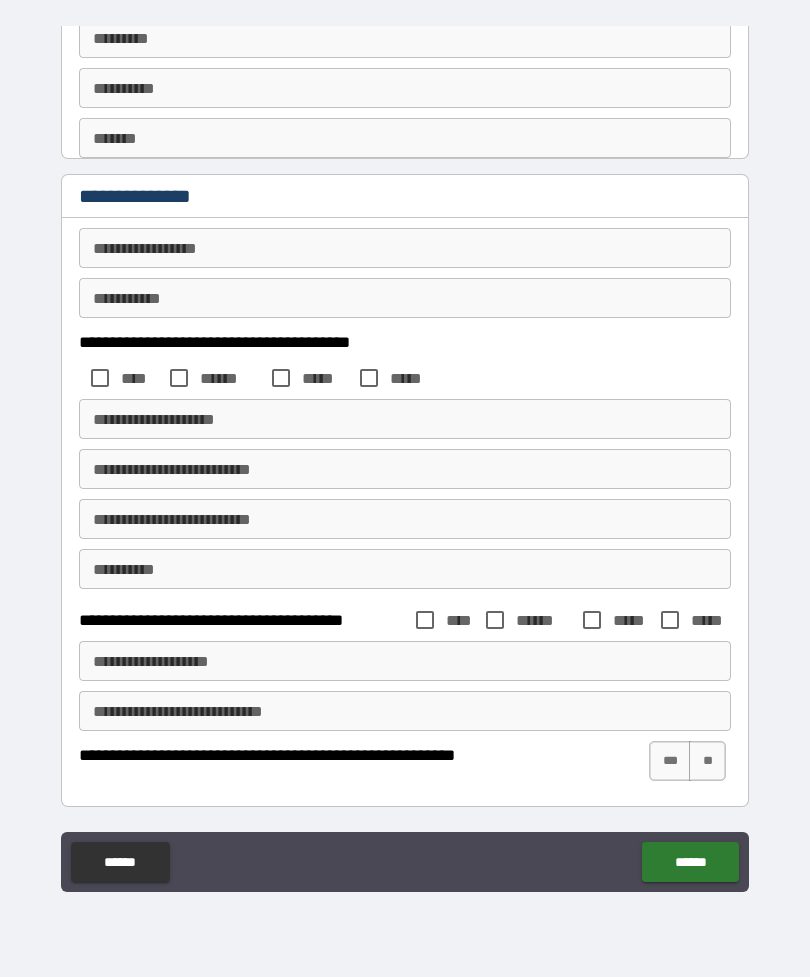 click on "***" at bounding box center [670, 761] 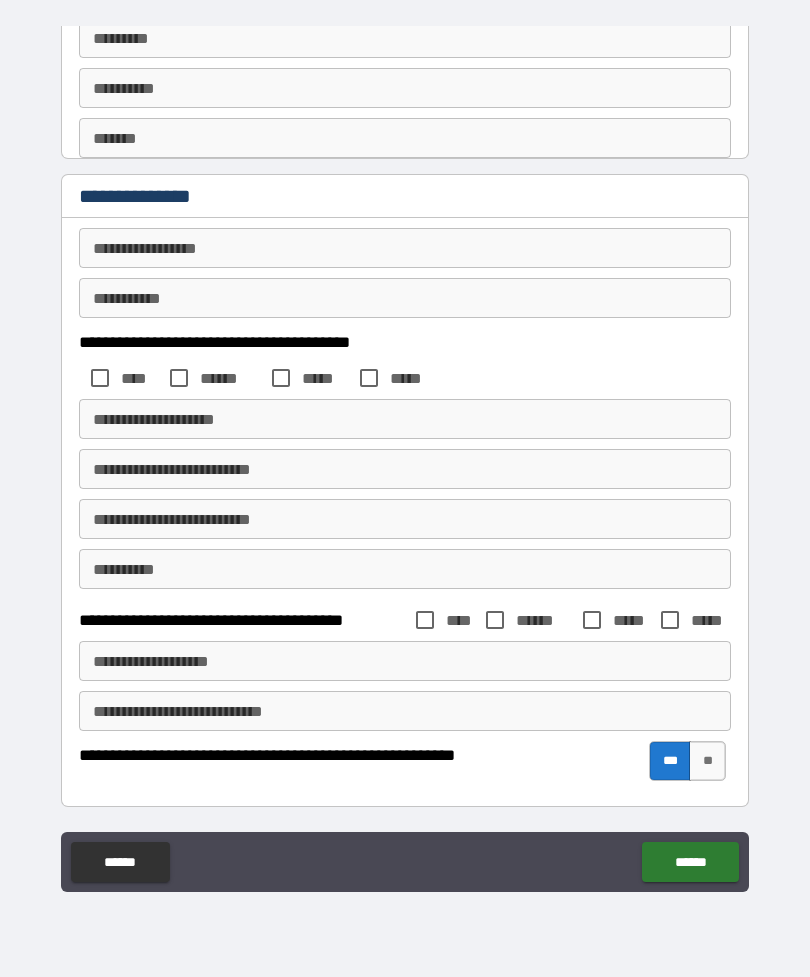 click on "******" at bounding box center (690, 862) 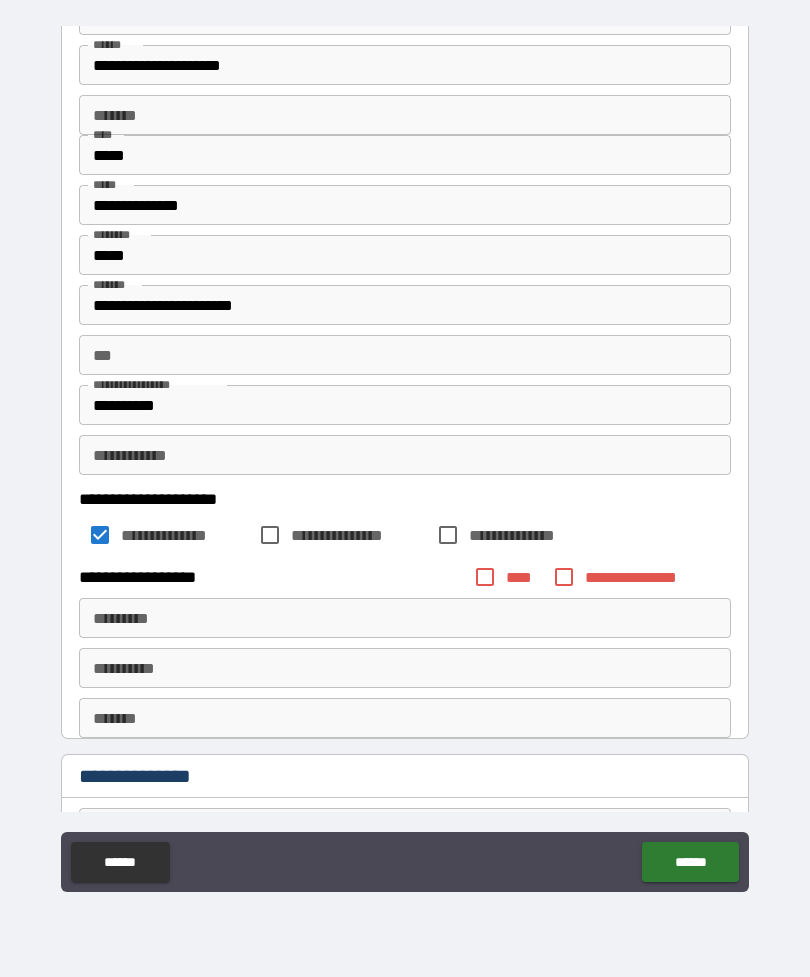 scroll, scrollTop: 290, scrollLeft: 0, axis: vertical 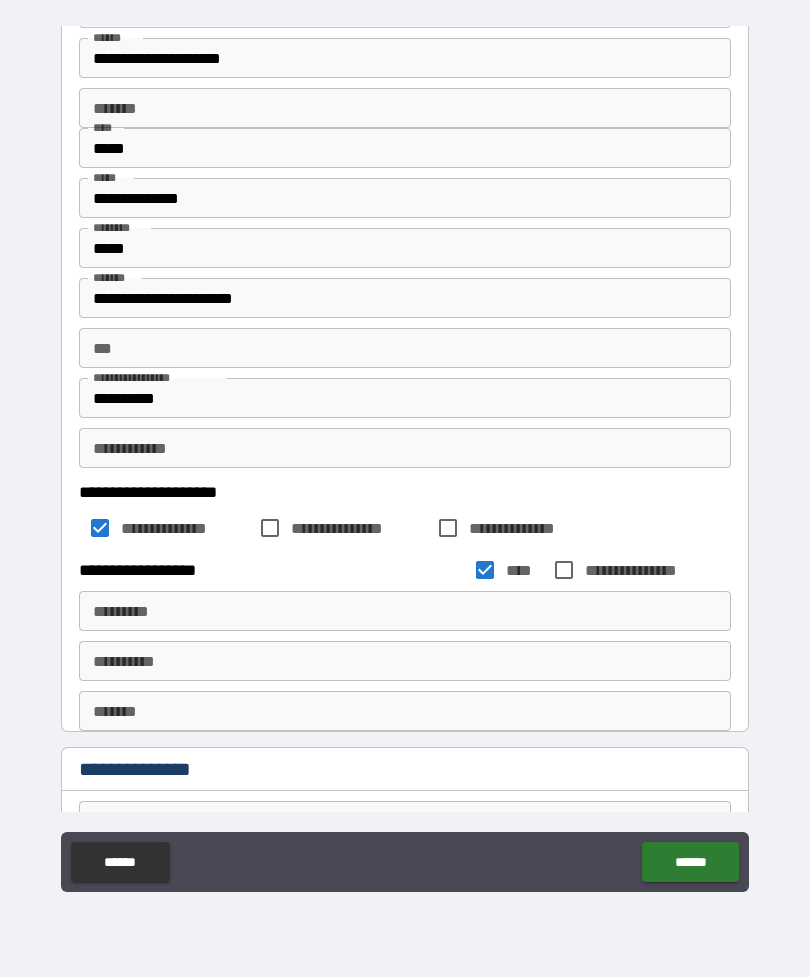 click on "******" at bounding box center [690, 862] 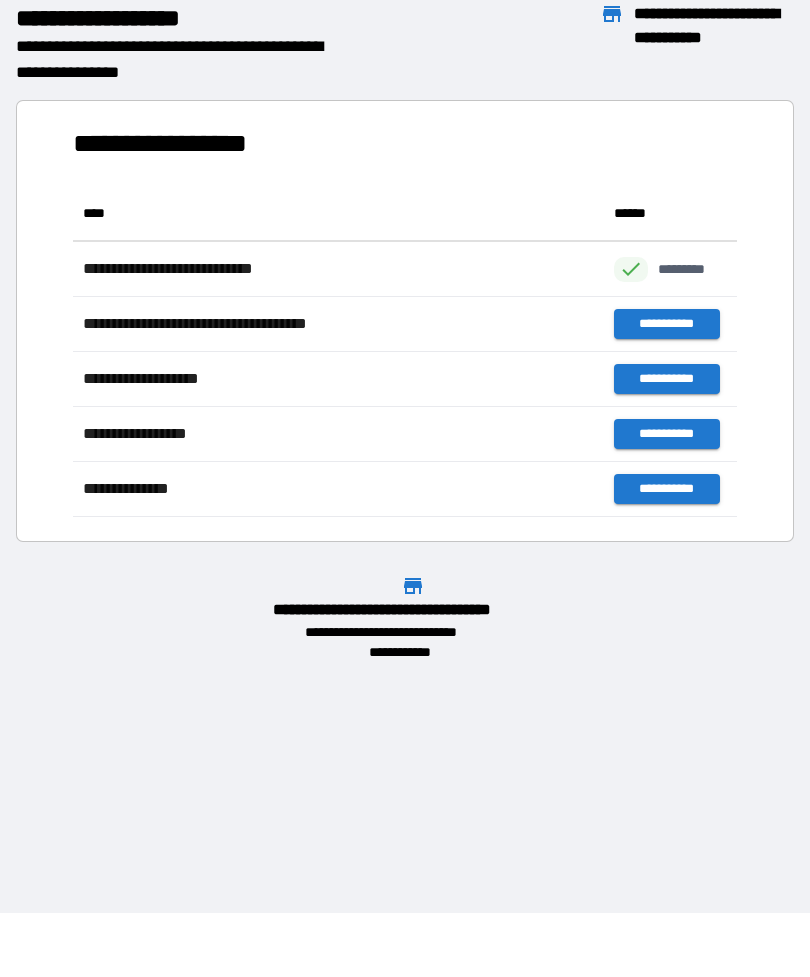 scroll, scrollTop: 331, scrollLeft: 664, axis: both 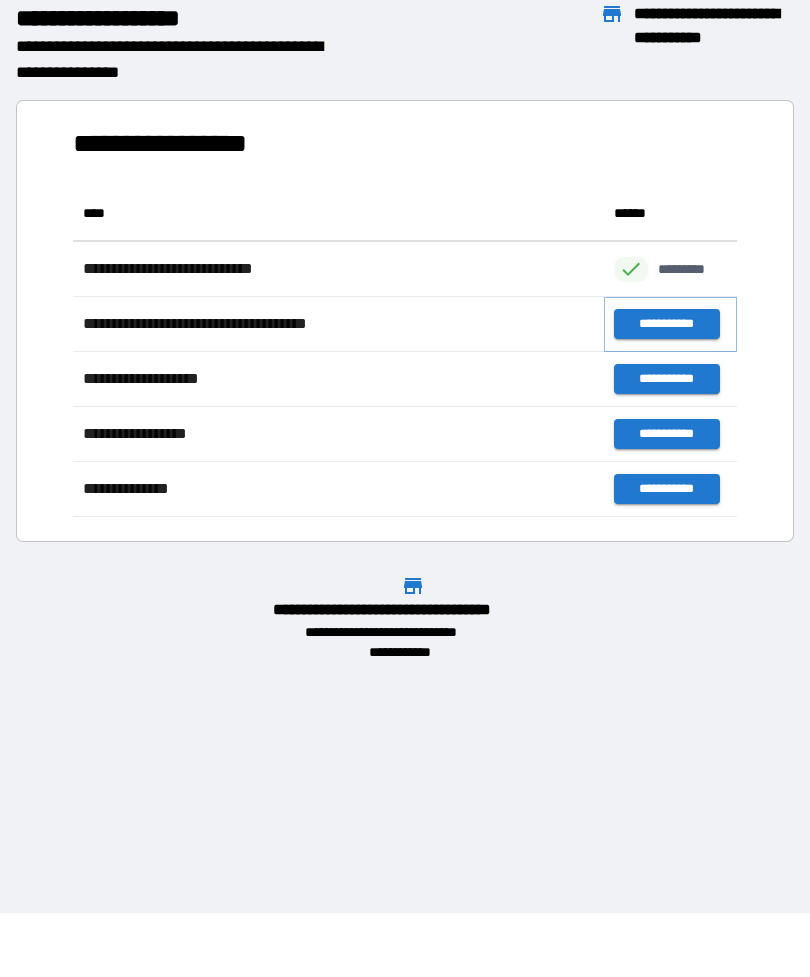click on "**********" at bounding box center (666, 324) 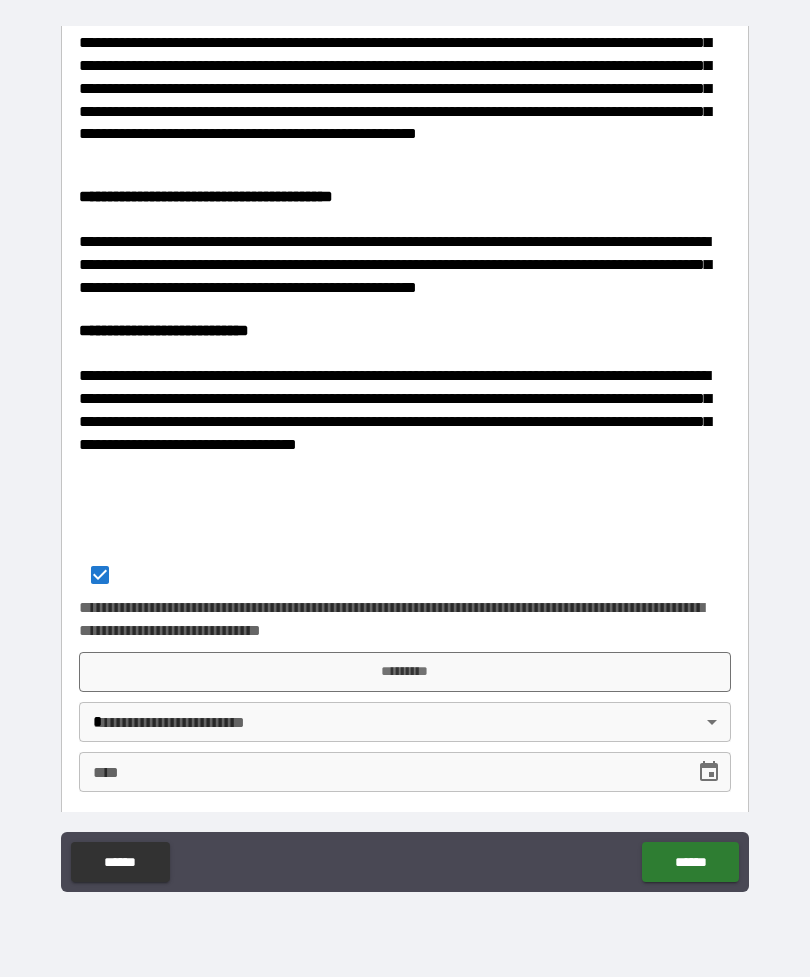 scroll, scrollTop: 490, scrollLeft: 0, axis: vertical 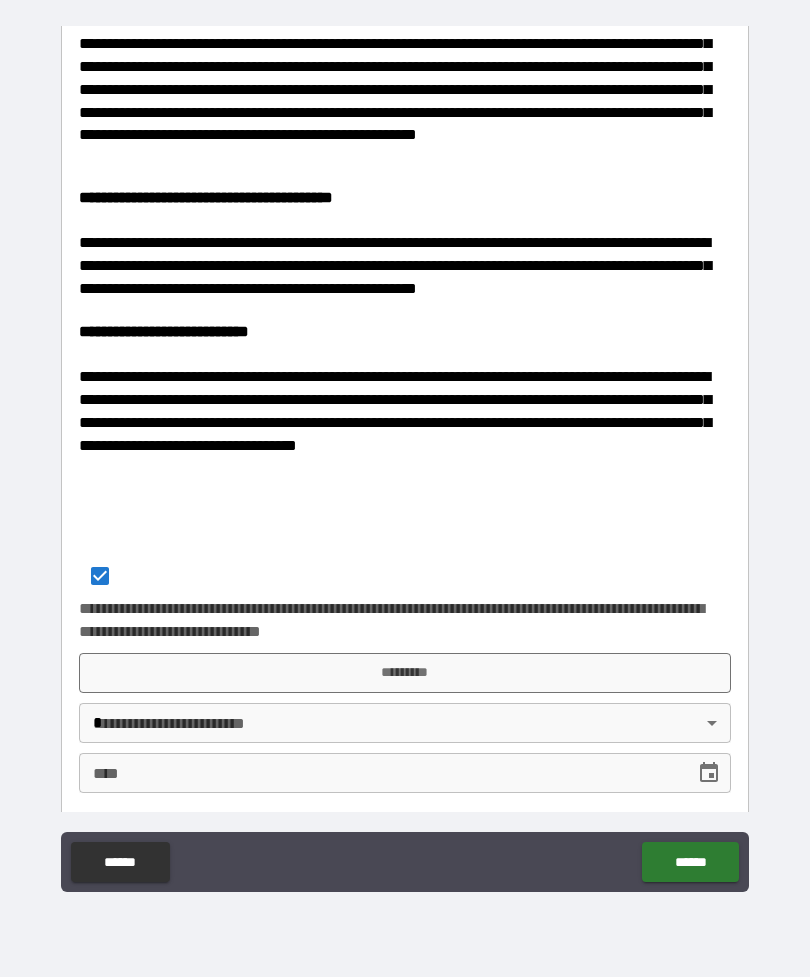 click on "*********" at bounding box center [405, 673] 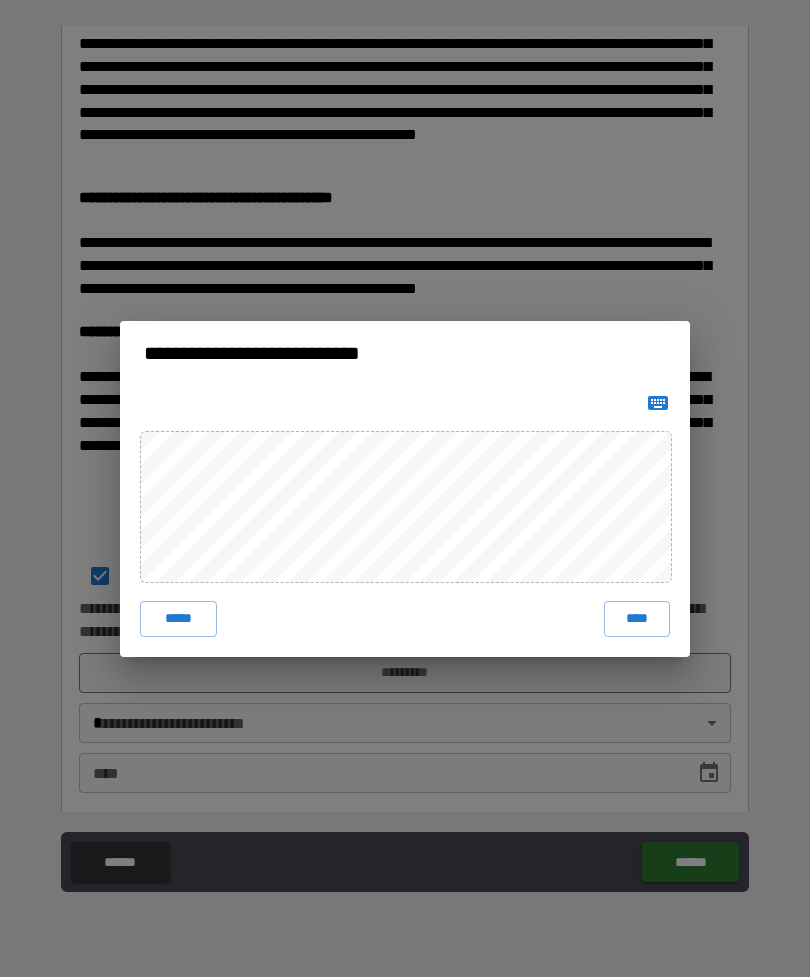 click on "****" at bounding box center (637, 619) 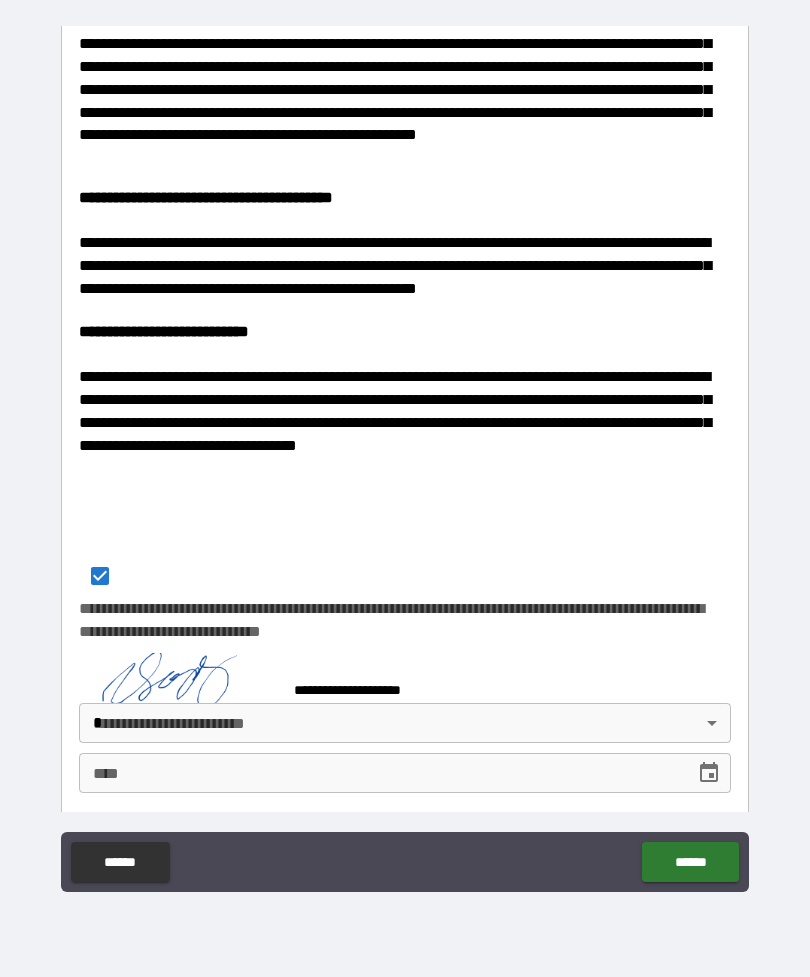 scroll, scrollTop: 480, scrollLeft: 0, axis: vertical 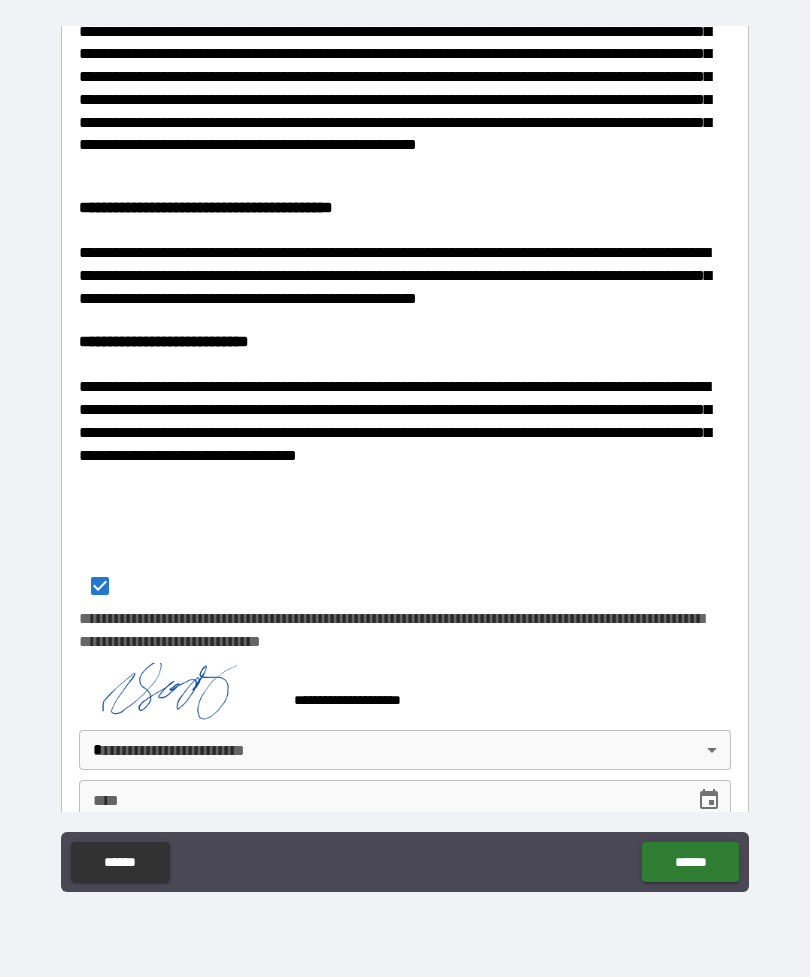 click 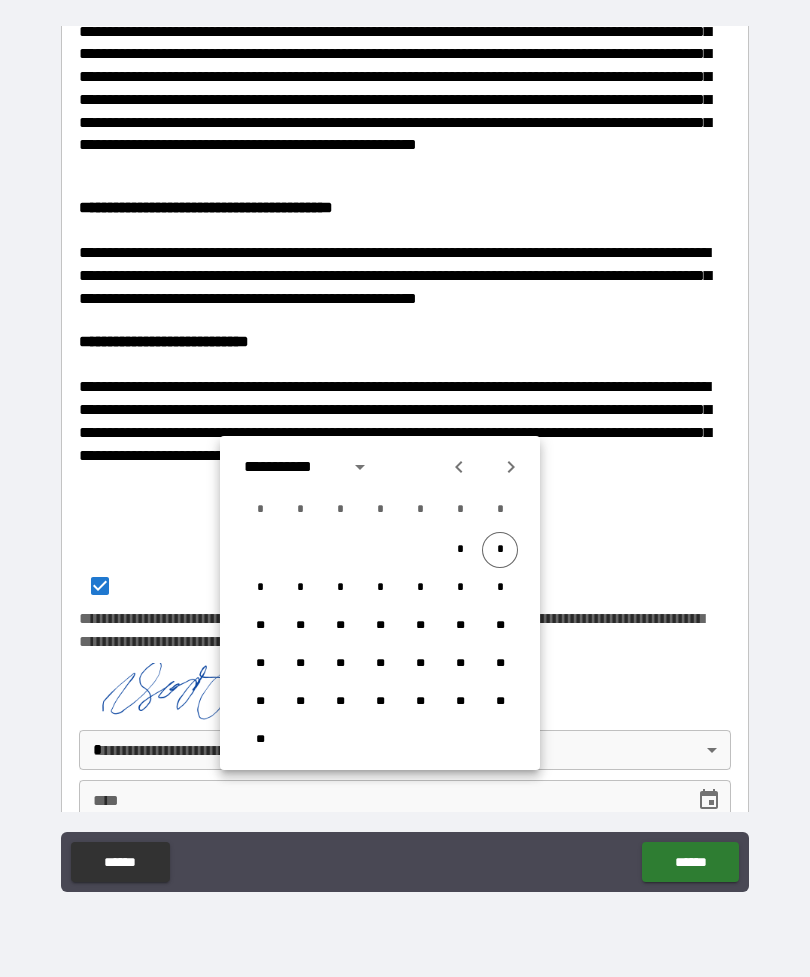 click on "*" at bounding box center [500, 550] 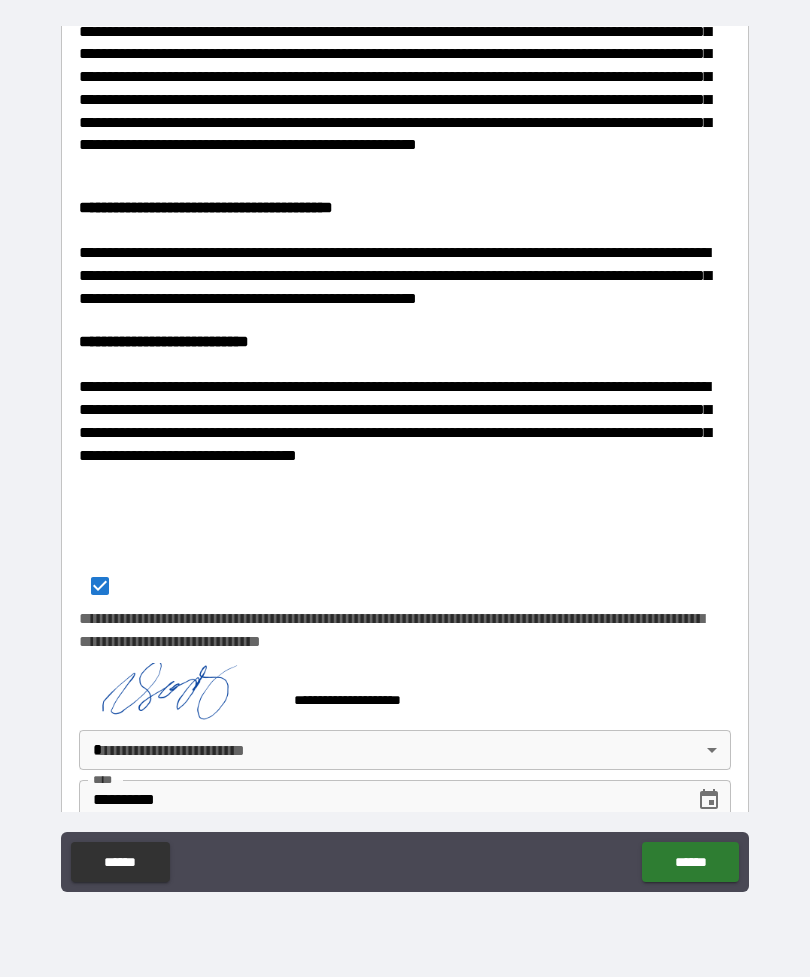 click on "******" at bounding box center [690, 862] 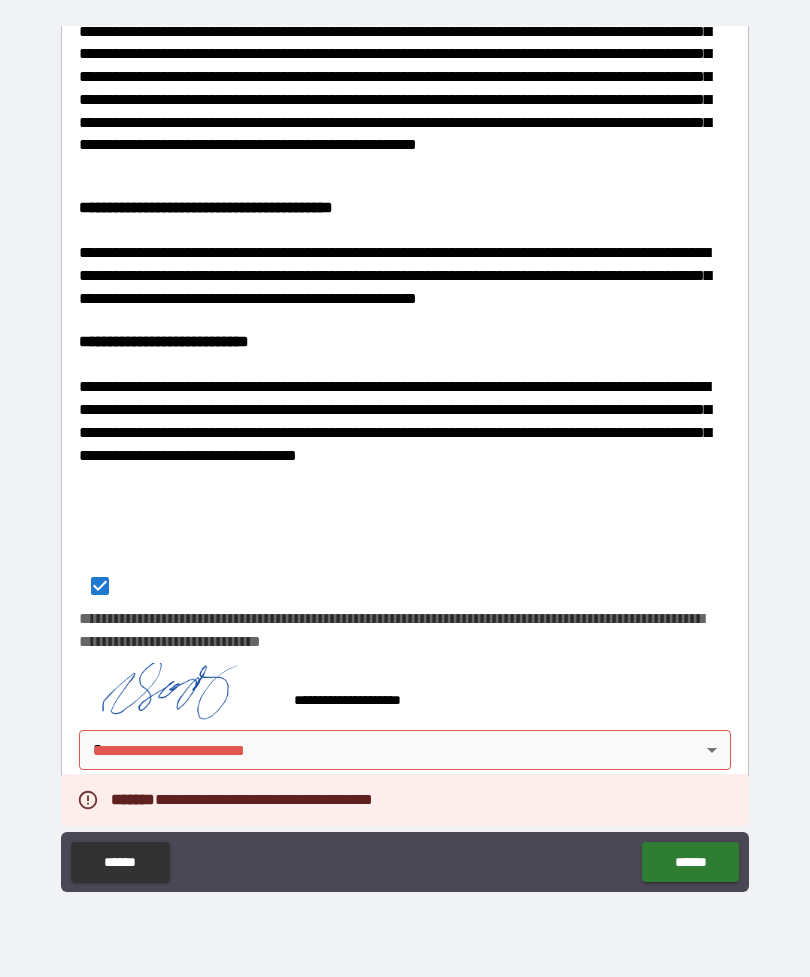 click on "[FIRST] [LAST] [PHONE] [ADDRESS] [CITY], [STATE] [POSTAL_CODE] [COUNTRY]" at bounding box center (405, 456) 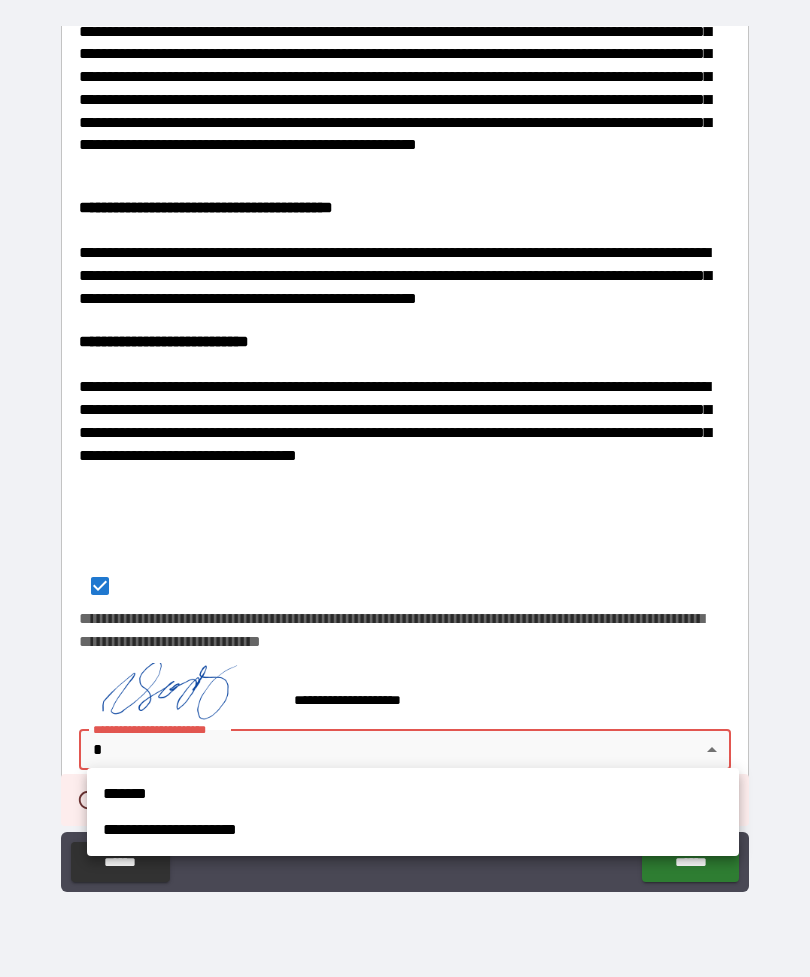 click on "**********" at bounding box center [413, 830] 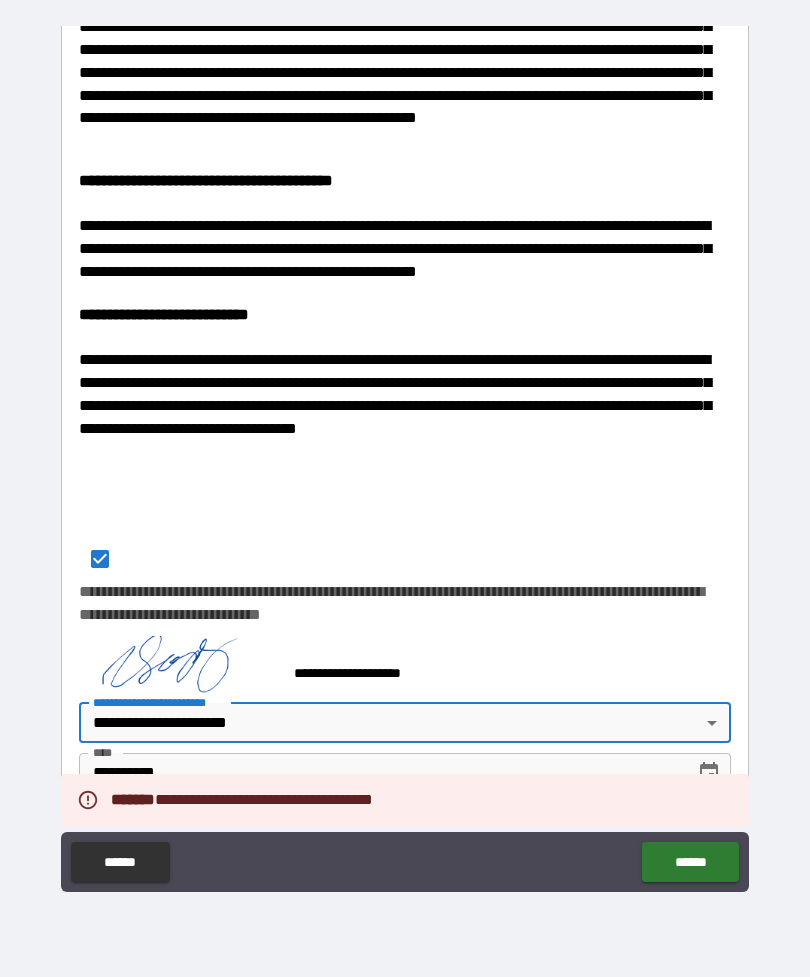 scroll, scrollTop: 507, scrollLeft: 0, axis: vertical 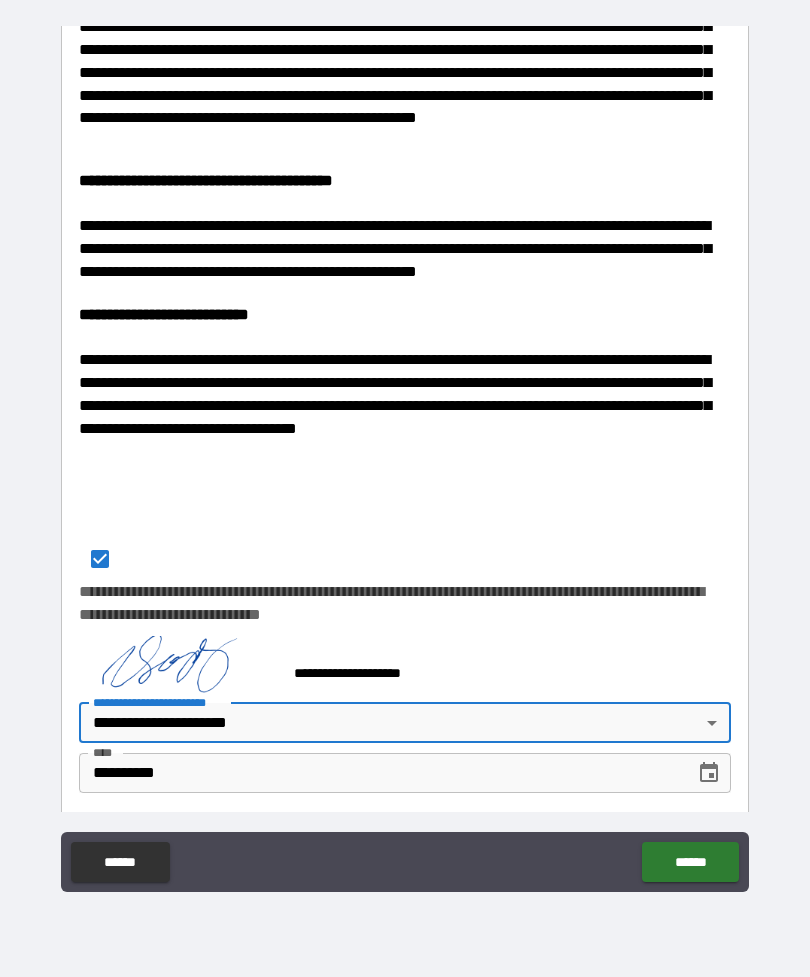 click on "******" at bounding box center (690, 862) 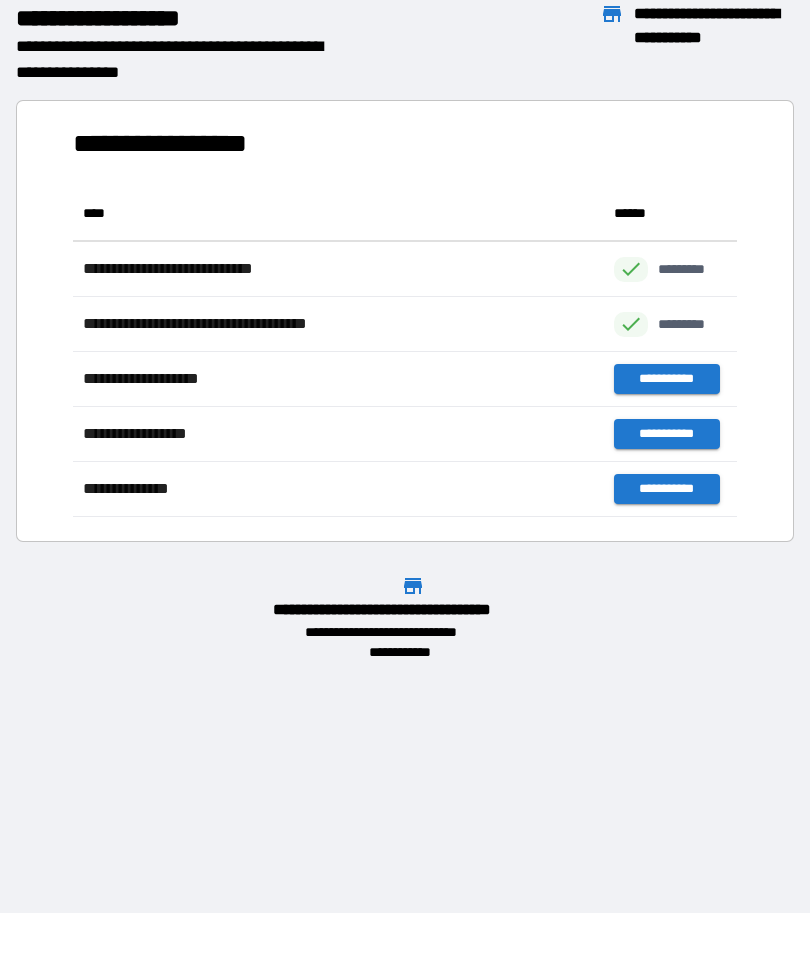 scroll, scrollTop: 1, scrollLeft: 1, axis: both 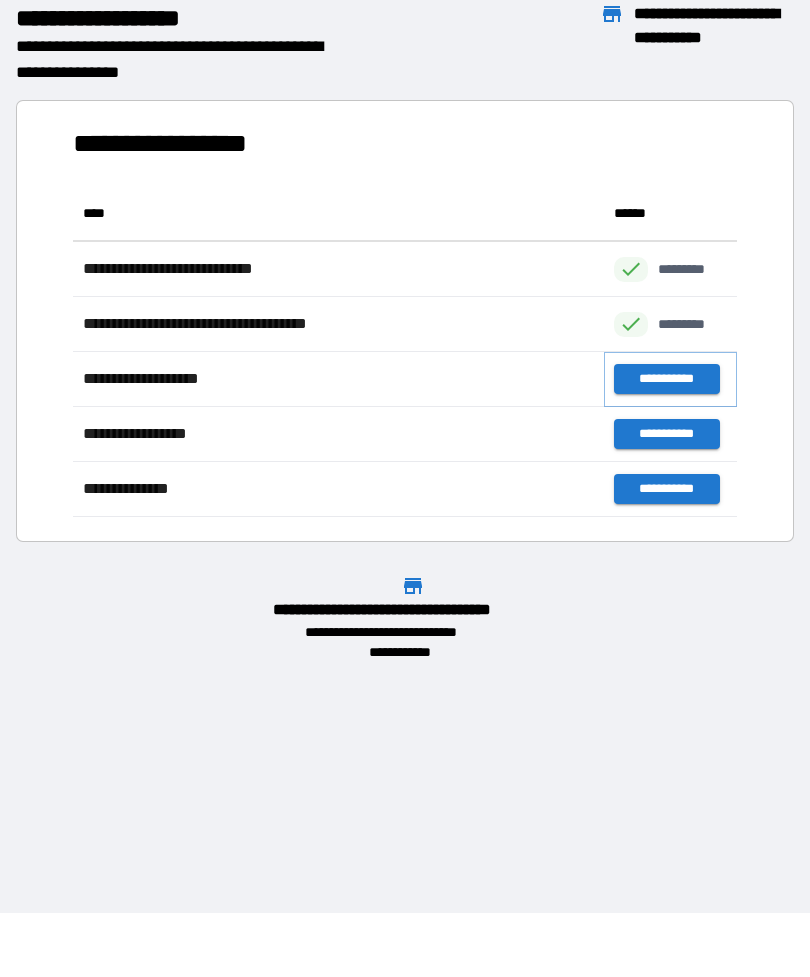 click on "**********" at bounding box center [666, 379] 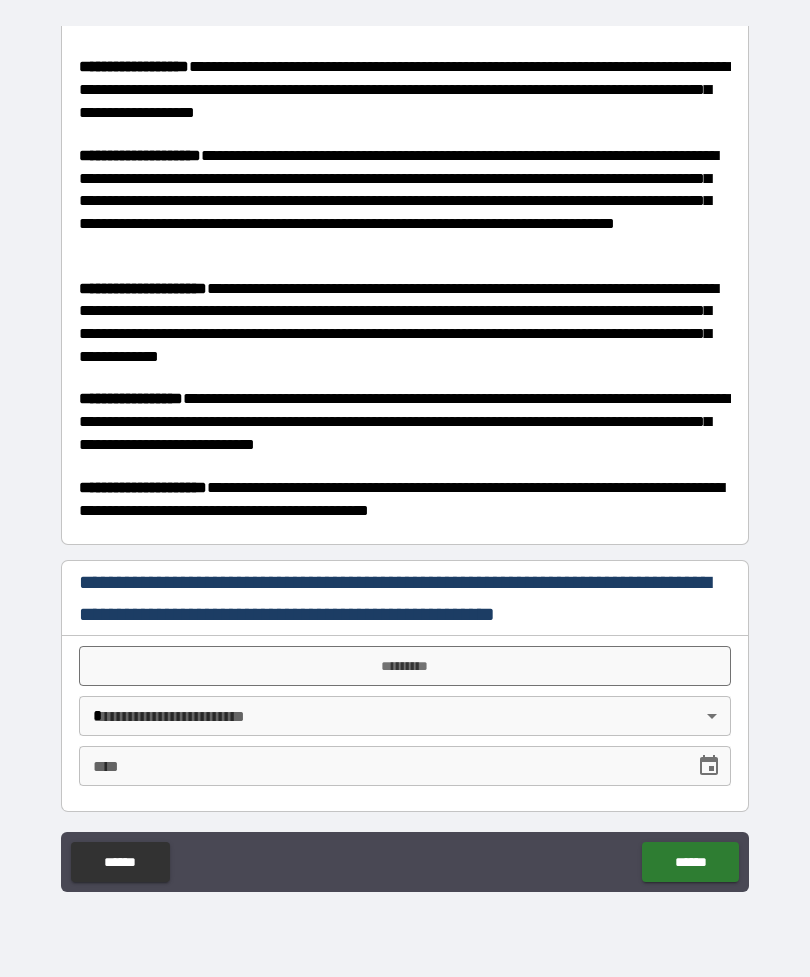 scroll, scrollTop: 531, scrollLeft: 0, axis: vertical 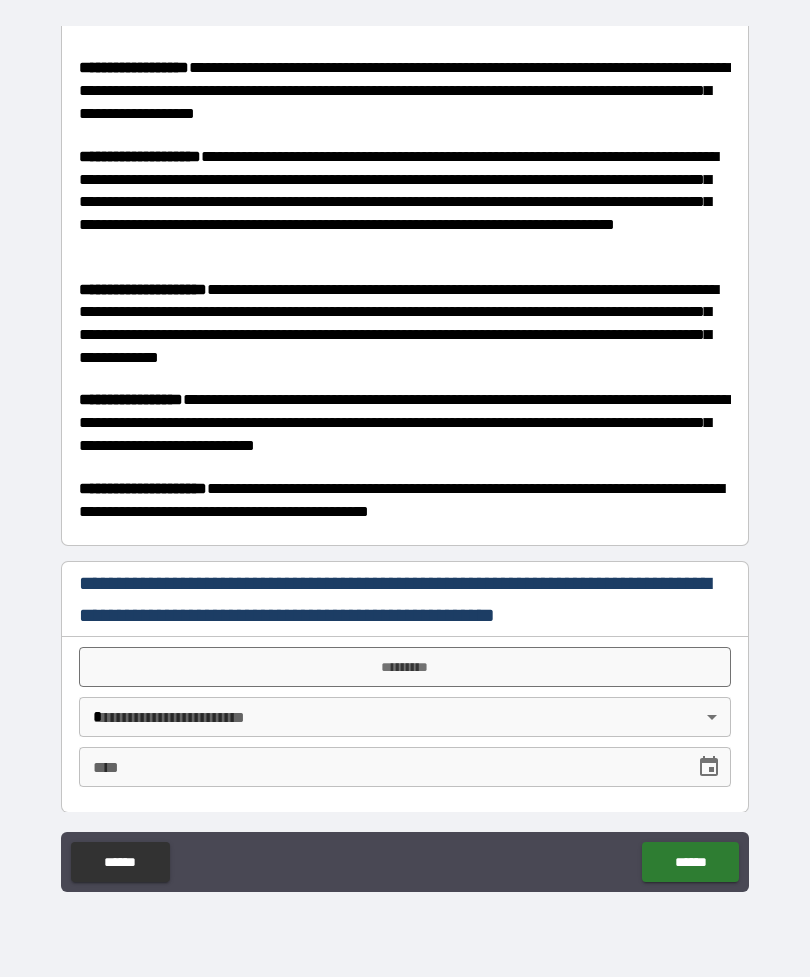 click on "[FIRST] [LAST] [PHONE]" at bounding box center (405, 725) 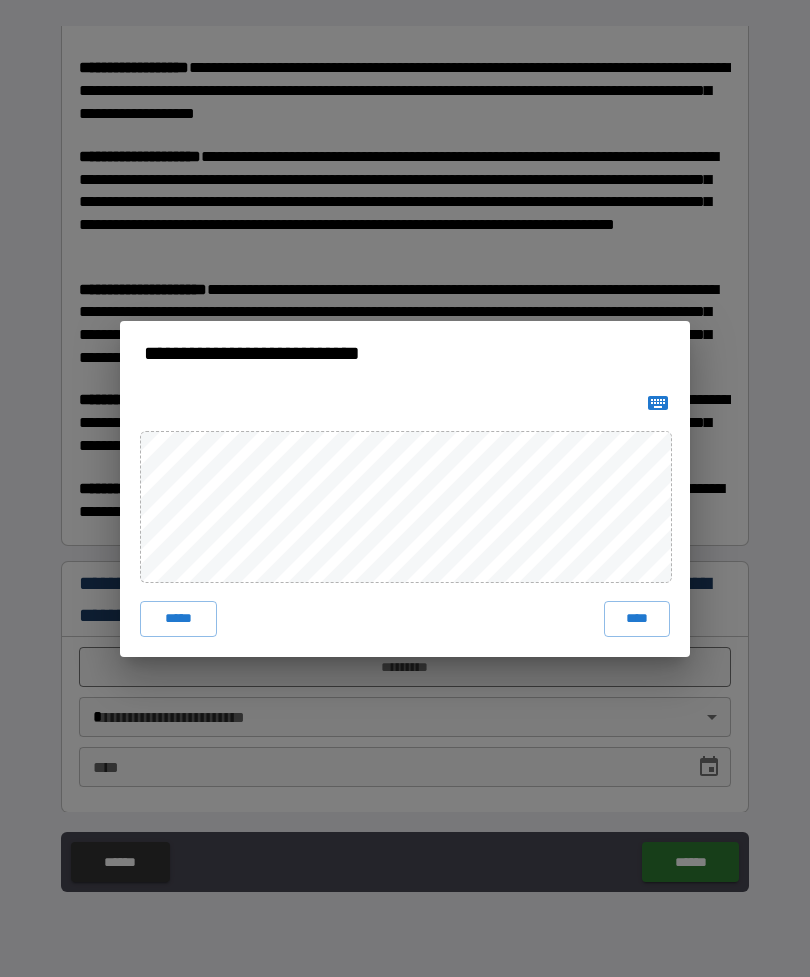 click on "****" at bounding box center [637, 619] 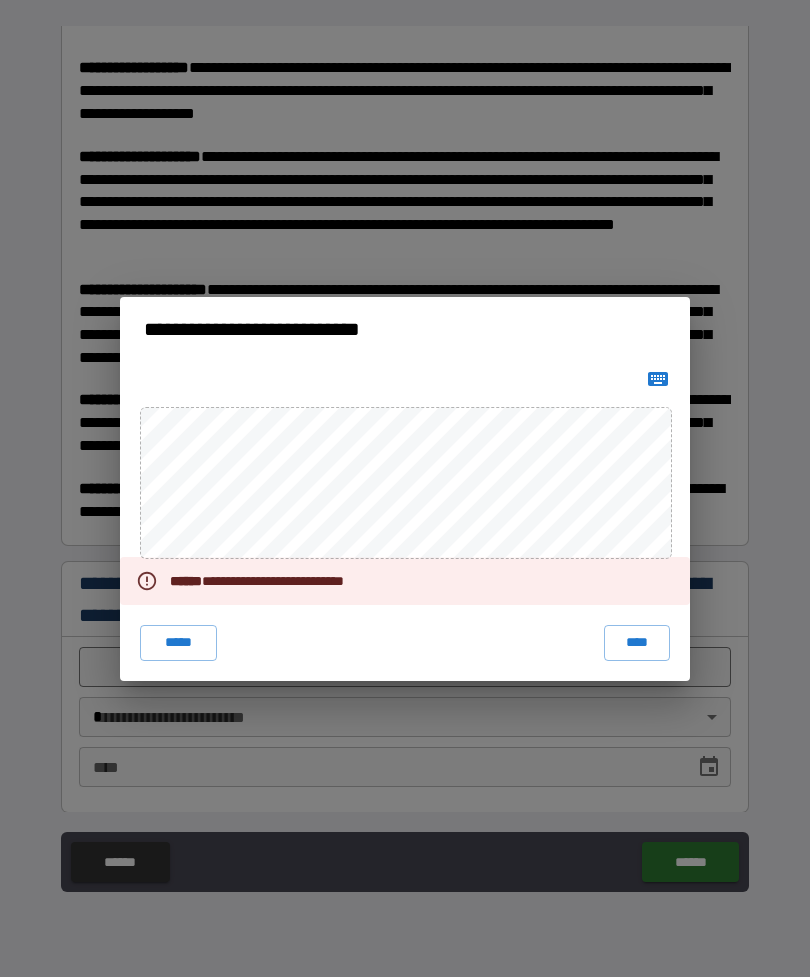 click on "****" at bounding box center (637, 643) 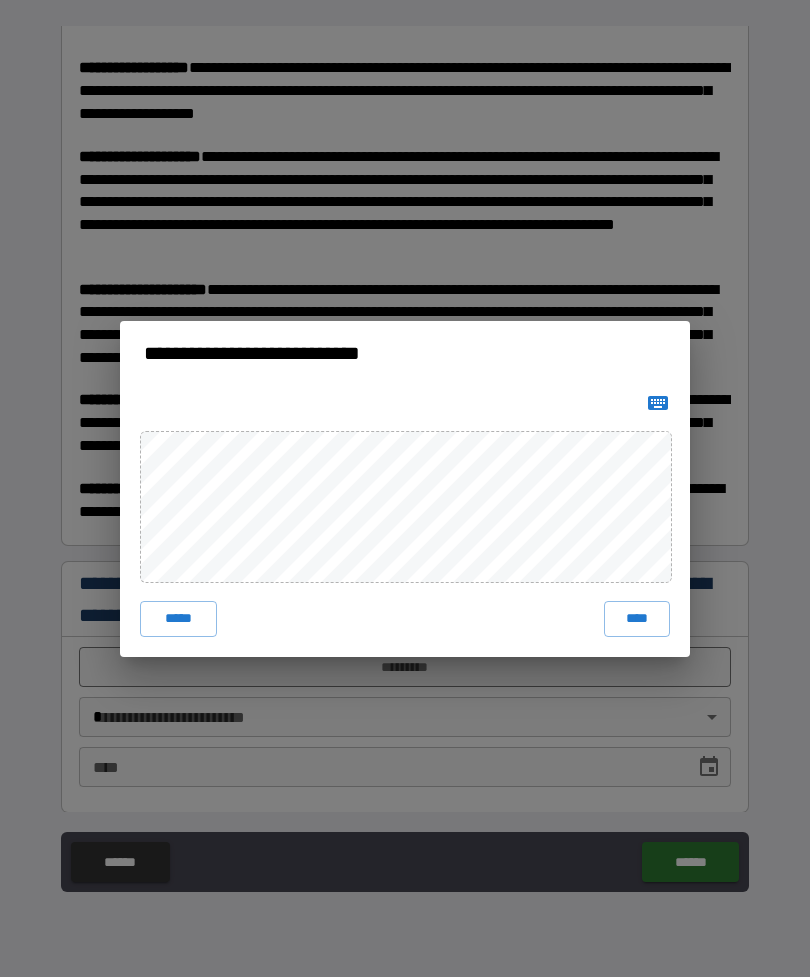 click on "****" at bounding box center [637, 619] 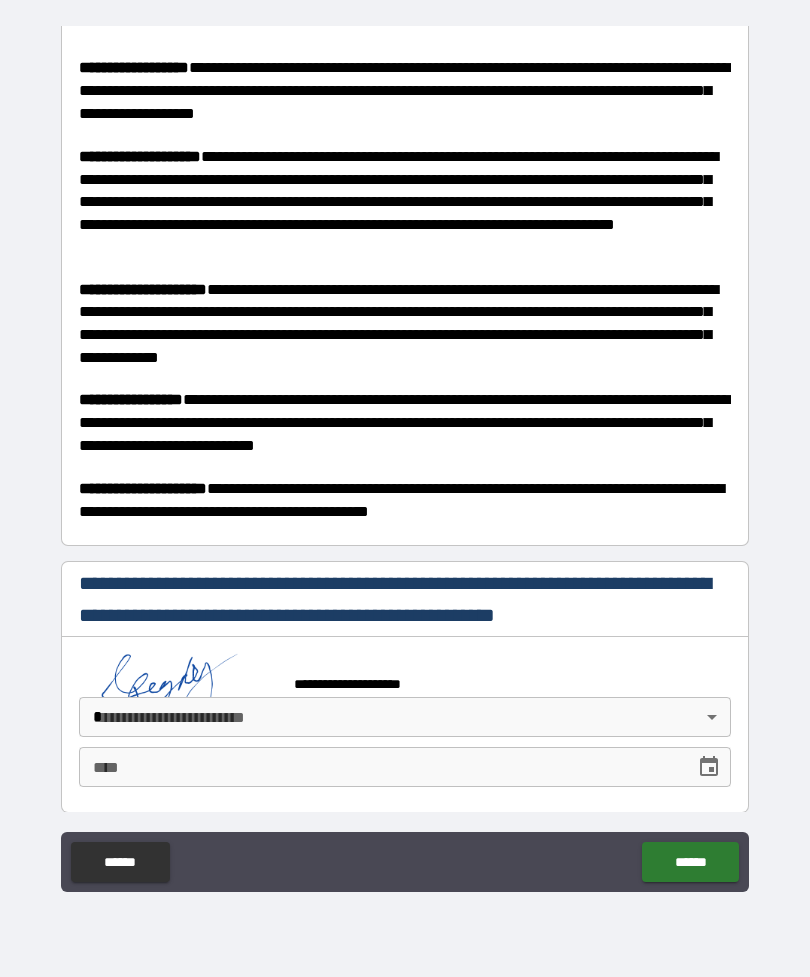 scroll, scrollTop: 521, scrollLeft: 0, axis: vertical 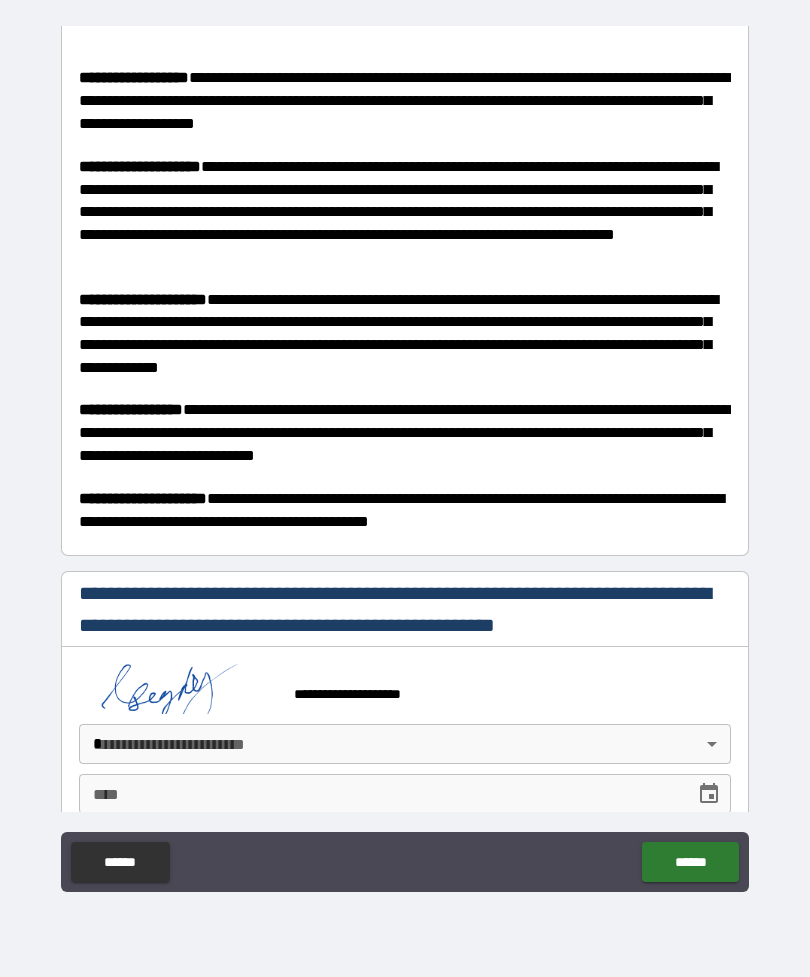 click on "[FIRST] [LAST] [PHONE] [ADDRESS] [CITY], [STATE] [POSTAL_CODE] [COUNTRY]" at bounding box center [405, 456] 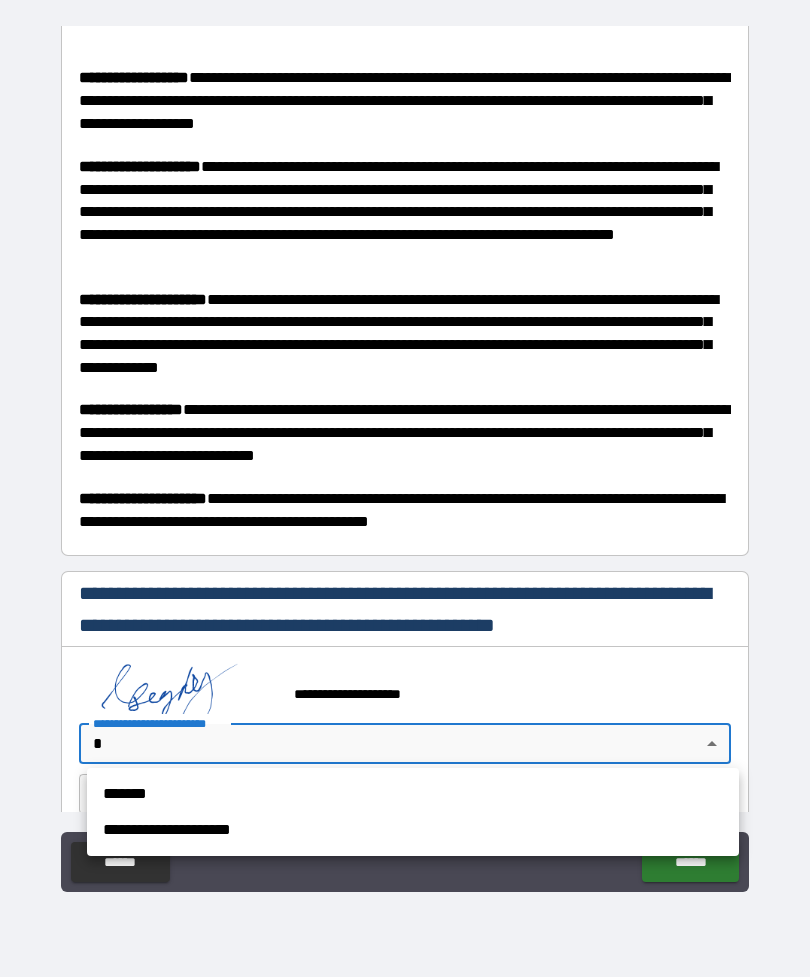 click on "**********" at bounding box center (413, 830) 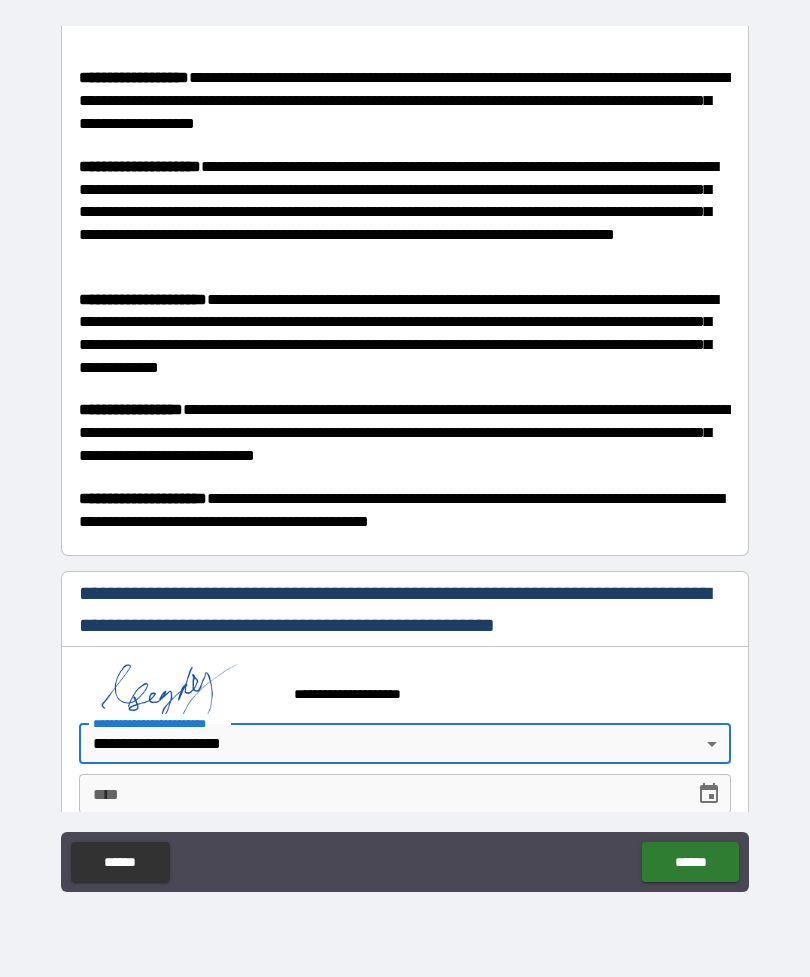 click on "****" at bounding box center [380, 794] 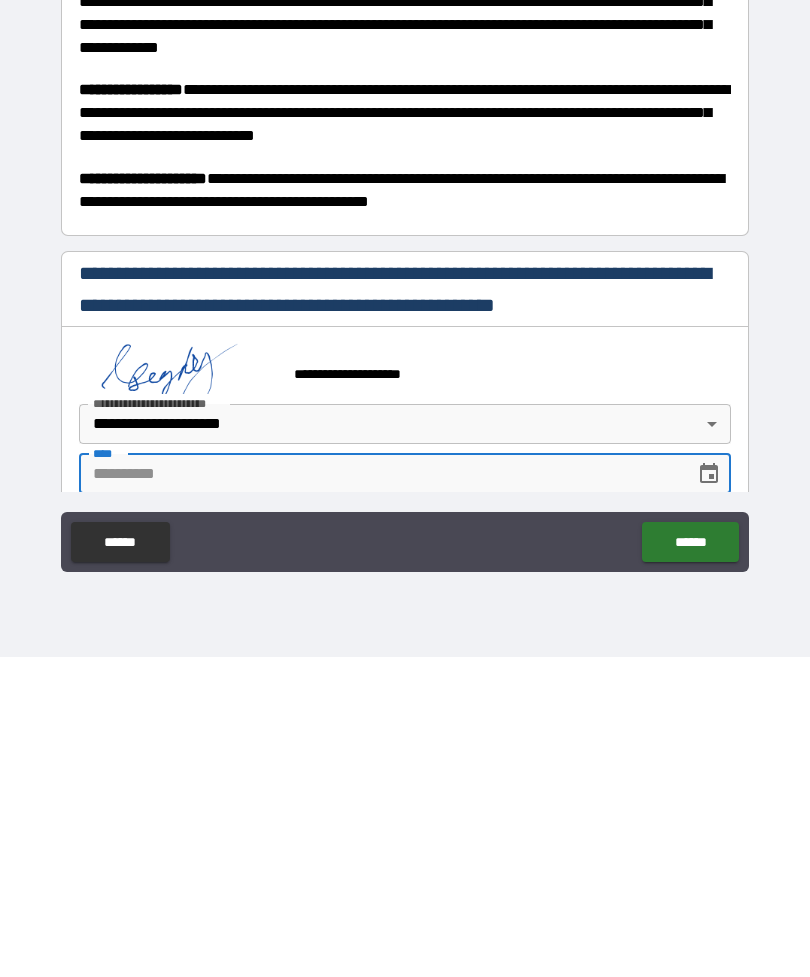 click at bounding box center [709, 794] 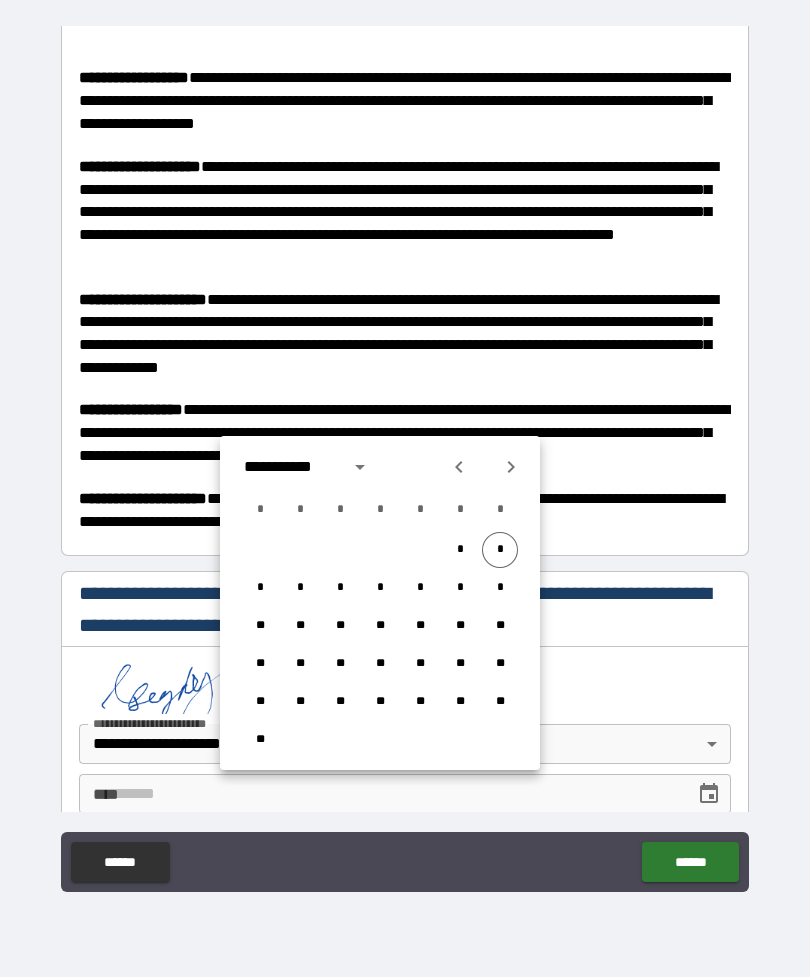 click on "*" at bounding box center [500, 550] 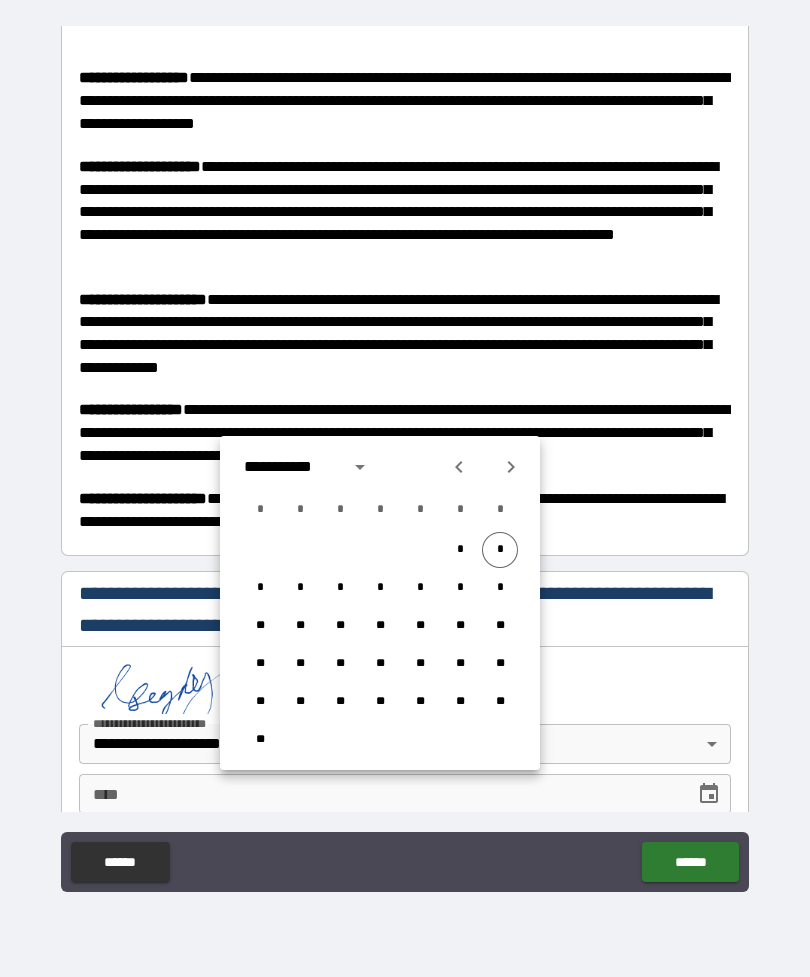 type on "**********" 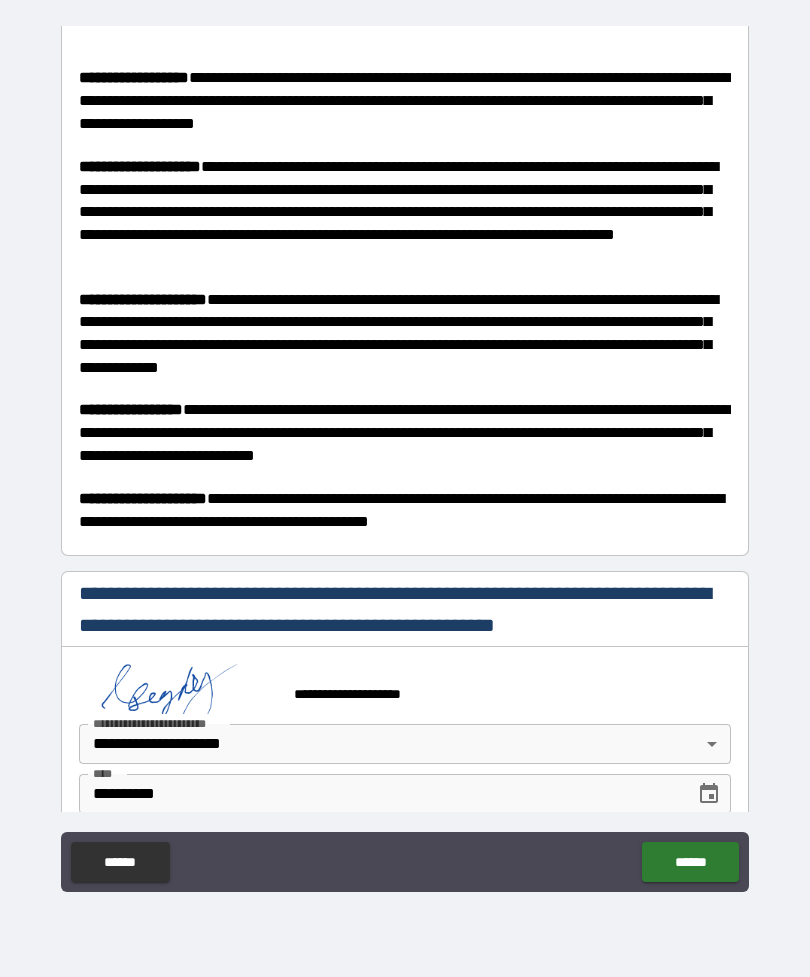 click on "******" at bounding box center (690, 862) 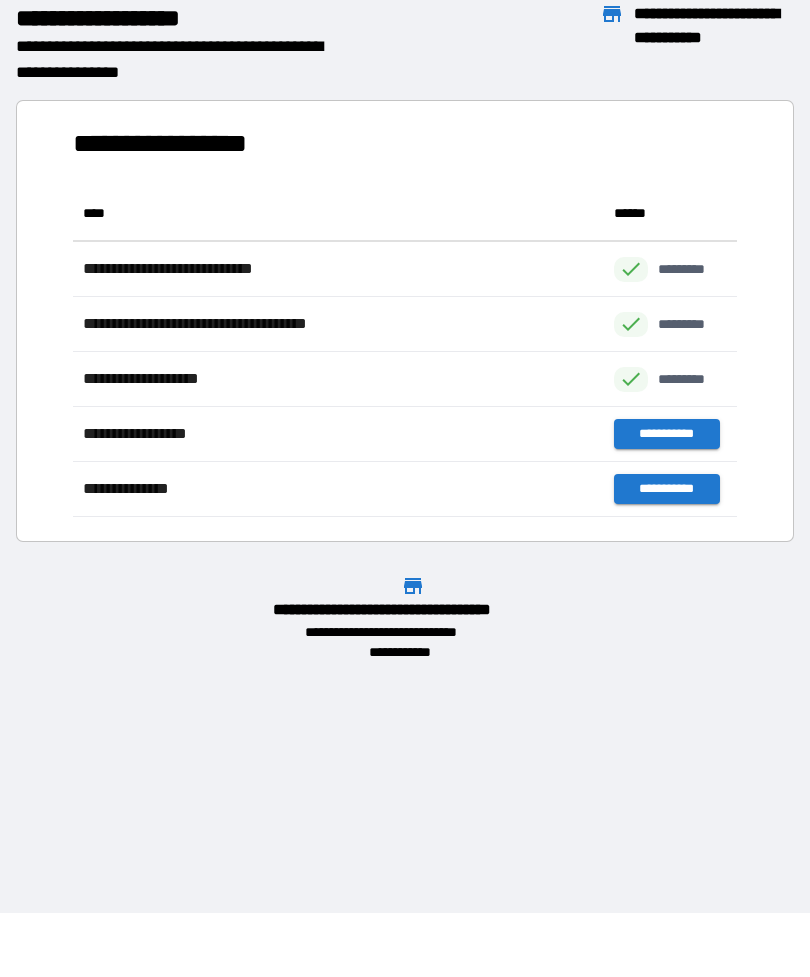 scroll, scrollTop: 331, scrollLeft: 664, axis: both 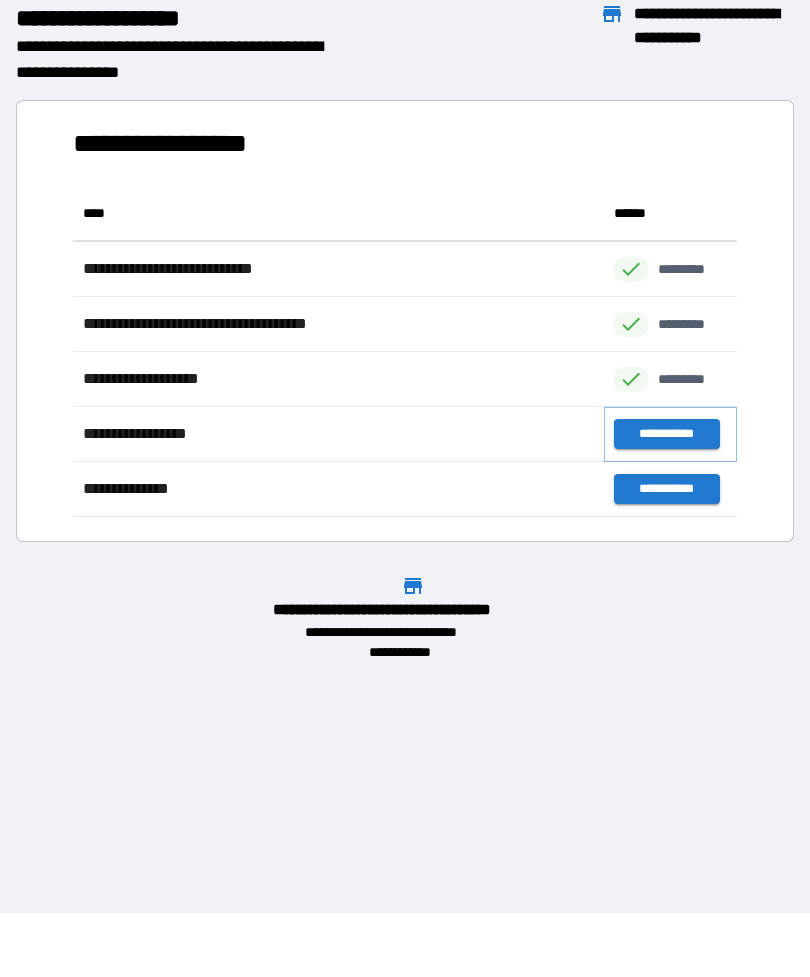 click on "**********" at bounding box center [666, 434] 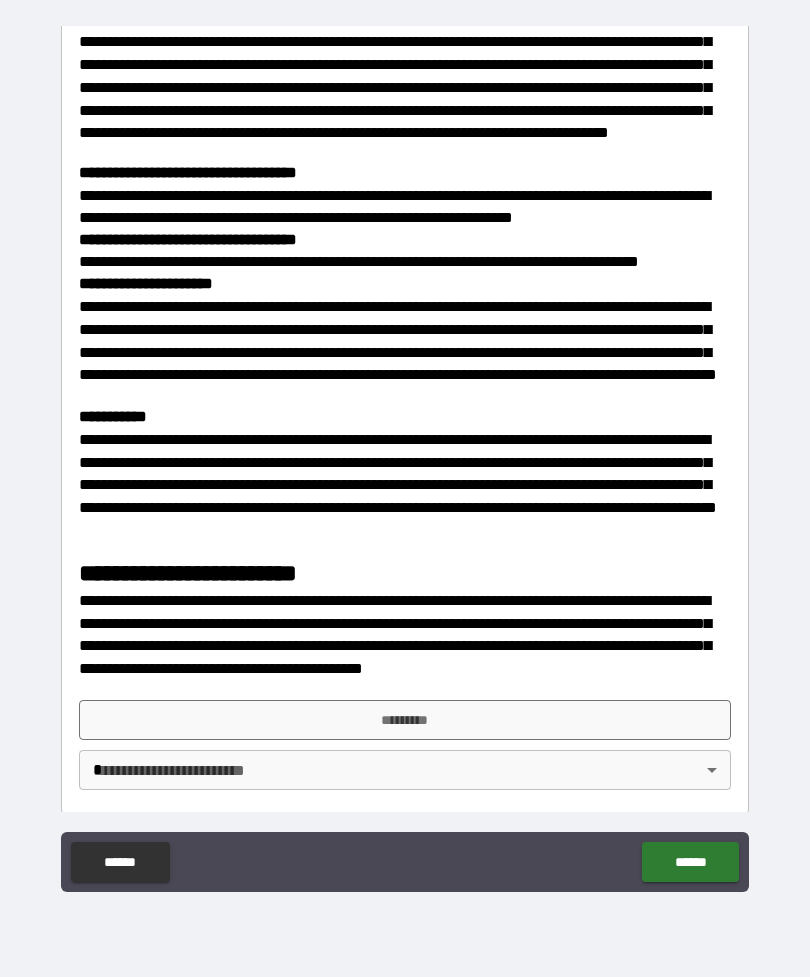 scroll, scrollTop: 1529, scrollLeft: 0, axis: vertical 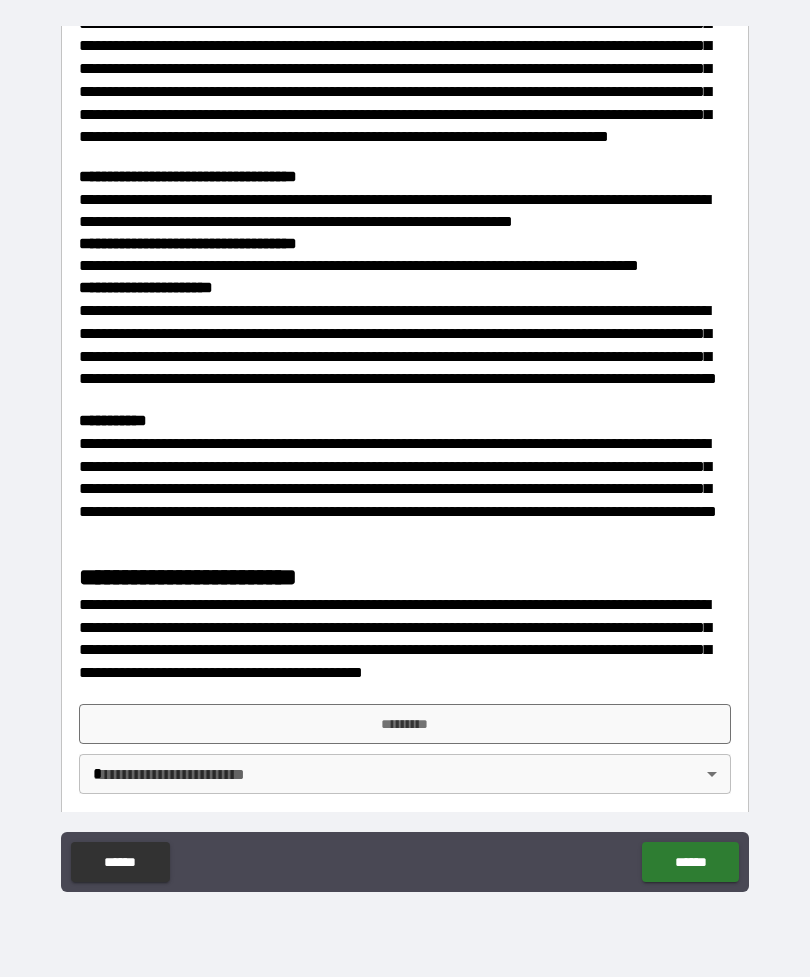 click on "*********" at bounding box center (405, 724) 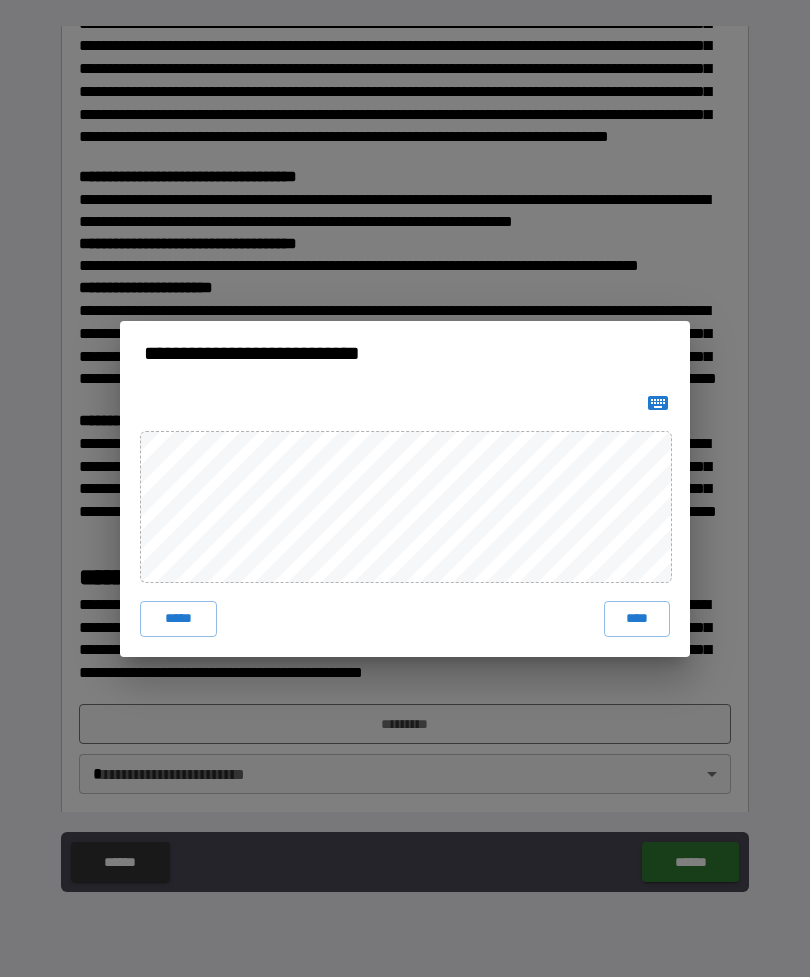 click on "****" at bounding box center (637, 619) 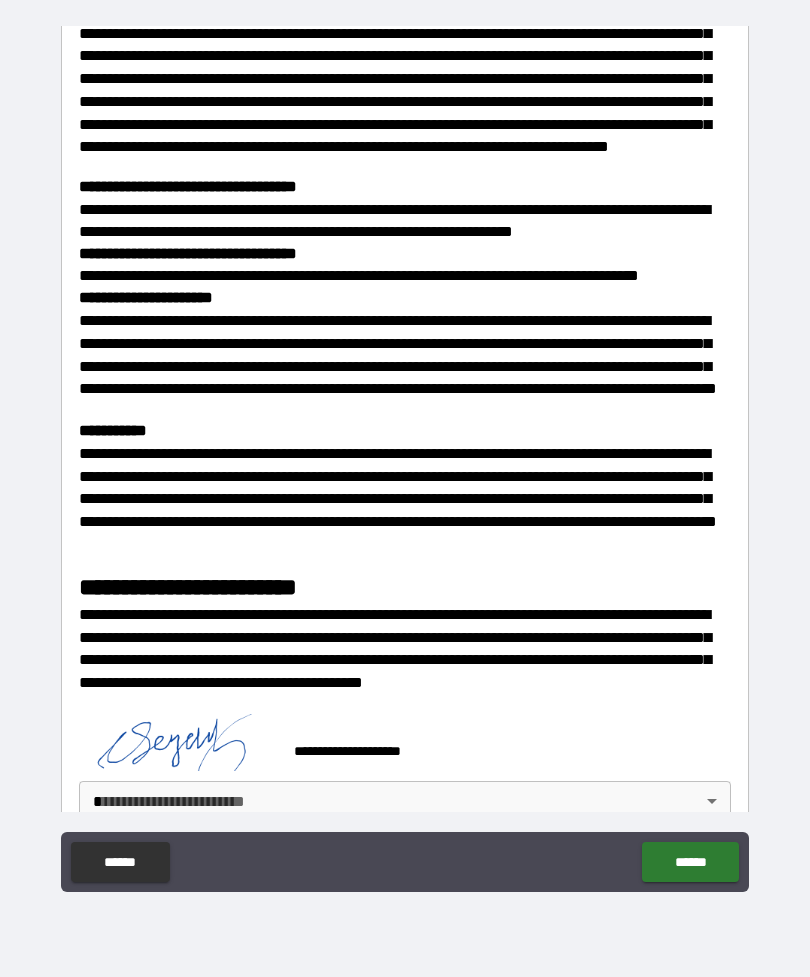 click on "[FIRST] [LAST] [PHONE] [ADDRESS] [CITY], [STATE] [POSTAL_CODE] [COUNTRY]" at bounding box center (405, 456) 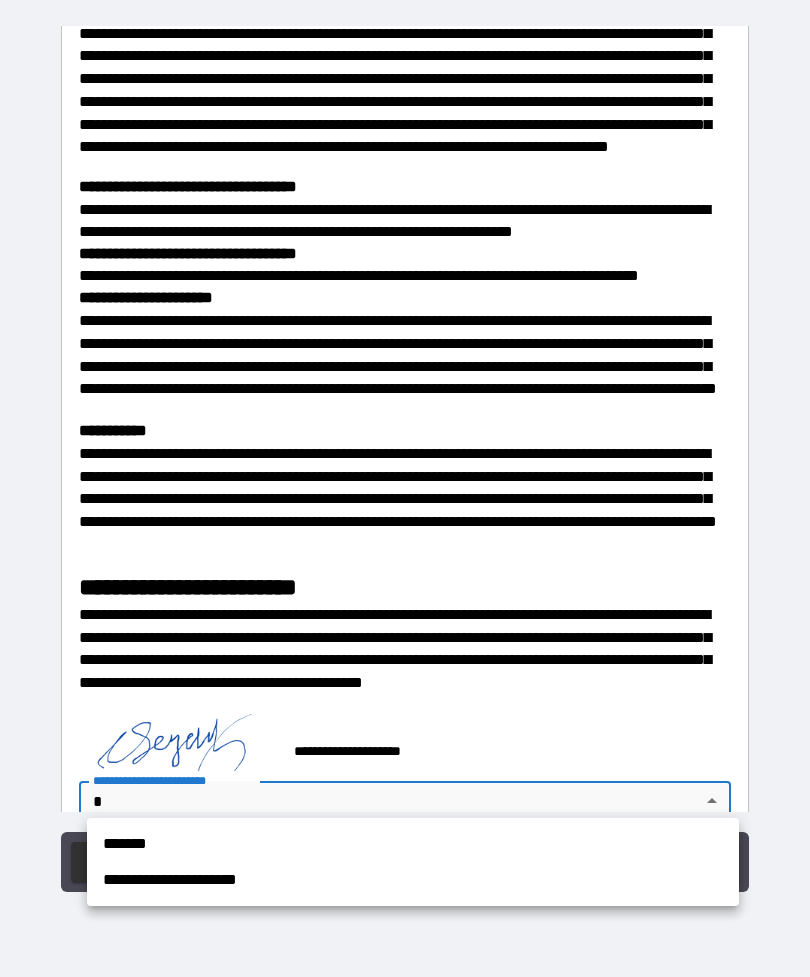 click on "*******" at bounding box center [413, 844] 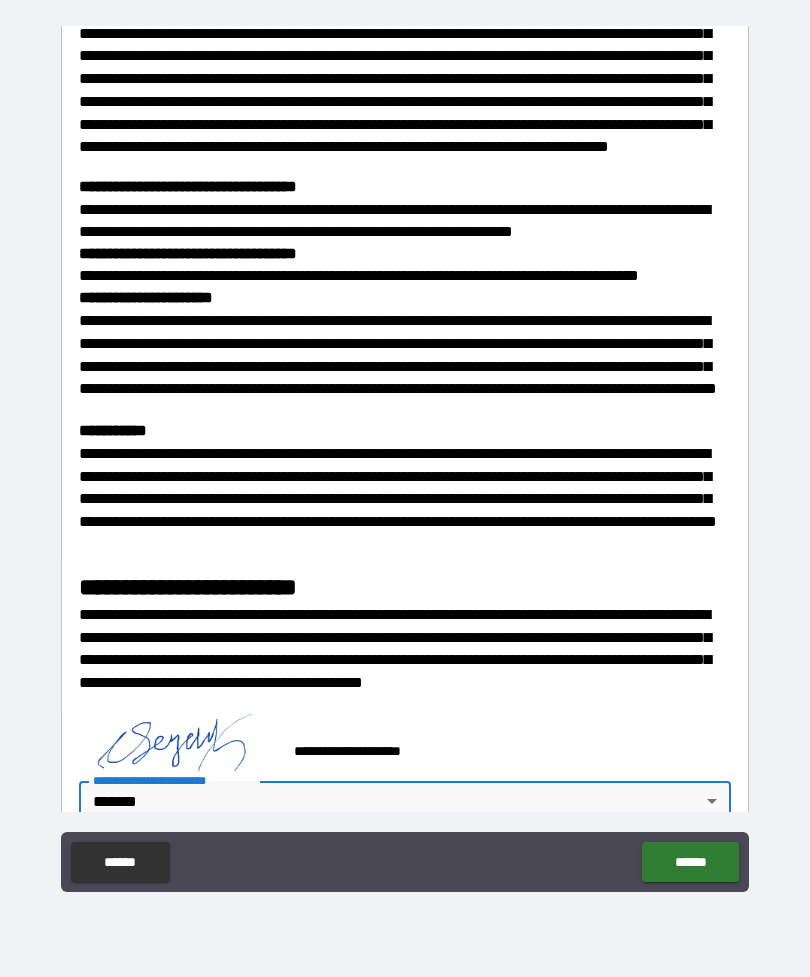 click on "[FIRST] [LAST] [PHONE] [ADDRESS] [CITY], [STATE] [POSTAL_CODE] [COUNTRY]" at bounding box center (405, 456) 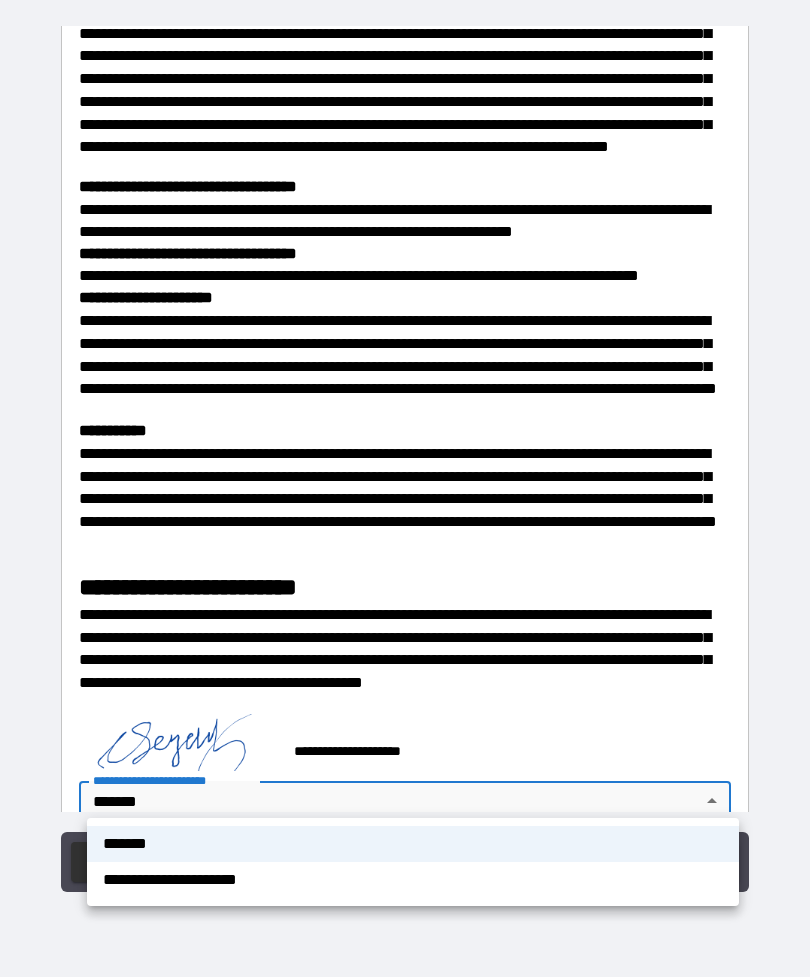click on "**********" at bounding box center (413, 880) 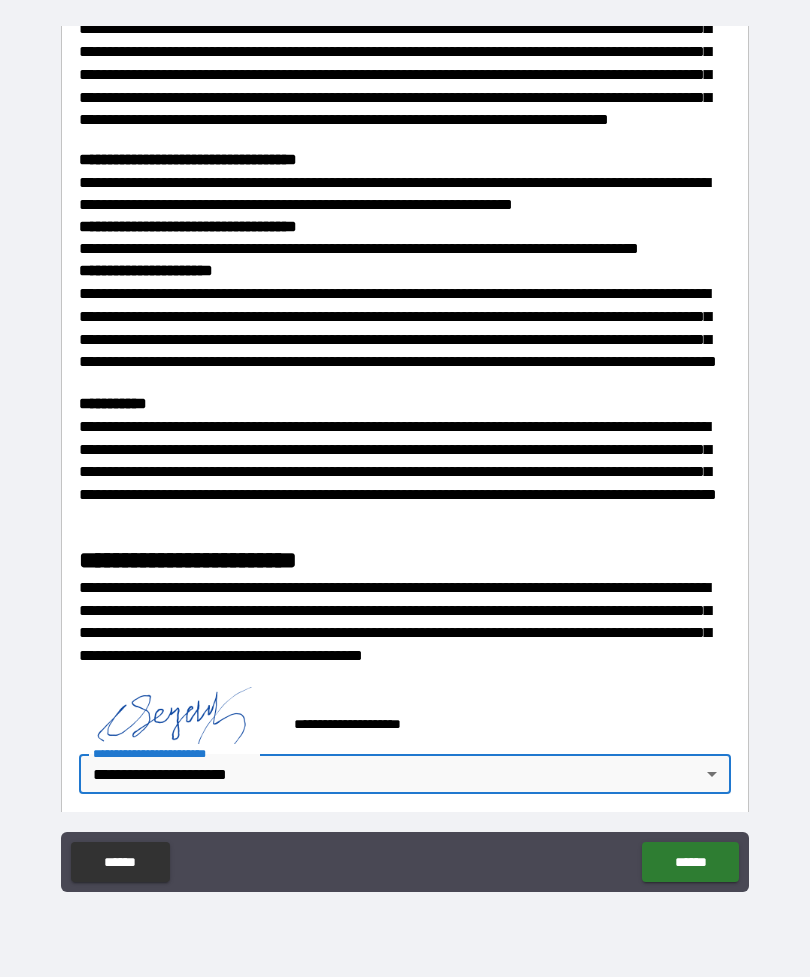 scroll, scrollTop: 1546, scrollLeft: 0, axis: vertical 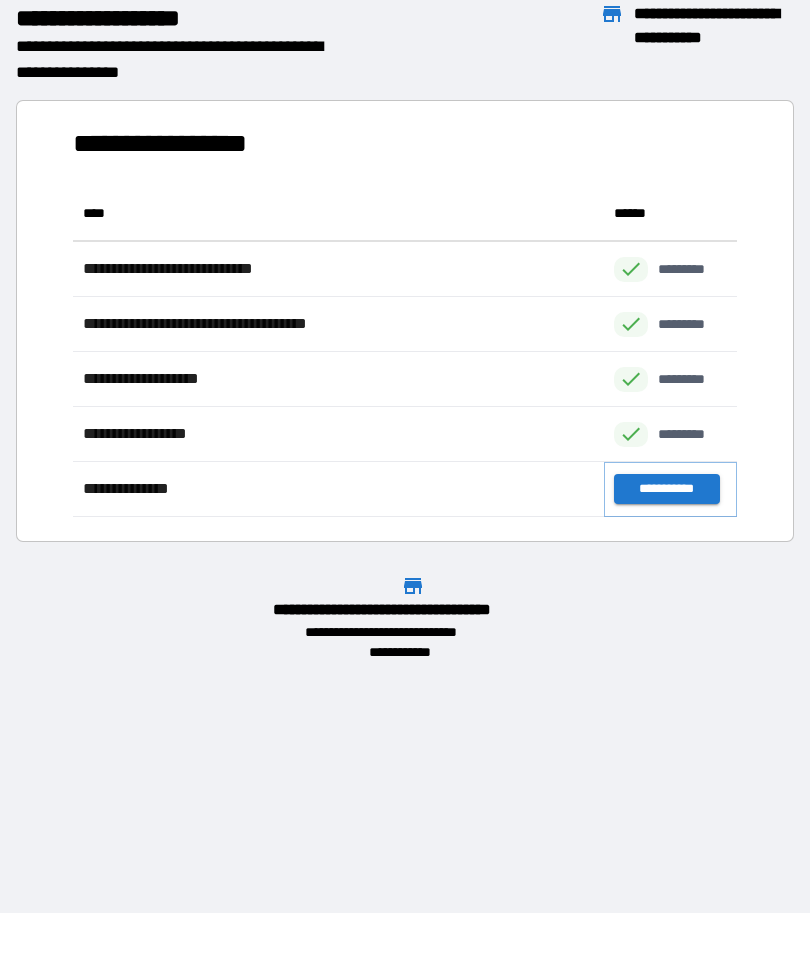 click on "**********" at bounding box center (666, 489) 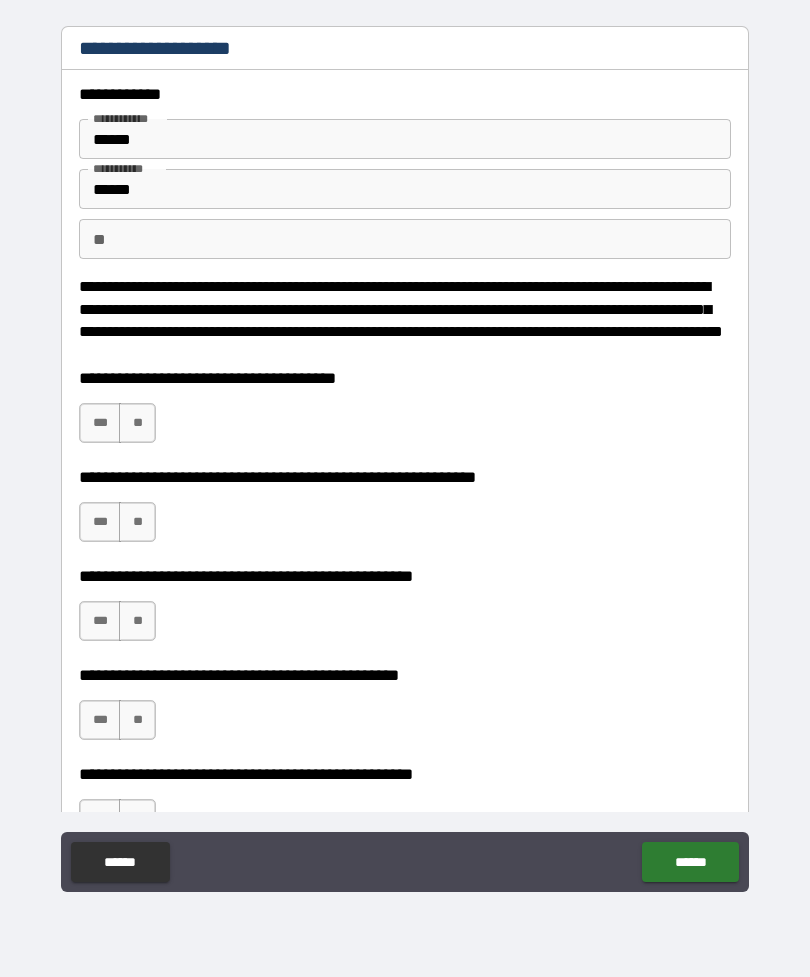 click on "**********" at bounding box center [405, 316] 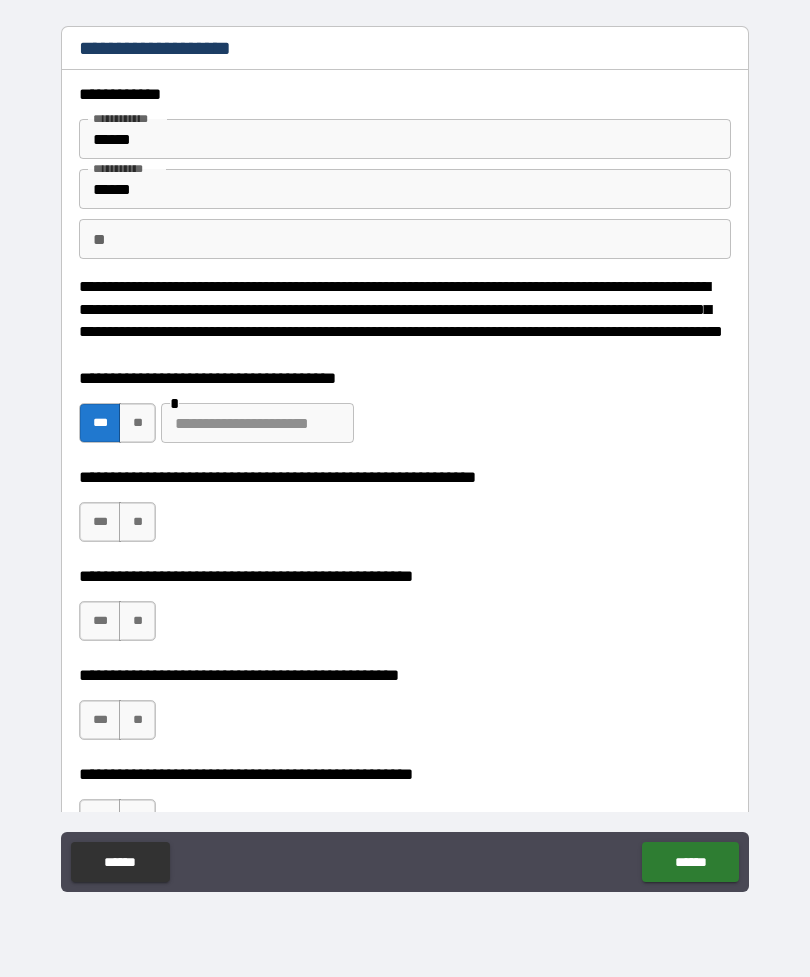 click on "**" at bounding box center [137, 522] 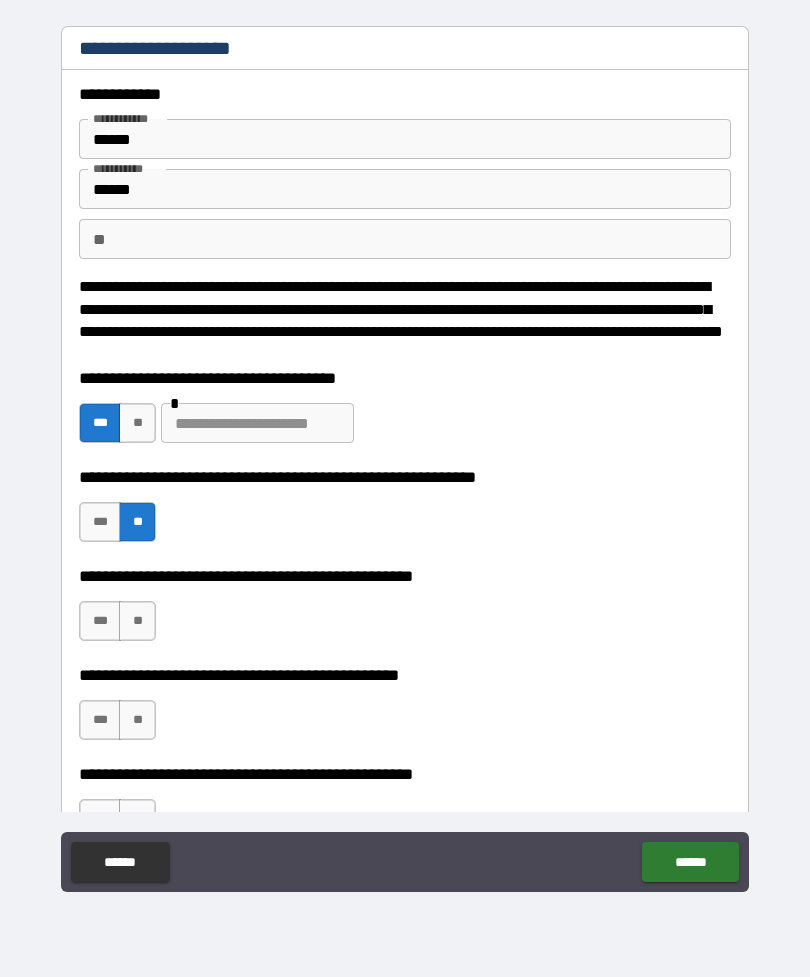 click on "**" at bounding box center (137, 621) 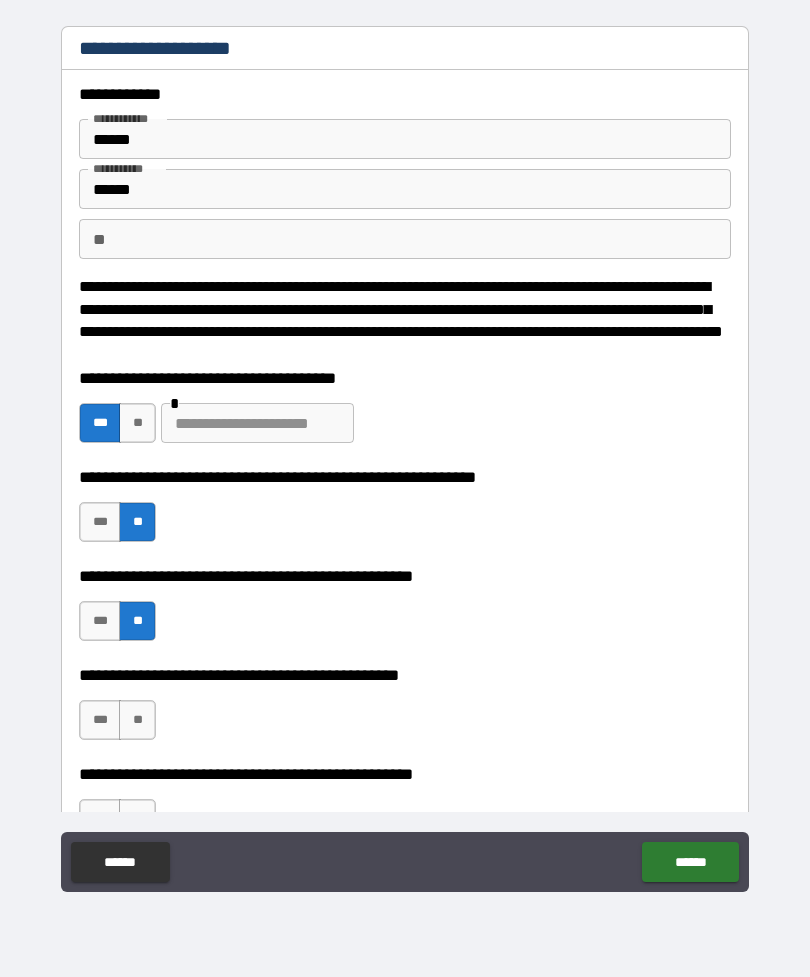 click on "**" at bounding box center [137, 720] 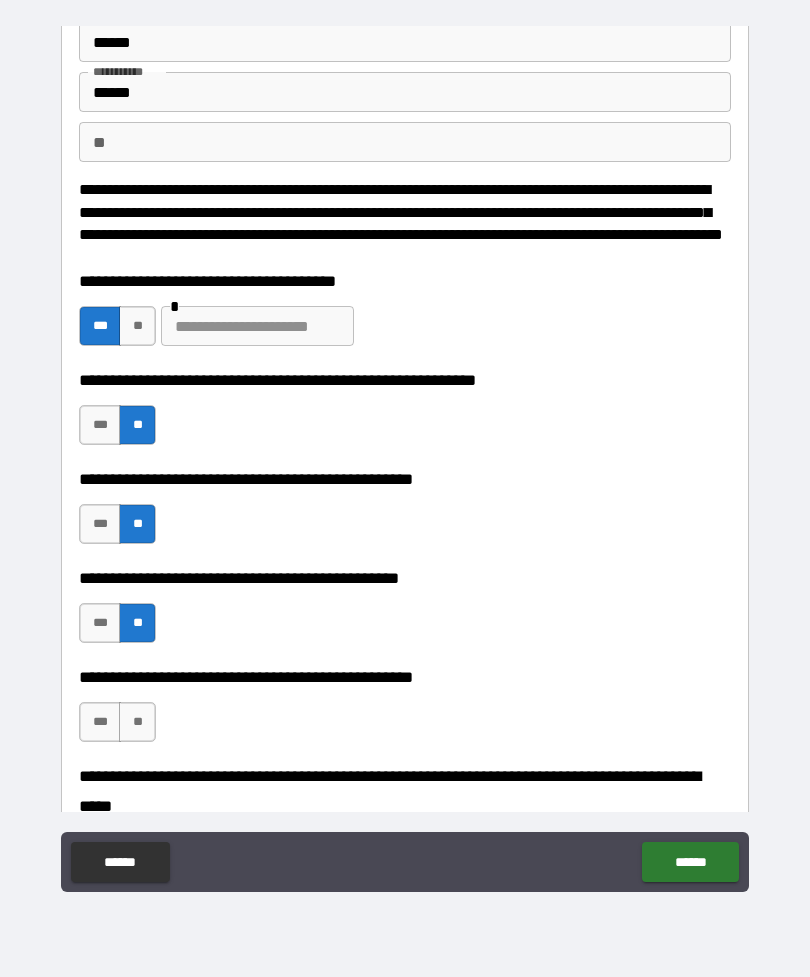 scroll, scrollTop: 99, scrollLeft: 0, axis: vertical 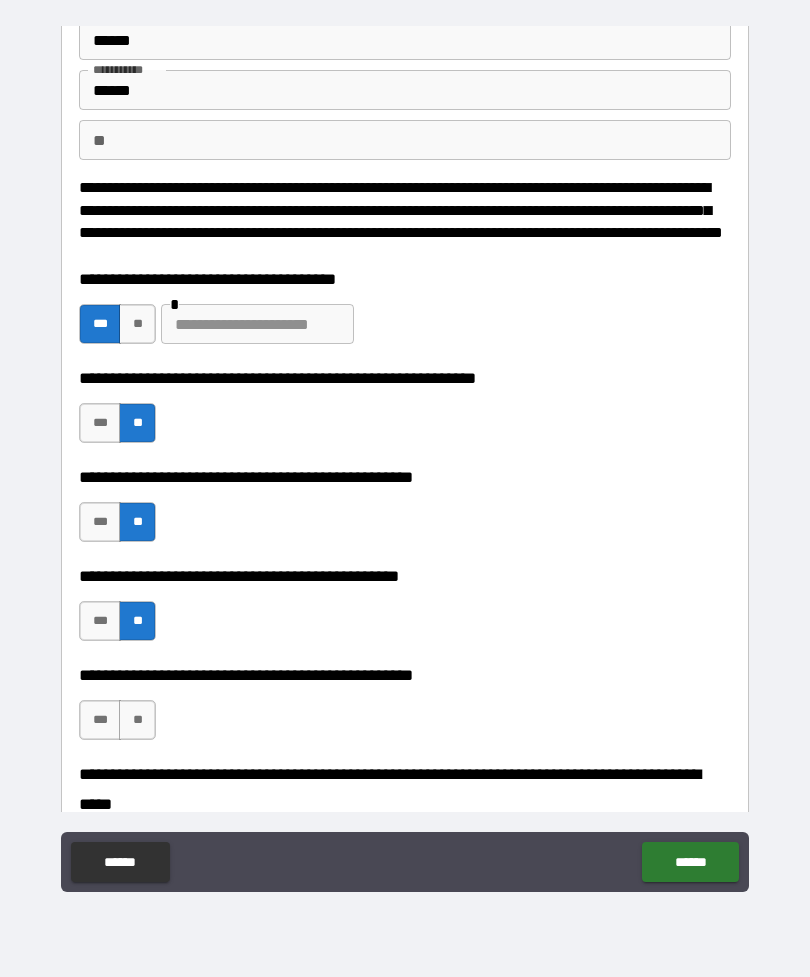 click on "**" at bounding box center (137, 720) 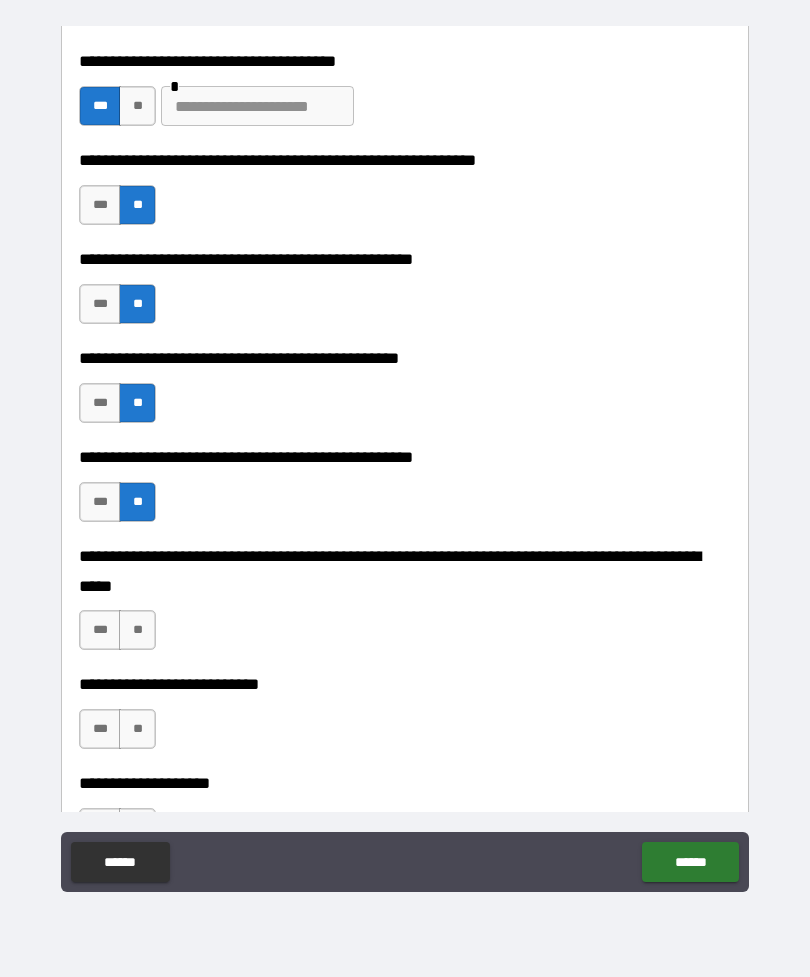 scroll, scrollTop: 320, scrollLeft: 0, axis: vertical 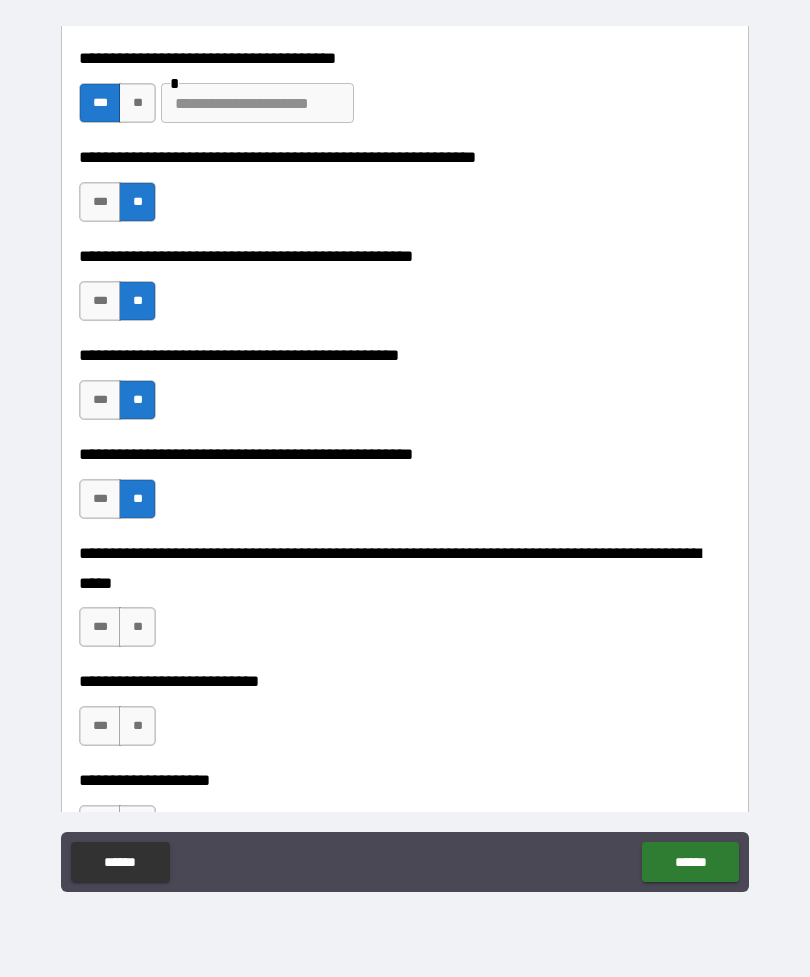 click on "**" at bounding box center [137, 627] 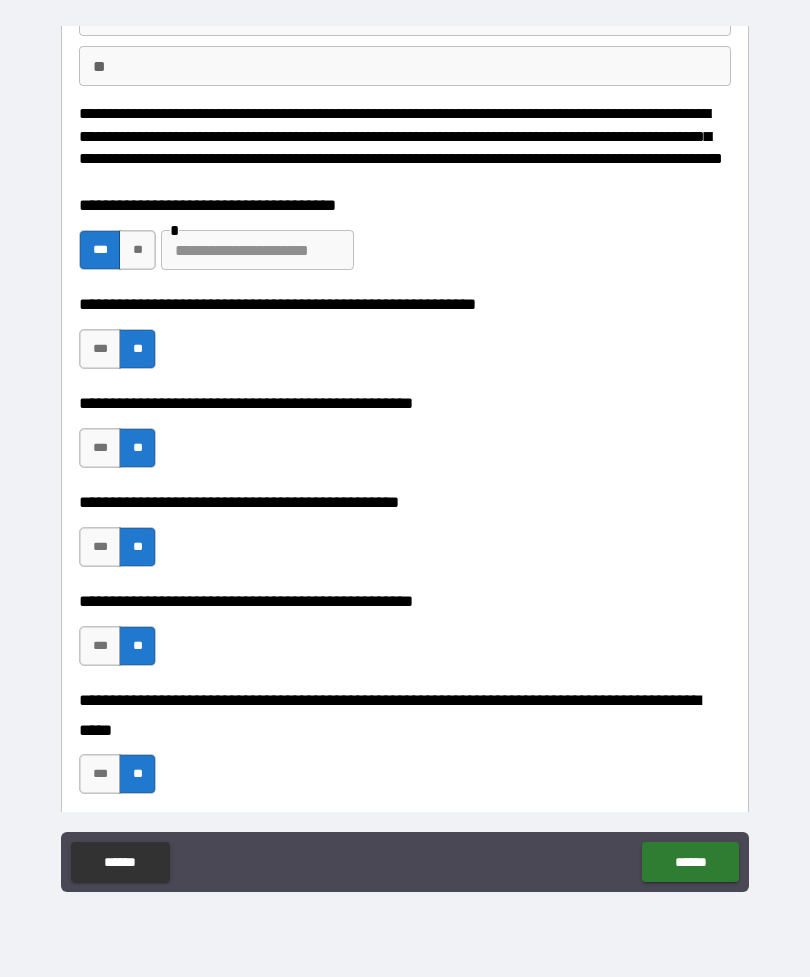 scroll, scrollTop: 172, scrollLeft: 0, axis: vertical 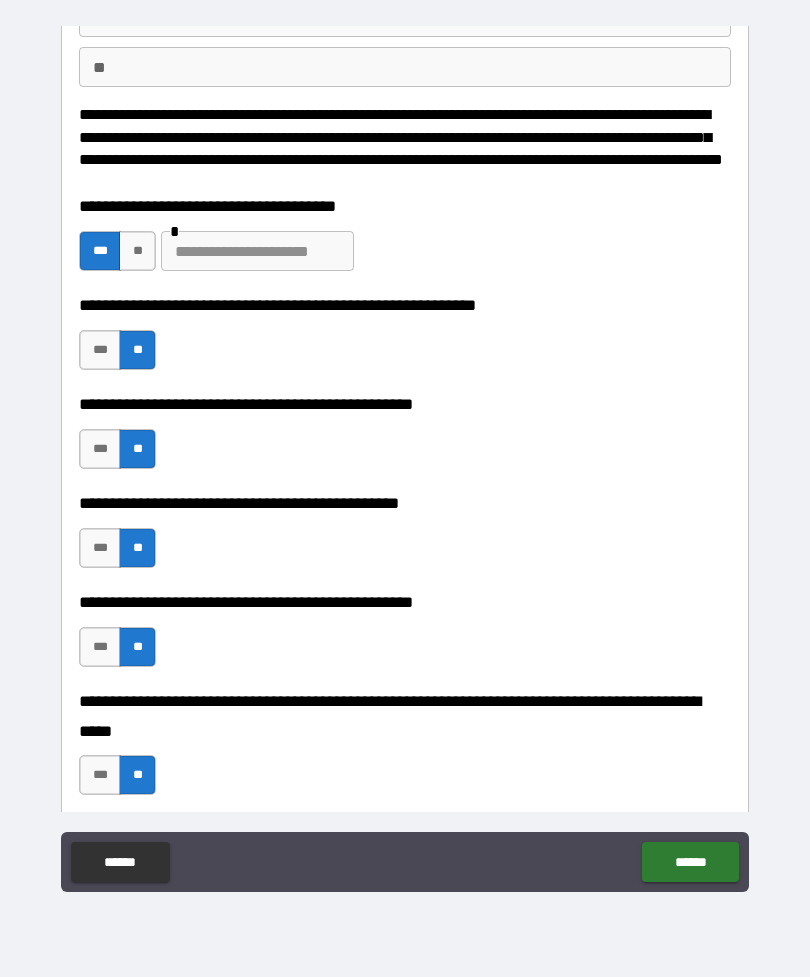 click on "**" at bounding box center (137, 251) 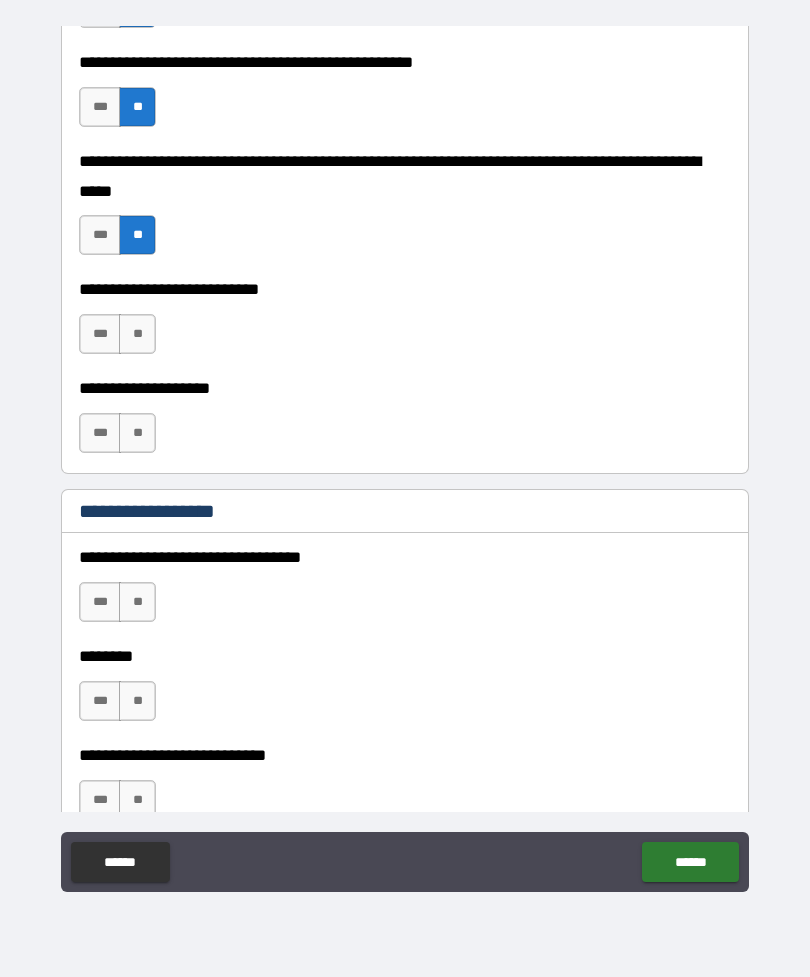 scroll, scrollTop: 715, scrollLeft: 0, axis: vertical 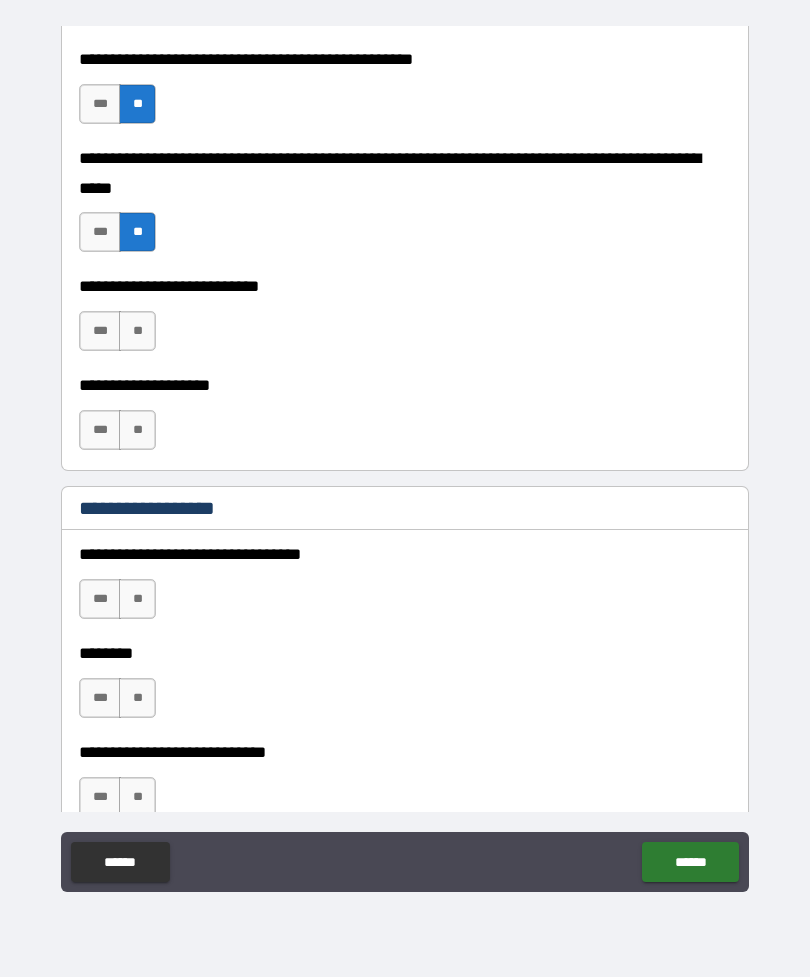 click on "**" at bounding box center [137, 331] 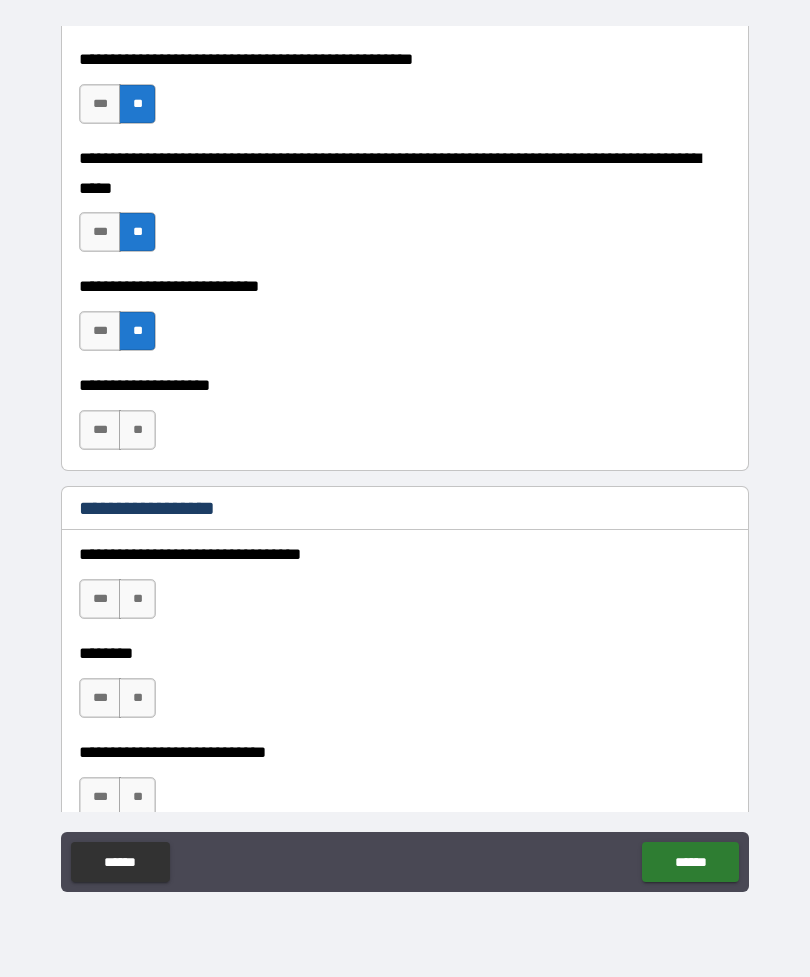 click on "**" at bounding box center [137, 430] 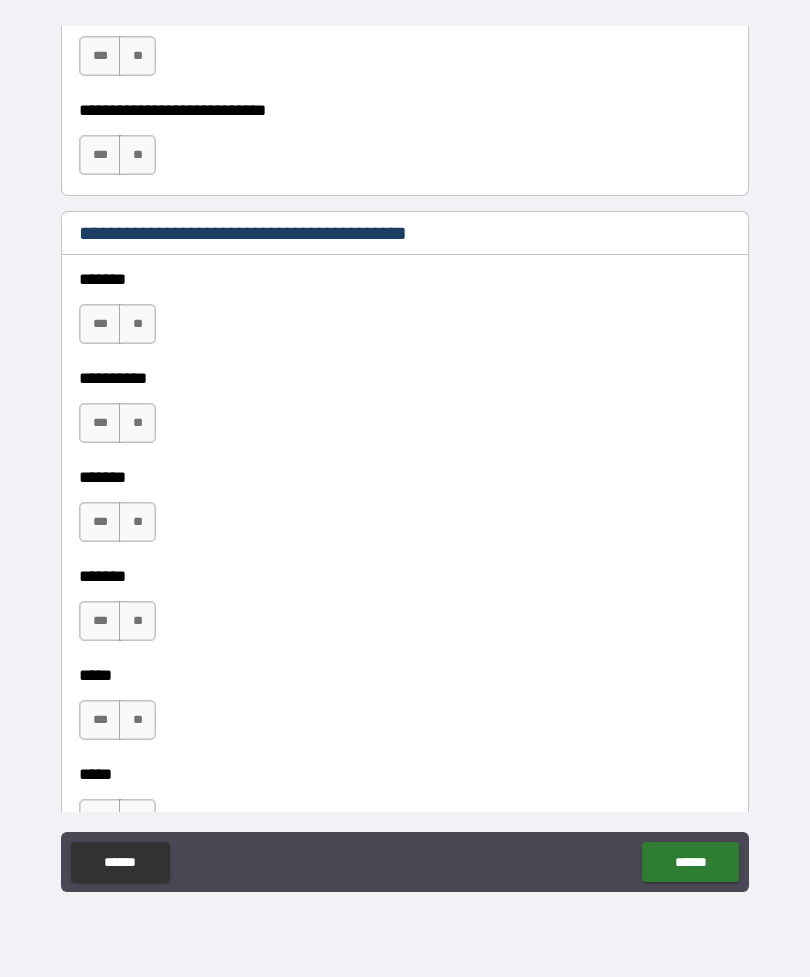 scroll, scrollTop: 1358, scrollLeft: 0, axis: vertical 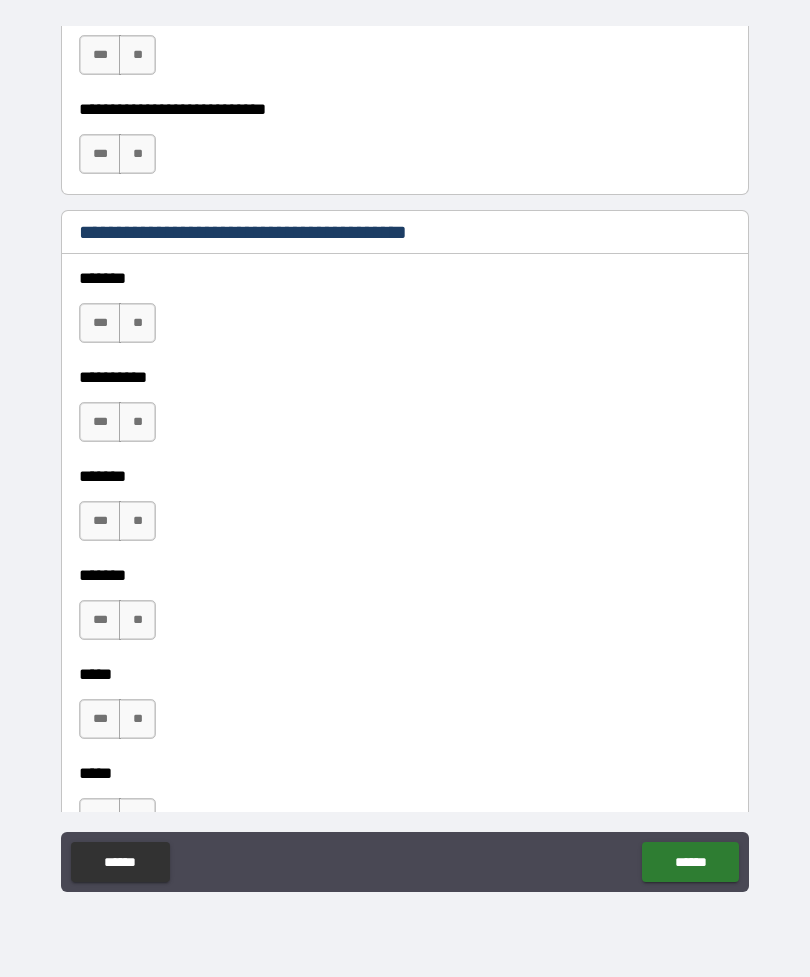 click on "**" at bounding box center [137, 323] 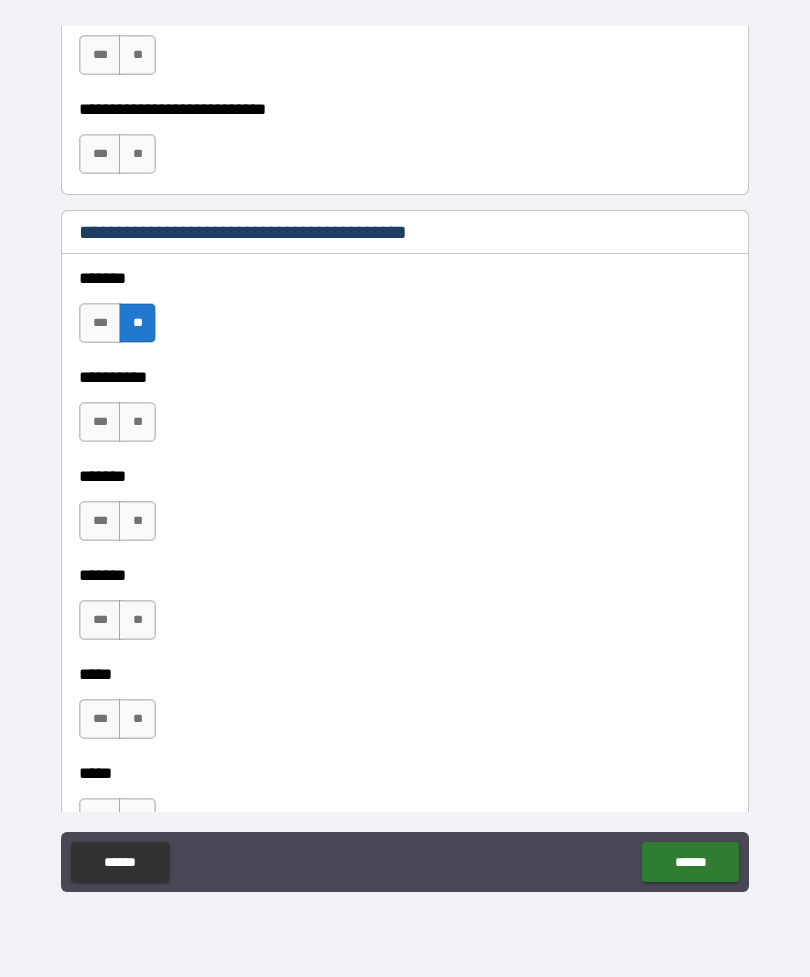 click on "**" at bounding box center [137, 422] 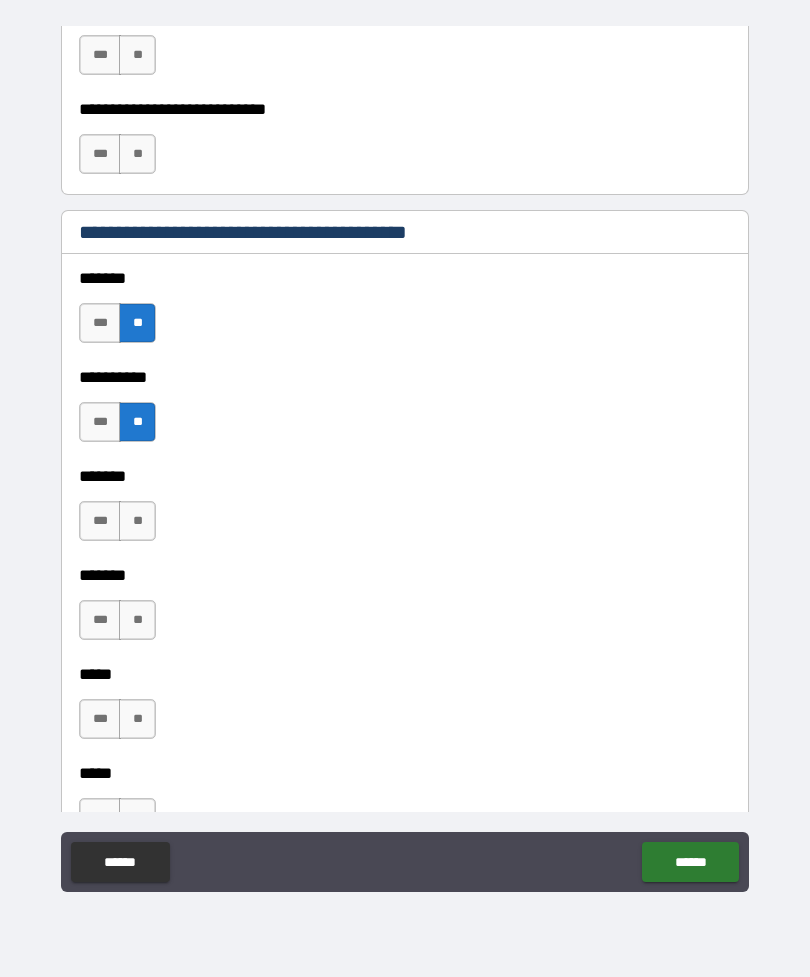 click on "**" at bounding box center [137, 521] 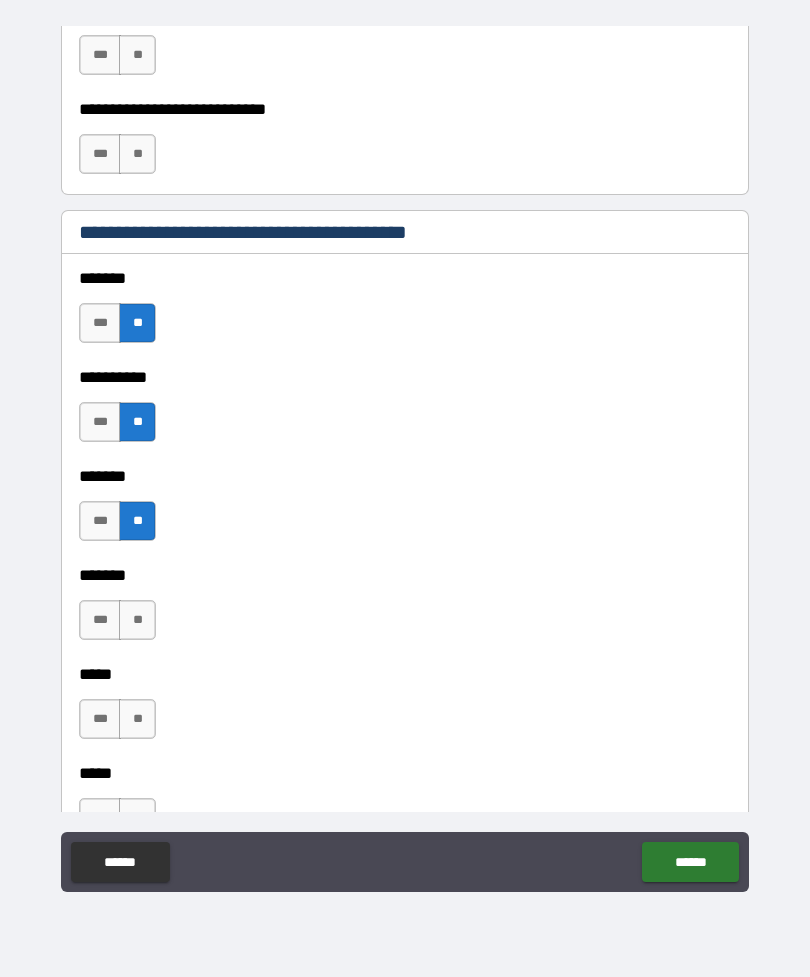 click on "**" at bounding box center (137, 620) 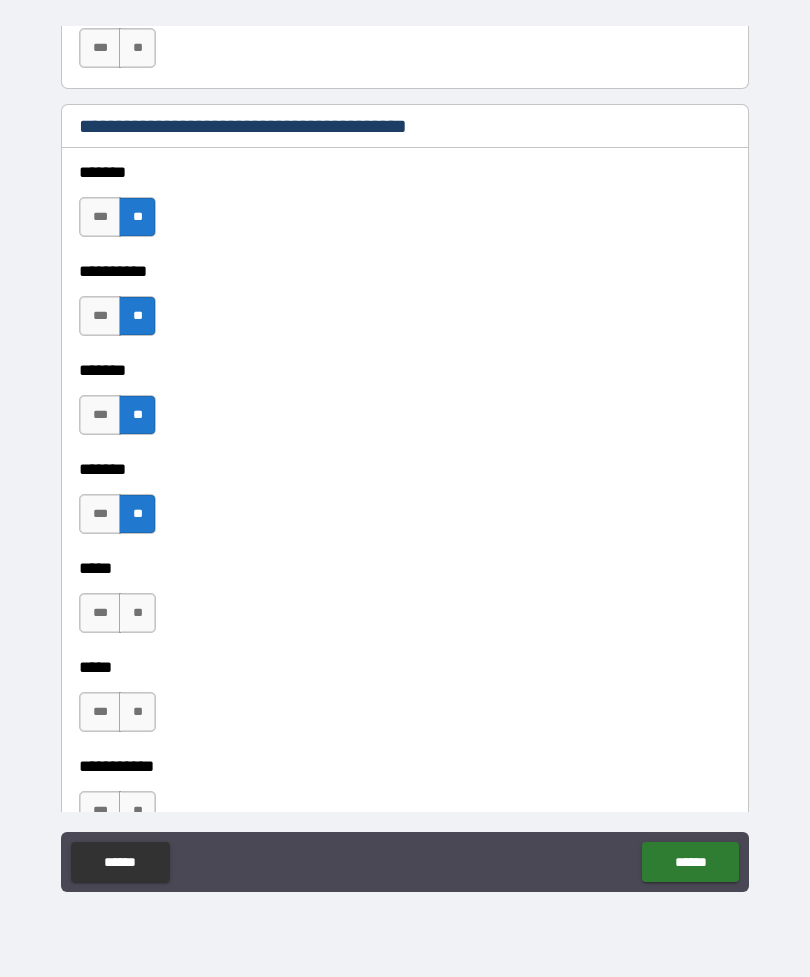 scroll, scrollTop: 1469, scrollLeft: 0, axis: vertical 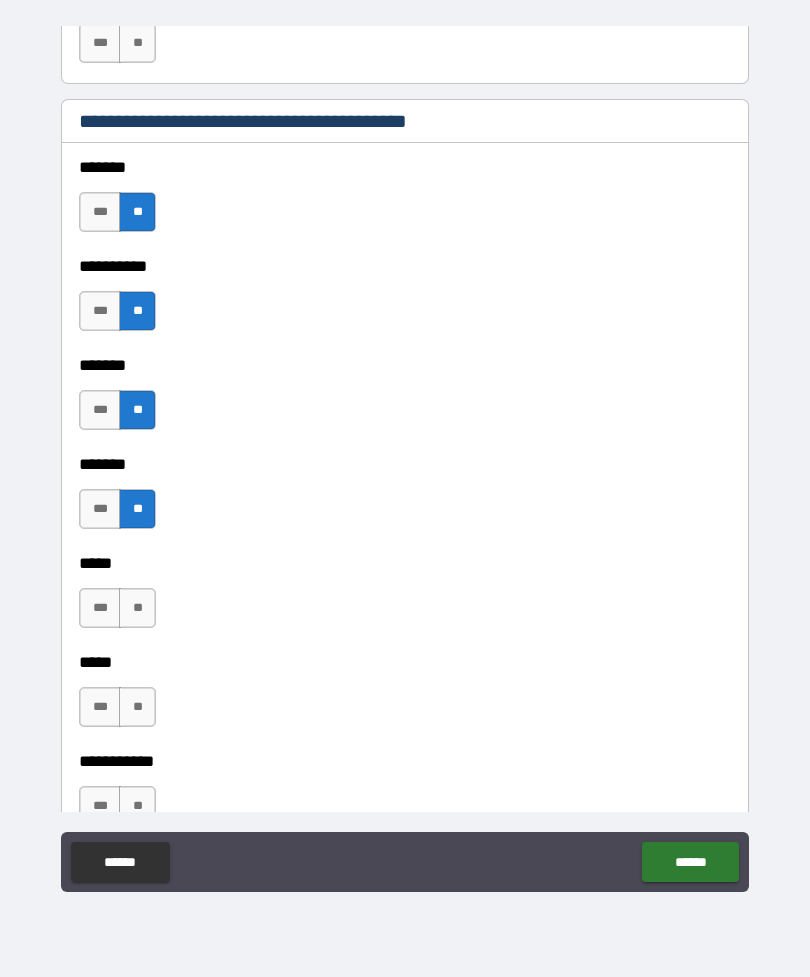 click on "**" at bounding box center (137, 608) 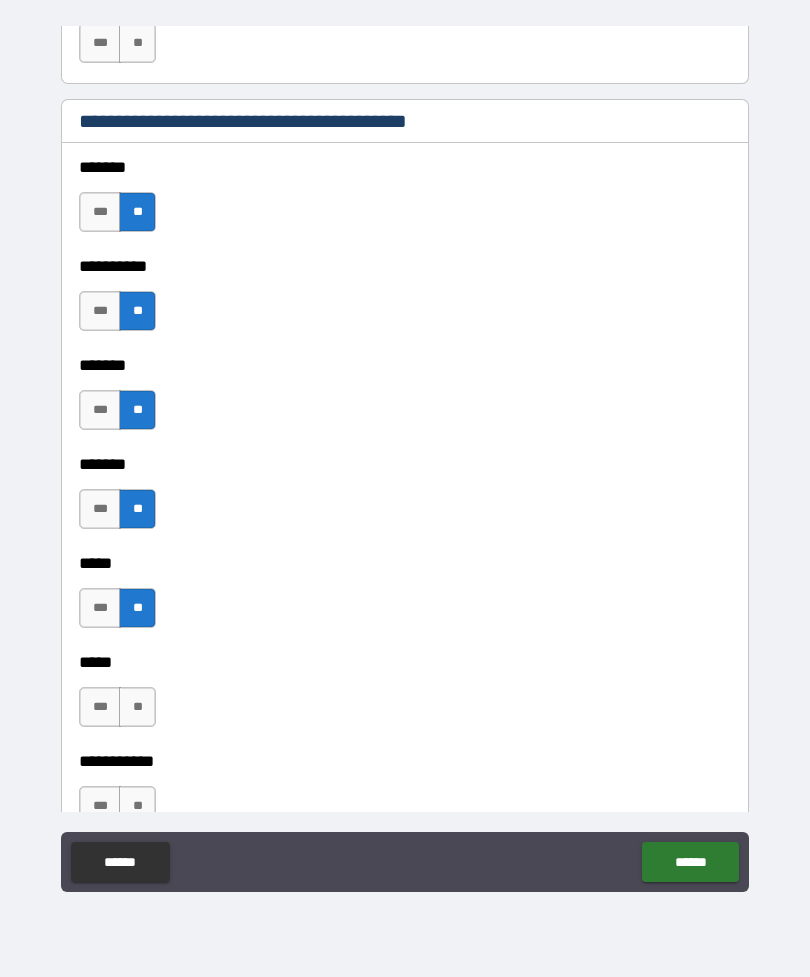 click on "*** **" at bounding box center (117, 707) 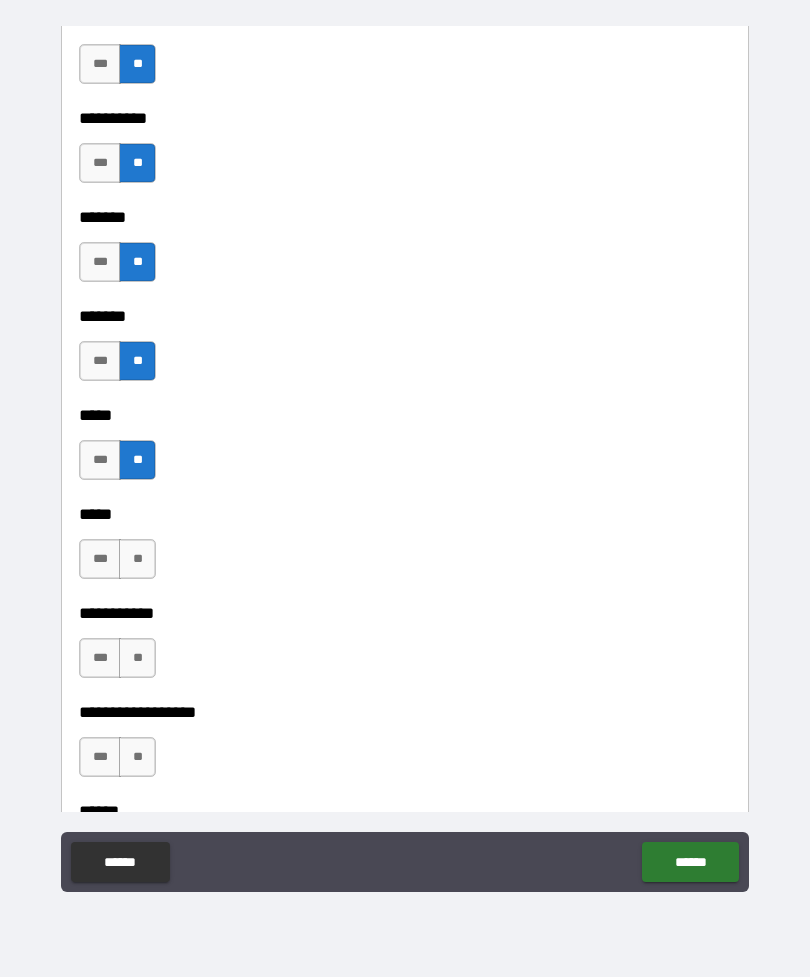 scroll, scrollTop: 1620, scrollLeft: 0, axis: vertical 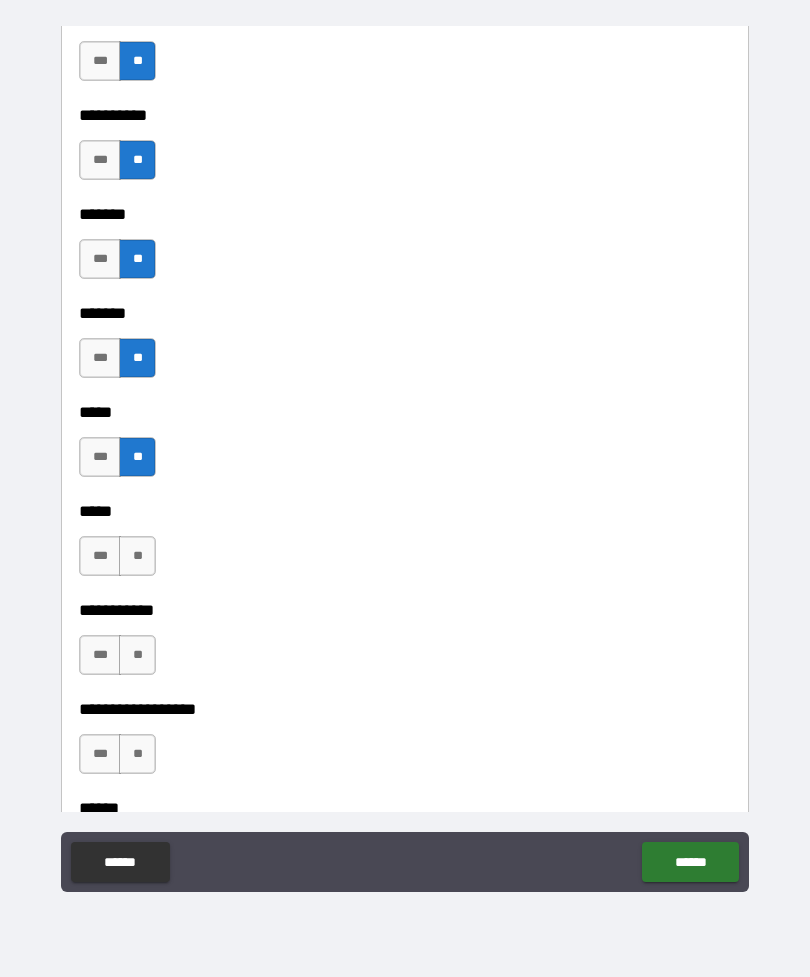 click on "**" at bounding box center [137, 556] 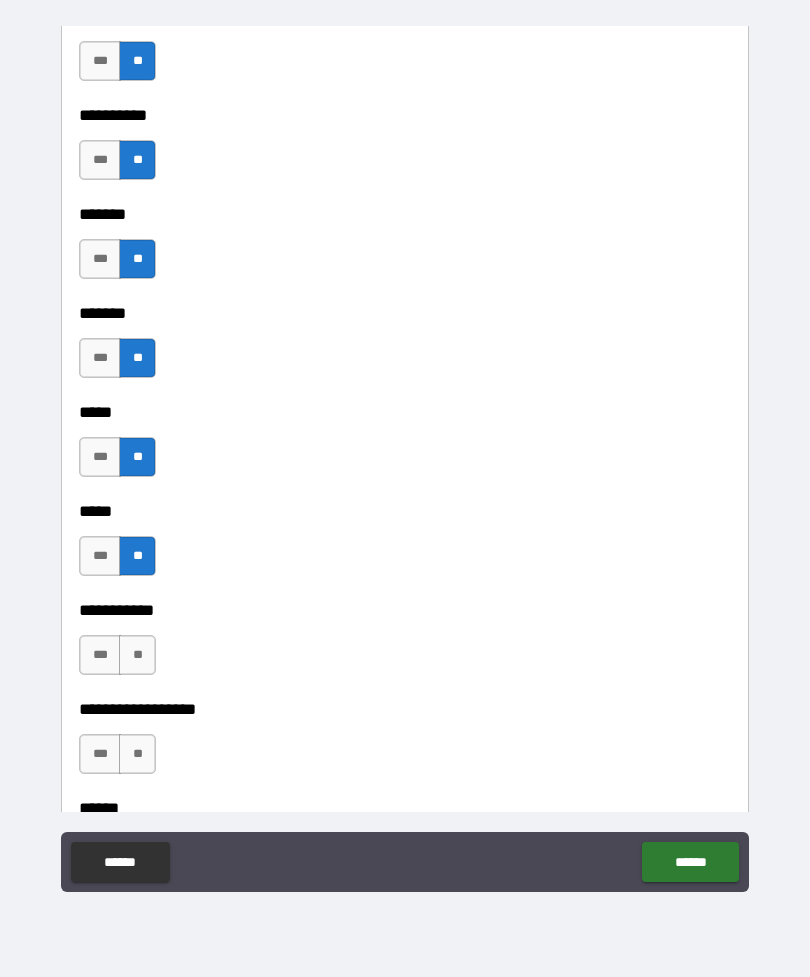 click on "**" at bounding box center [137, 655] 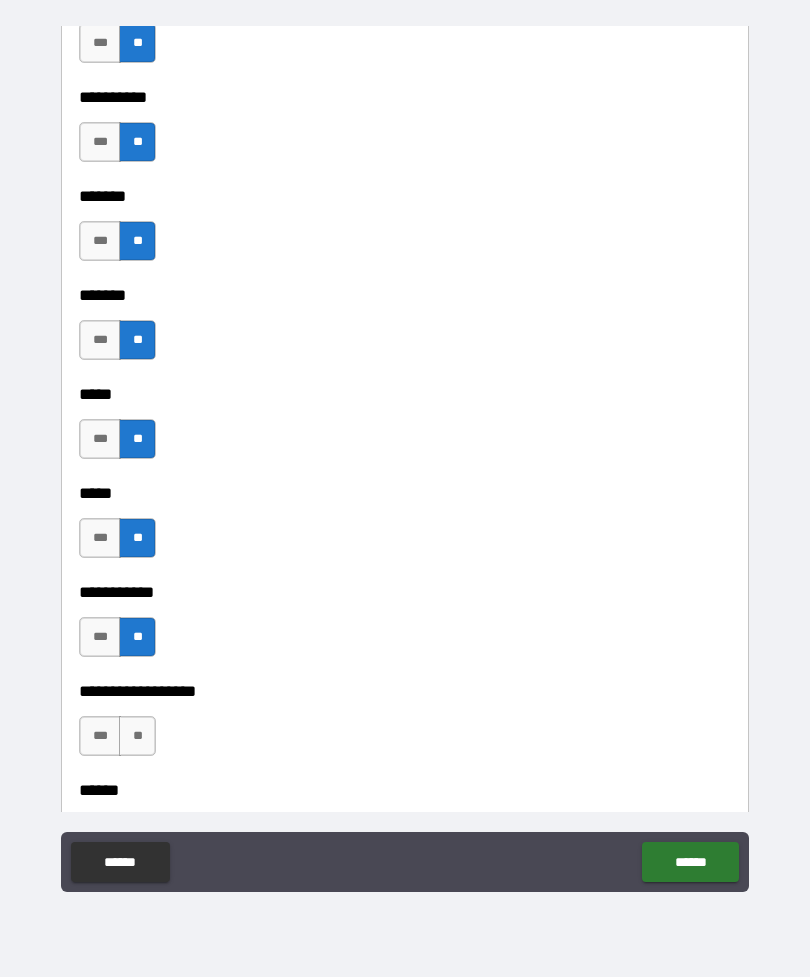scroll, scrollTop: 1642, scrollLeft: 0, axis: vertical 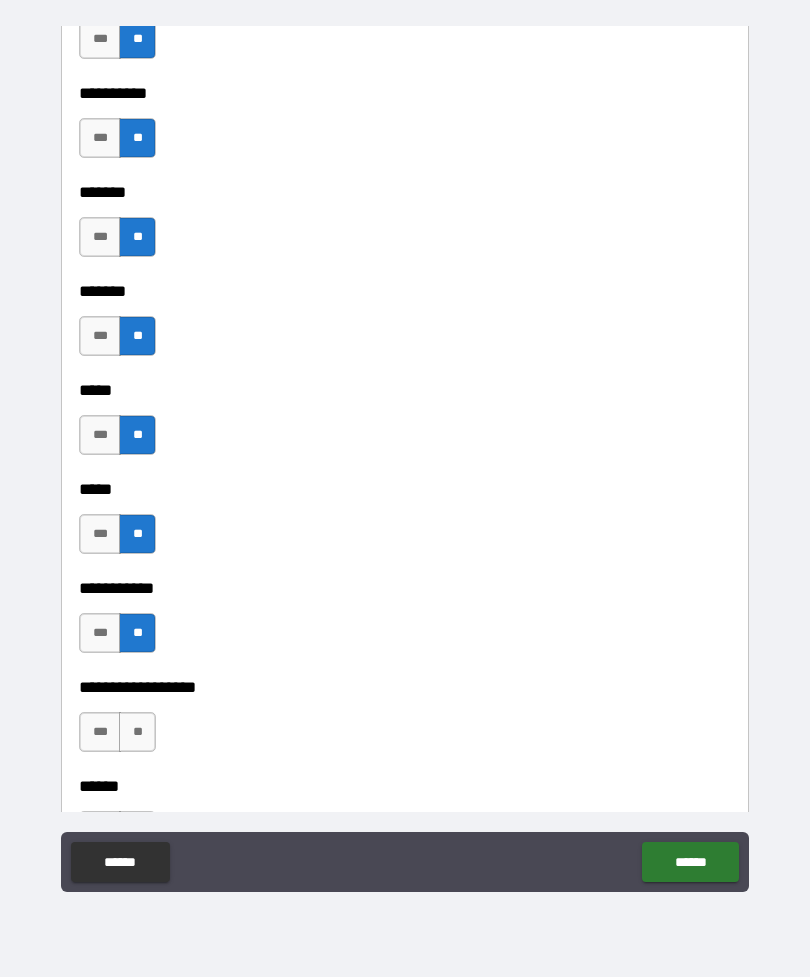 click on "**" at bounding box center (137, 732) 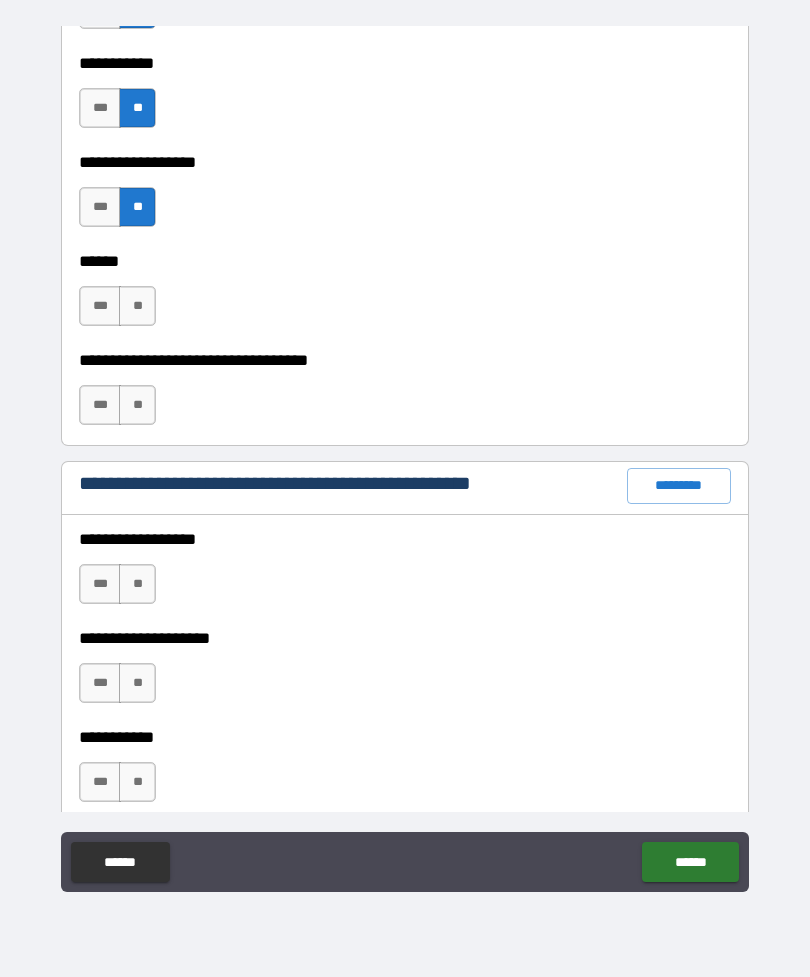 scroll, scrollTop: 2169, scrollLeft: 0, axis: vertical 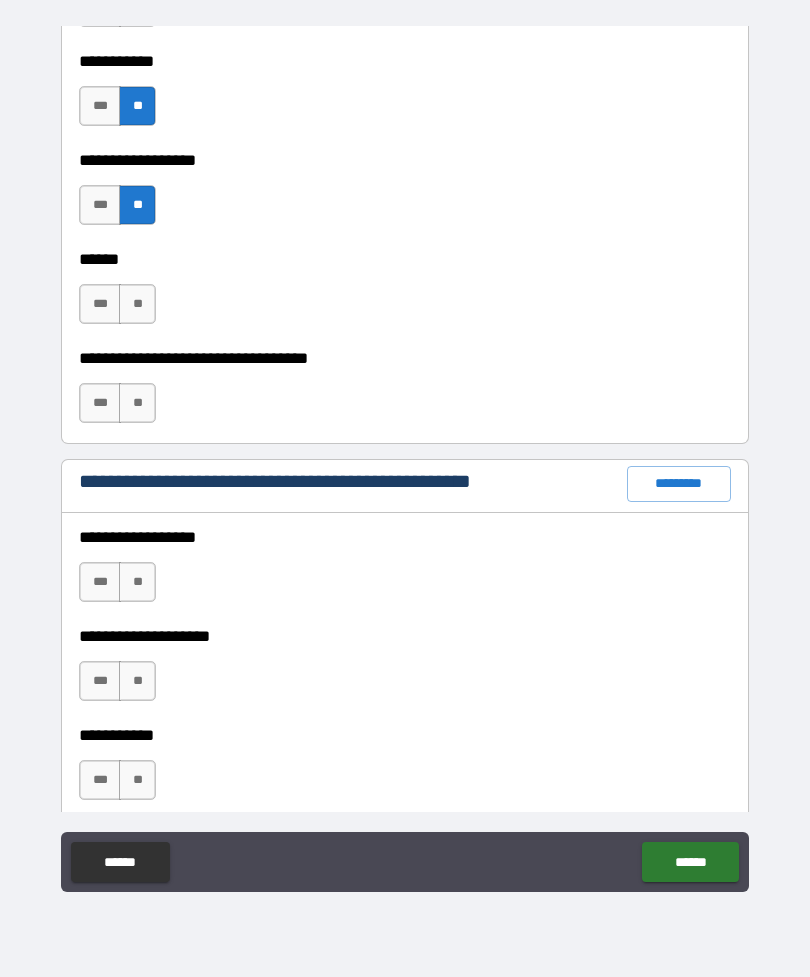 click on "**" at bounding box center (137, 403) 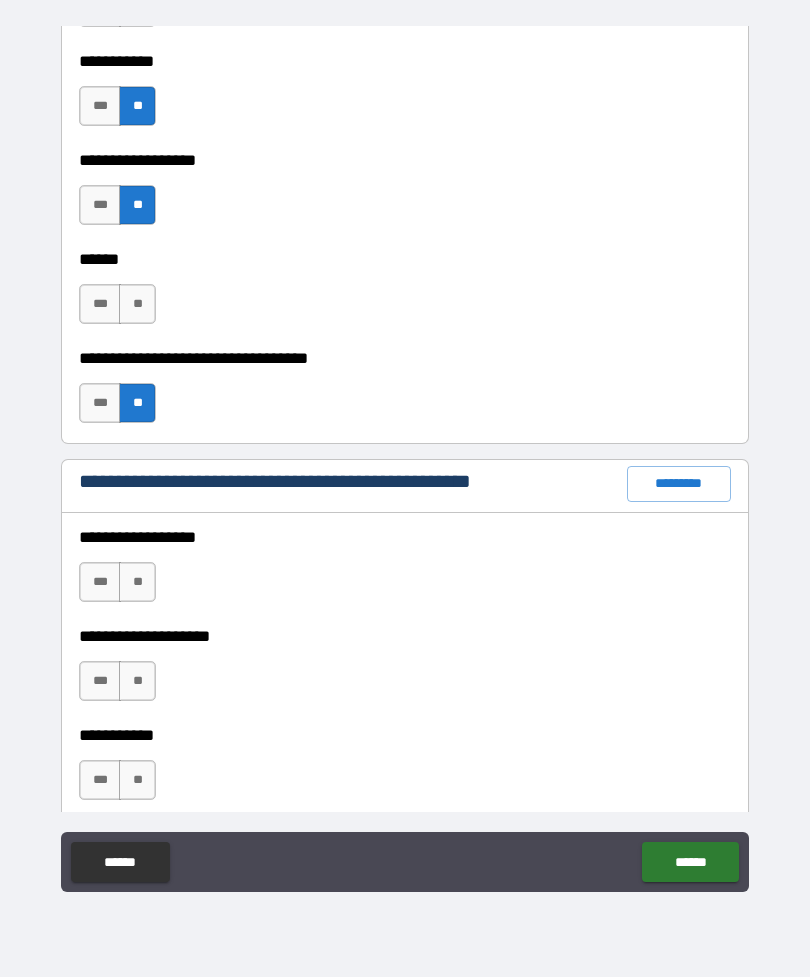 click on "**" at bounding box center [137, 304] 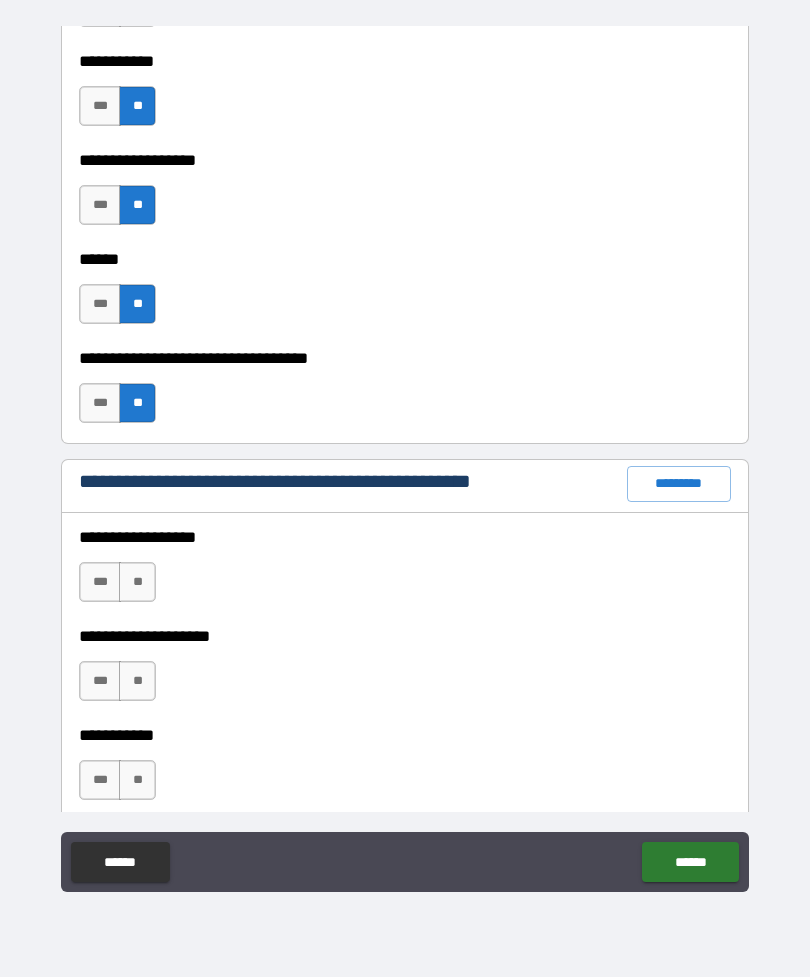click on "**" at bounding box center (137, 582) 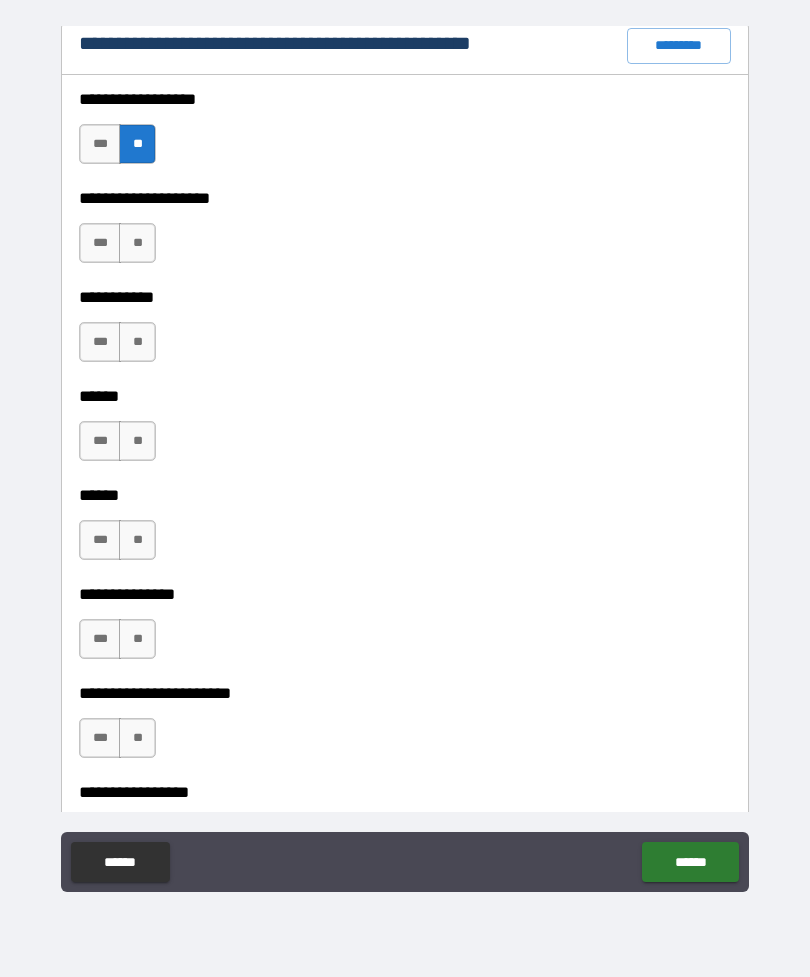 scroll, scrollTop: 2613, scrollLeft: 0, axis: vertical 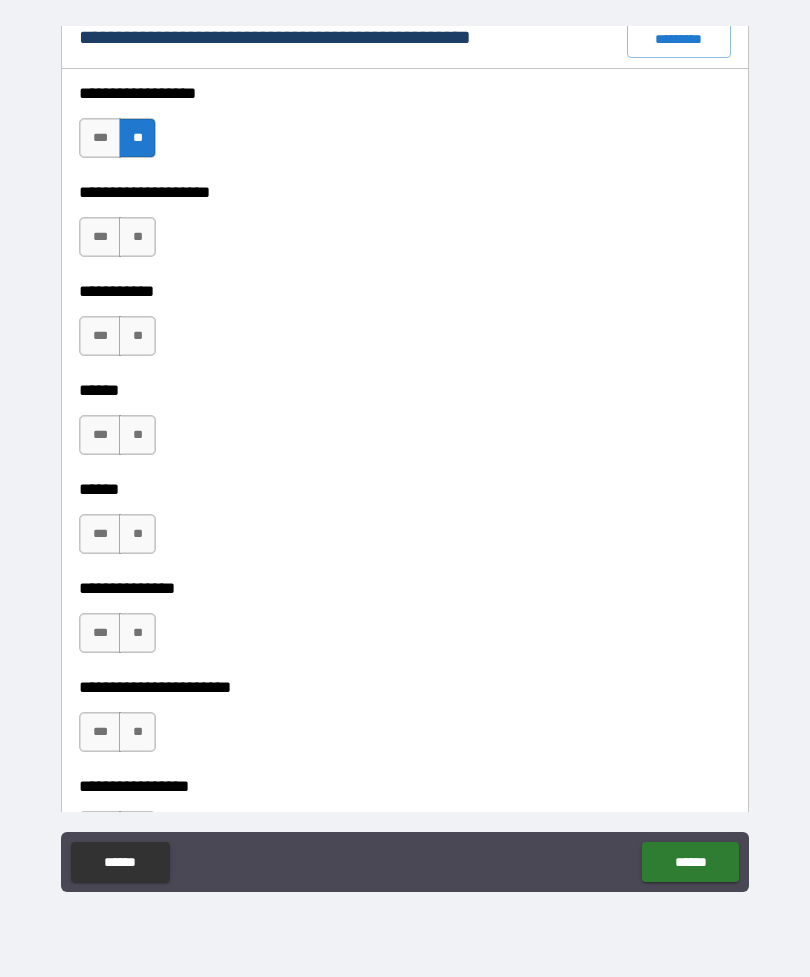 click on "**" at bounding box center [137, 237] 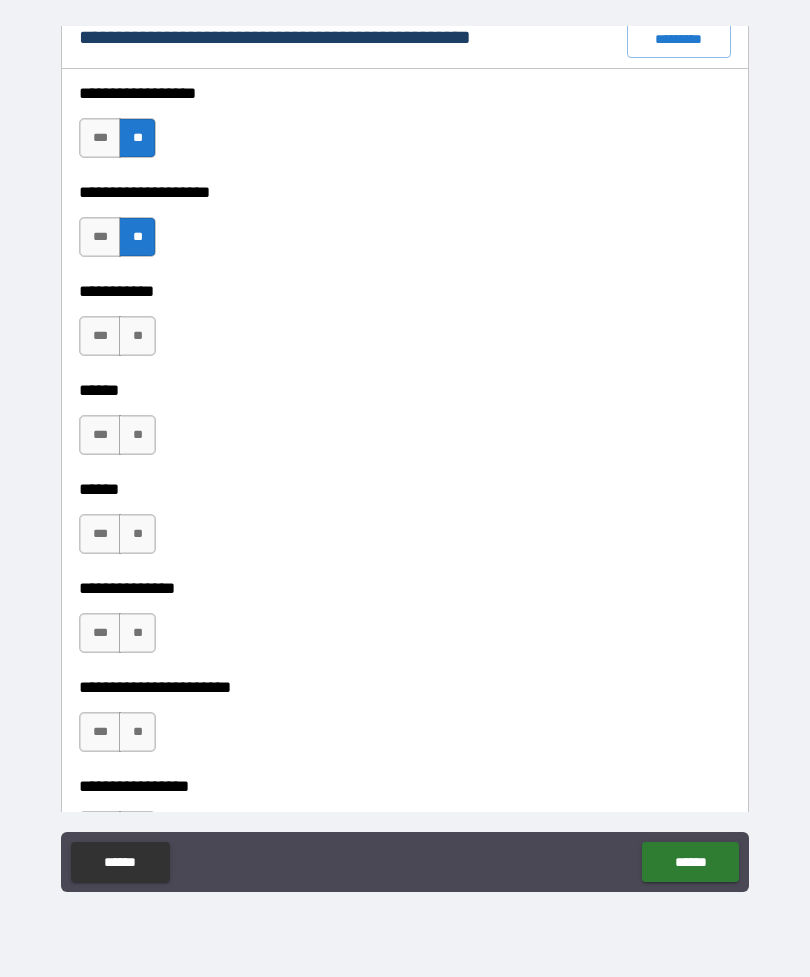 click on "**" at bounding box center [137, 336] 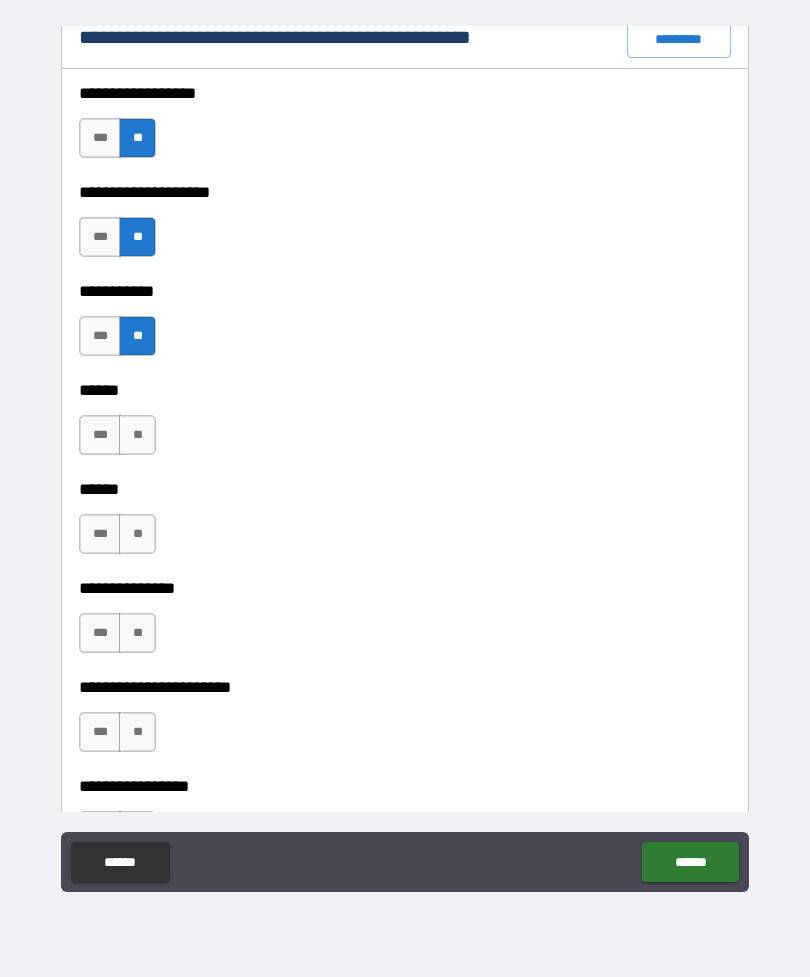 click on "**" at bounding box center (137, 435) 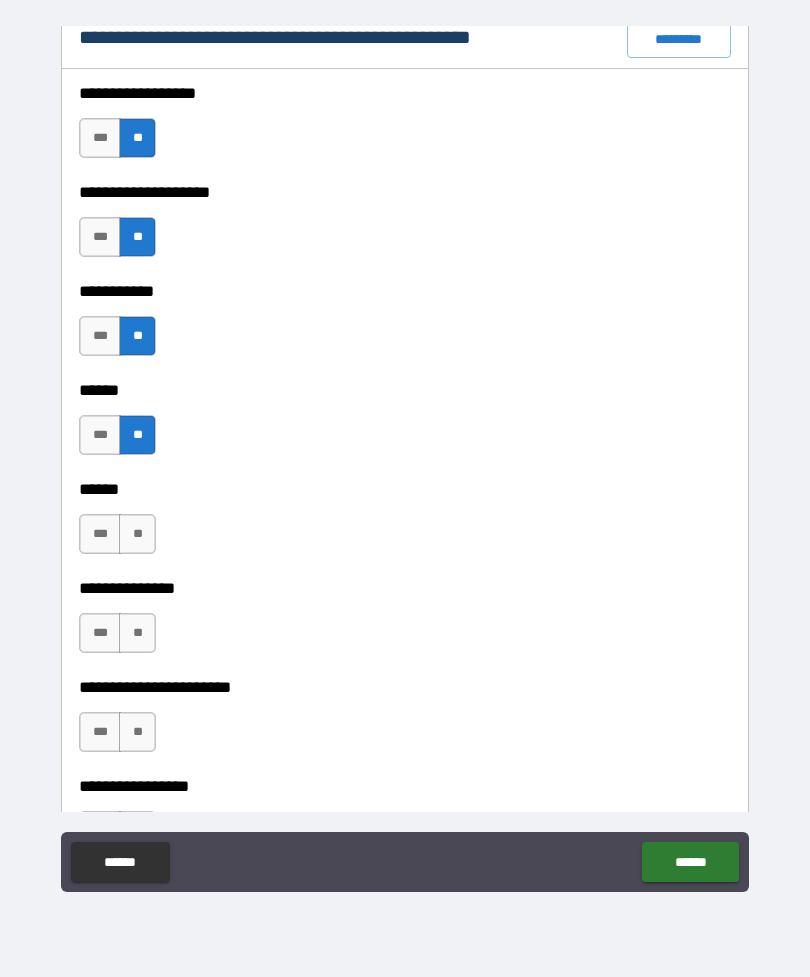 click on "**" at bounding box center [137, 534] 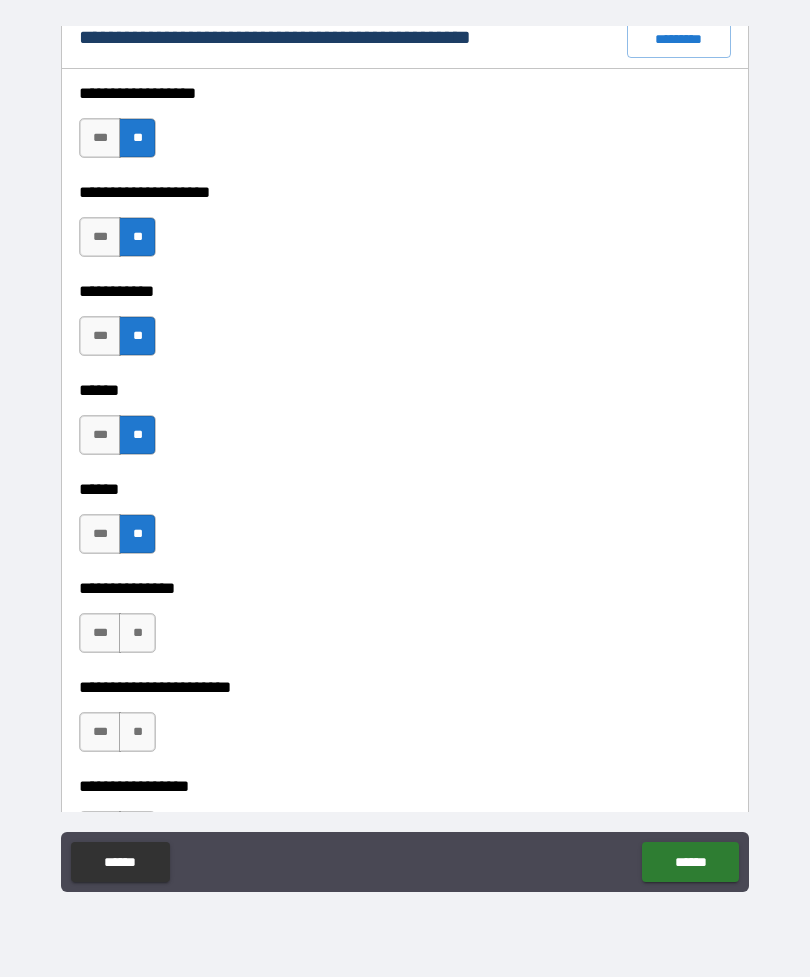 click on "**" at bounding box center [137, 633] 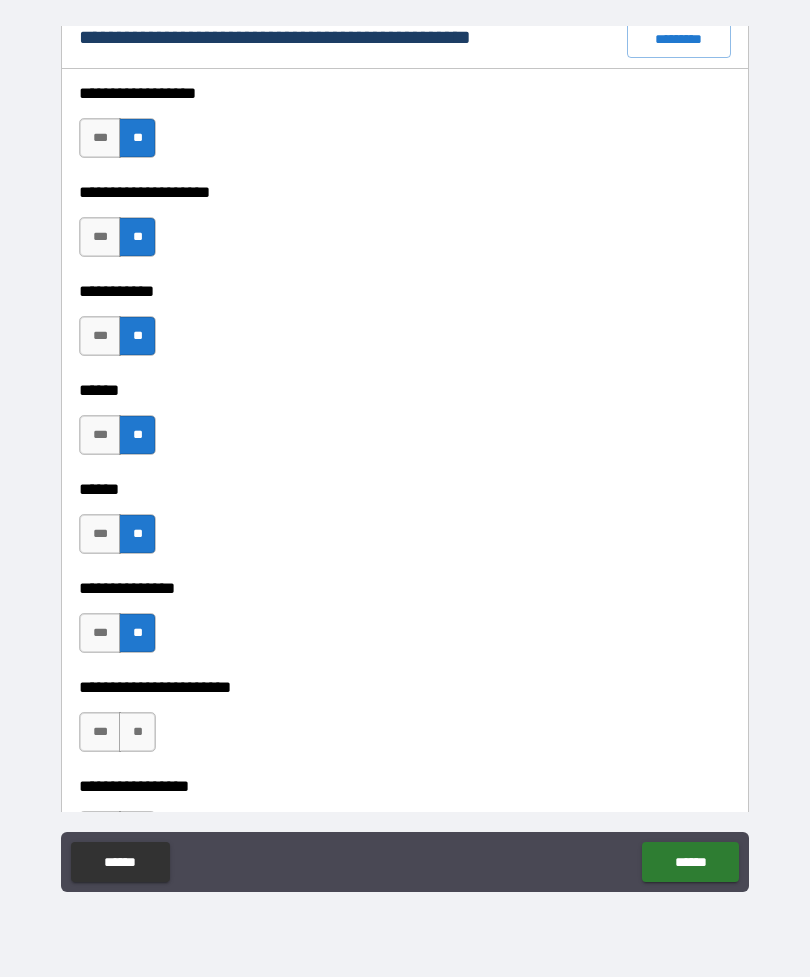 click on "**" at bounding box center [137, 732] 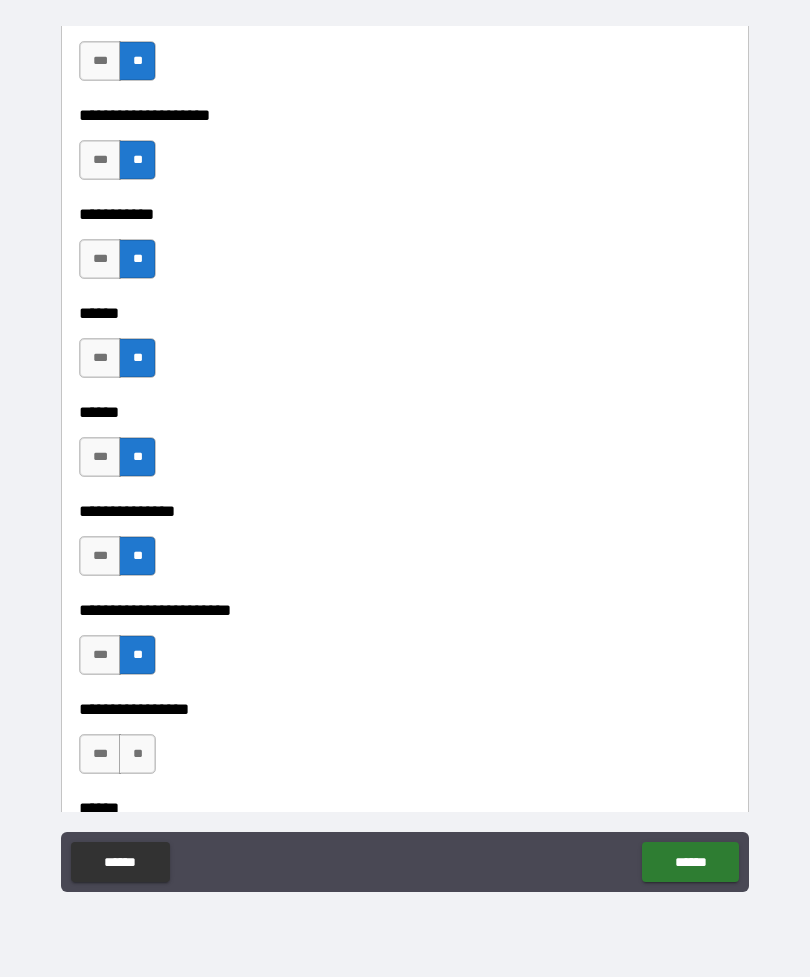 scroll, scrollTop: 2787, scrollLeft: 0, axis: vertical 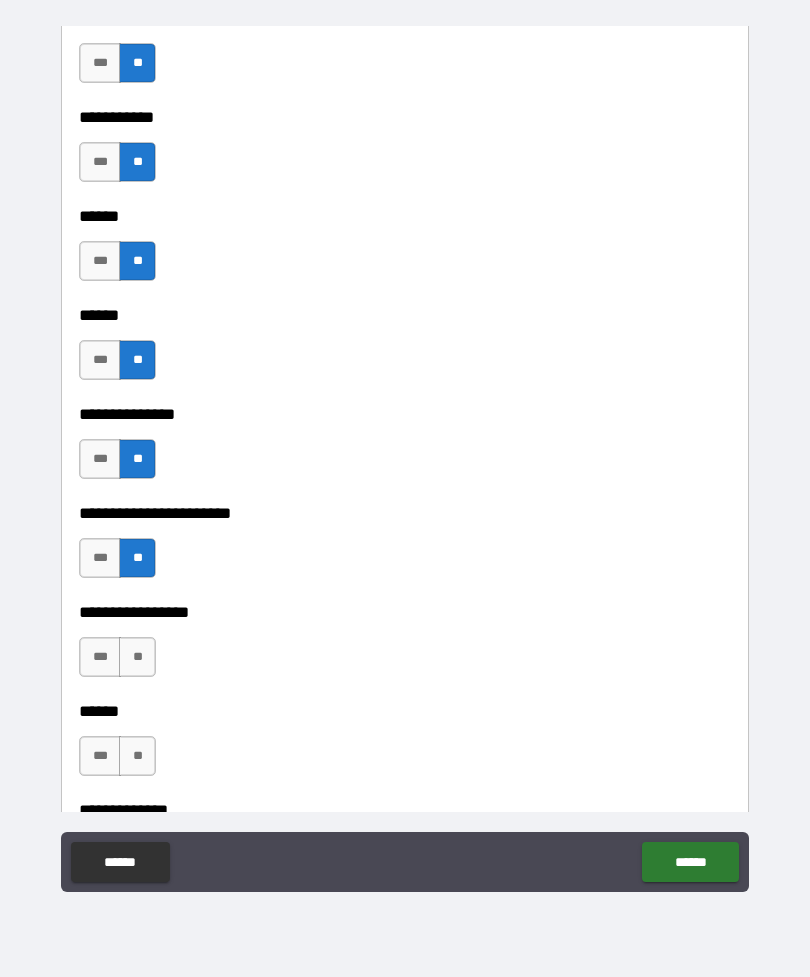 click on "**" at bounding box center (137, 657) 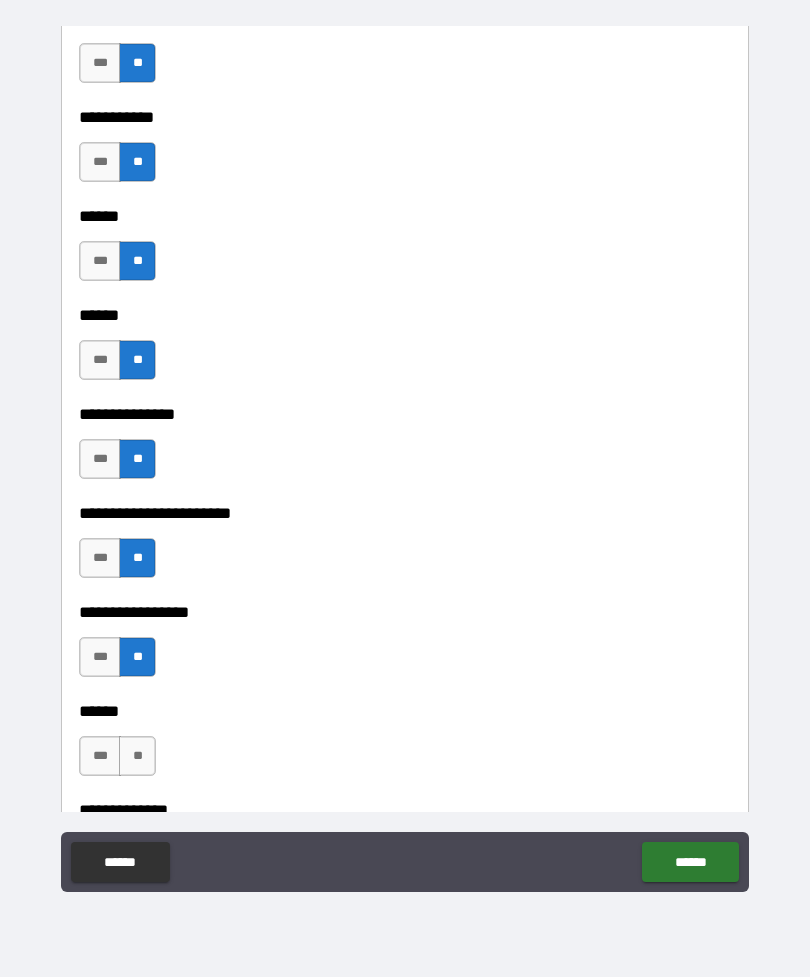 click on "**" at bounding box center [137, 756] 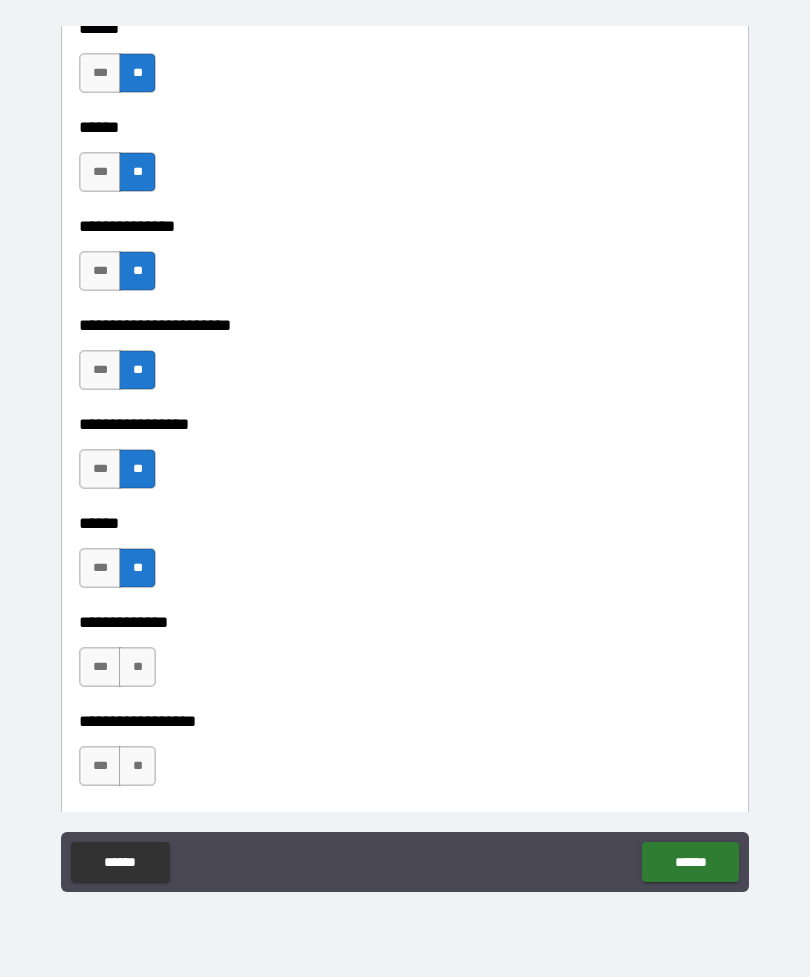 scroll, scrollTop: 2989, scrollLeft: 0, axis: vertical 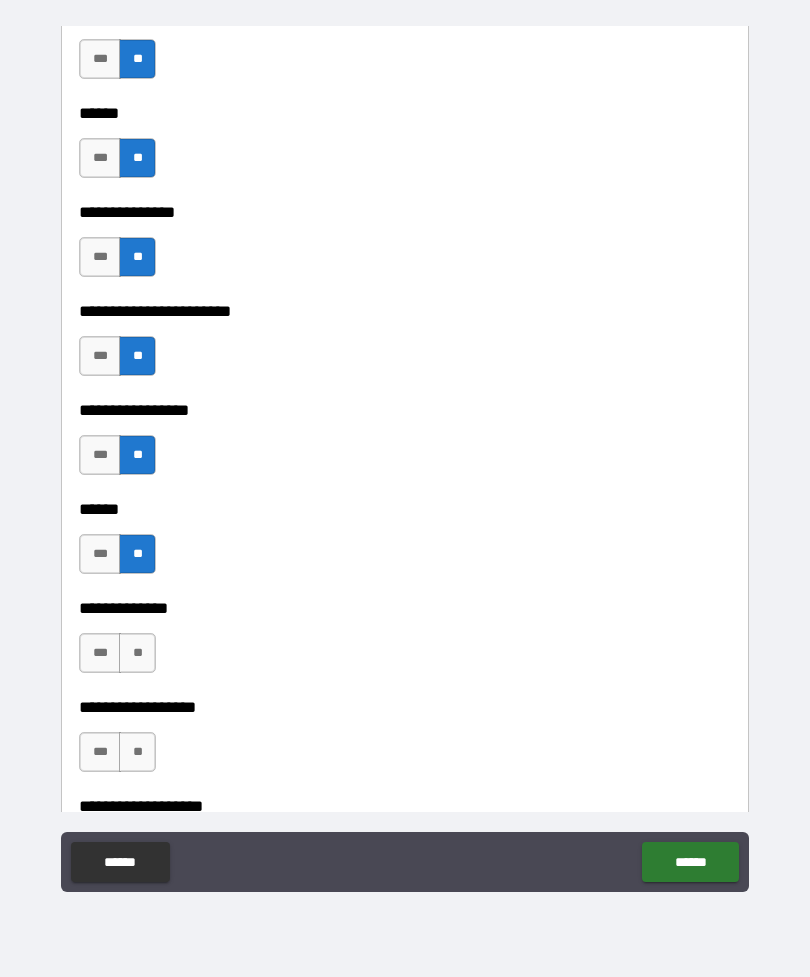 click on "**" at bounding box center (137, 653) 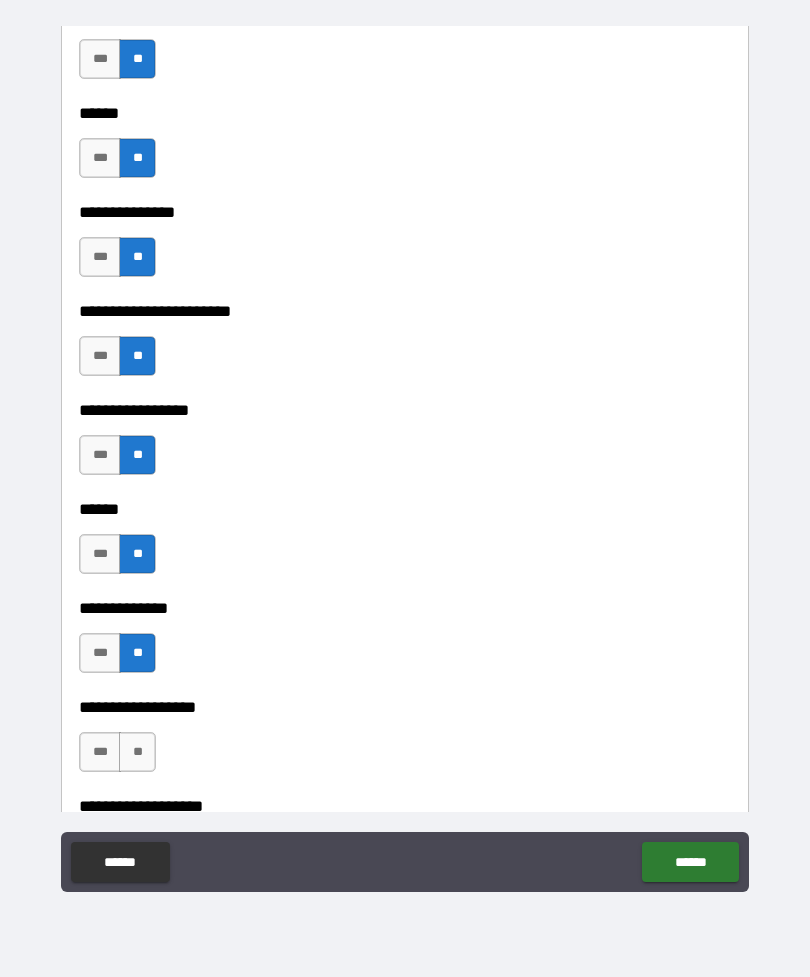 click on "**" at bounding box center (137, 752) 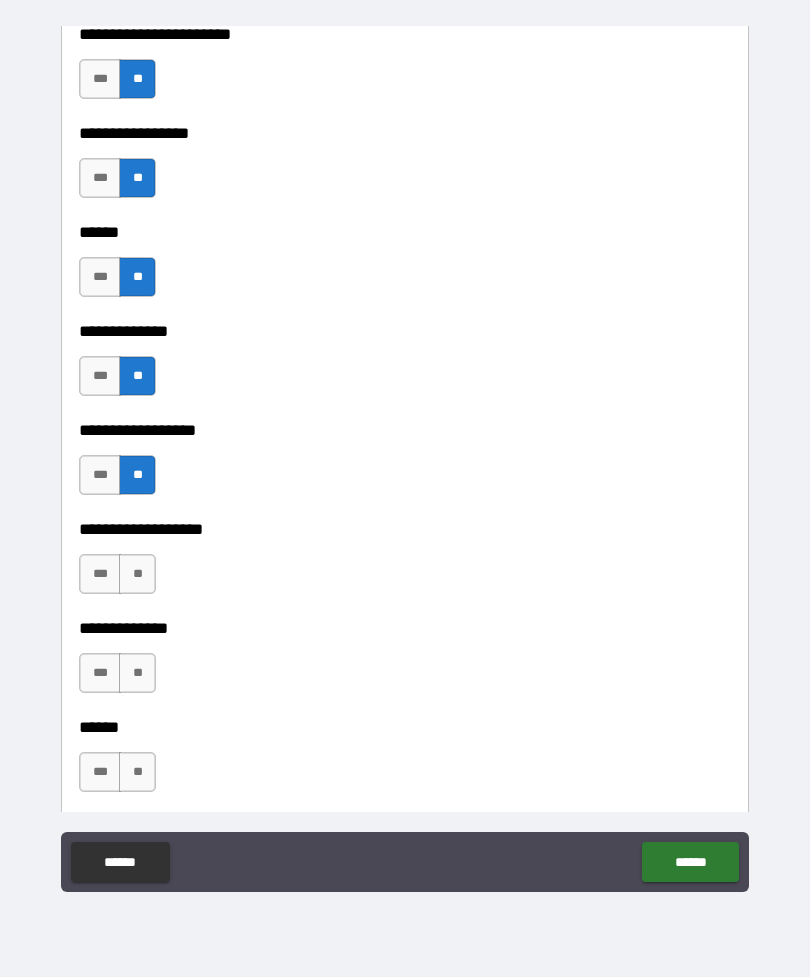 scroll, scrollTop: 3268, scrollLeft: 0, axis: vertical 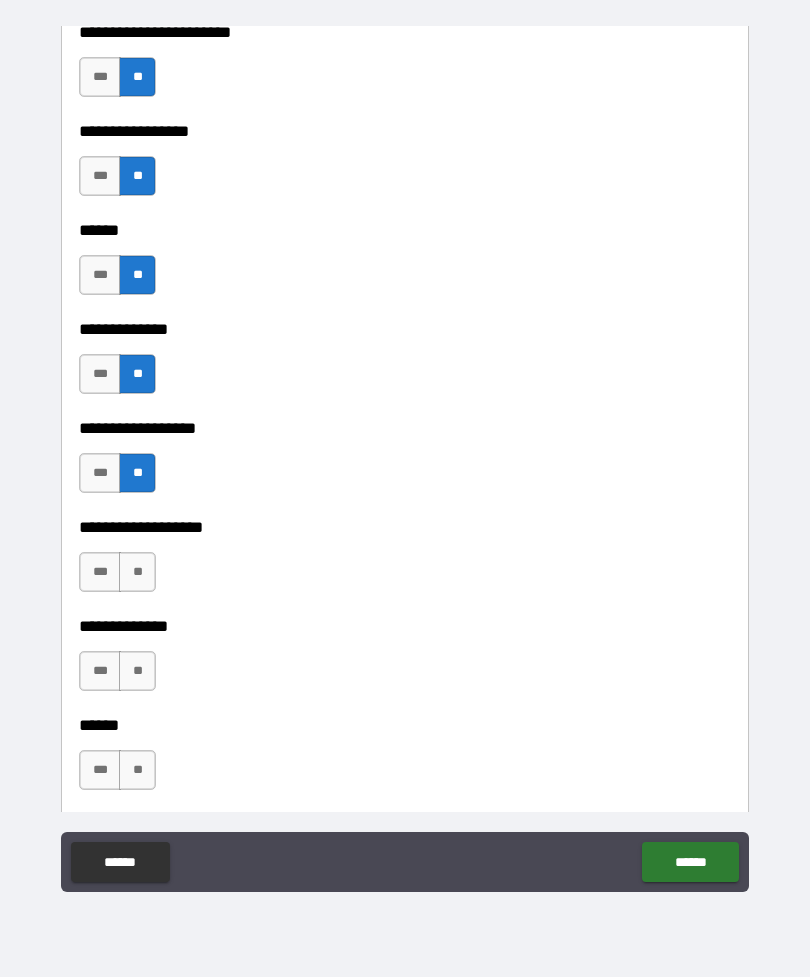click on "**" at bounding box center [137, 572] 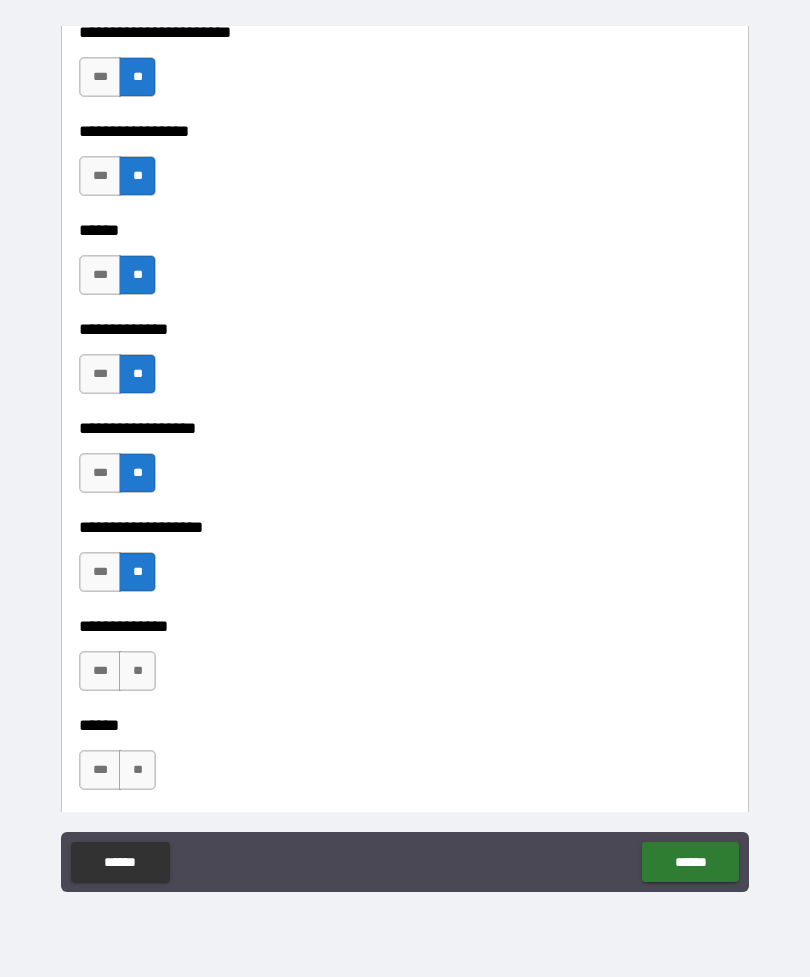 click on "**" at bounding box center [137, 671] 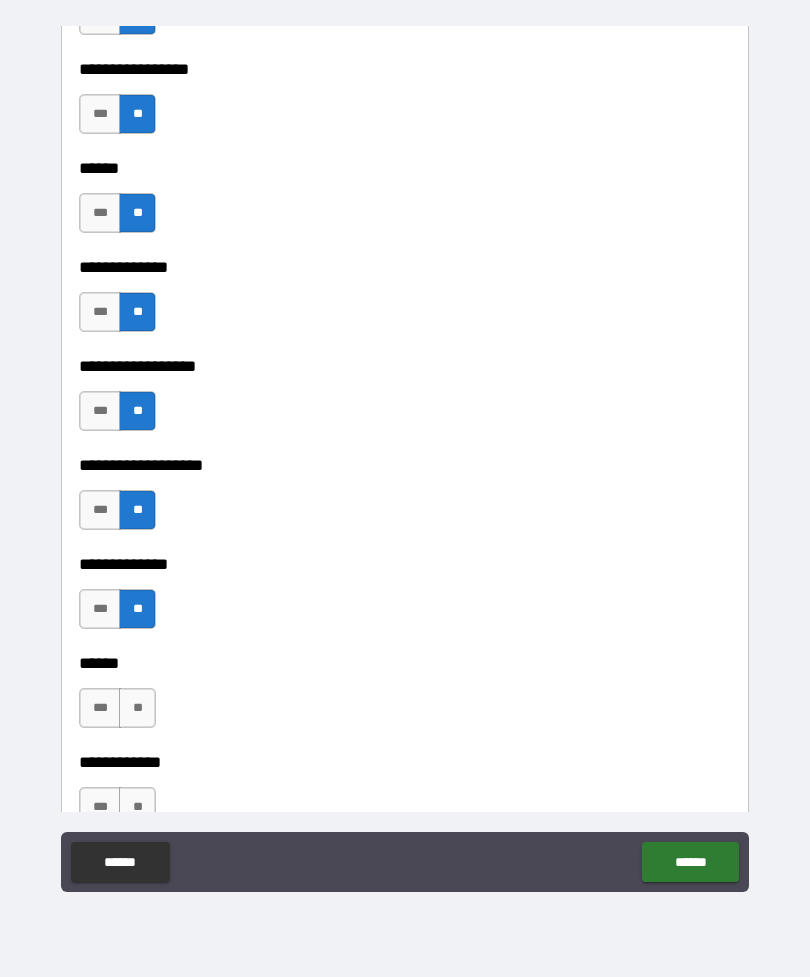 scroll, scrollTop: 3413, scrollLeft: 0, axis: vertical 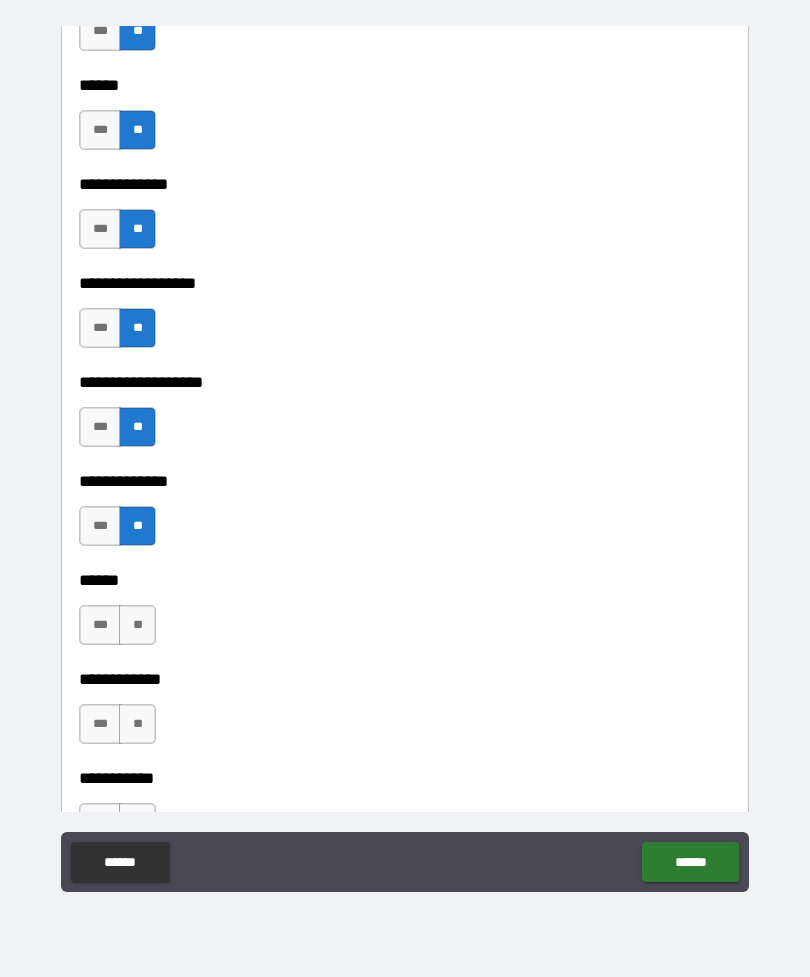 click on "**" at bounding box center [137, 625] 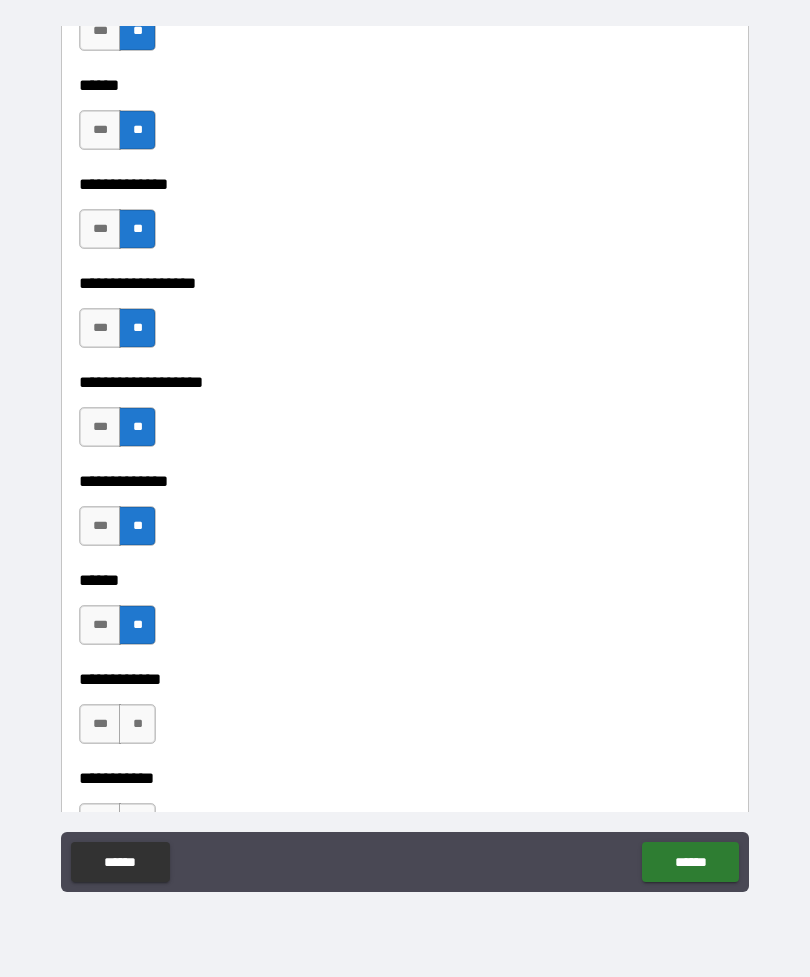 click on "**" at bounding box center [137, 724] 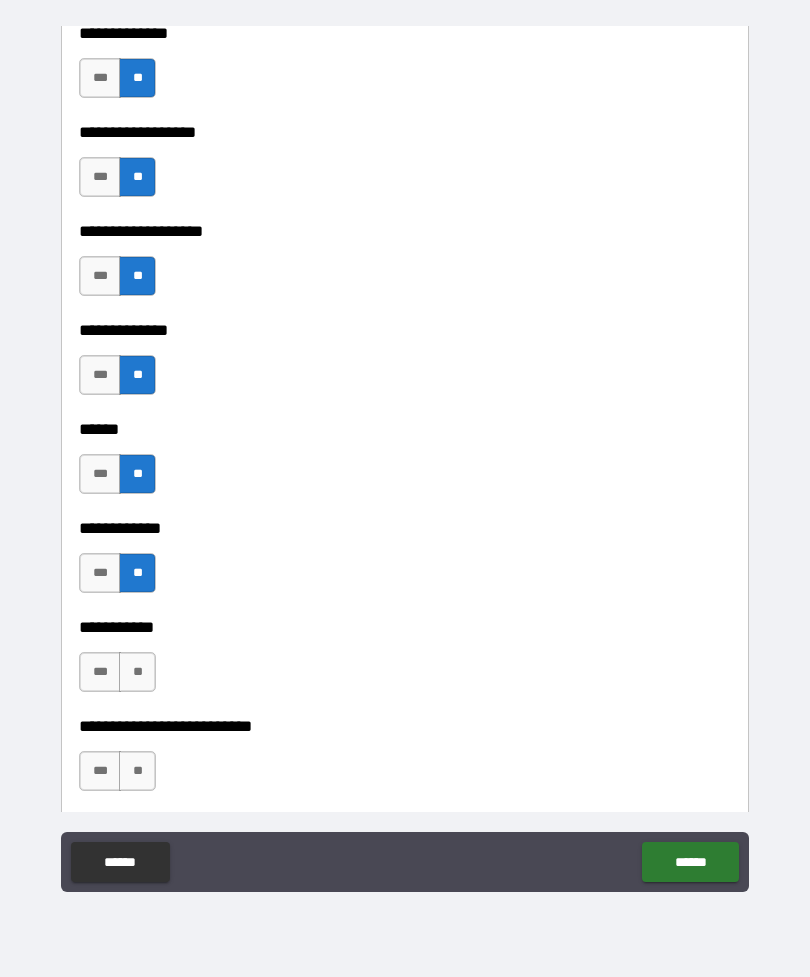 scroll, scrollTop: 3567, scrollLeft: 0, axis: vertical 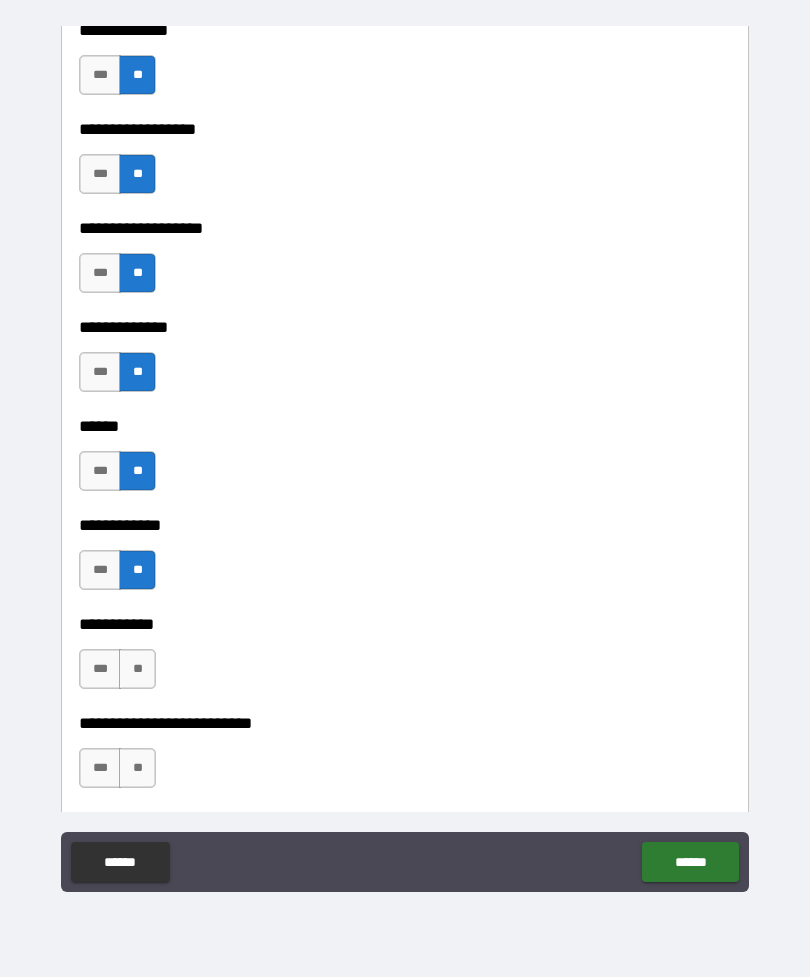 click on "**" at bounding box center (137, 669) 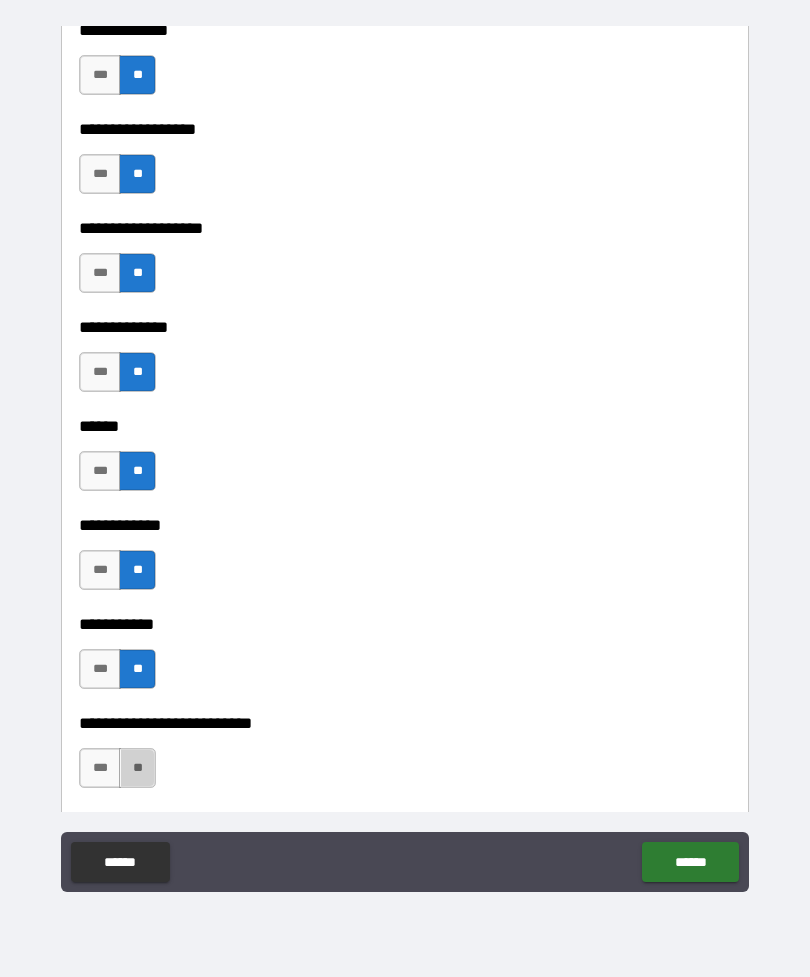 click on "**" at bounding box center [137, 768] 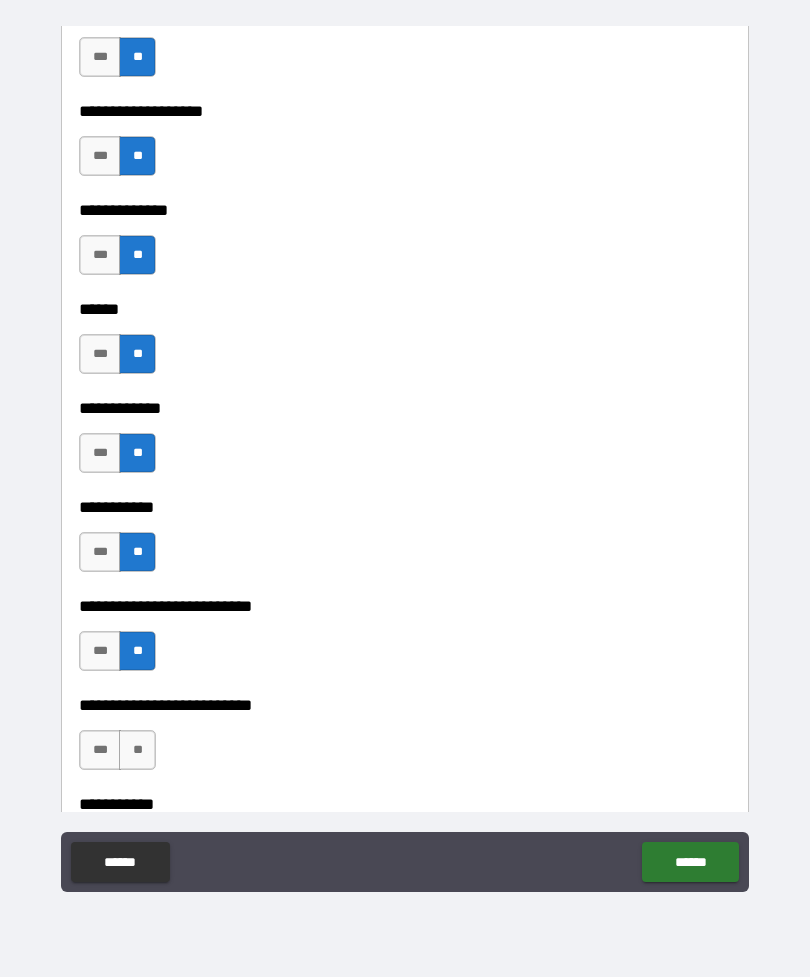 scroll, scrollTop: 3684, scrollLeft: 0, axis: vertical 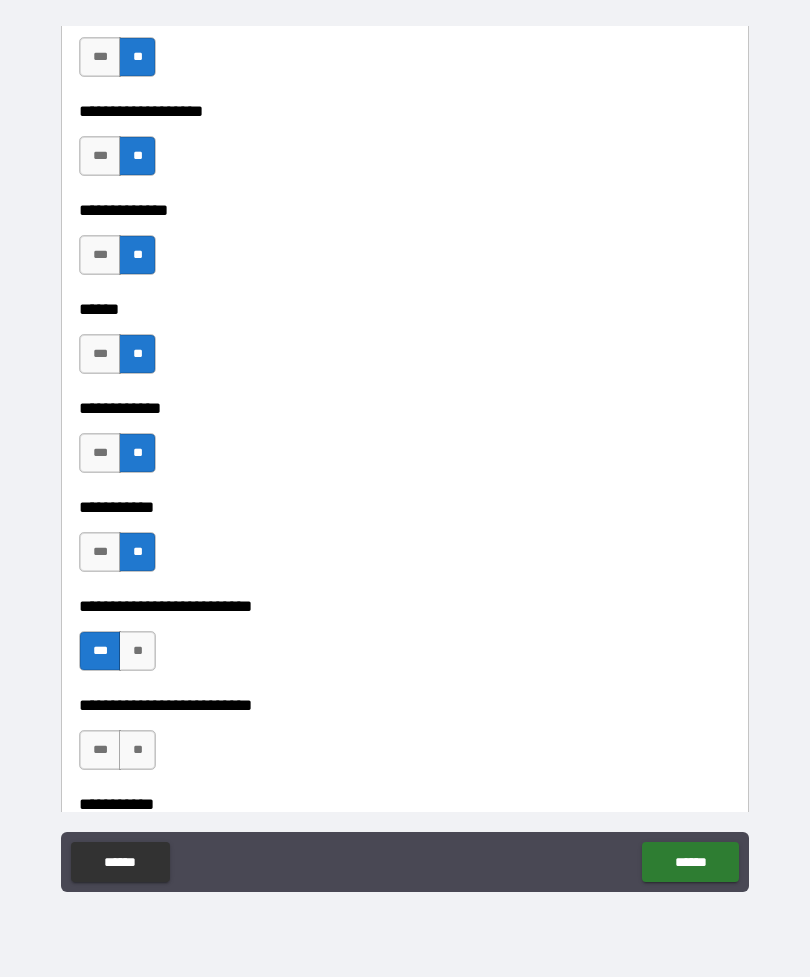 click on "**" at bounding box center (137, 750) 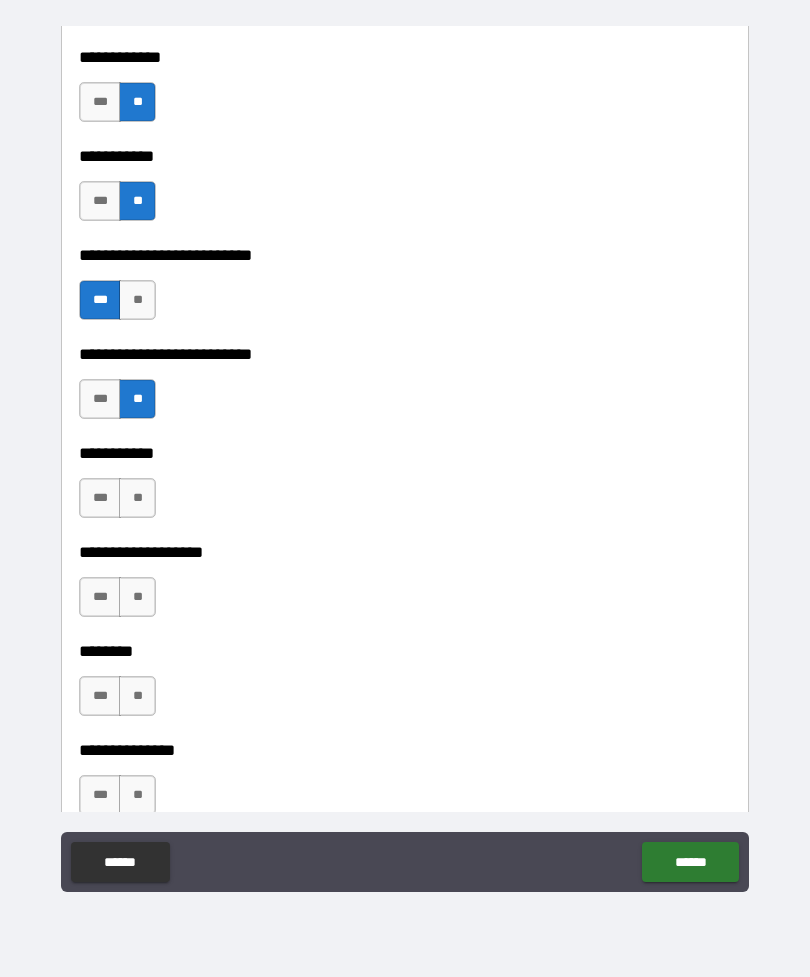 scroll, scrollTop: 4038, scrollLeft: 0, axis: vertical 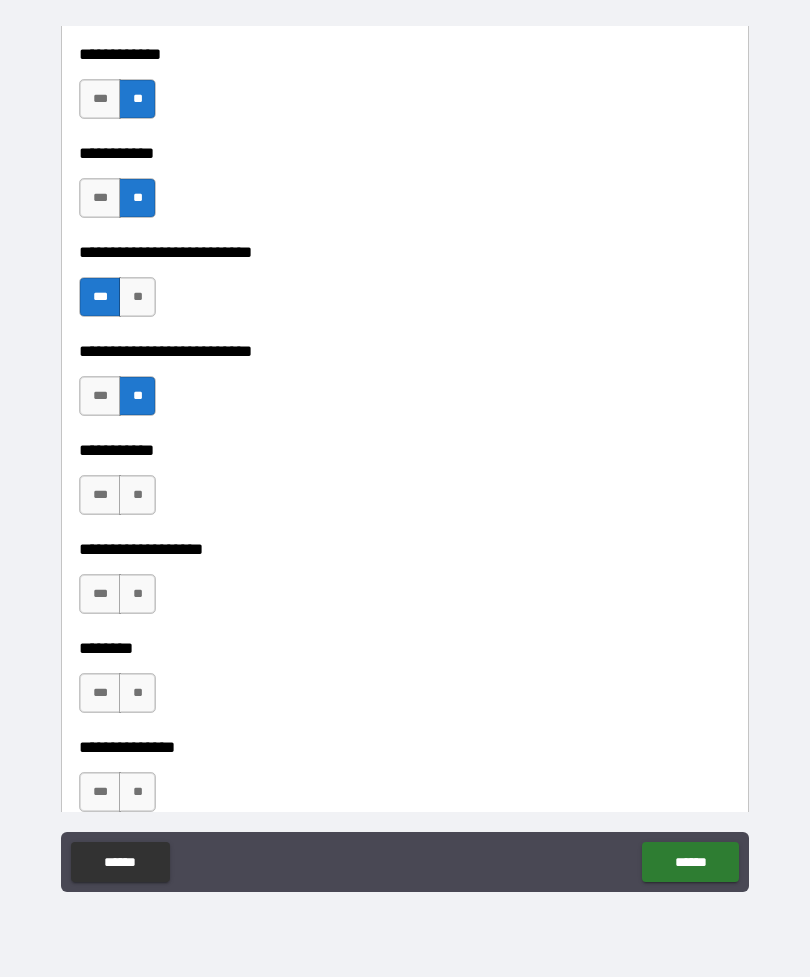 click on "**" at bounding box center (137, 495) 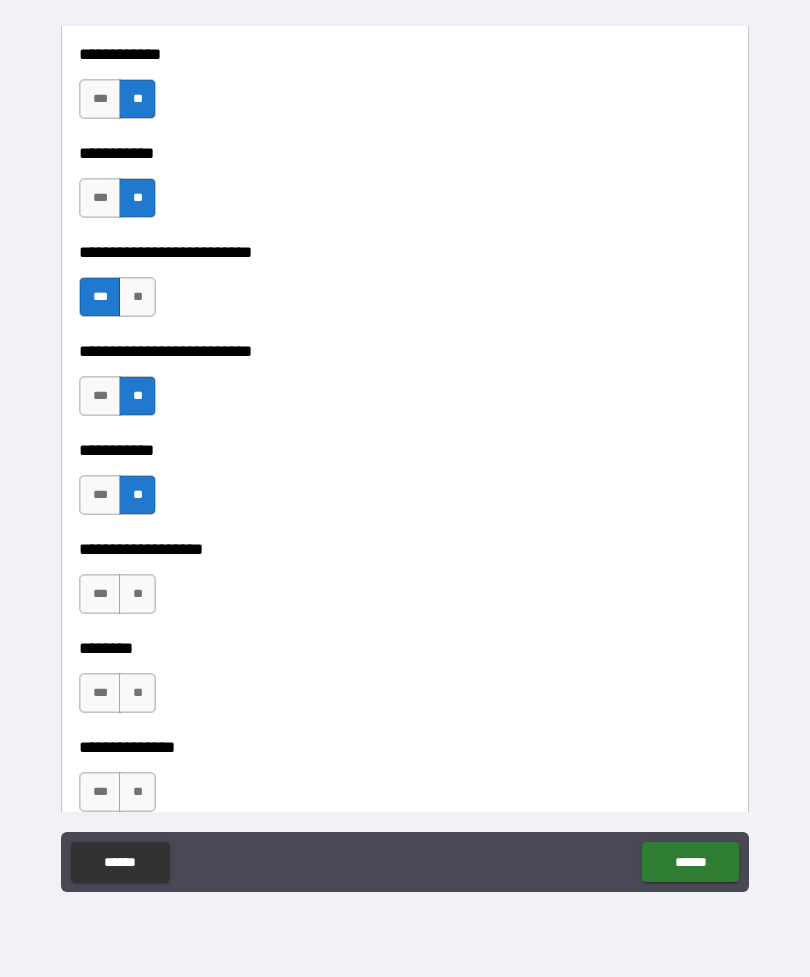 click on "**" at bounding box center (137, 594) 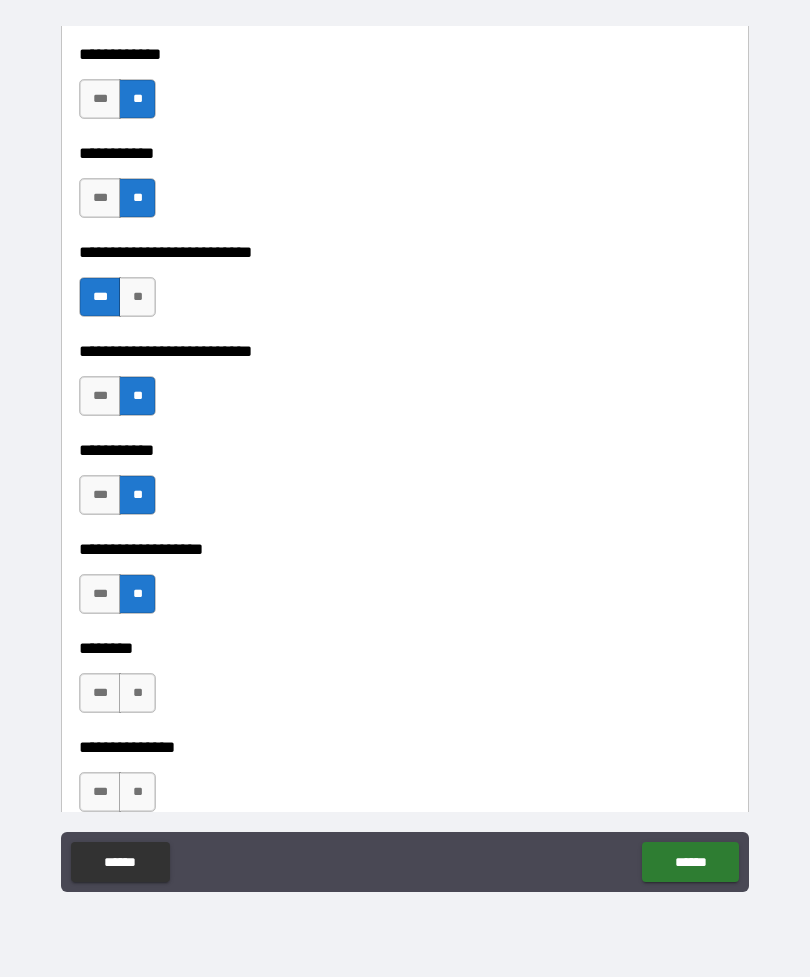 click on "**" at bounding box center (137, 693) 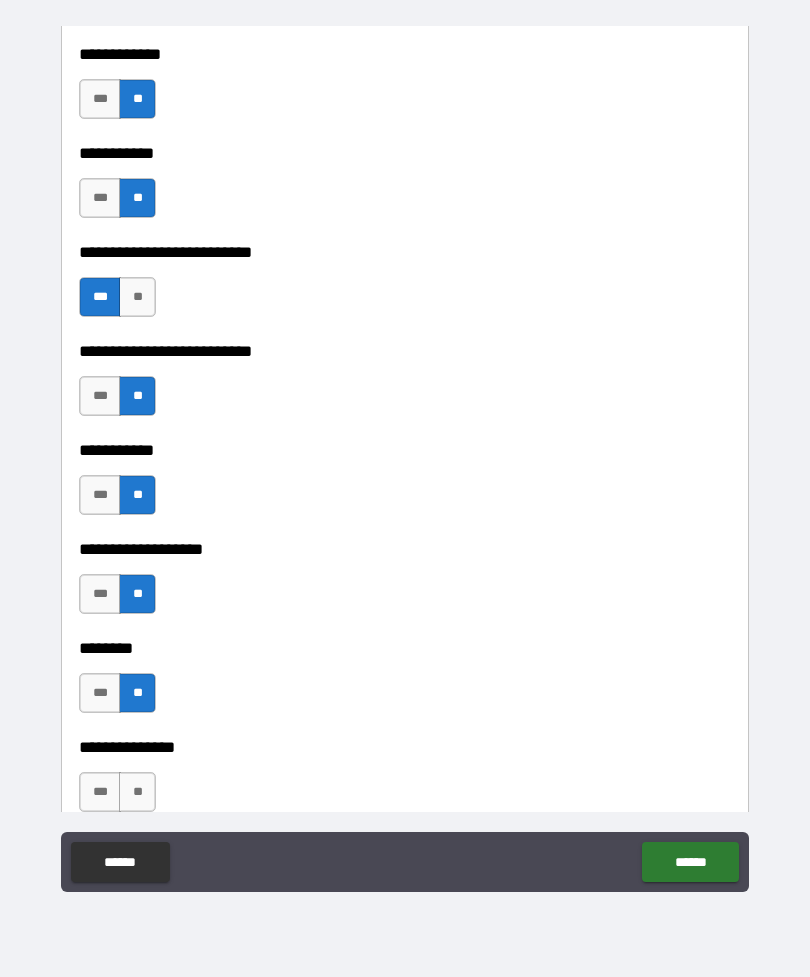 click on "**" at bounding box center (137, 792) 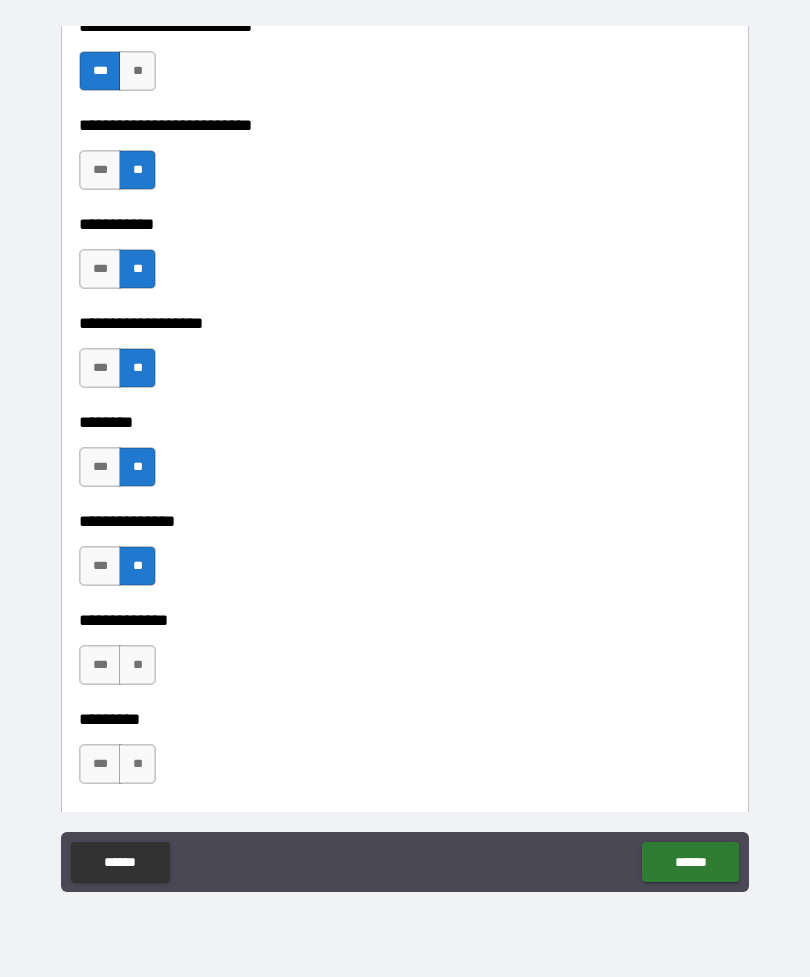 scroll, scrollTop: 4268, scrollLeft: 0, axis: vertical 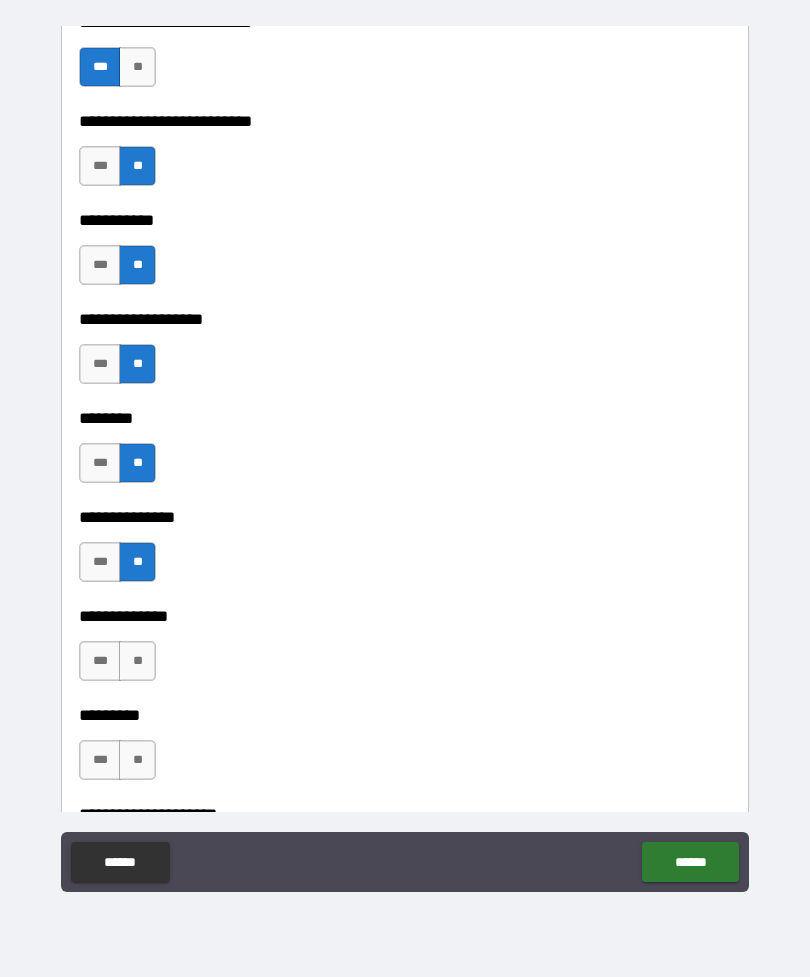 click on "**" at bounding box center [137, 661] 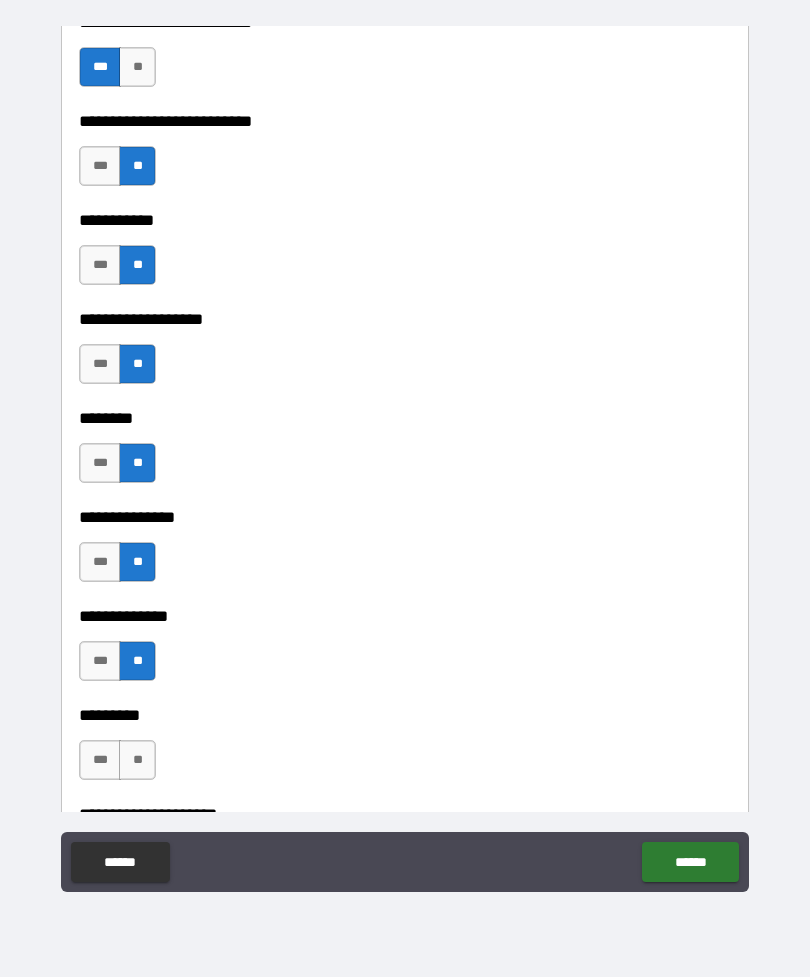 click on "**" at bounding box center [137, 760] 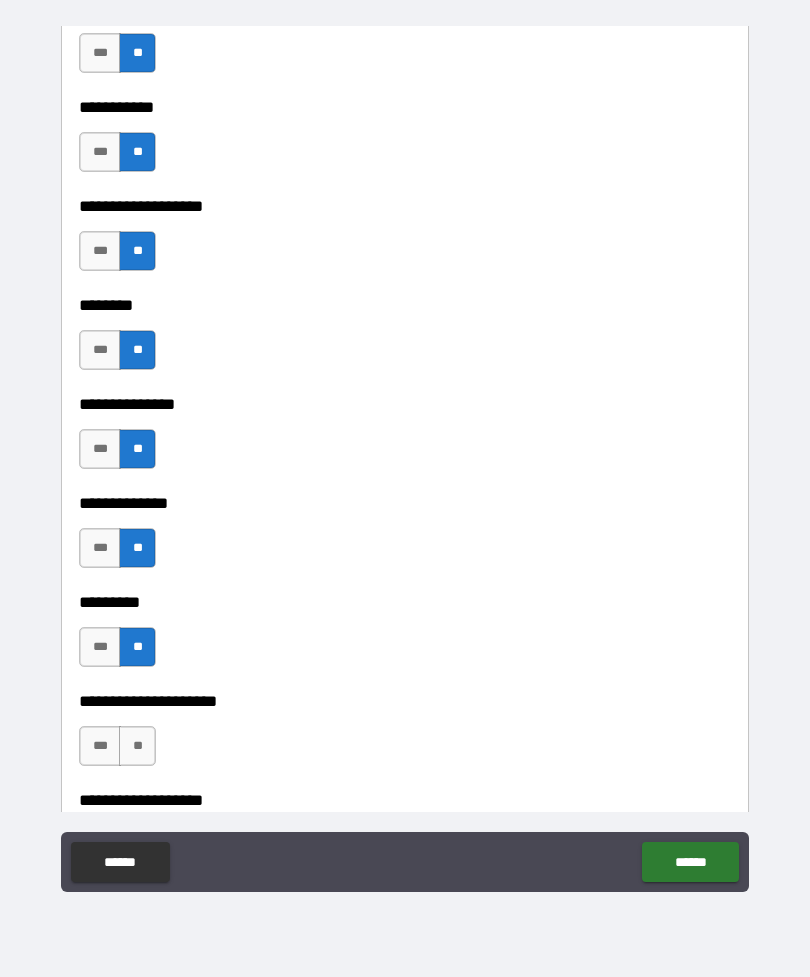 scroll, scrollTop: 4453, scrollLeft: 0, axis: vertical 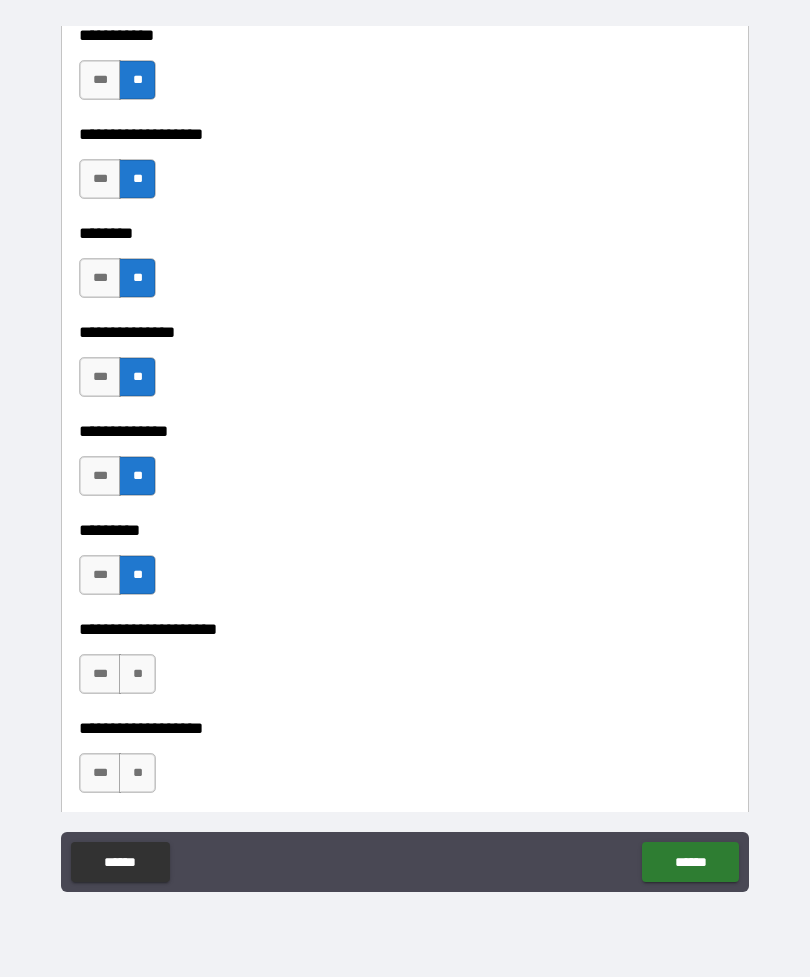 click on "**" at bounding box center (137, 674) 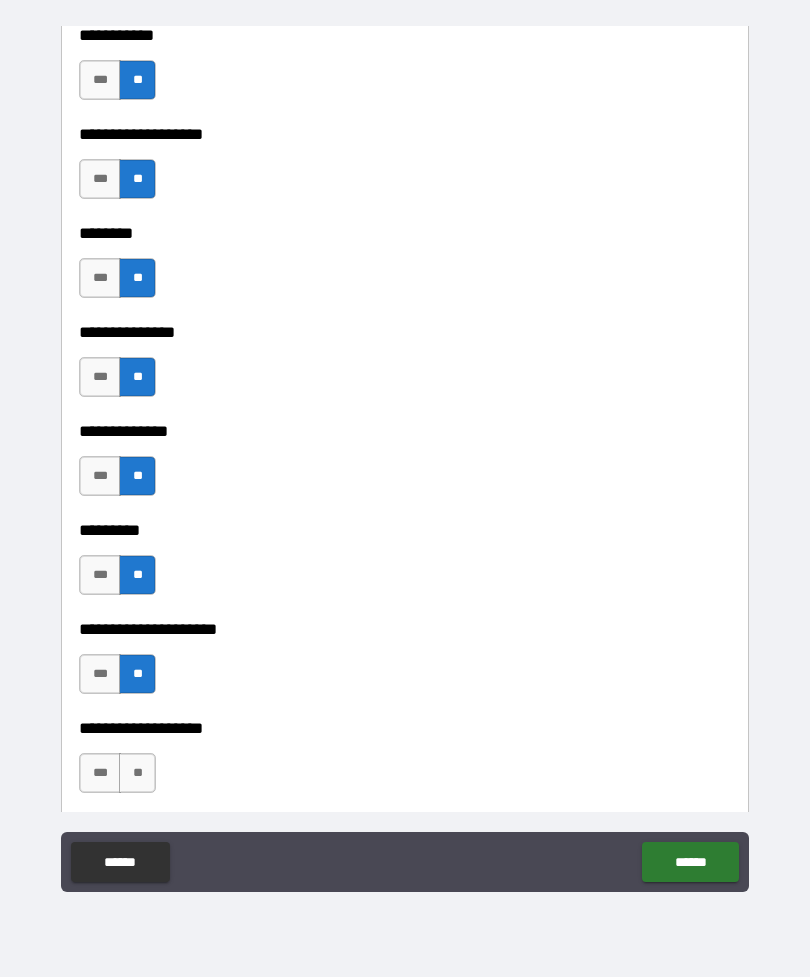 click on "**" at bounding box center [137, 773] 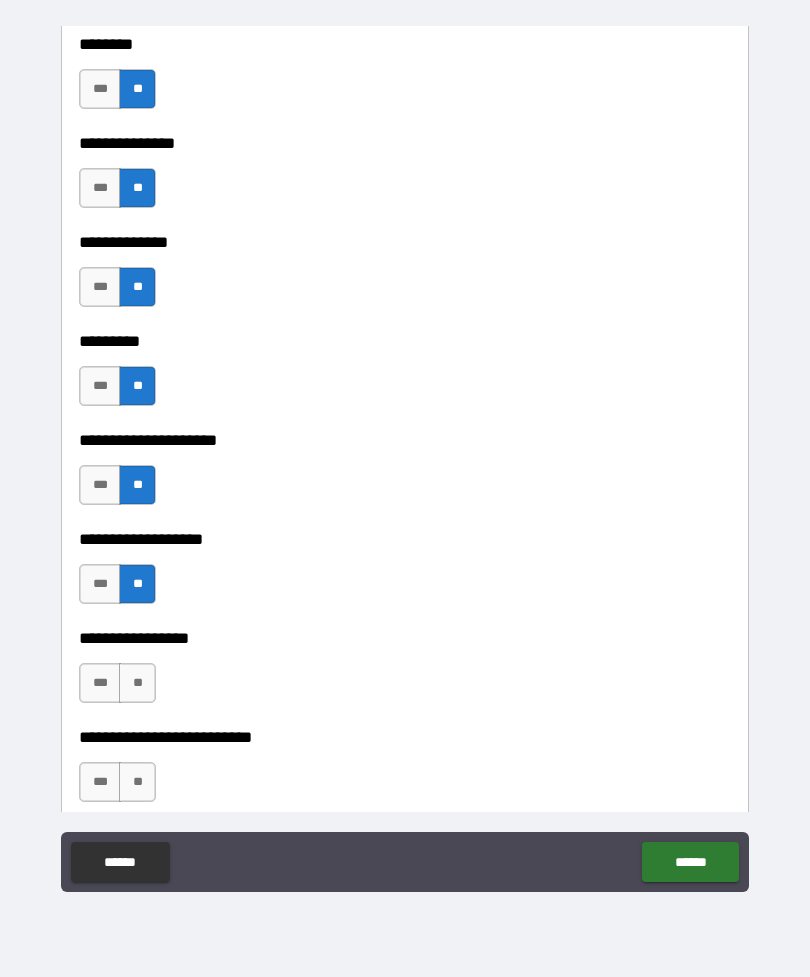 scroll, scrollTop: 4644, scrollLeft: 0, axis: vertical 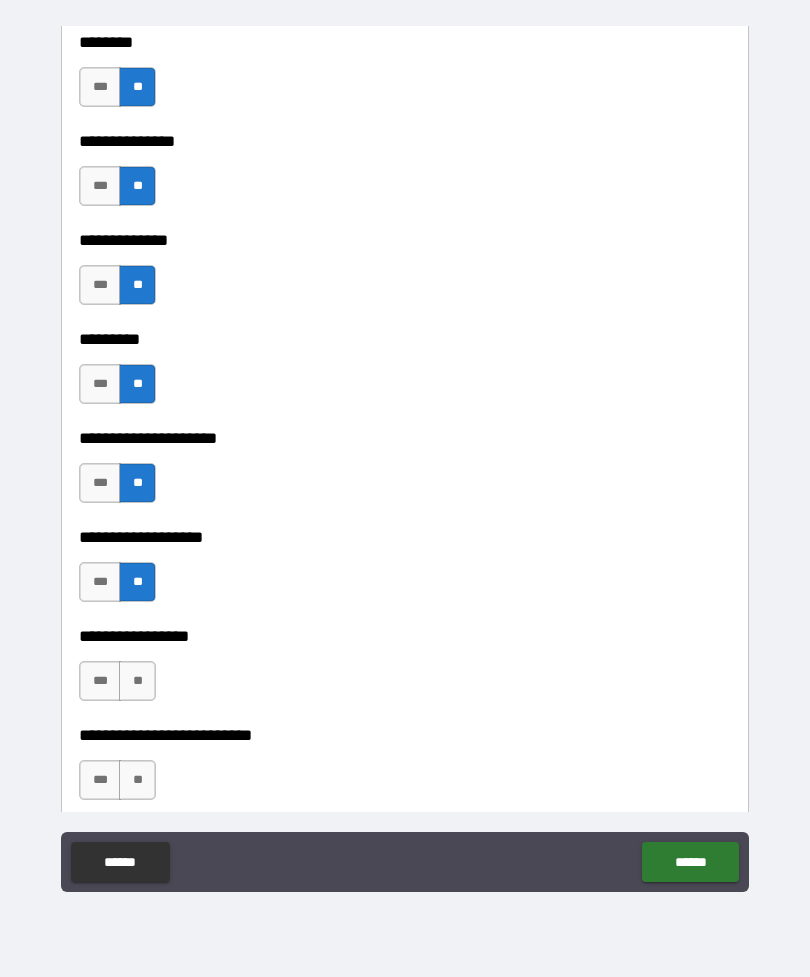 click on "**" at bounding box center [137, 681] 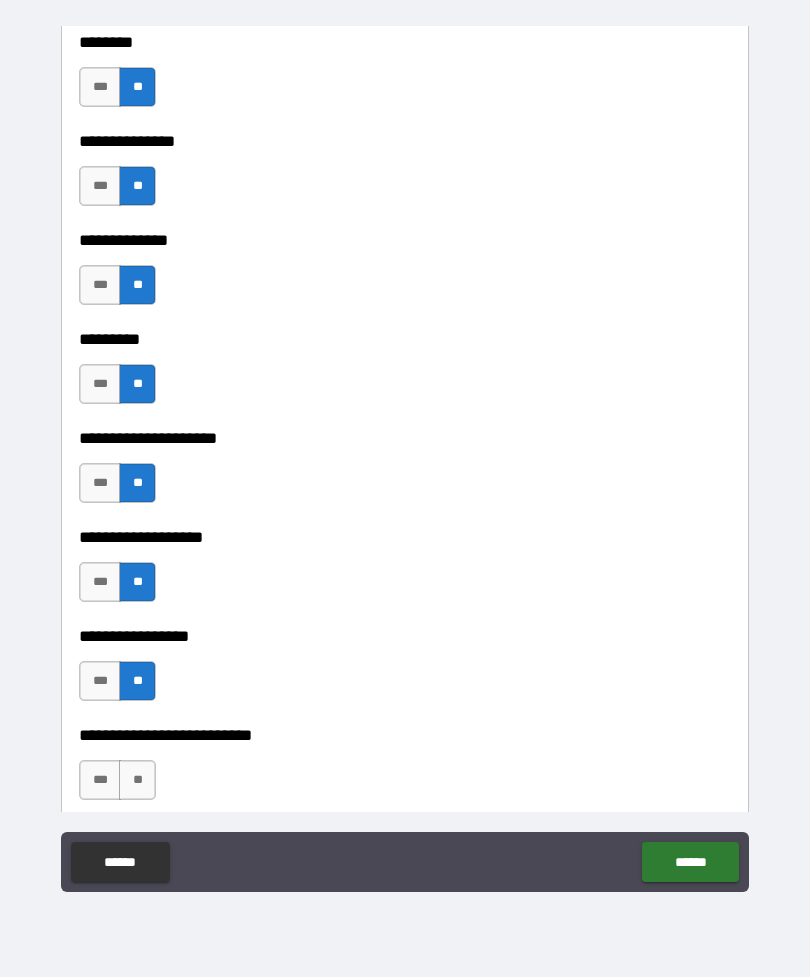 click on "**" at bounding box center (137, 780) 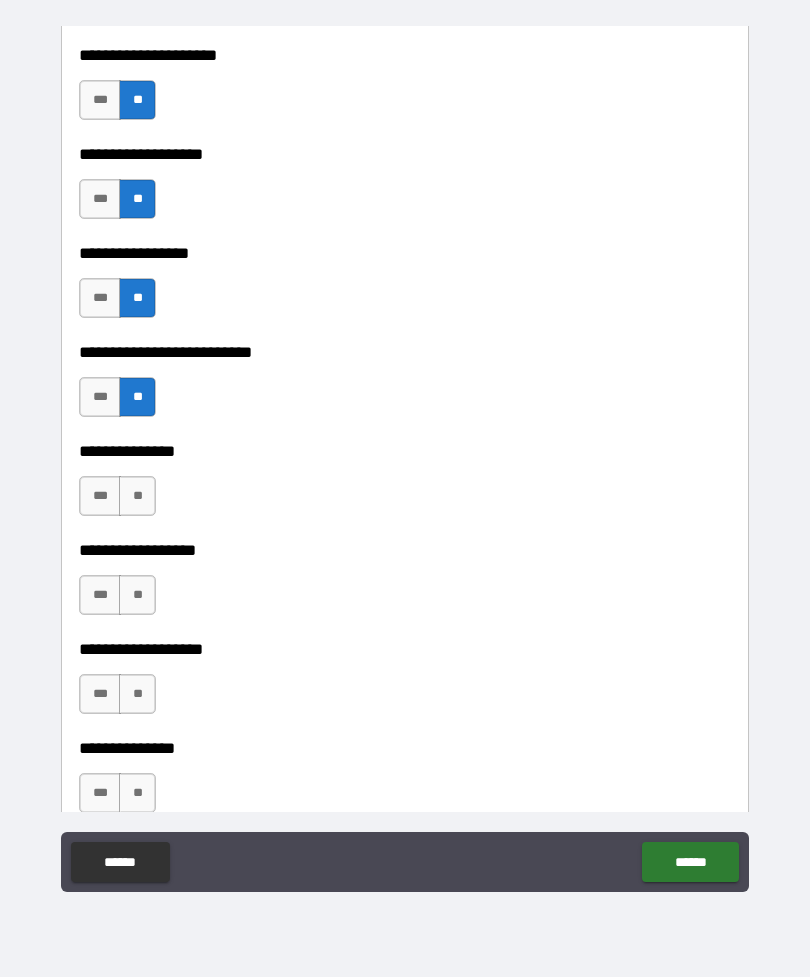 scroll, scrollTop: 5029, scrollLeft: 0, axis: vertical 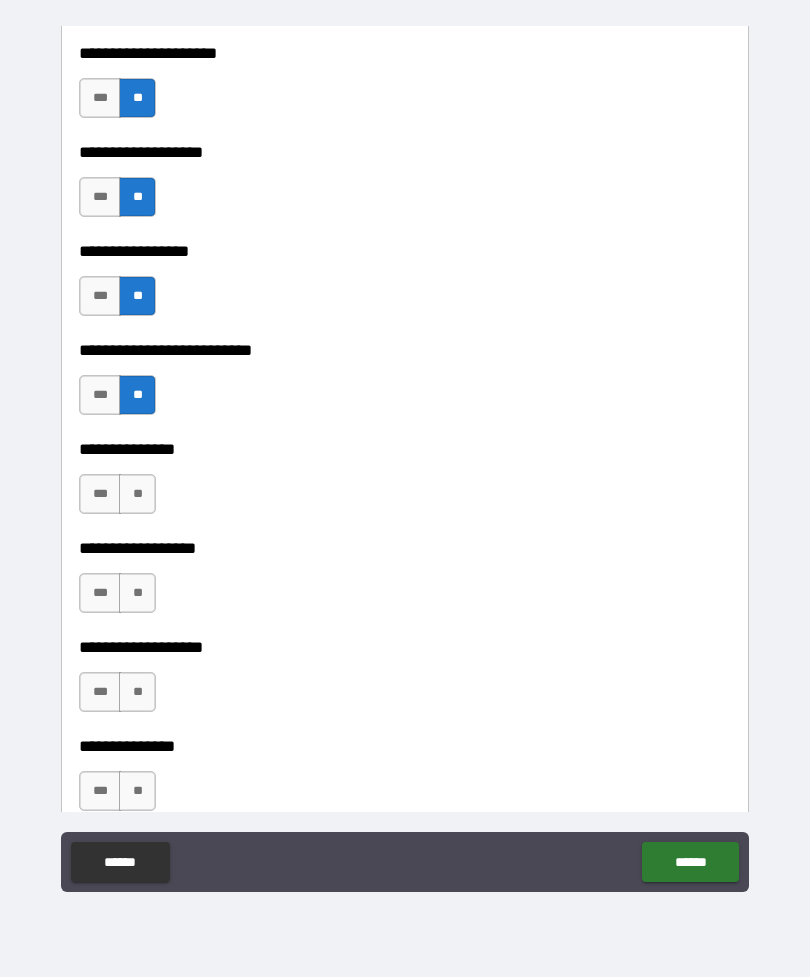 click on "**" at bounding box center [137, 494] 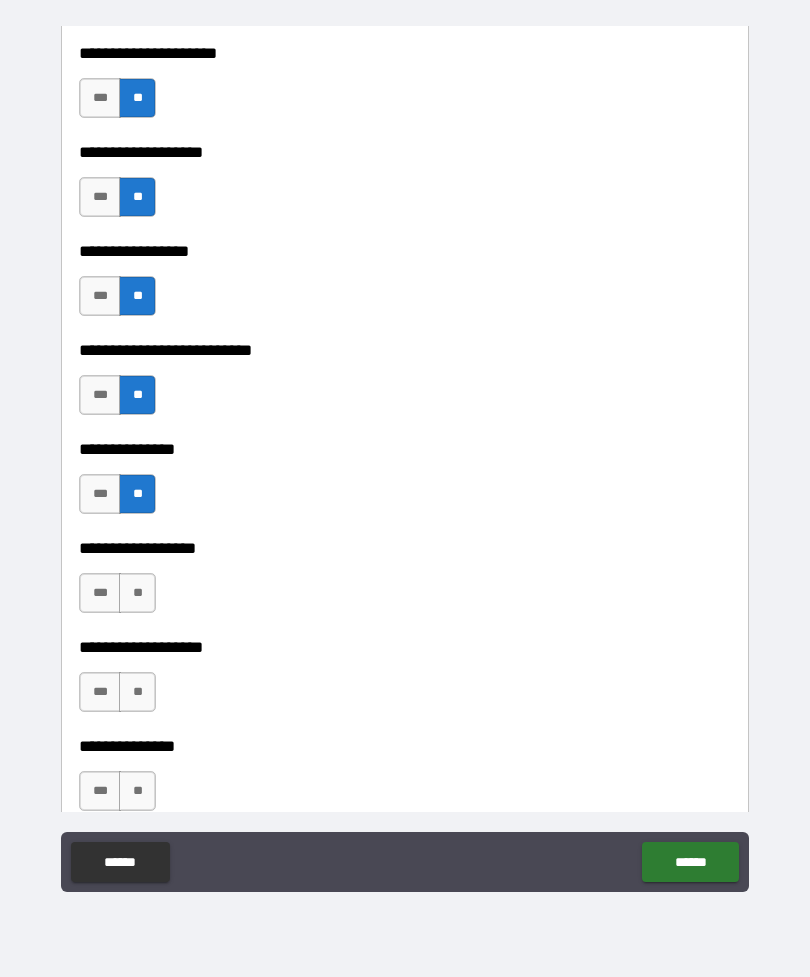 click on "**" at bounding box center [137, 593] 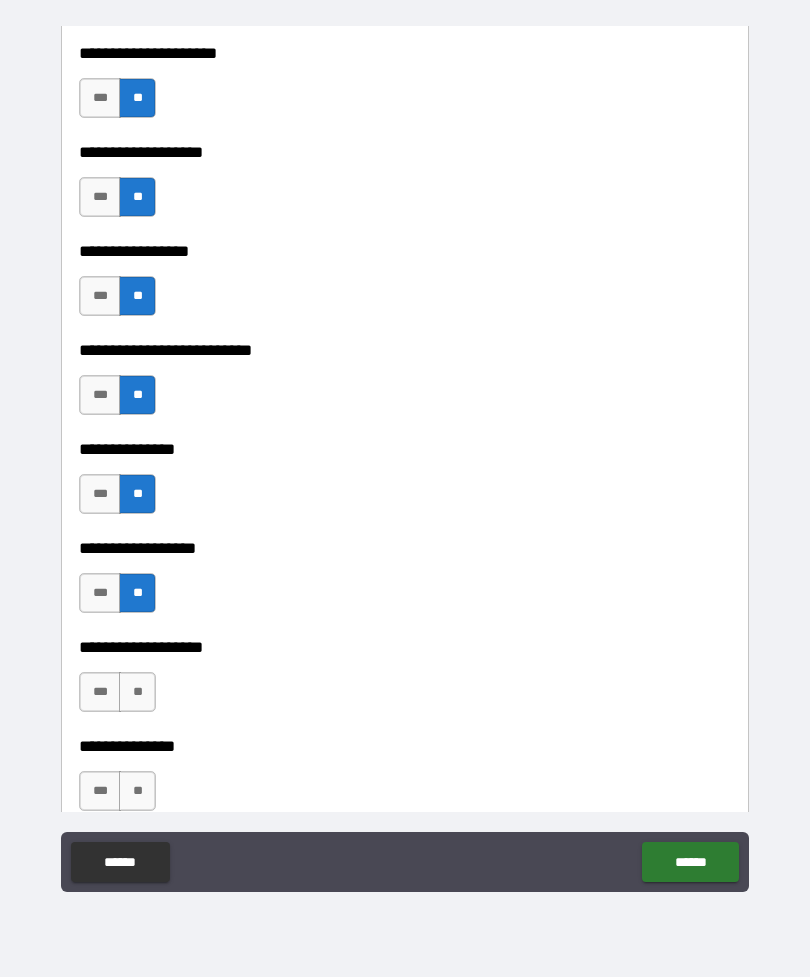 click on "**" at bounding box center [137, 692] 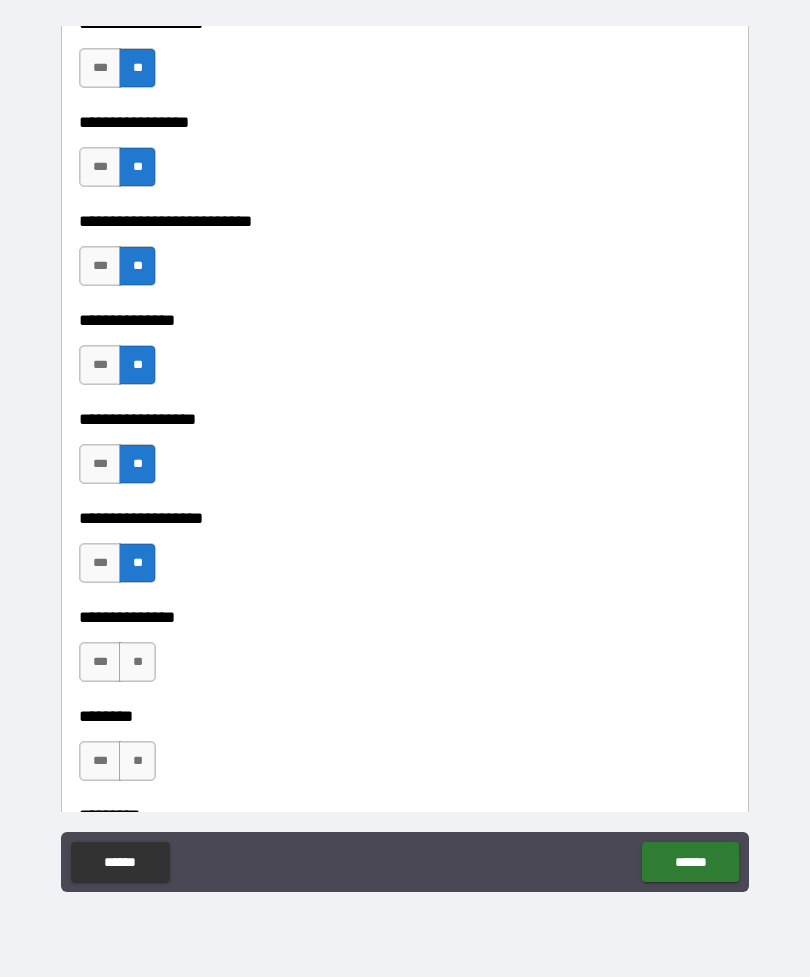 scroll, scrollTop: 5156, scrollLeft: 0, axis: vertical 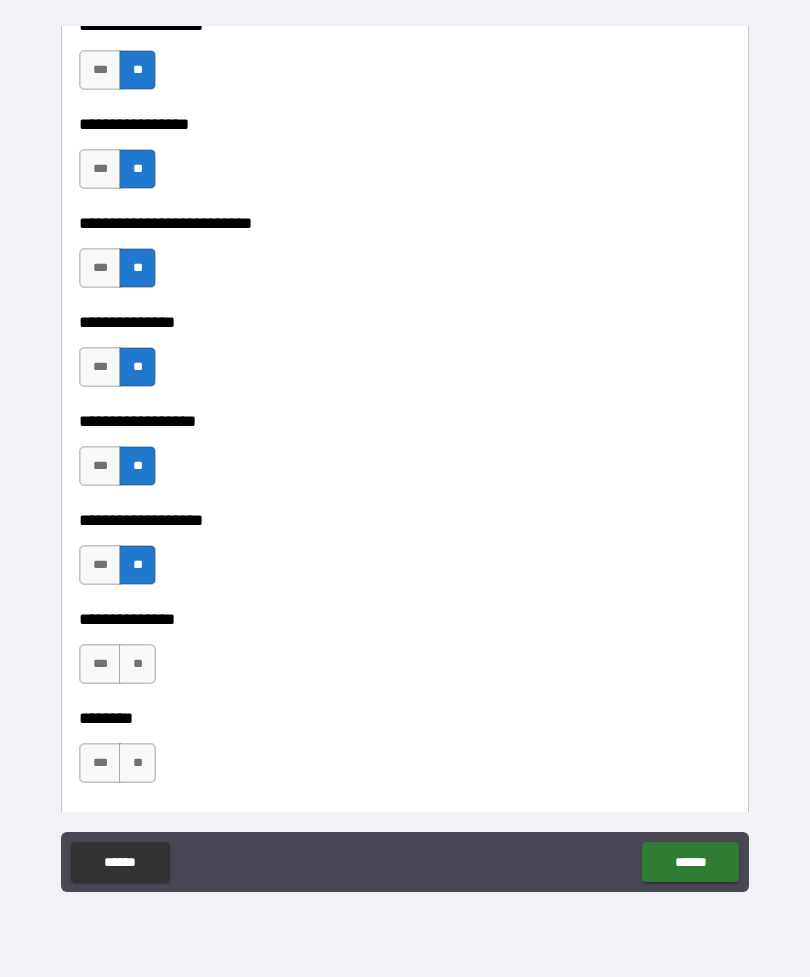 click on "**" at bounding box center [137, 664] 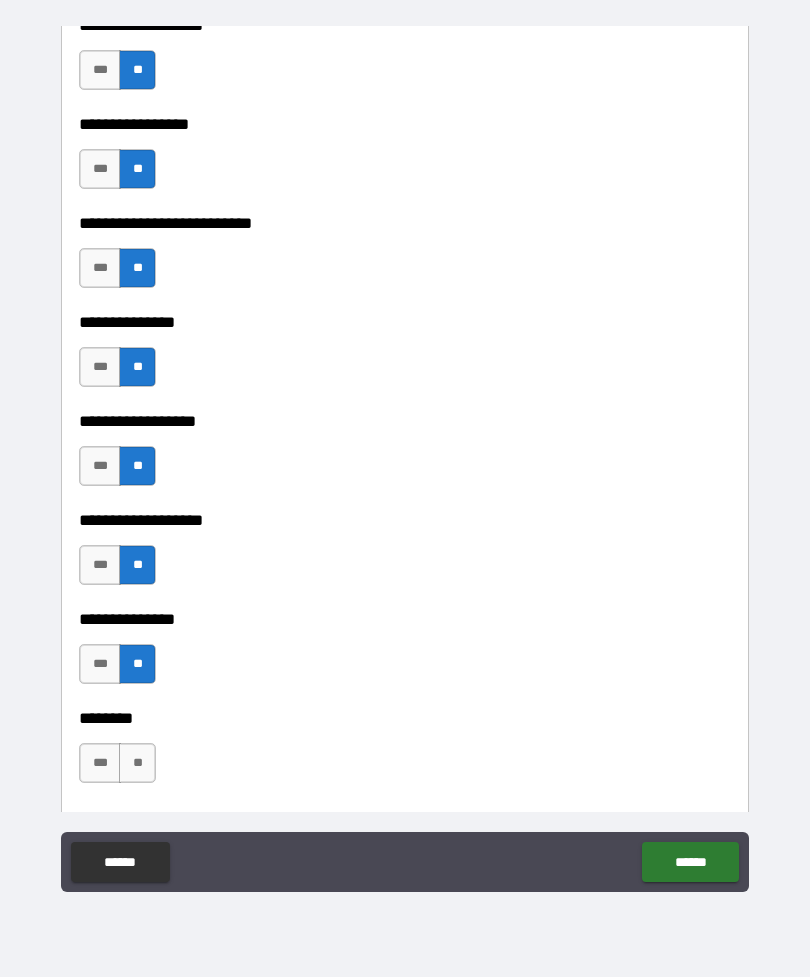 click on "**" at bounding box center [137, 763] 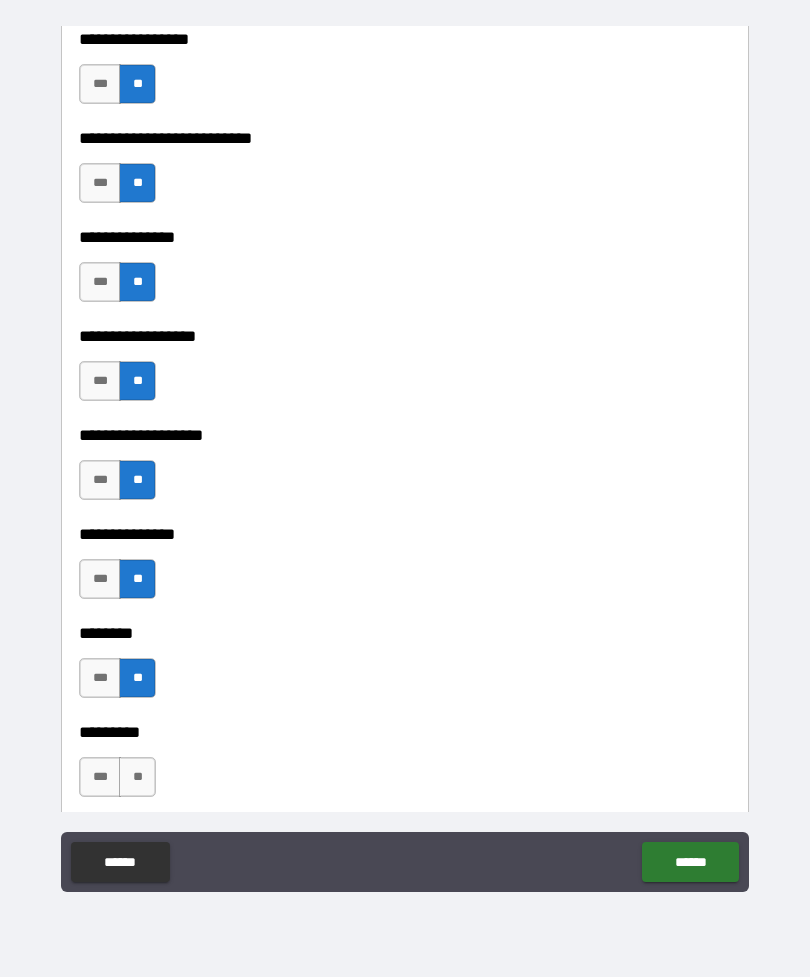 scroll, scrollTop: 5308, scrollLeft: 0, axis: vertical 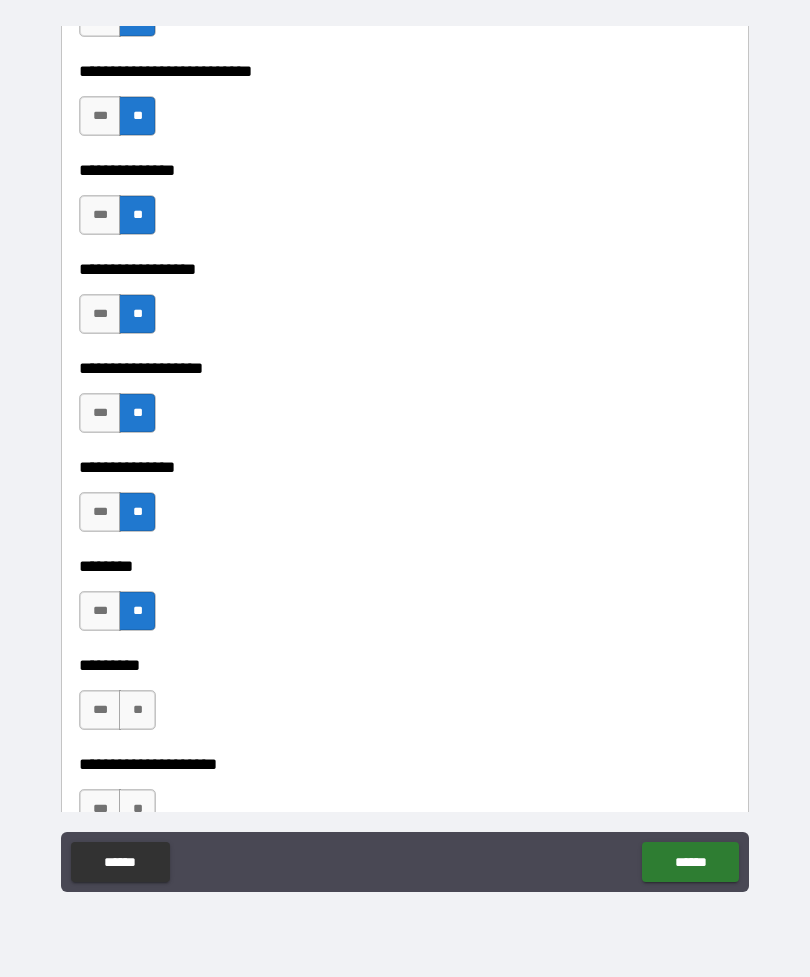 click on "**" at bounding box center (137, 710) 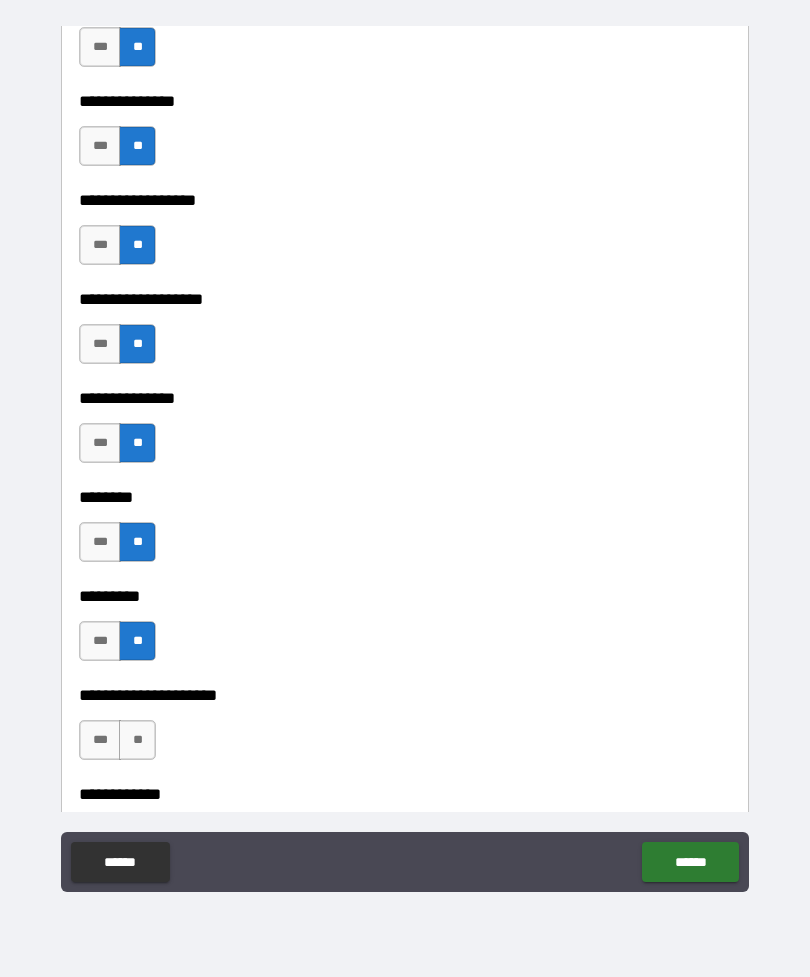 scroll, scrollTop: 5441, scrollLeft: 0, axis: vertical 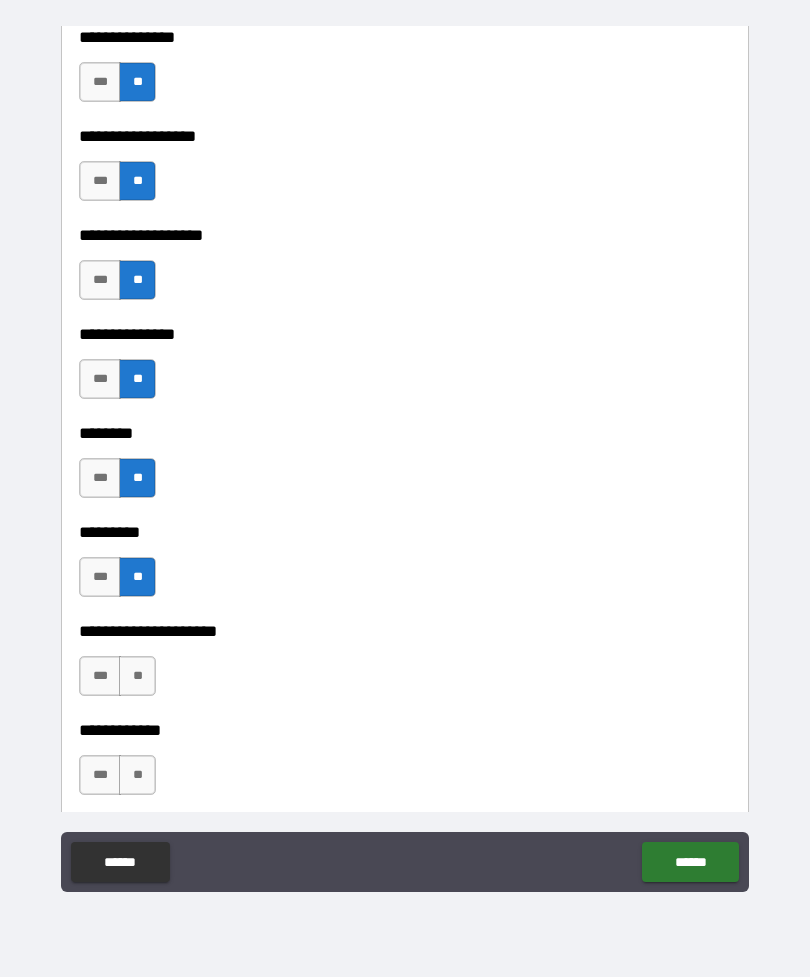 click on "**" at bounding box center (137, 676) 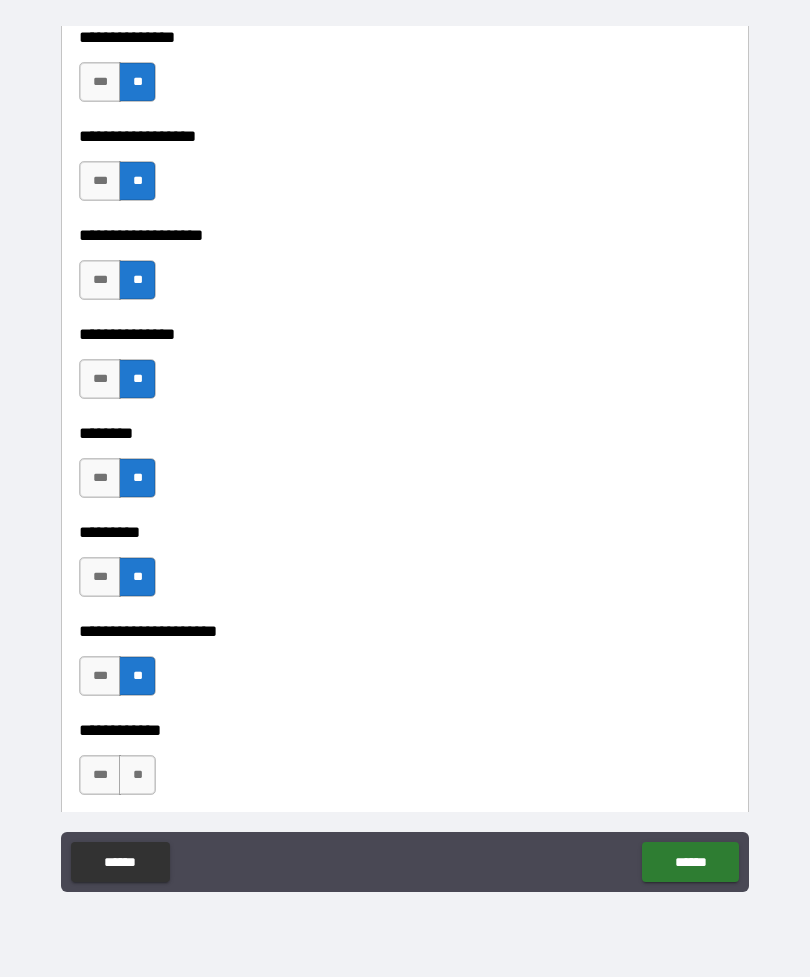 click on "**" at bounding box center (137, 775) 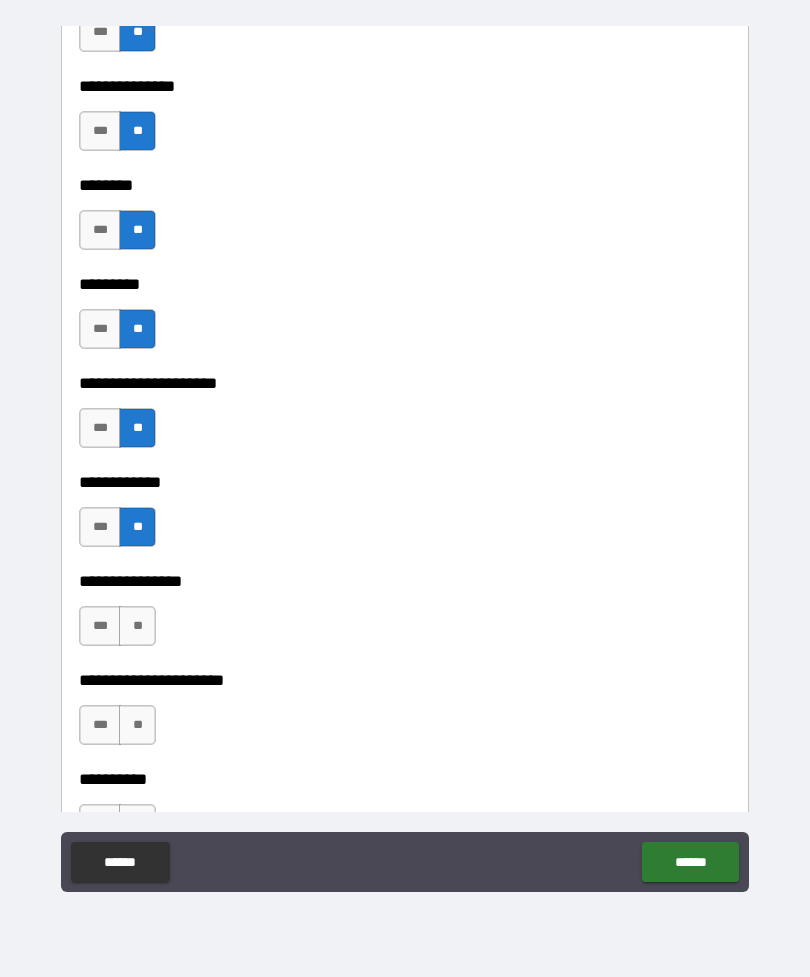 scroll, scrollTop: 5697, scrollLeft: 0, axis: vertical 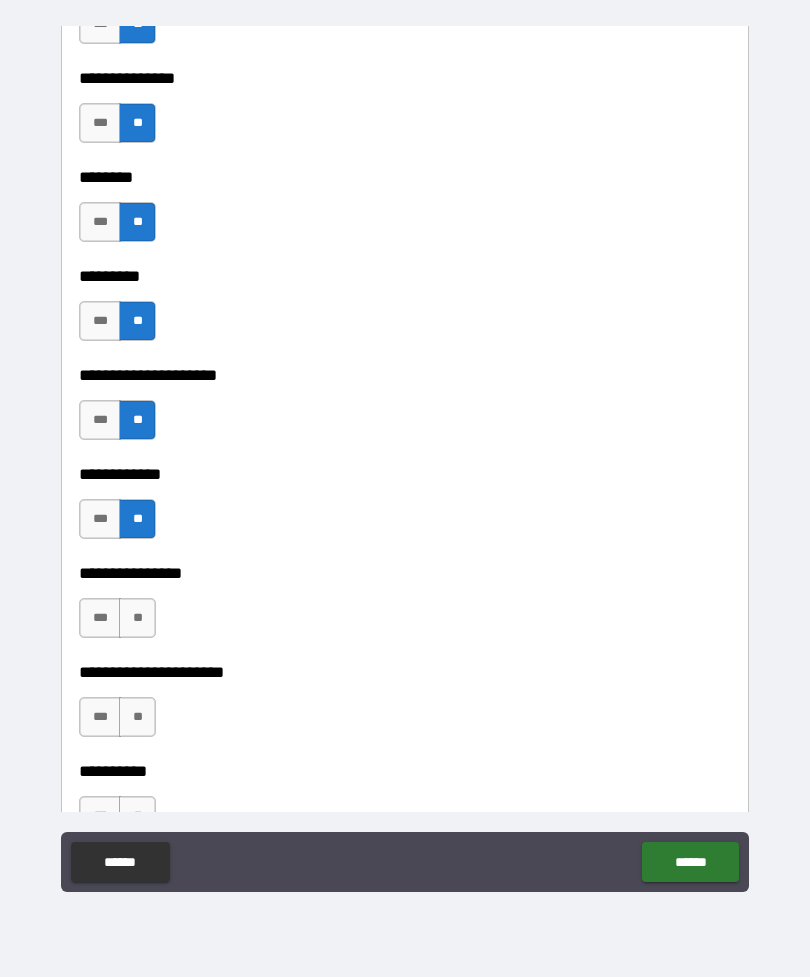 click on "**" at bounding box center (137, 618) 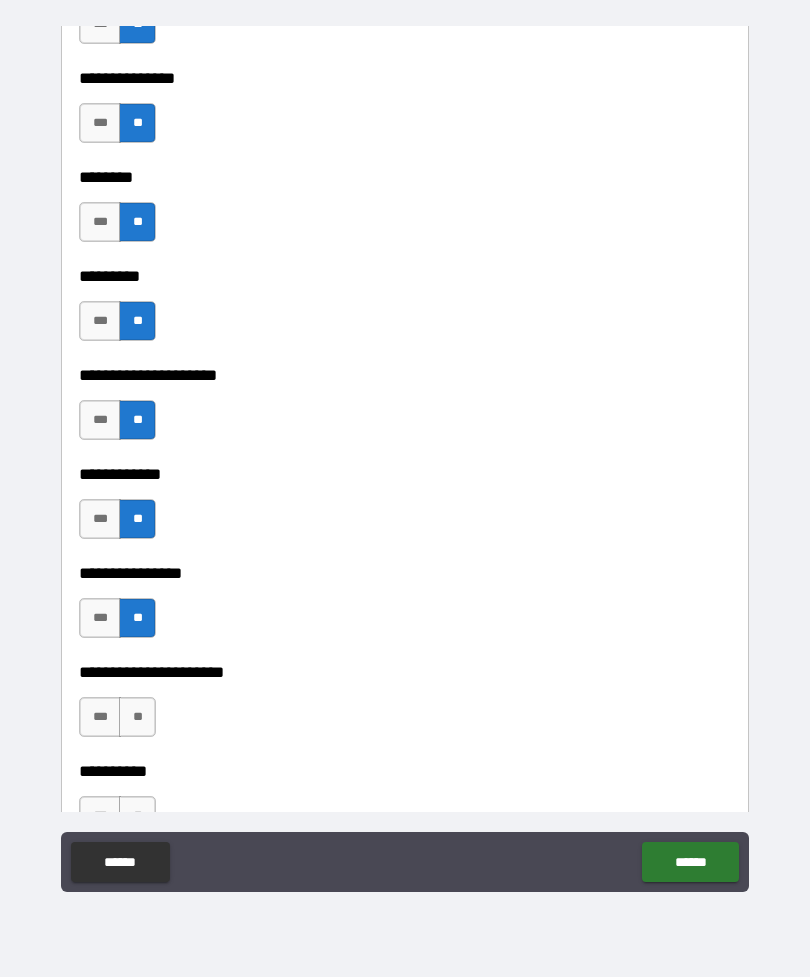 click on "[FIRST] [LAST] [PHONE] [EMAIL]" at bounding box center [405, 658] 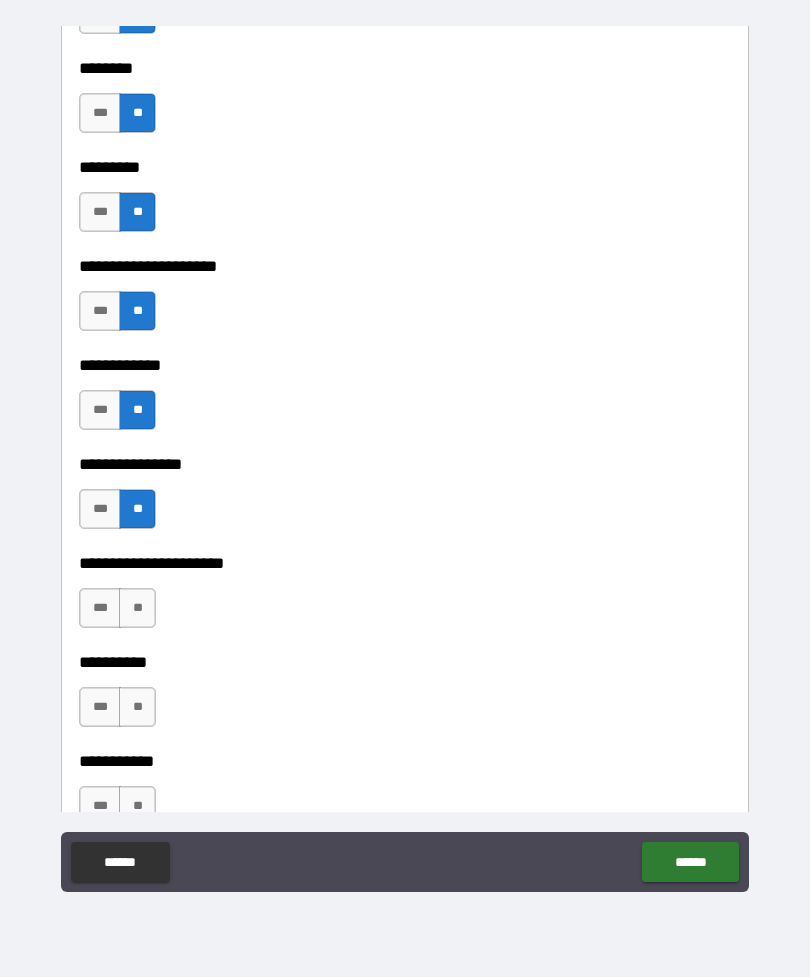 scroll, scrollTop: 5813, scrollLeft: 0, axis: vertical 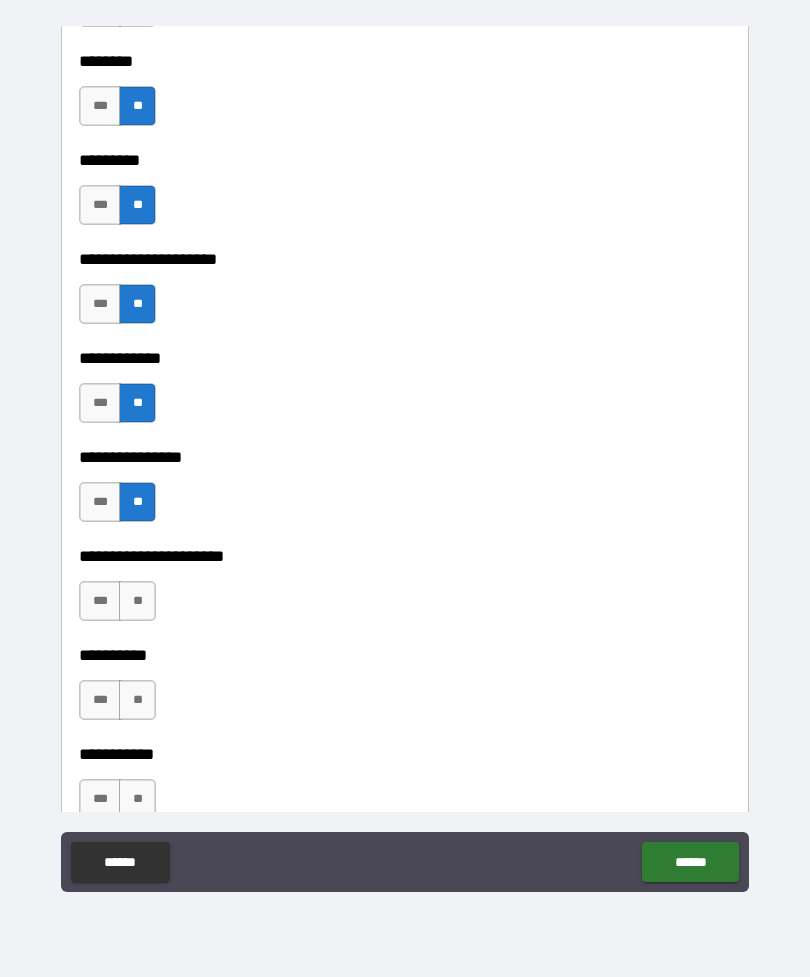 click on "**" at bounding box center (137, 601) 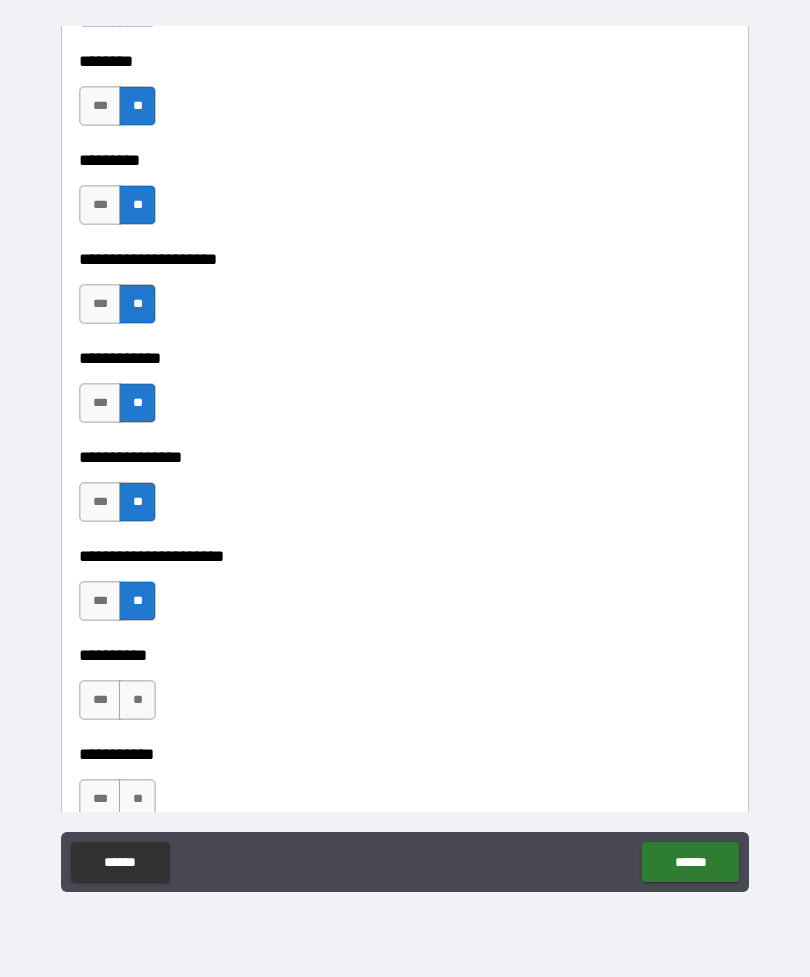 click on "**" at bounding box center [137, 700] 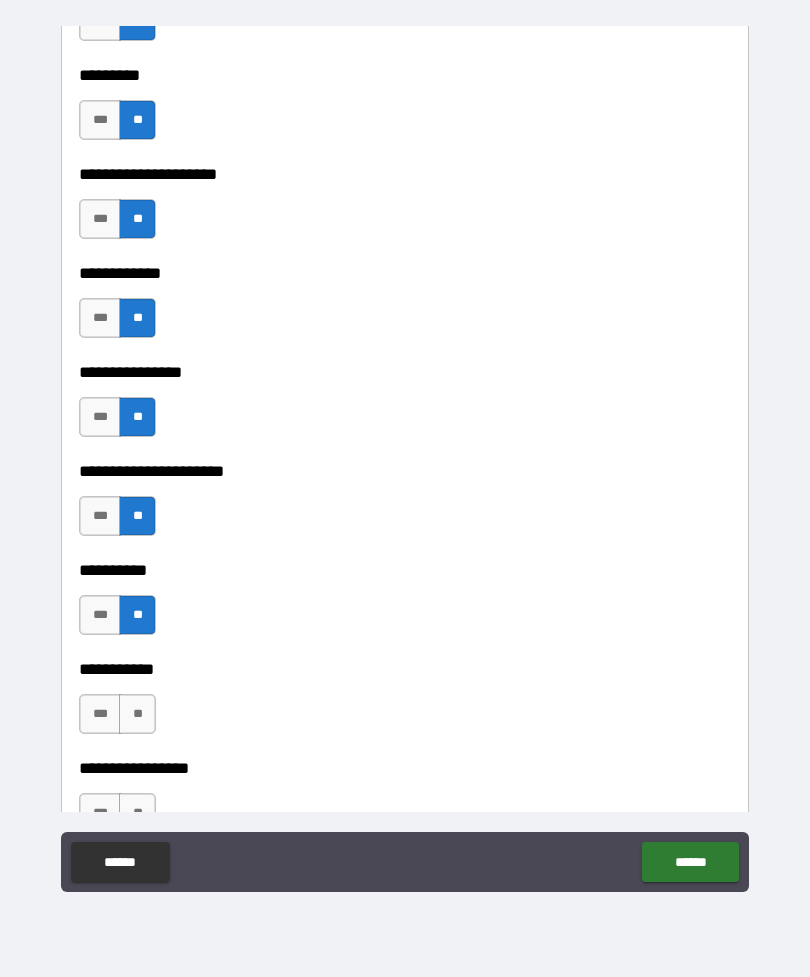 scroll, scrollTop: 5957, scrollLeft: 0, axis: vertical 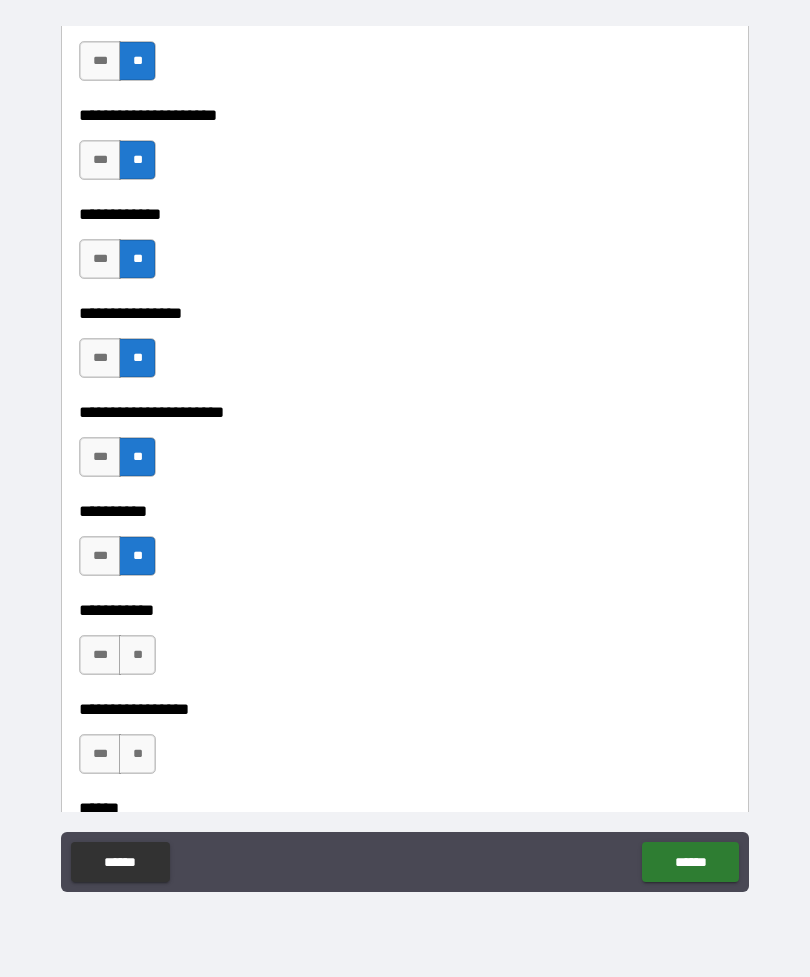 click on "**" at bounding box center (137, 655) 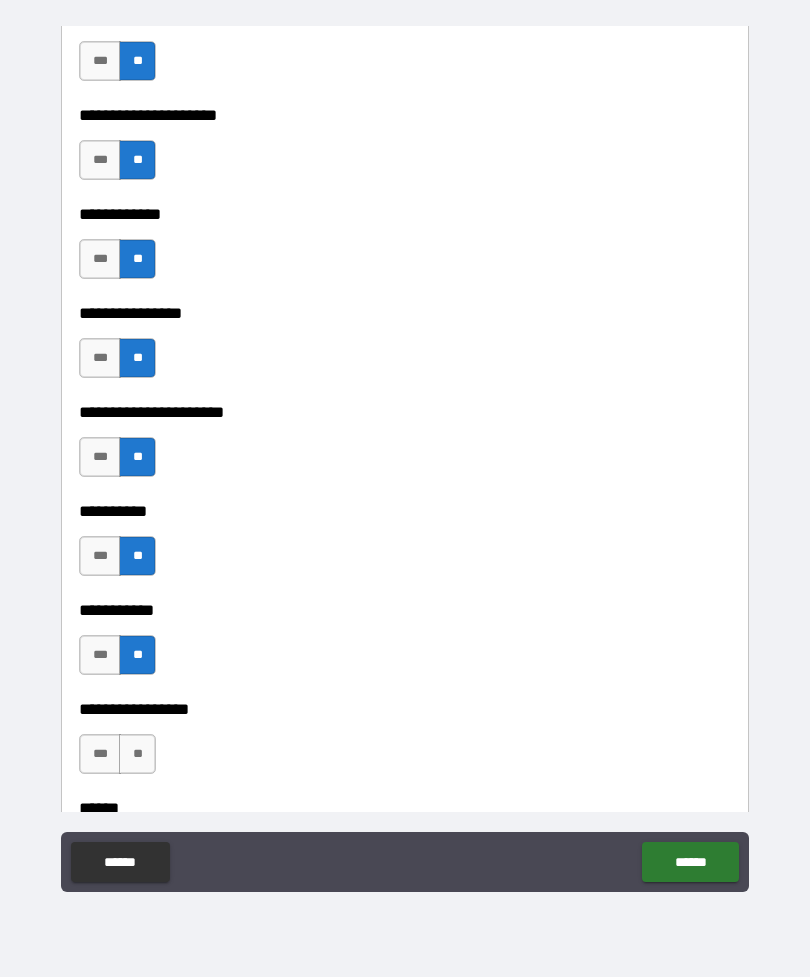 click on "**" at bounding box center [137, 754] 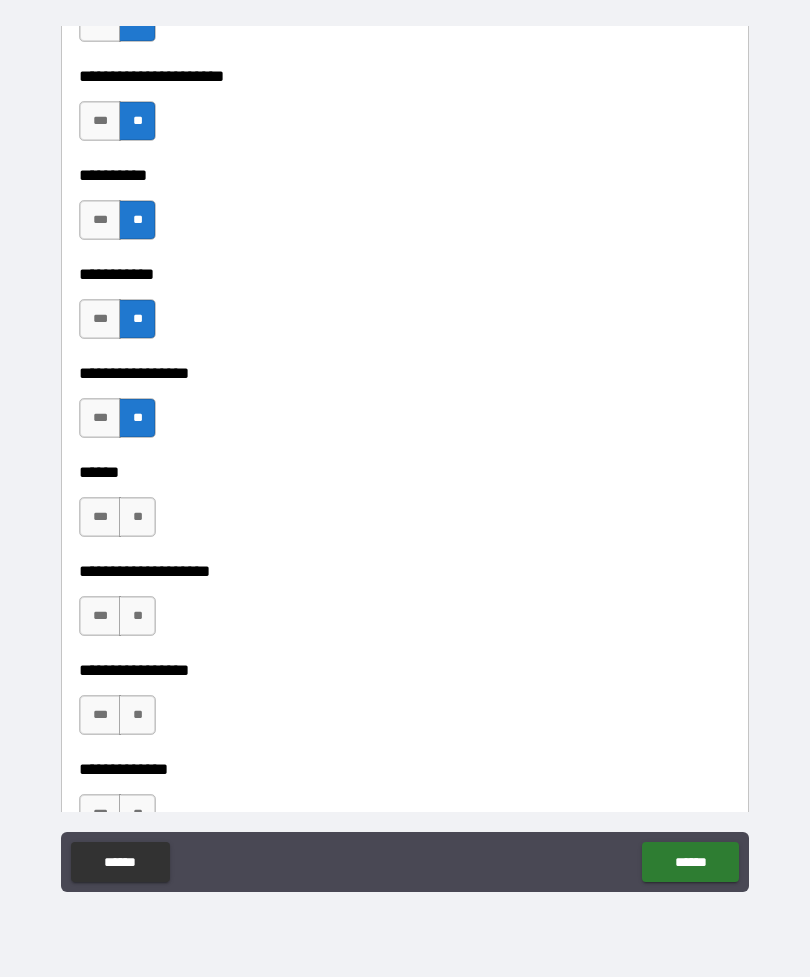scroll, scrollTop: 6298, scrollLeft: 0, axis: vertical 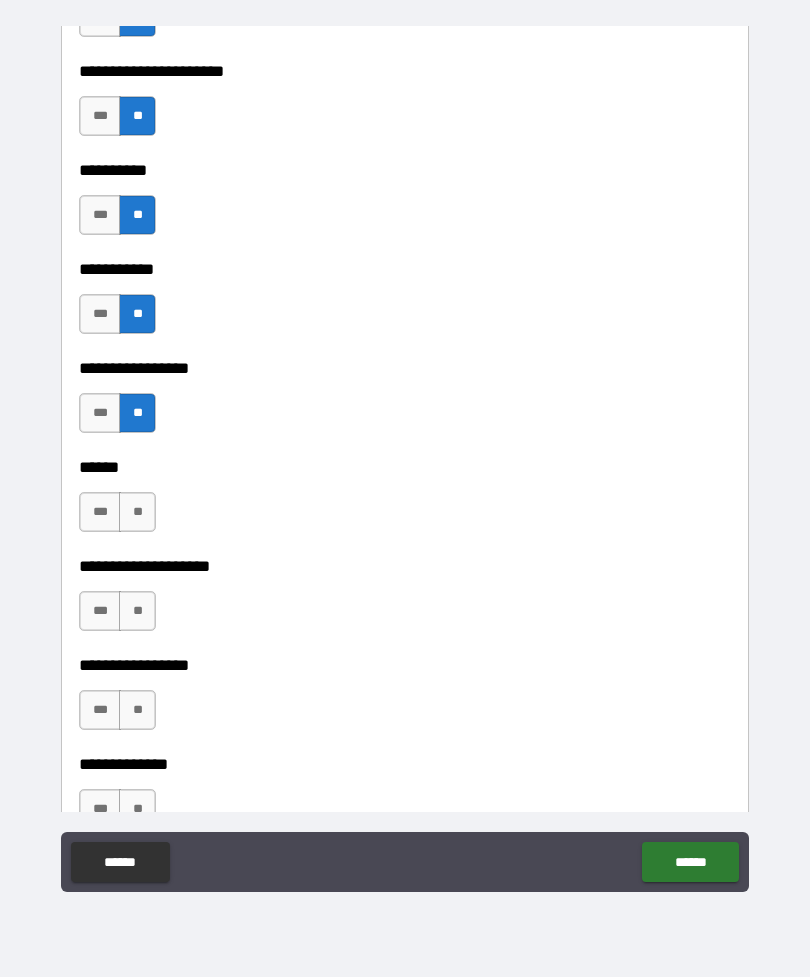 click on "**" at bounding box center [137, 512] 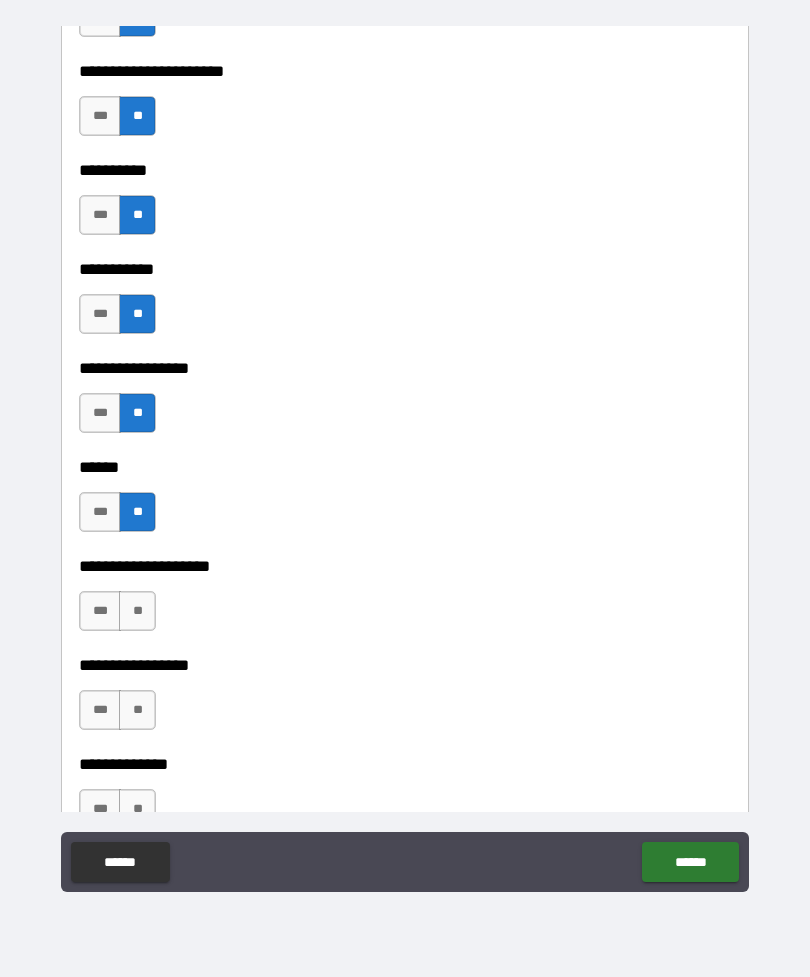 click on "**" at bounding box center (137, 611) 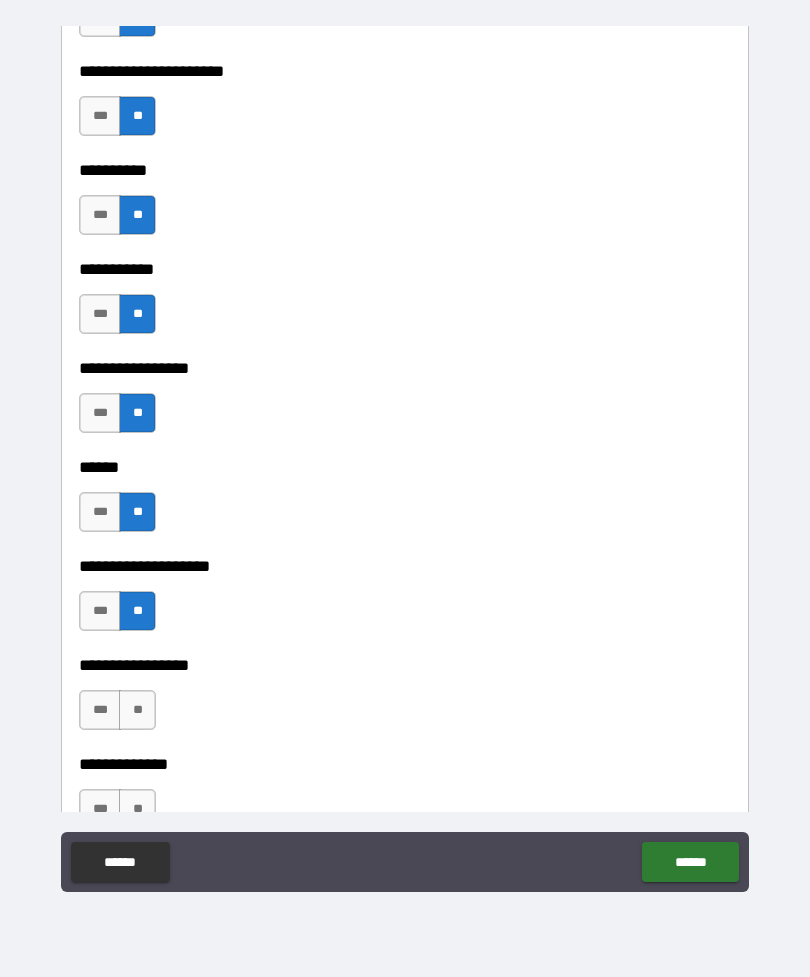 click on "**" at bounding box center (137, 710) 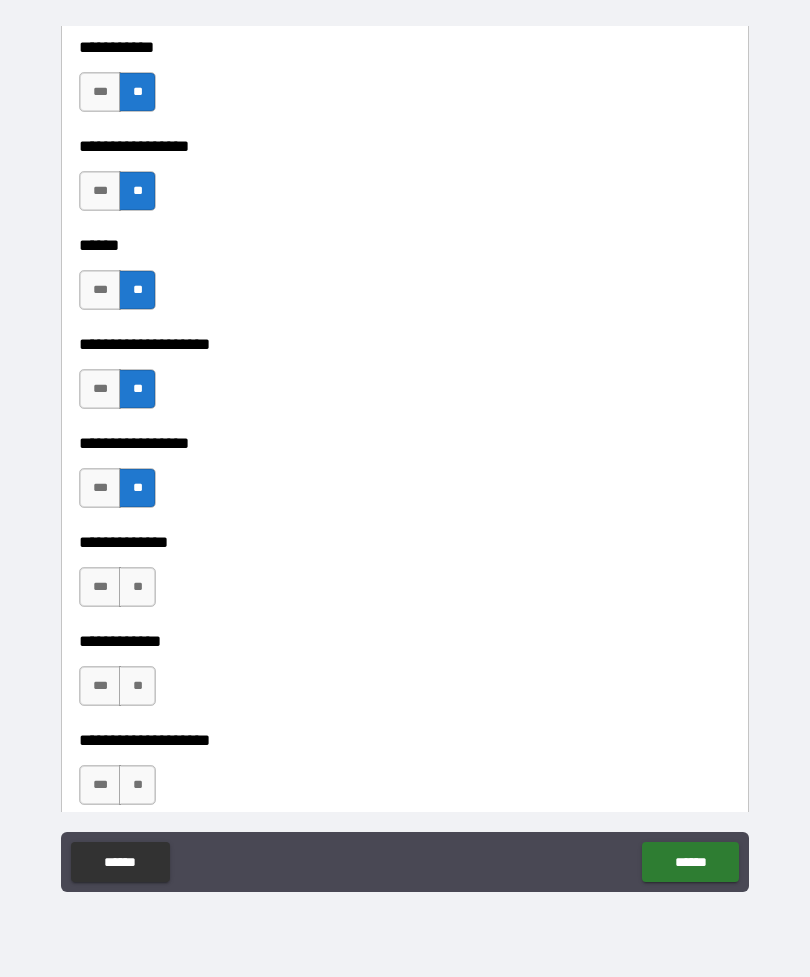 scroll, scrollTop: 6522, scrollLeft: 0, axis: vertical 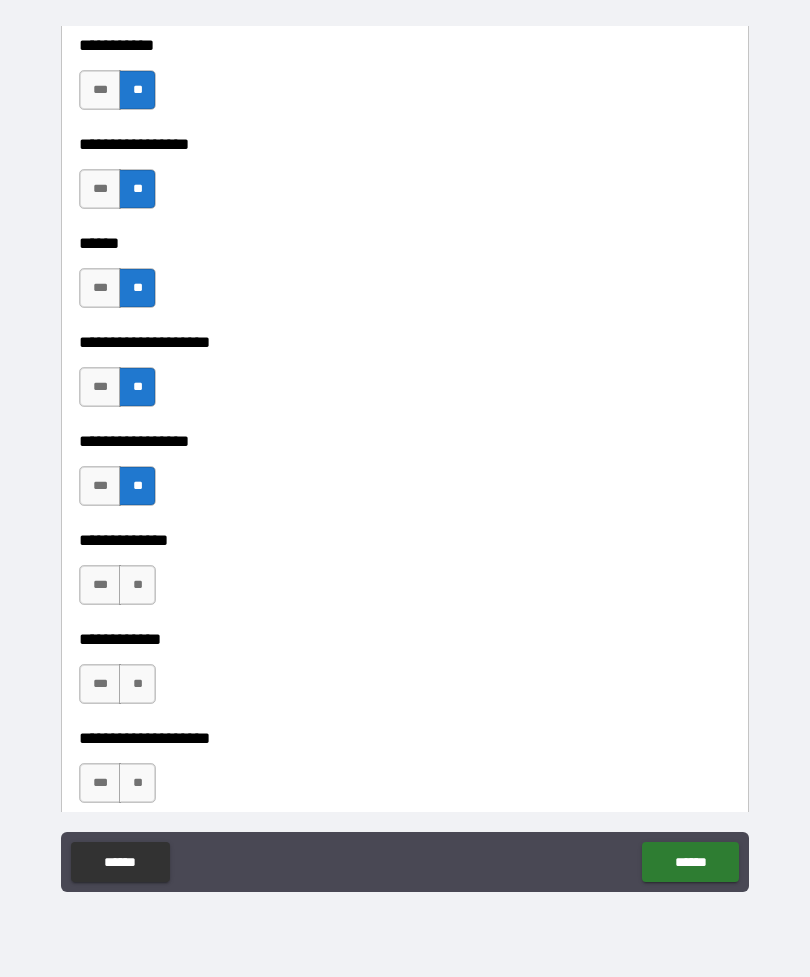 click on "**" at bounding box center (137, 585) 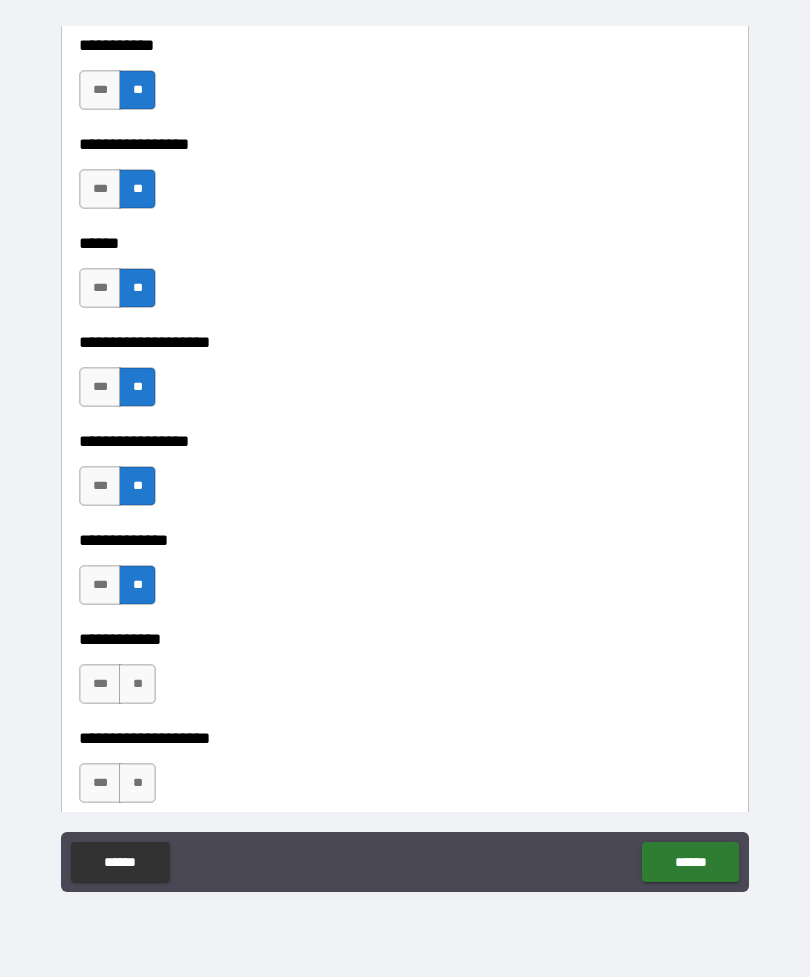 click on "**" at bounding box center [137, 684] 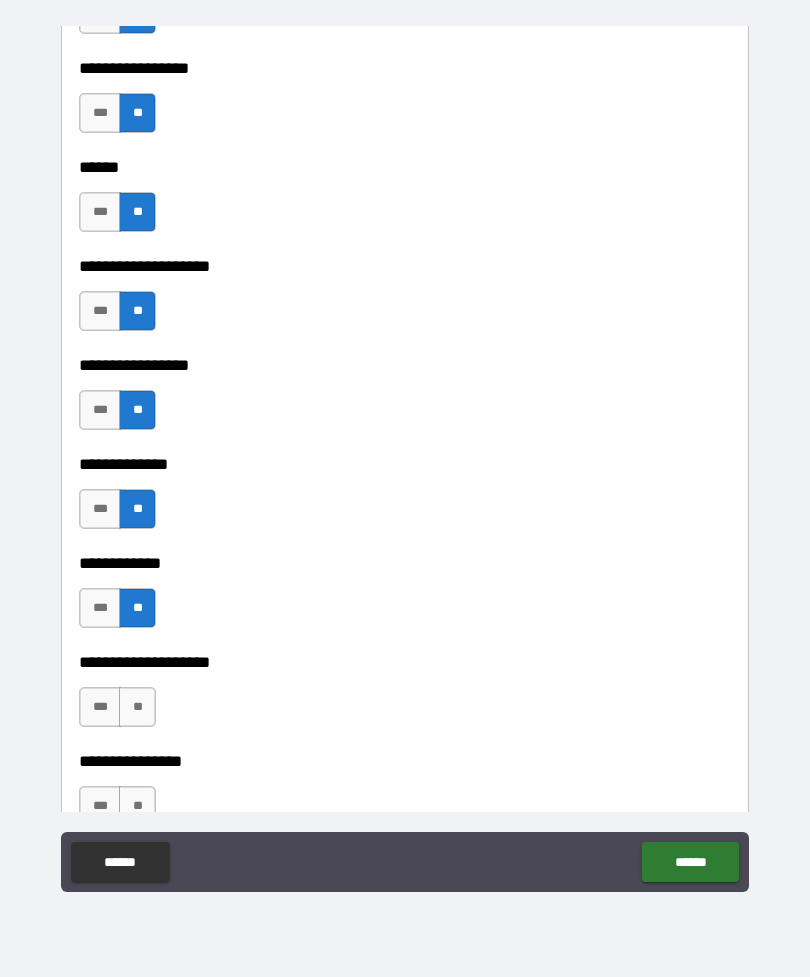 scroll, scrollTop: 6627, scrollLeft: 0, axis: vertical 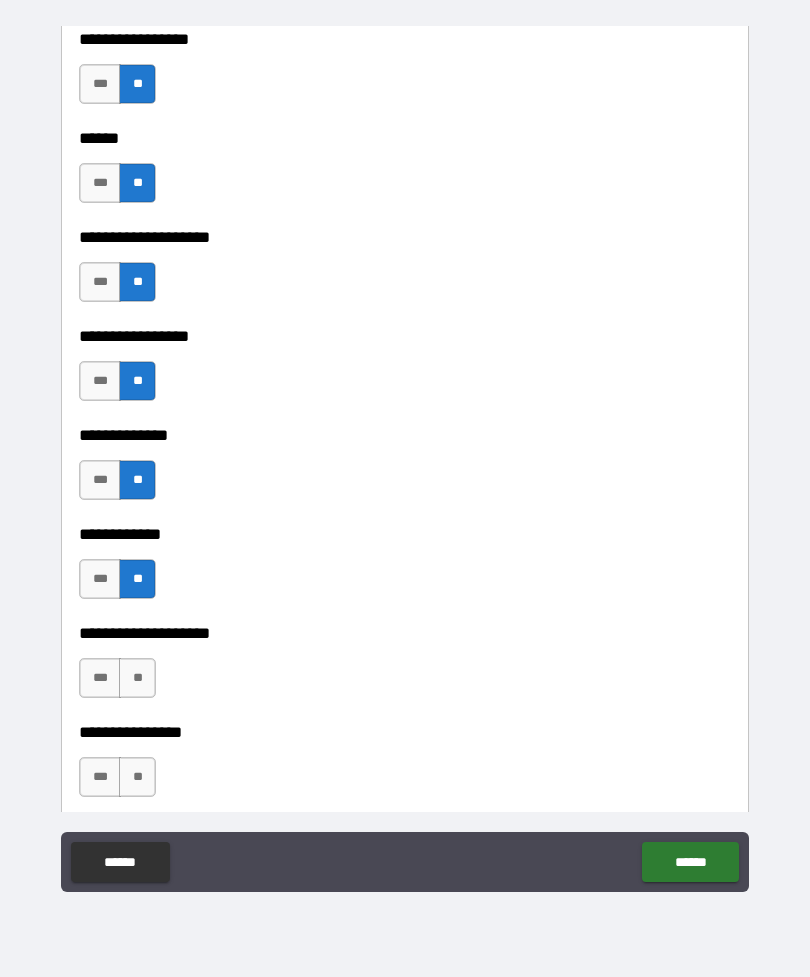 click on "**" at bounding box center (137, 678) 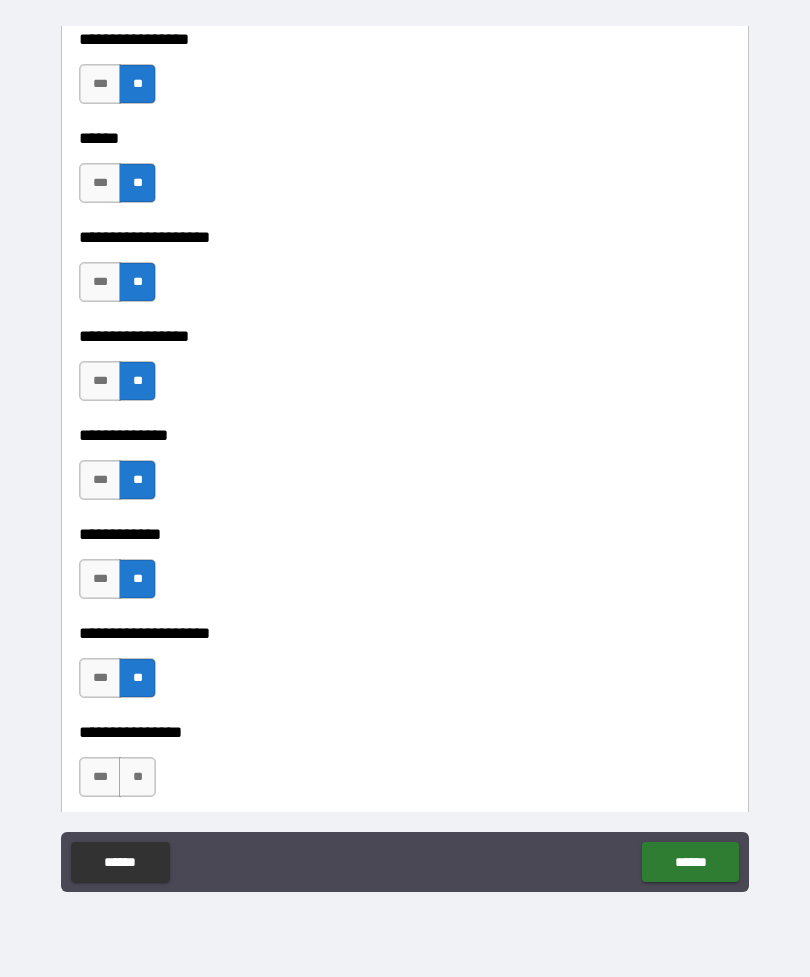 click on "**" at bounding box center (137, 777) 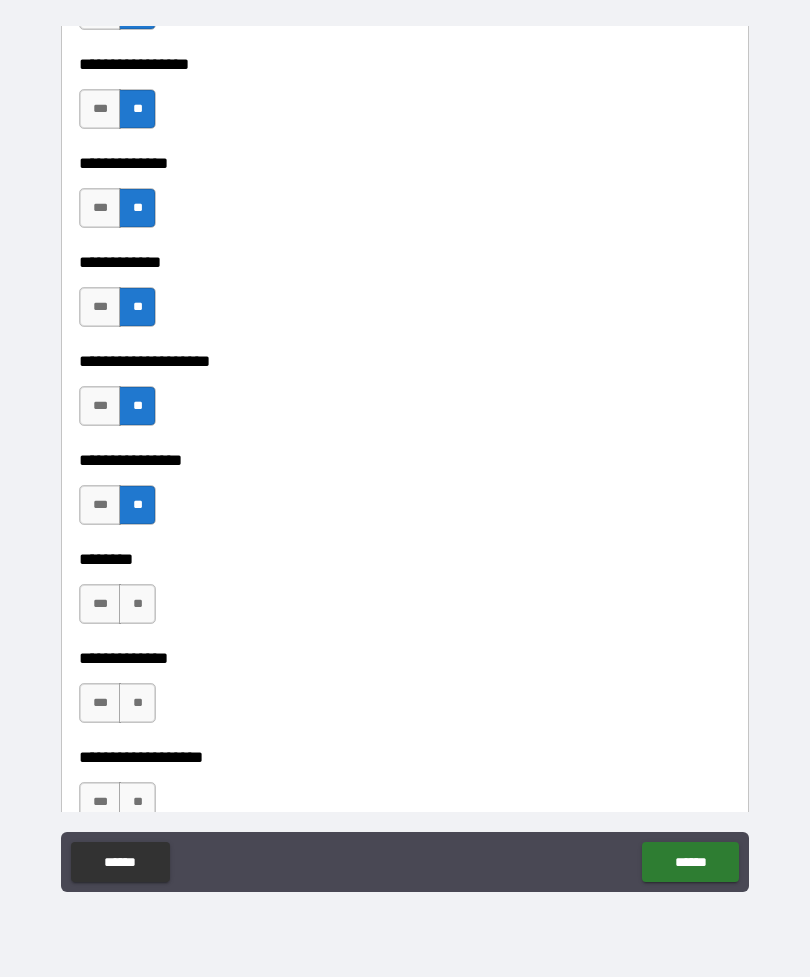 scroll, scrollTop: 6926, scrollLeft: 0, axis: vertical 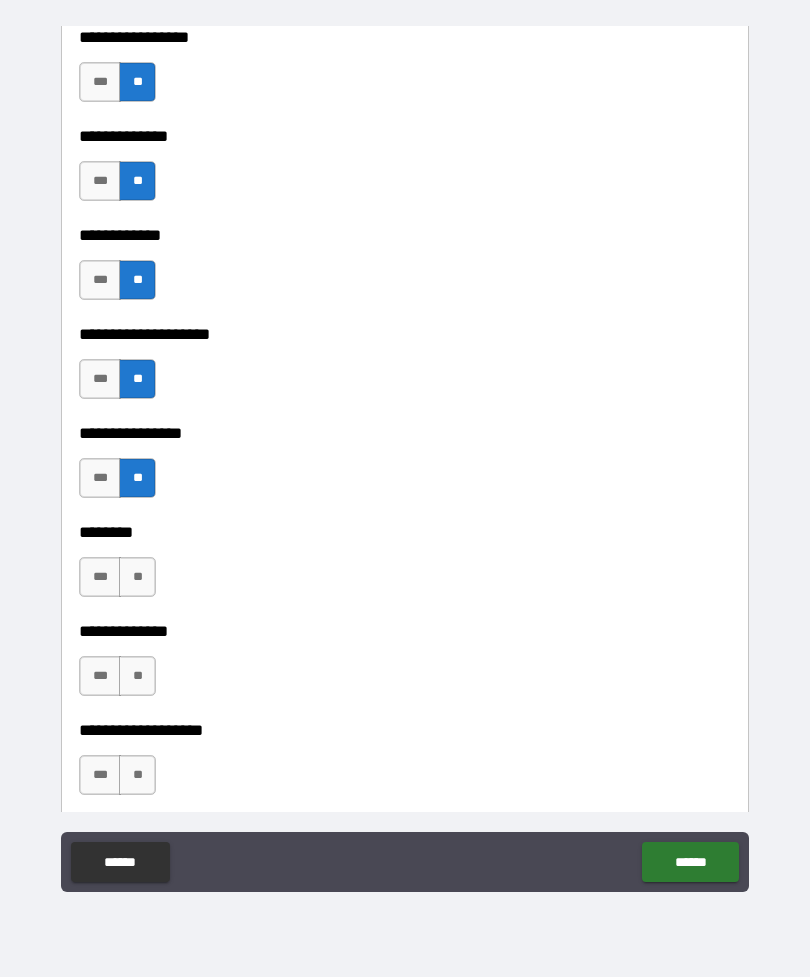 click on "**" at bounding box center [137, 577] 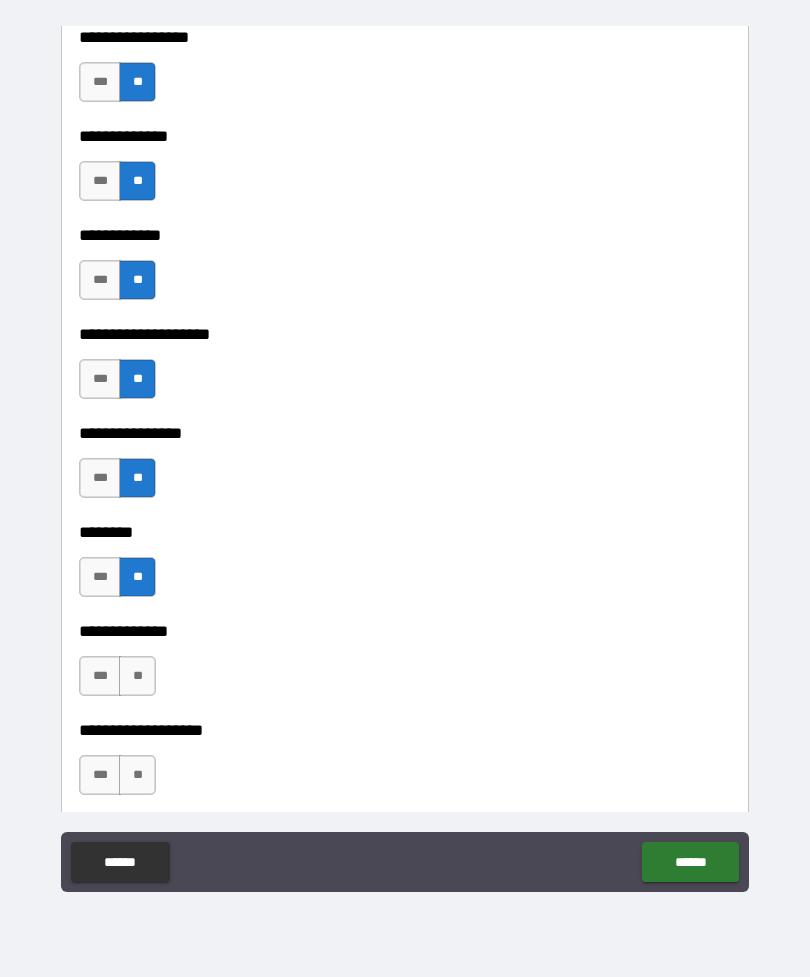 click on "**" at bounding box center (137, 676) 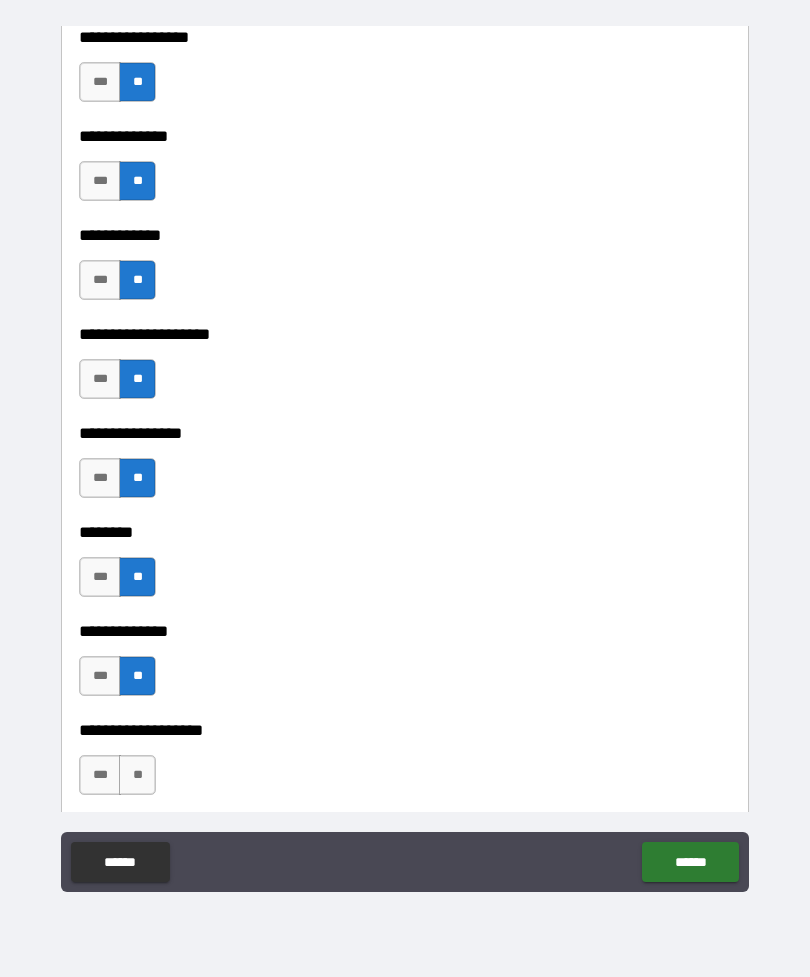 click on "**" at bounding box center [137, 775] 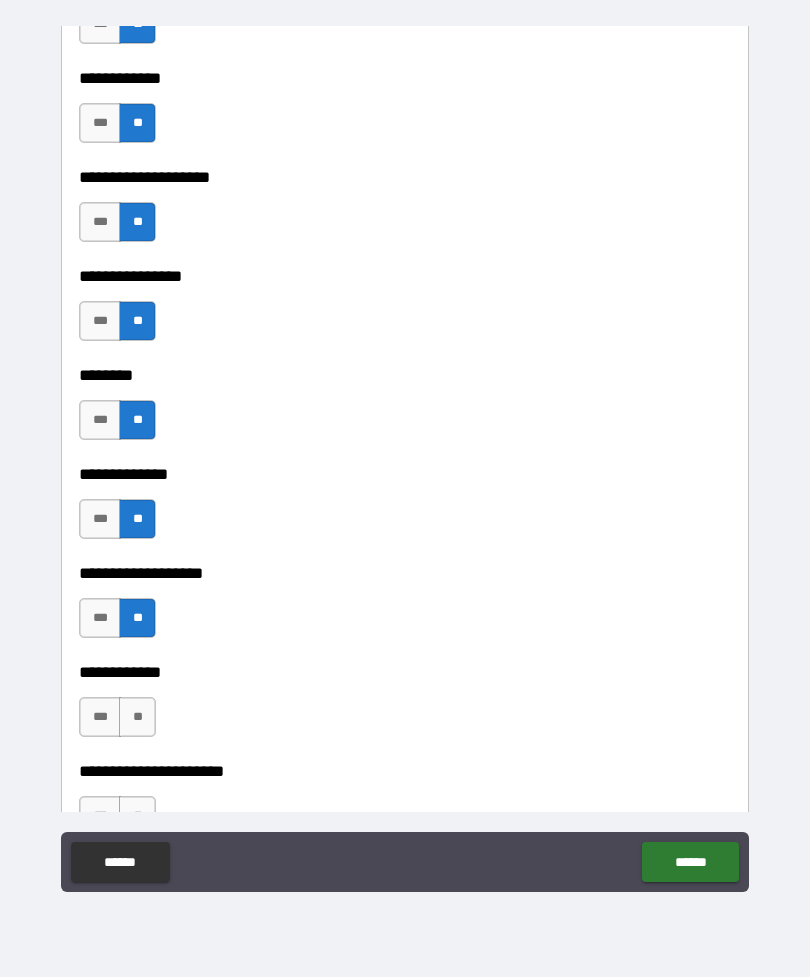 scroll, scrollTop: 7106, scrollLeft: 0, axis: vertical 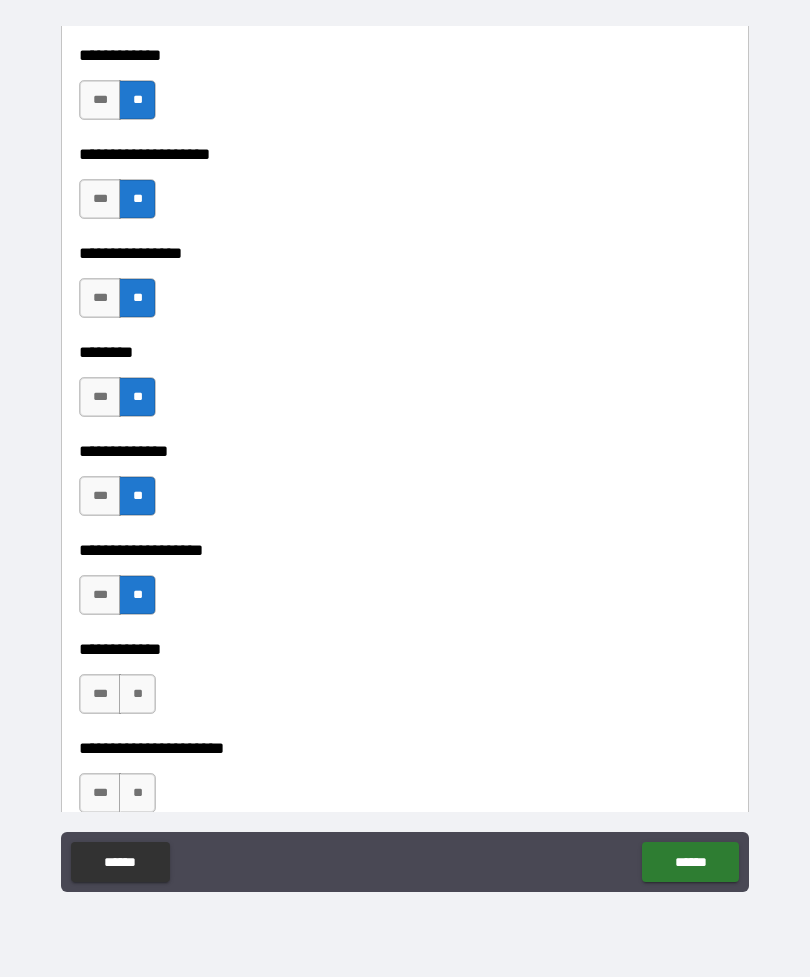 click on "**" at bounding box center (137, 694) 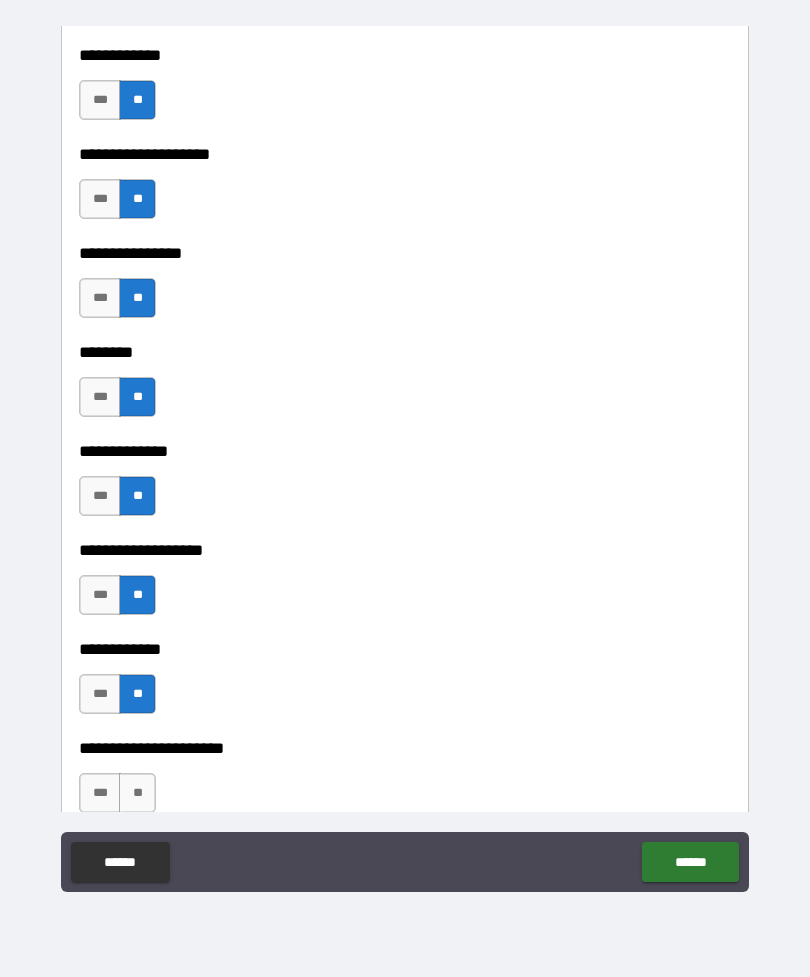 click on "**" at bounding box center (137, 793) 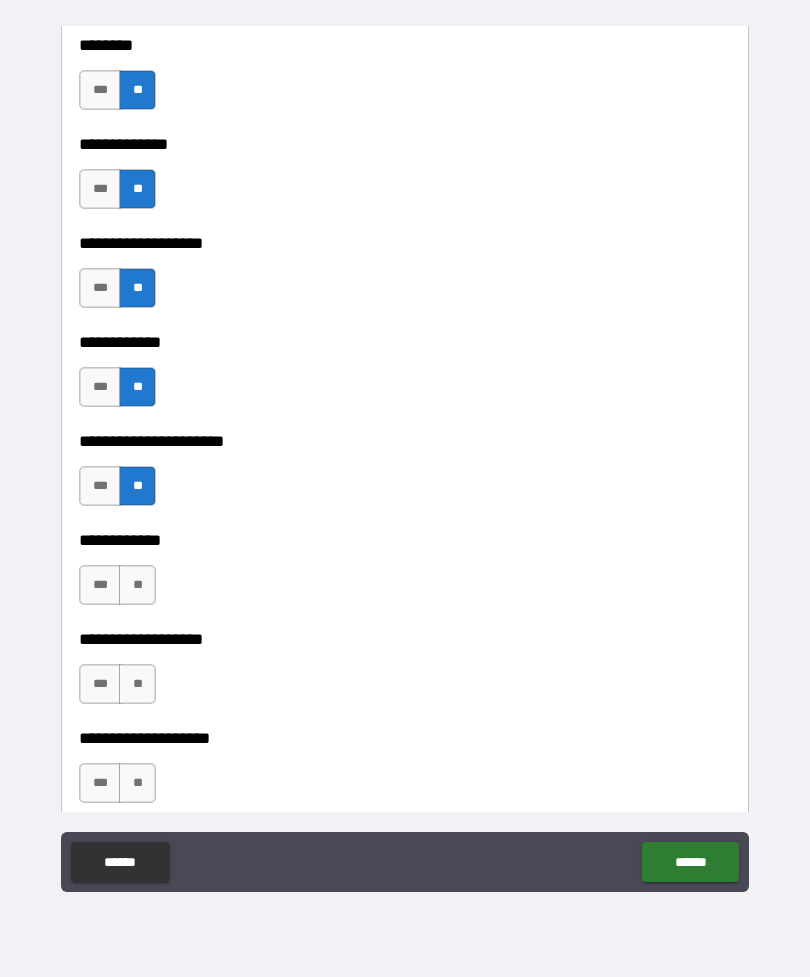 scroll, scrollTop: 7413, scrollLeft: 0, axis: vertical 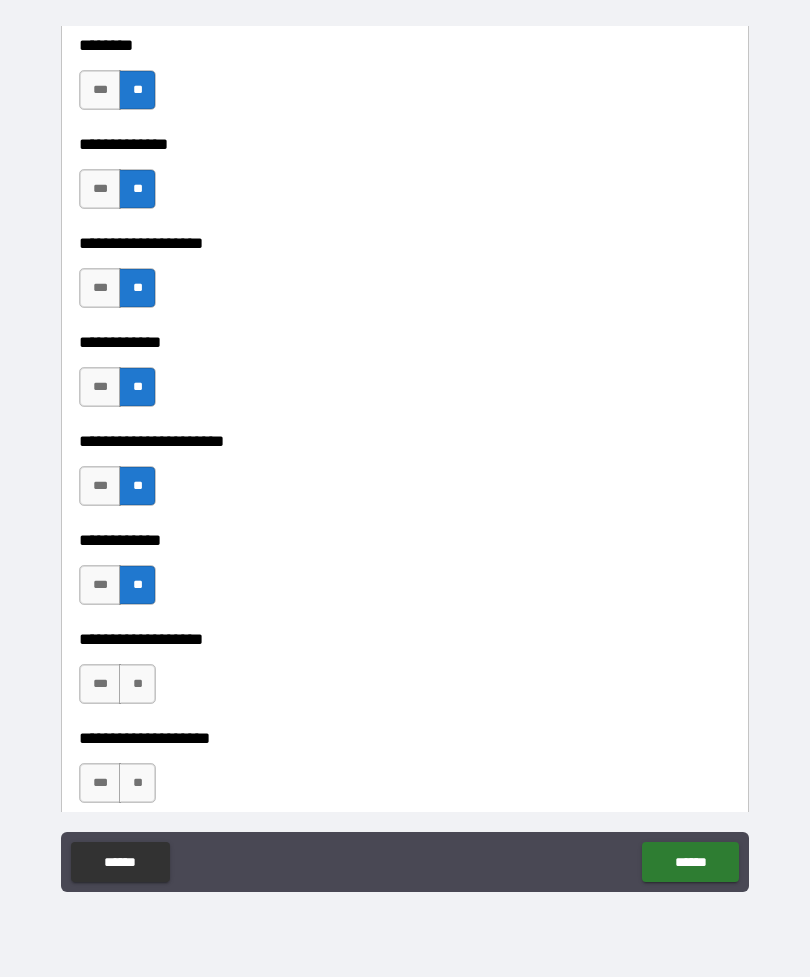 click on "**" at bounding box center (137, 684) 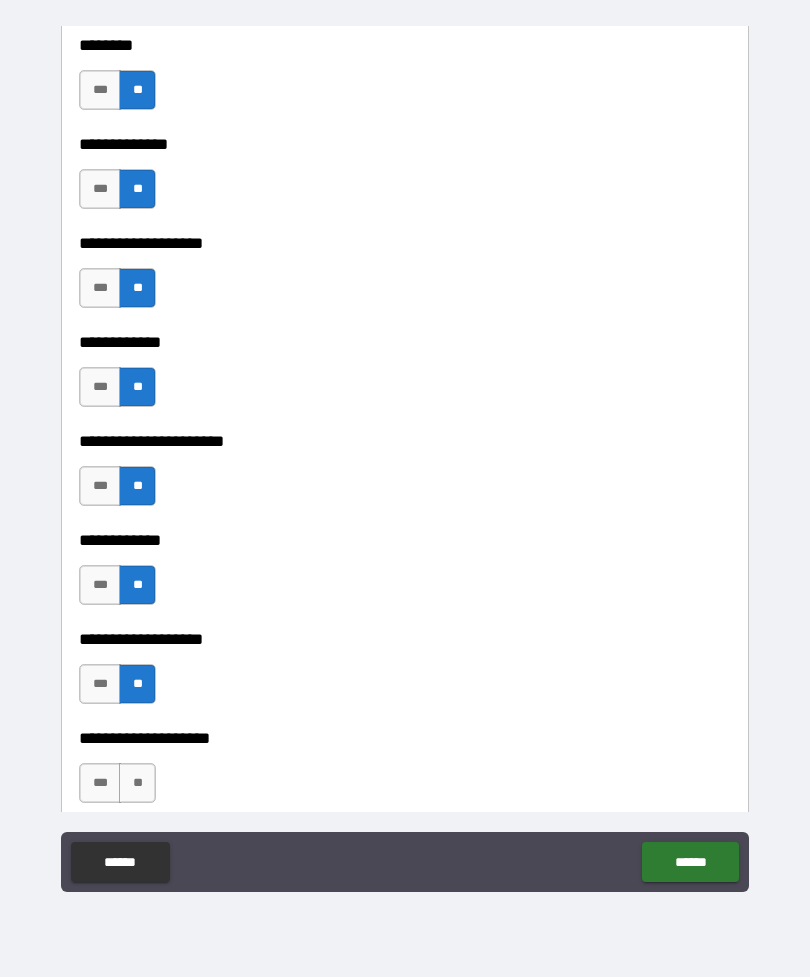 click on "**" at bounding box center [137, 783] 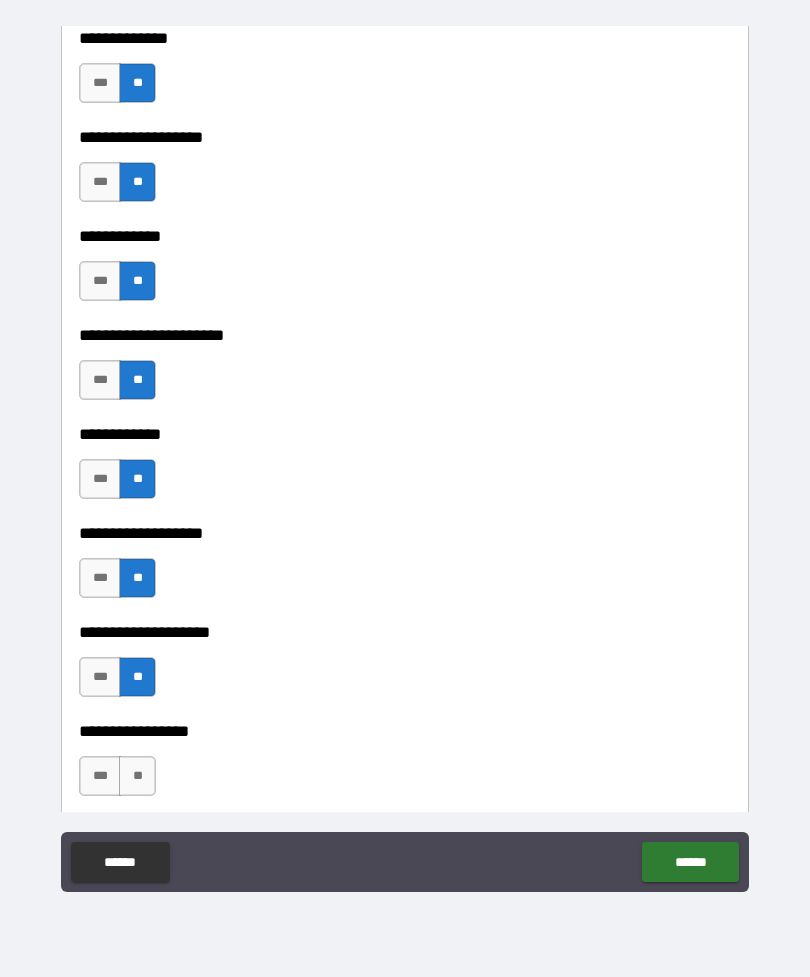 scroll, scrollTop: 7608, scrollLeft: 0, axis: vertical 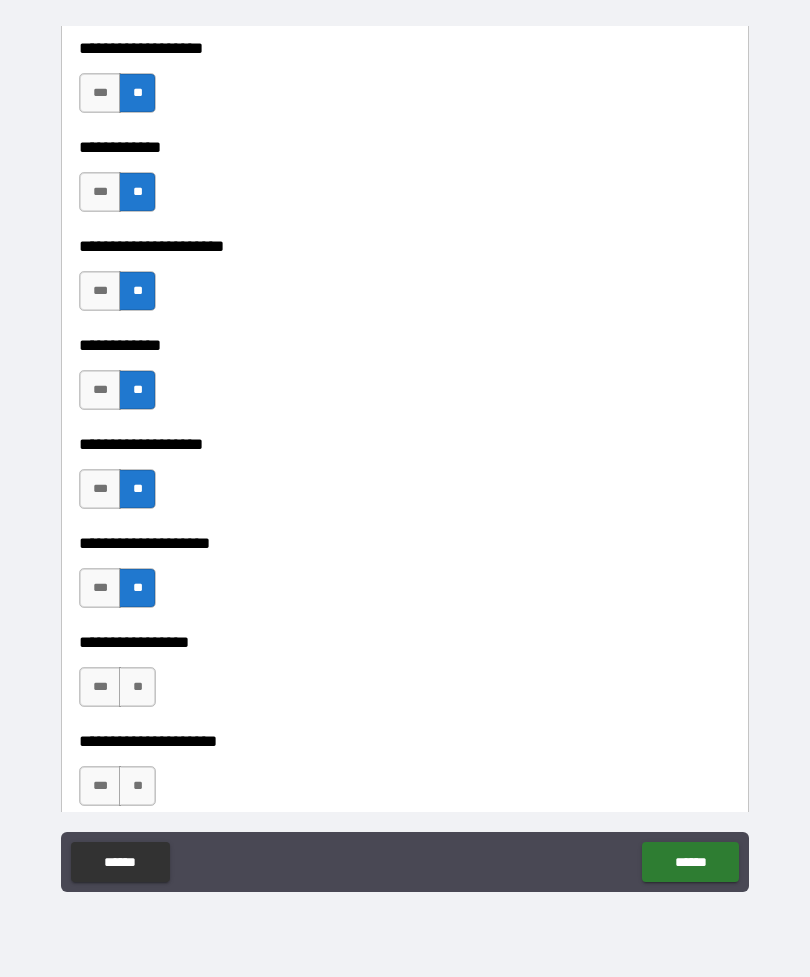 click on "**" at bounding box center (137, 687) 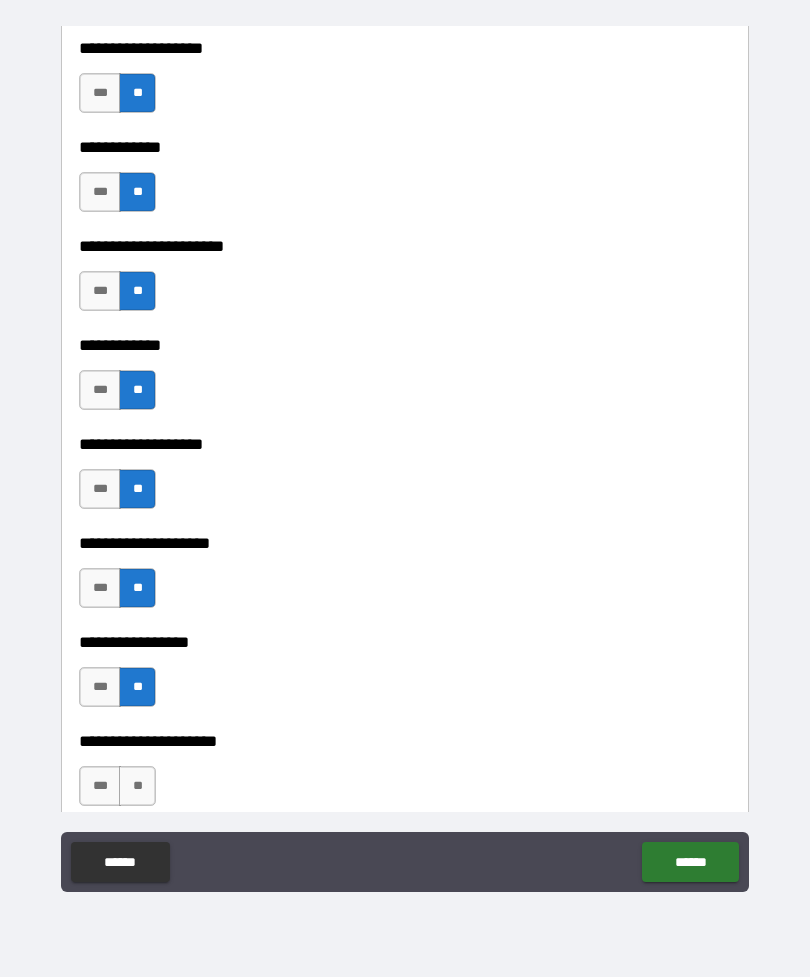 click on "**" at bounding box center (137, 786) 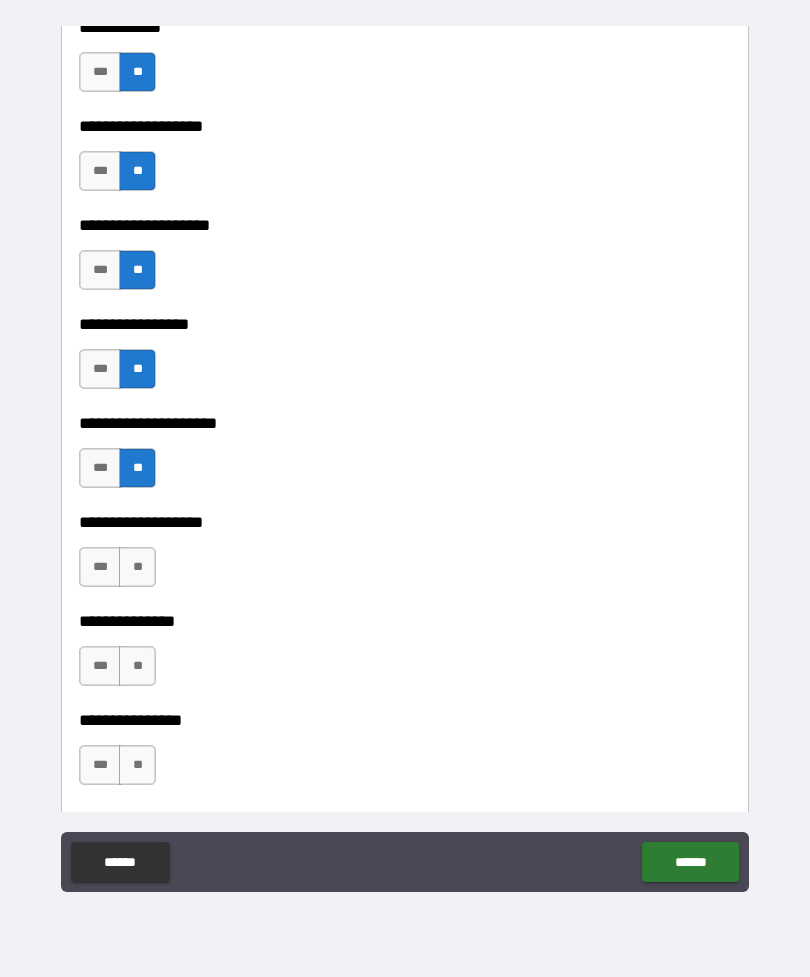 scroll, scrollTop: 7934, scrollLeft: 0, axis: vertical 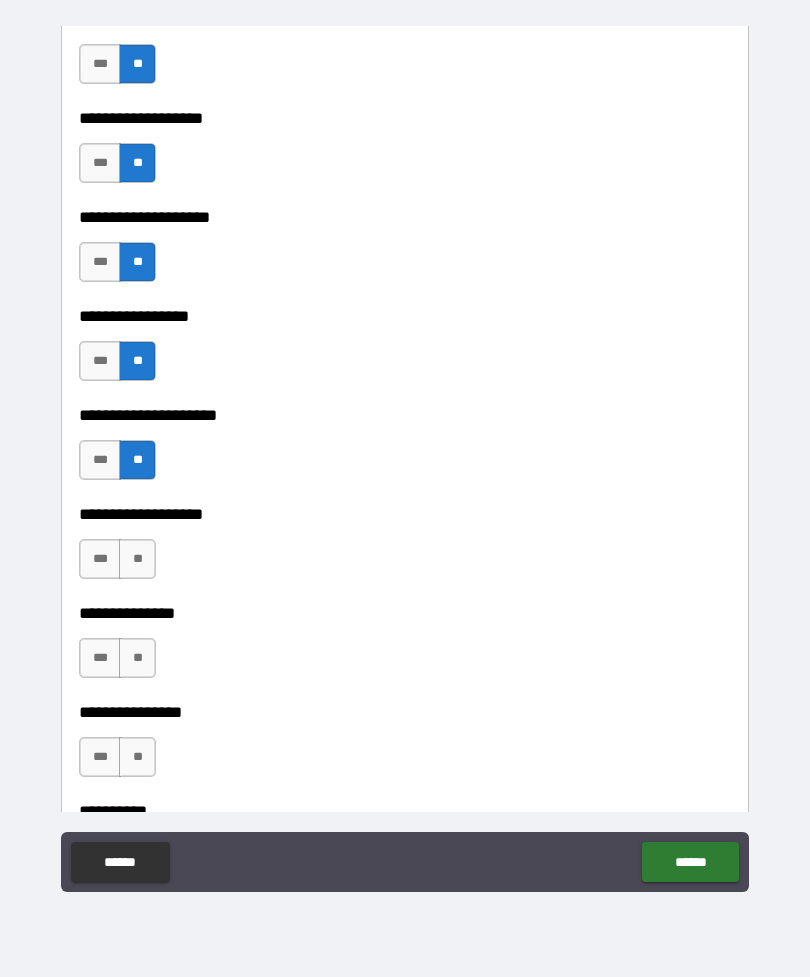 click on "**" at bounding box center [137, 559] 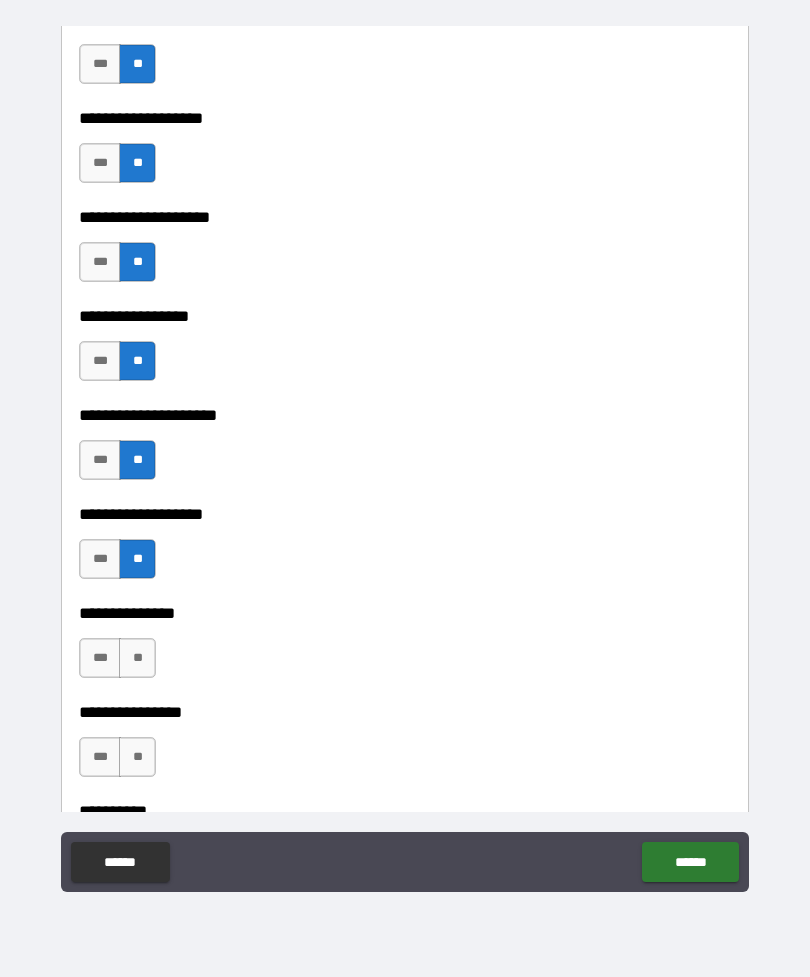 click on "**" at bounding box center (137, 658) 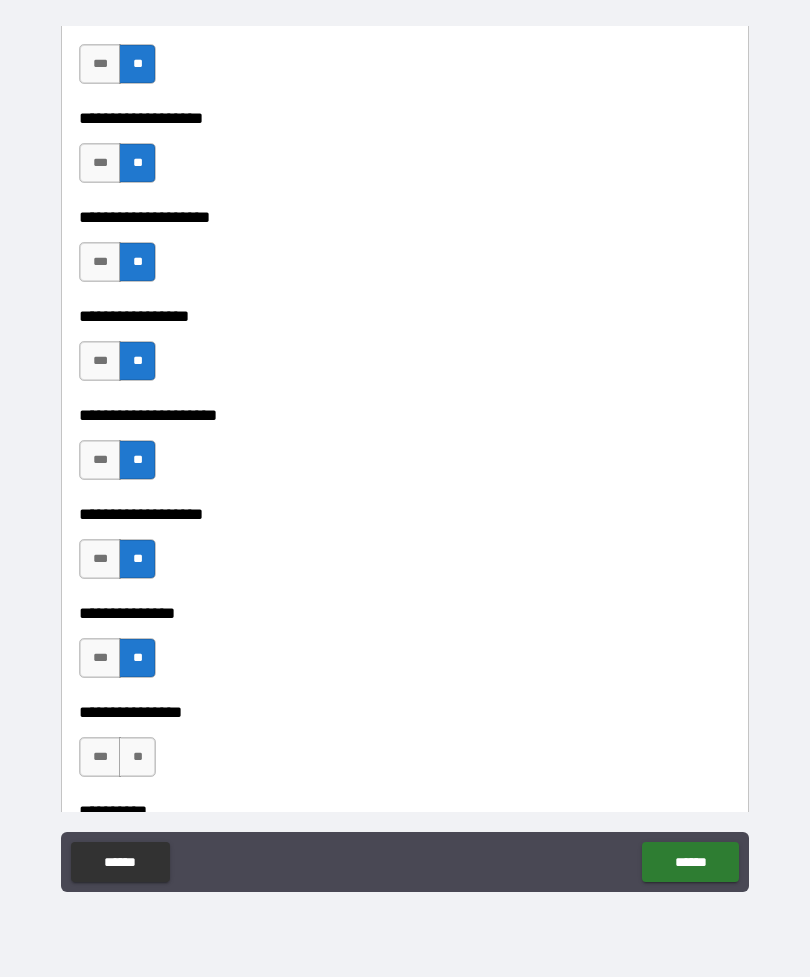 click on "**" at bounding box center (137, 757) 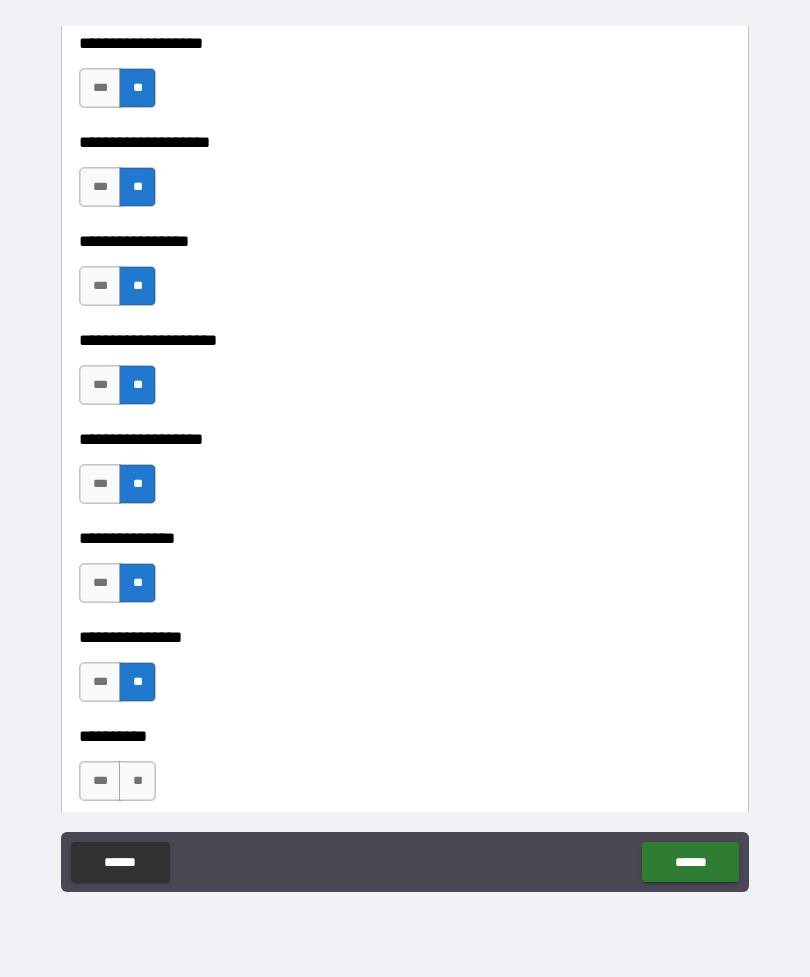 scroll, scrollTop: 8077, scrollLeft: 0, axis: vertical 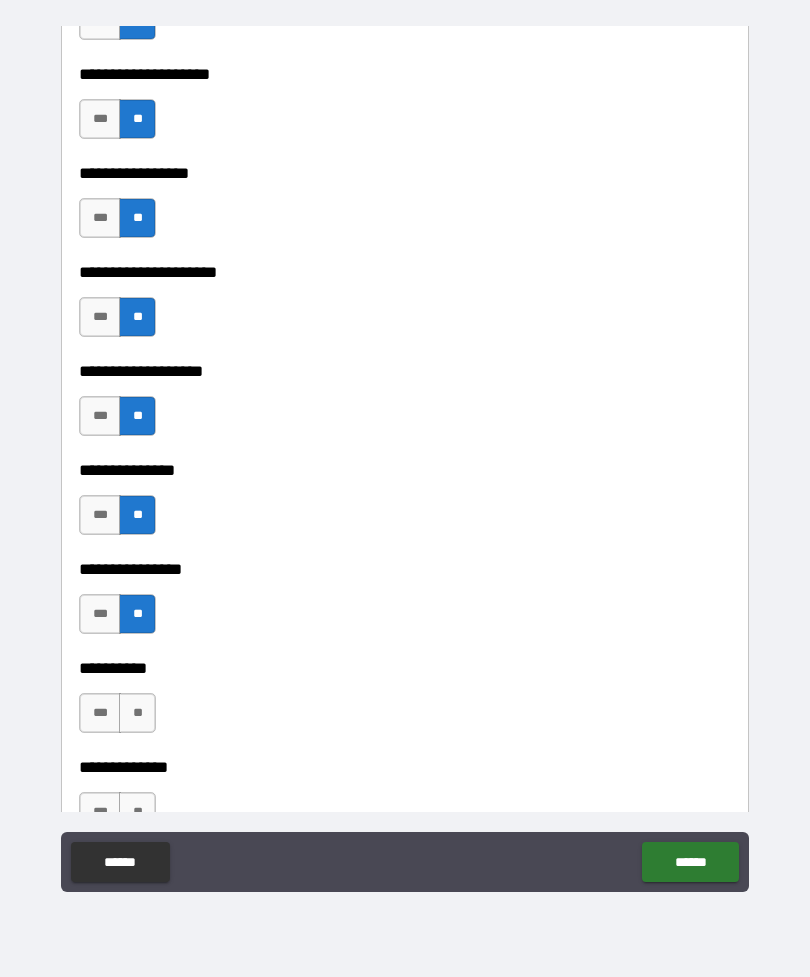 click on "**" at bounding box center [137, 713] 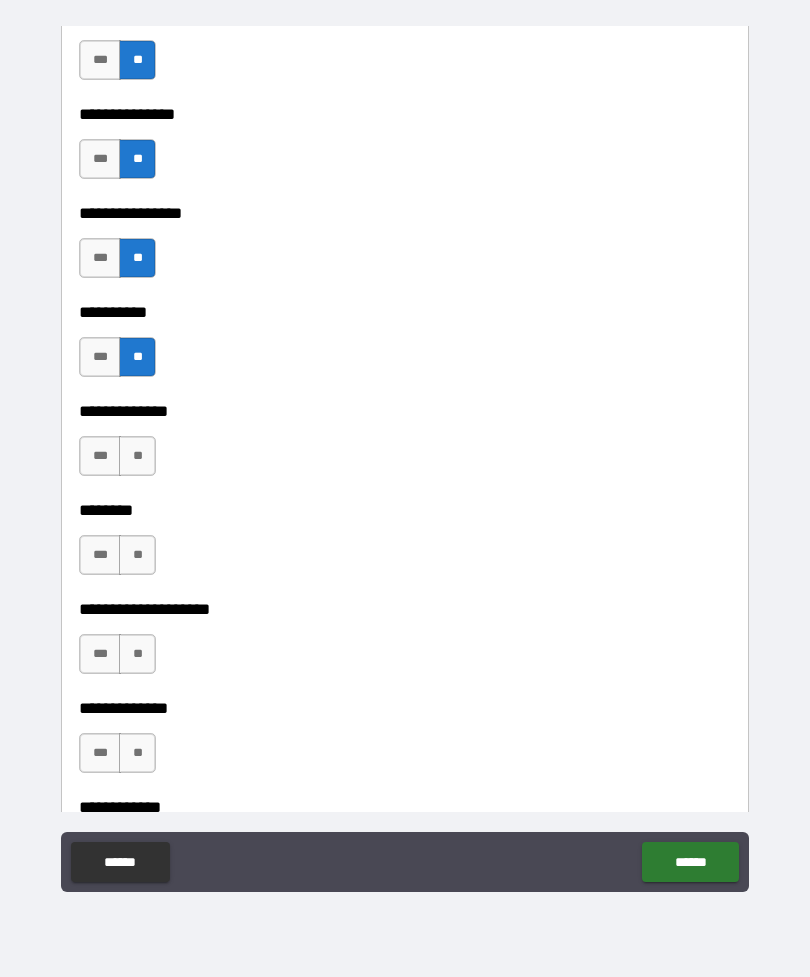 scroll, scrollTop: 8460, scrollLeft: 0, axis: vertical 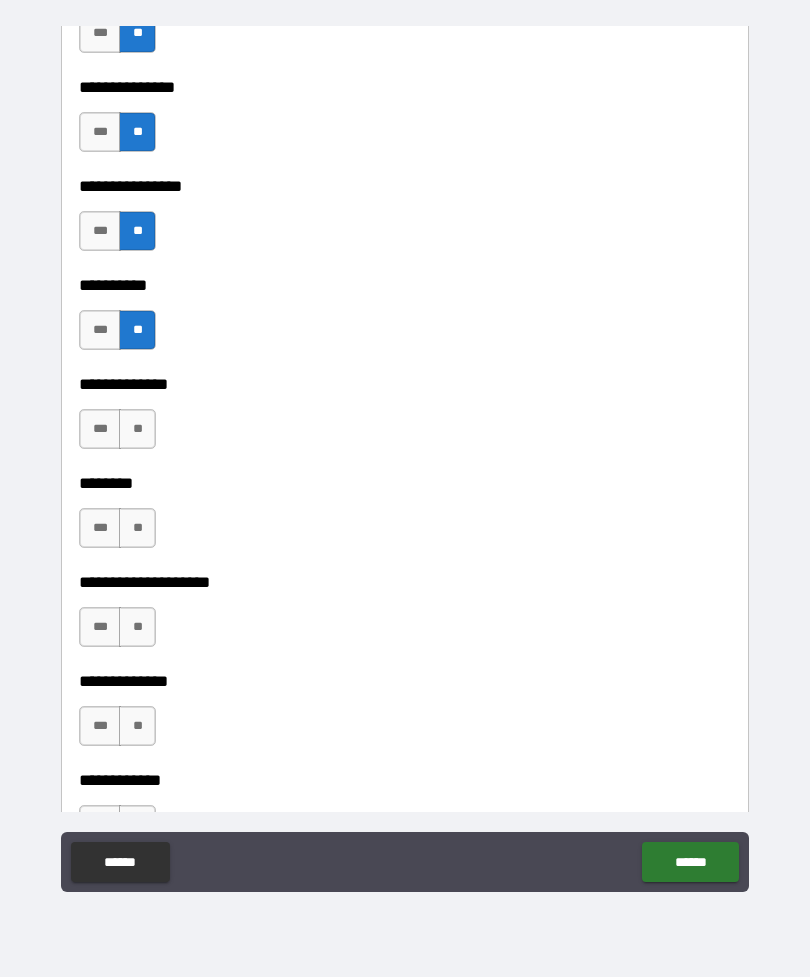 click on "**" at bounding box center (137, 429) 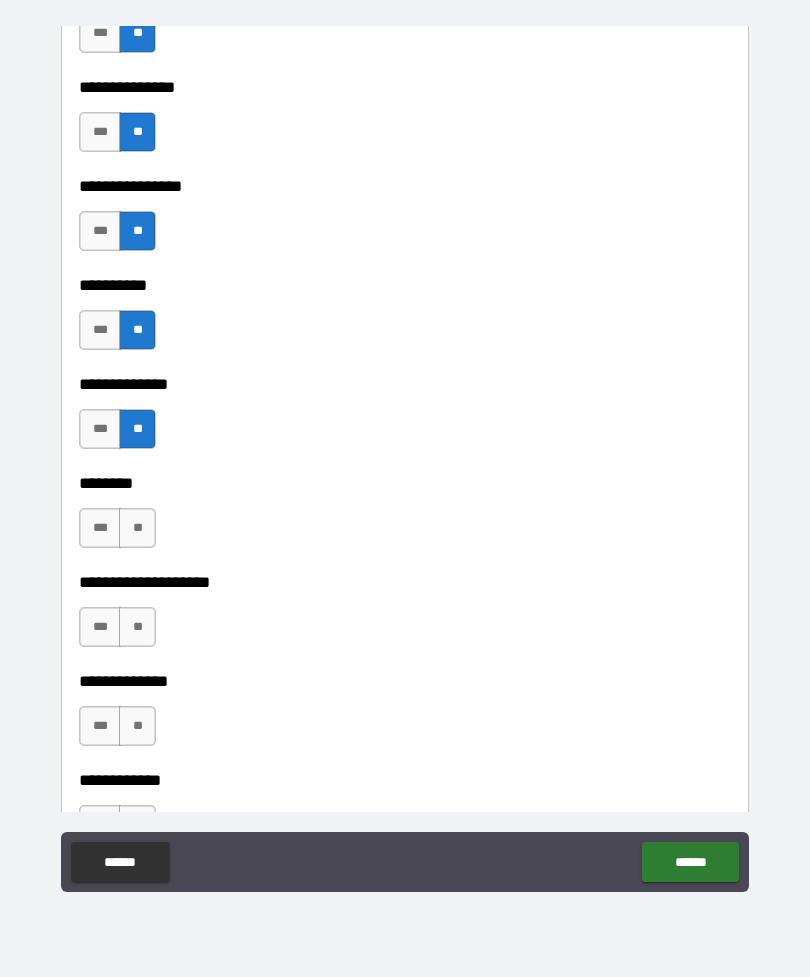 click on "**" at bounding box center [137, 528] 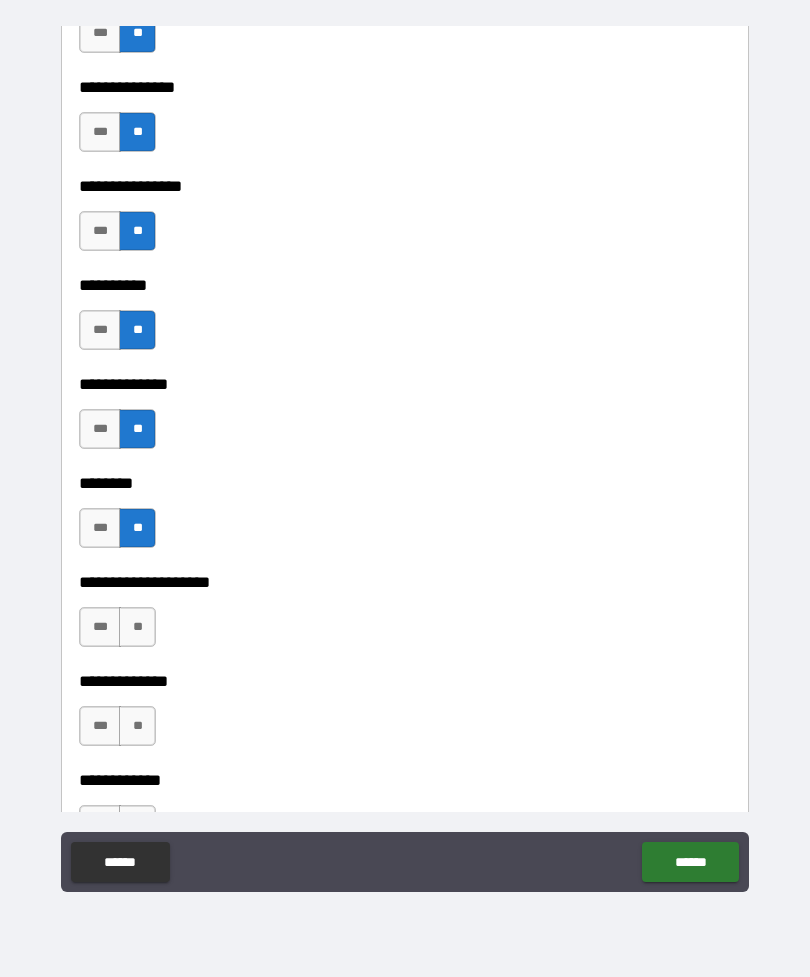click on "**" at bounding box center (137, 627) 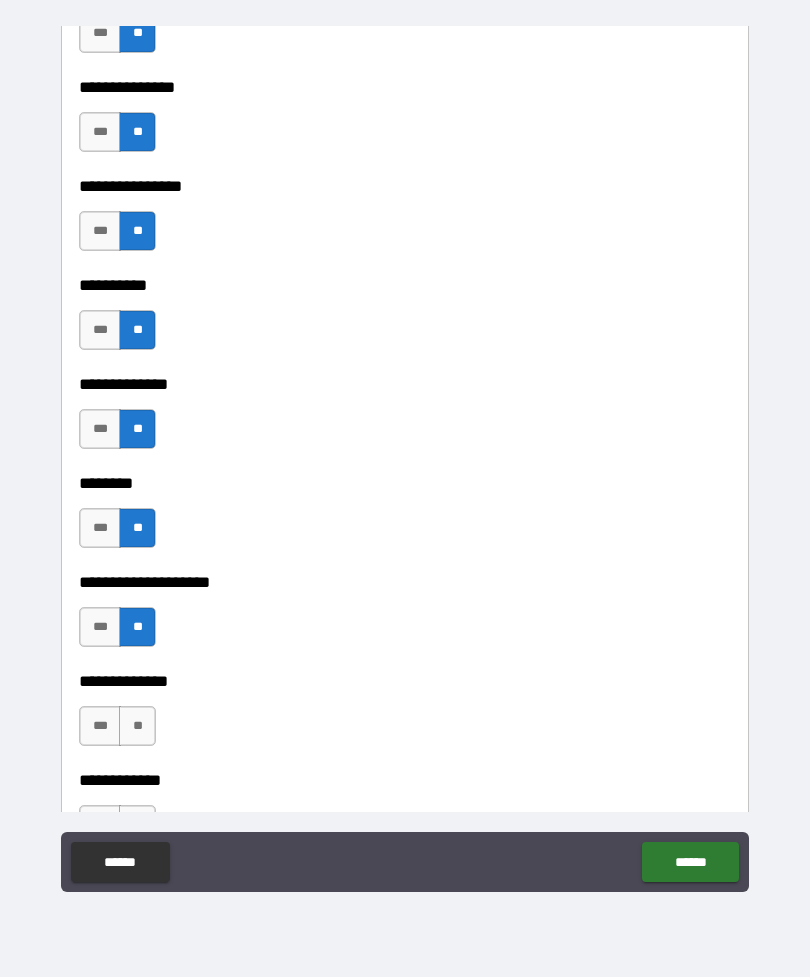 click on "**********" at bounding box center (405, 667) 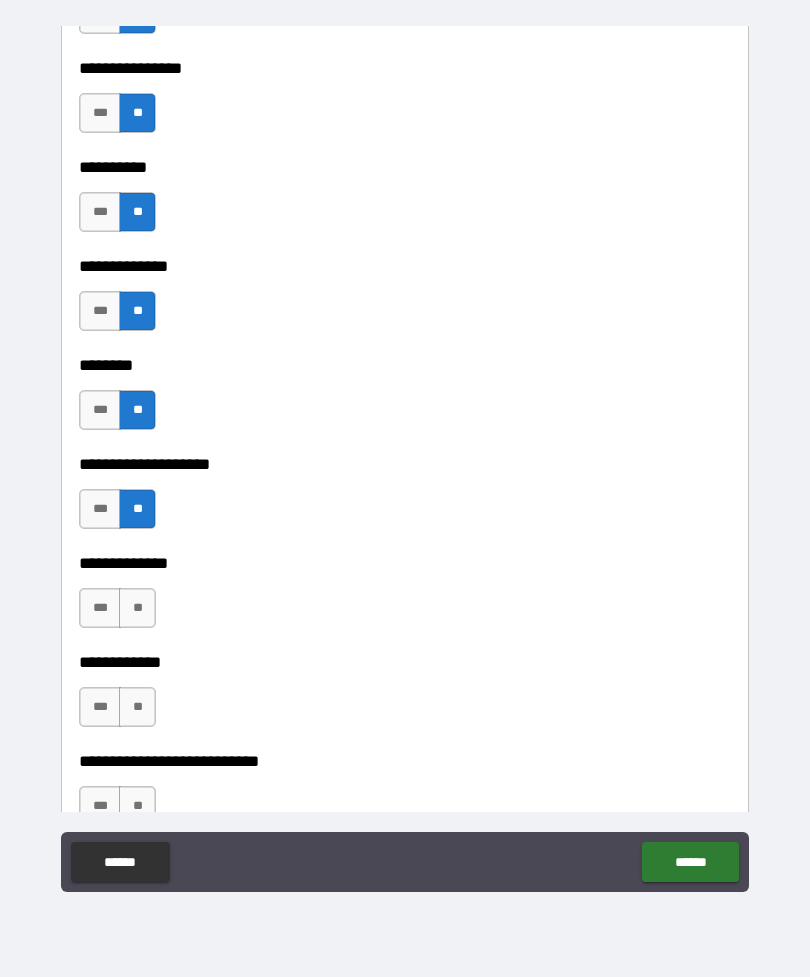 scroll, scrollTop: 8594, scrollLeft: 0, axis: vertical 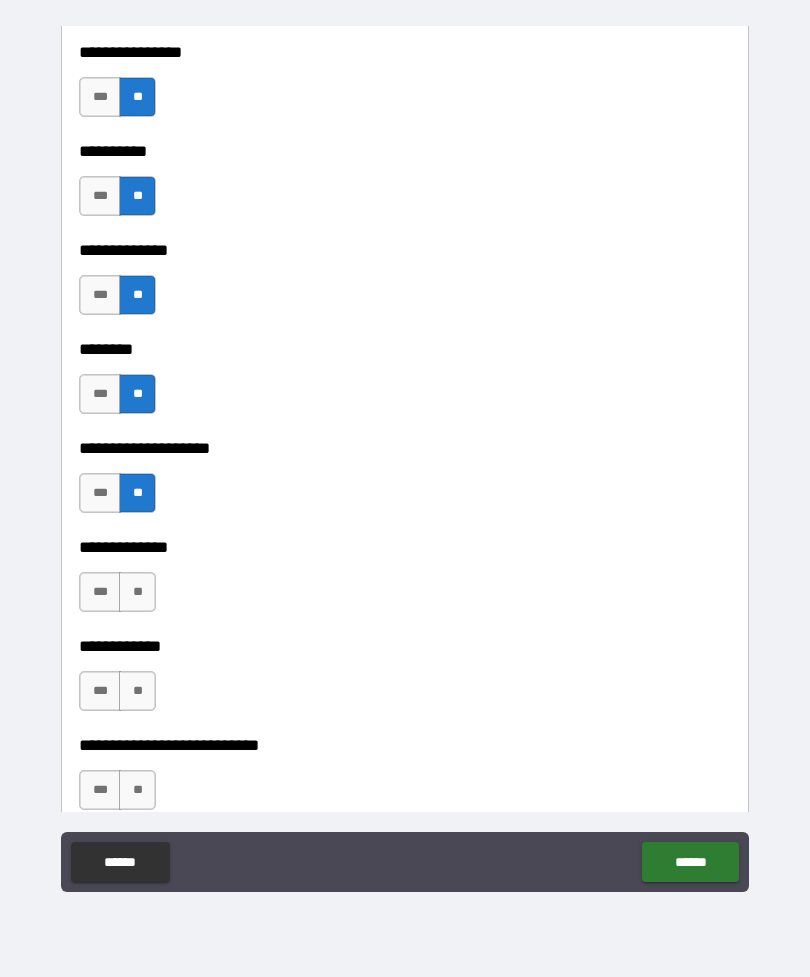 click on "**" at bounding box center [137, 592] 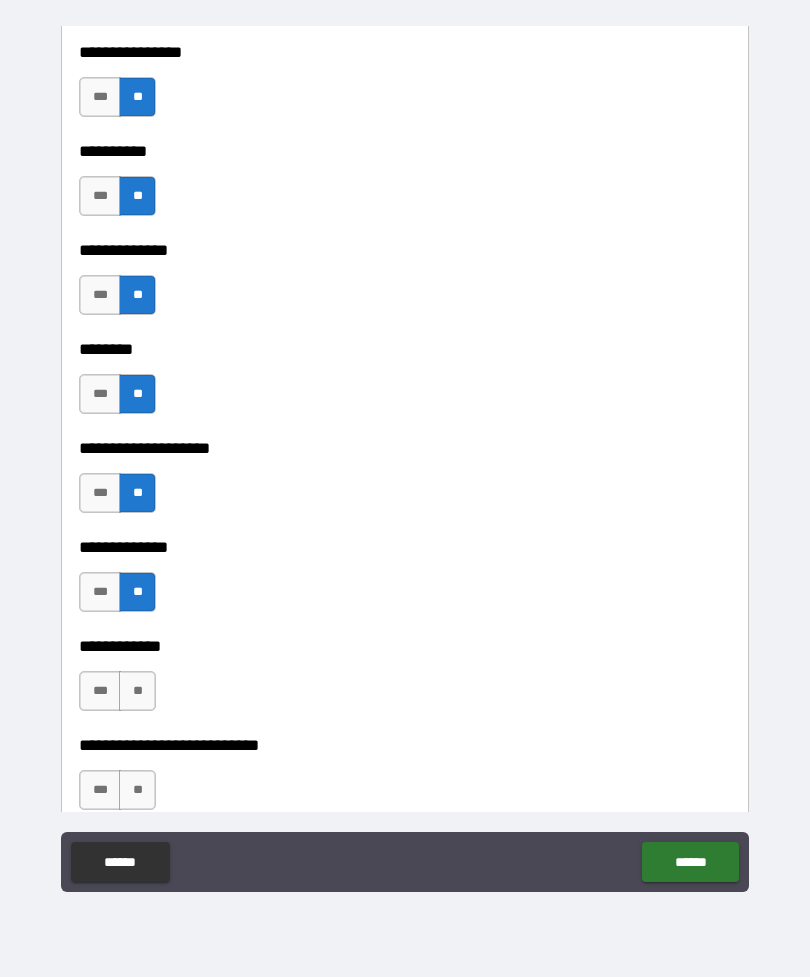 click on "**" at bounding box center (137, 691) 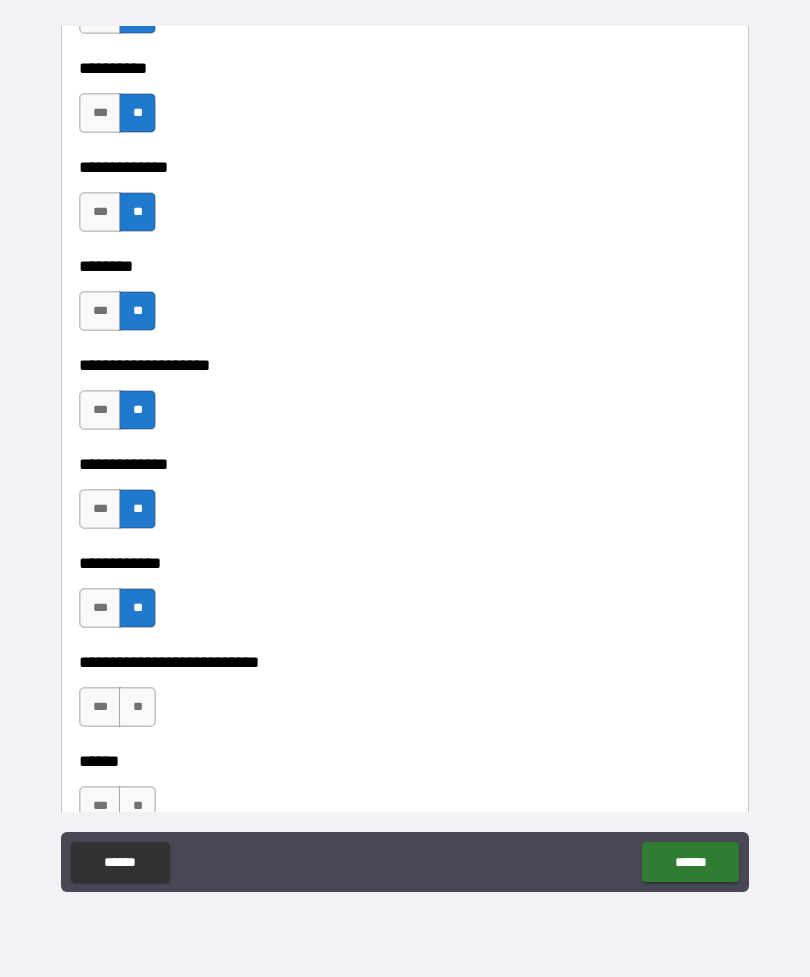 scroll, scrollTop: 8746, scrollLeft: 0, axis: vertical 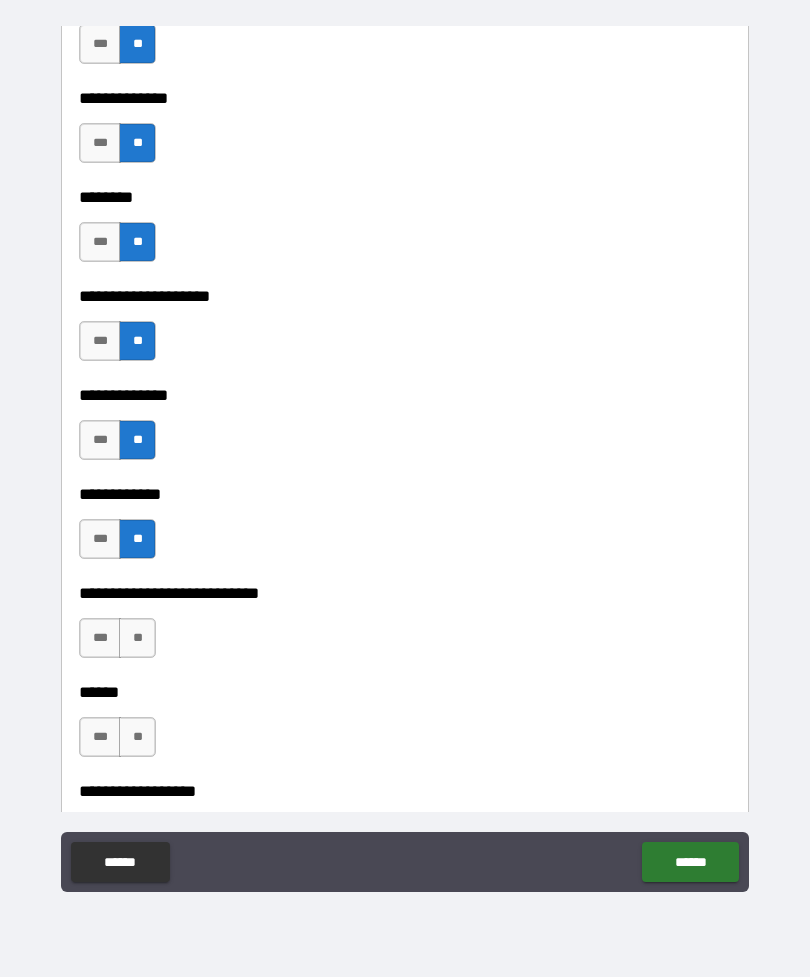 click on "**" at bounding box center [137, 638] 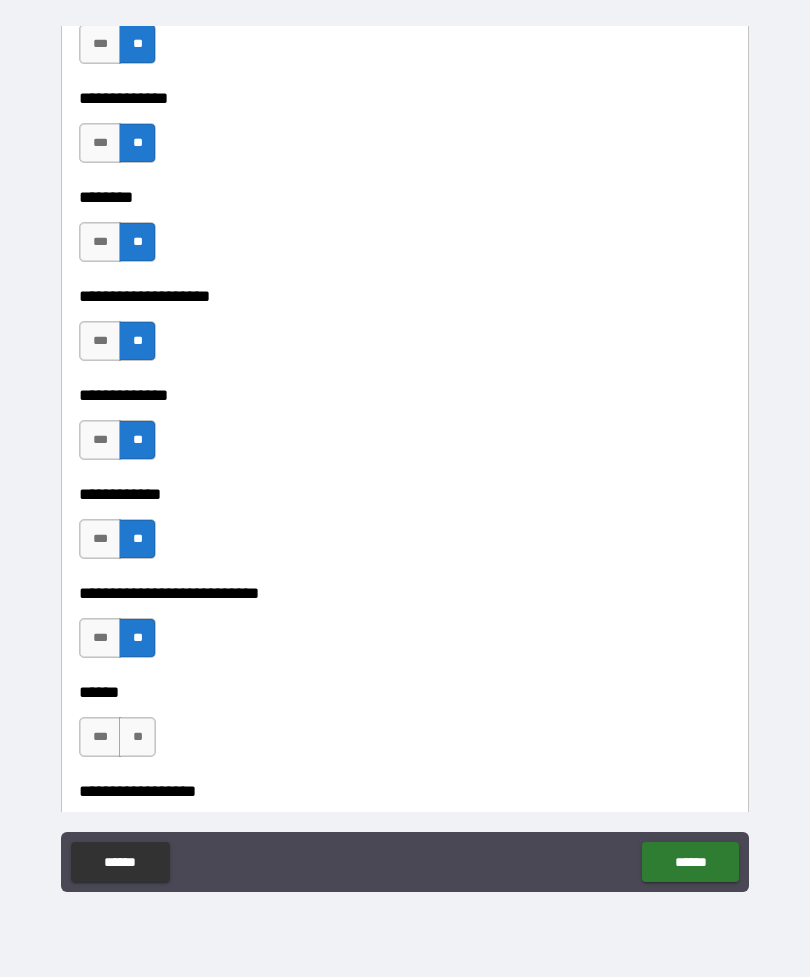 click on "**" at bounding box center (137, 737) 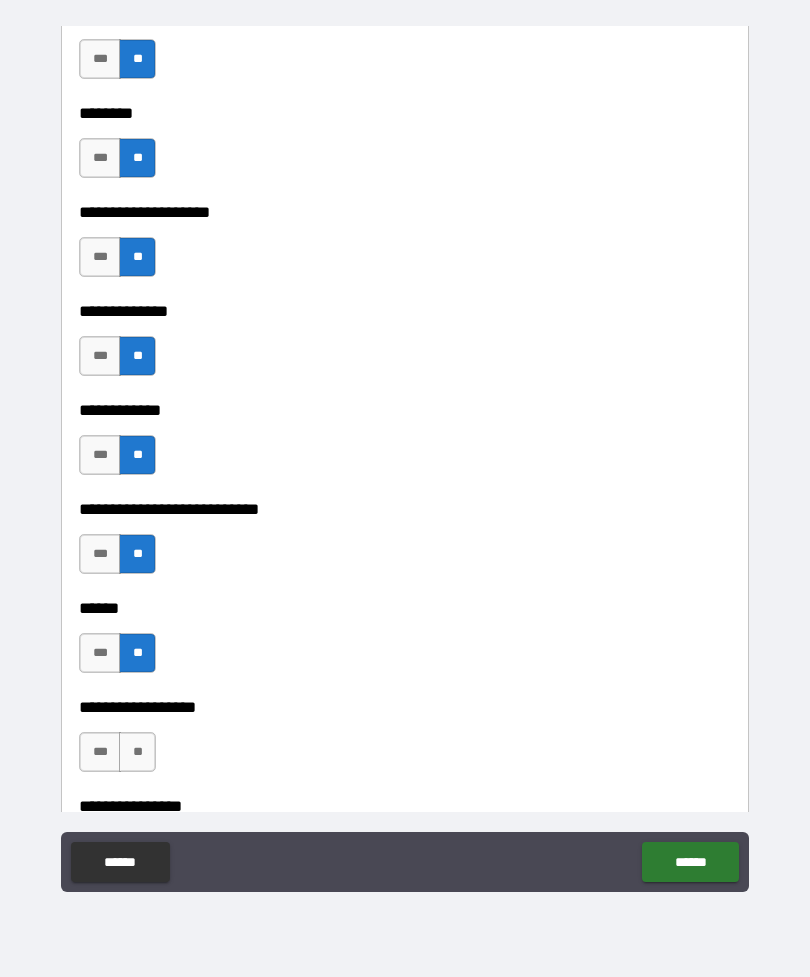 click on "**" at bounding box center (137, 752) 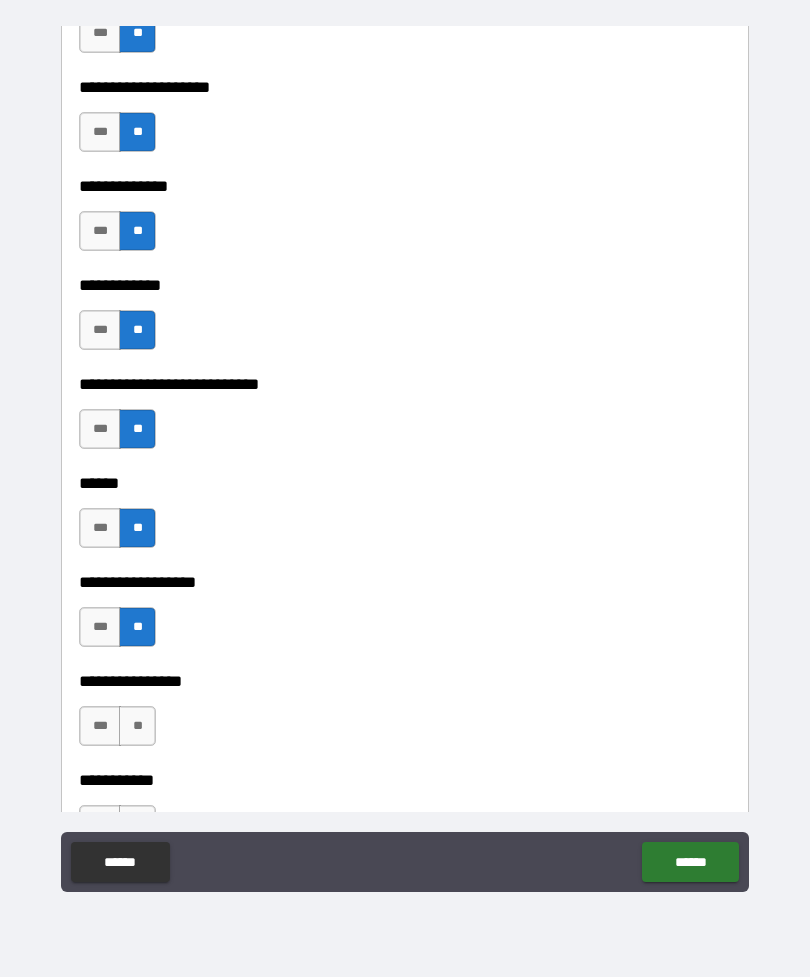 click on "**" at bounding box center [137, 726] 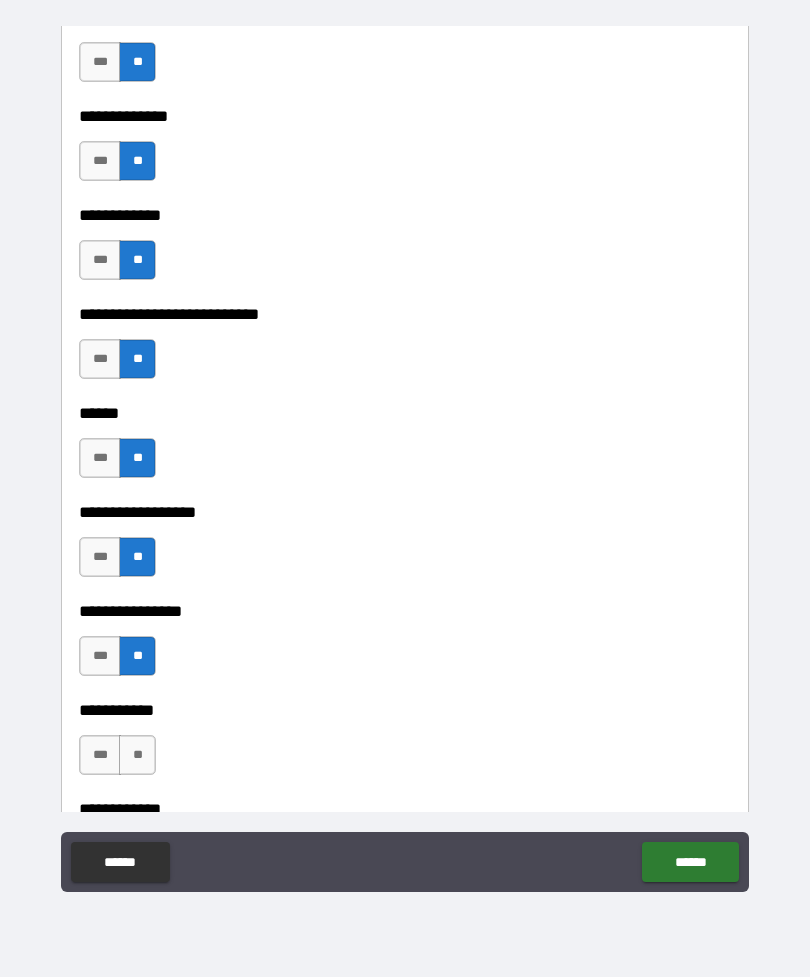 scroll, scrollTop: 9105, scrollLeft: 0, axis: vertical 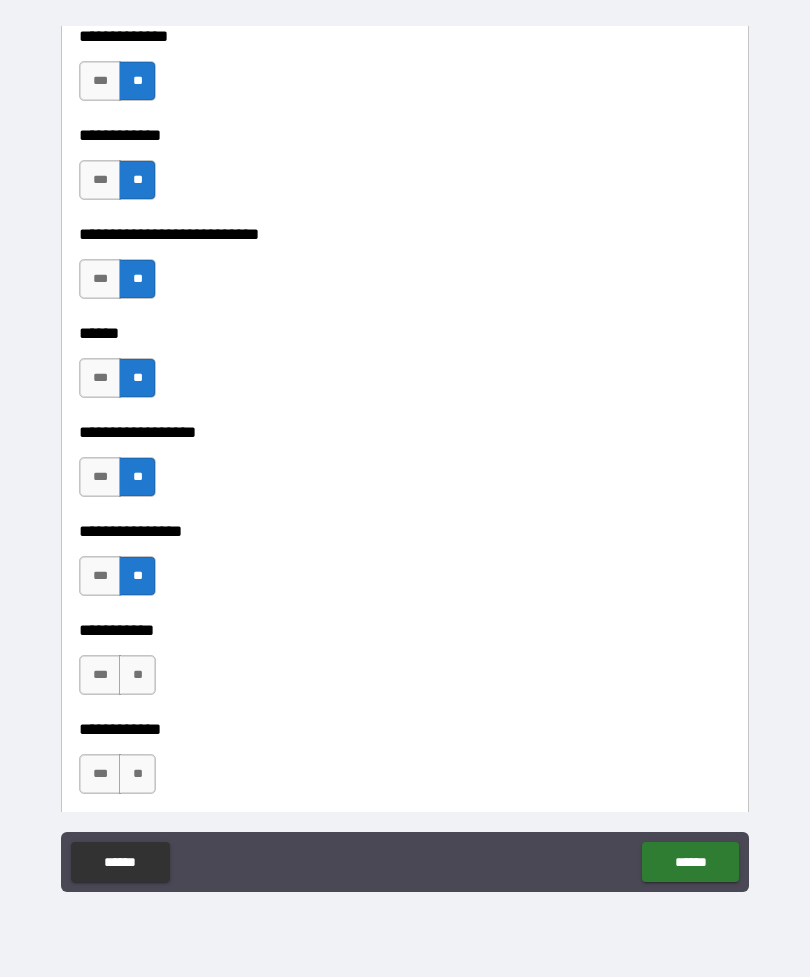 click on "**" at bounding box center [137, 675] 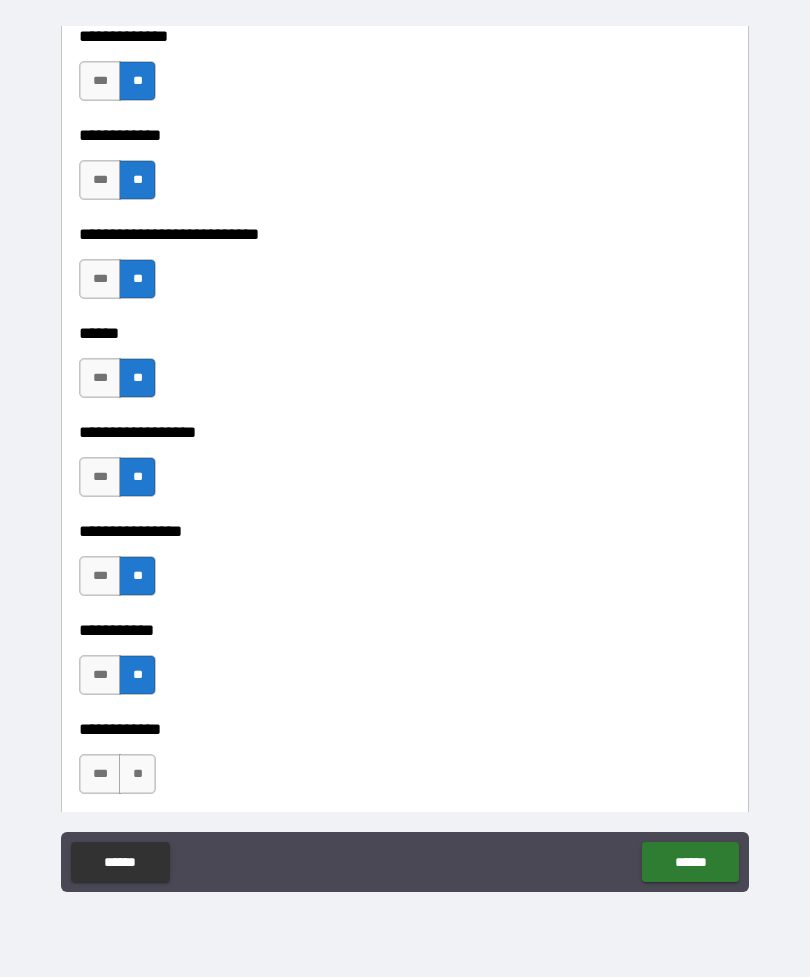 click on "**" at bounding box center (137, 774) 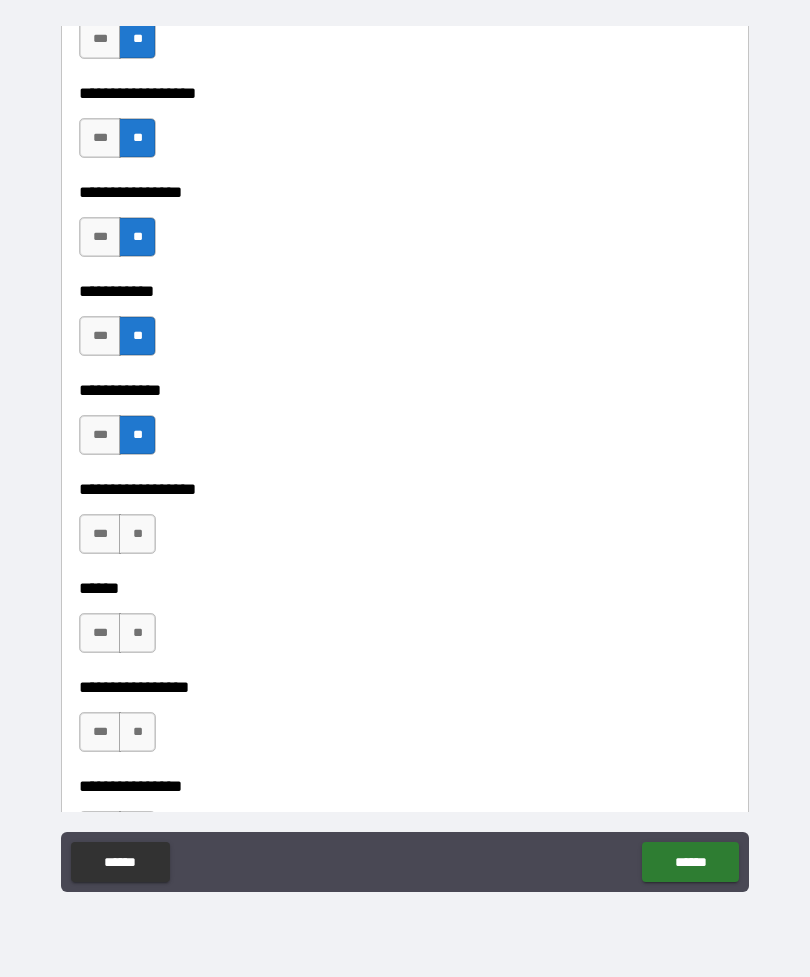 scroll, scrollTop: 9451, scrollLeft: 0, axis: vertical 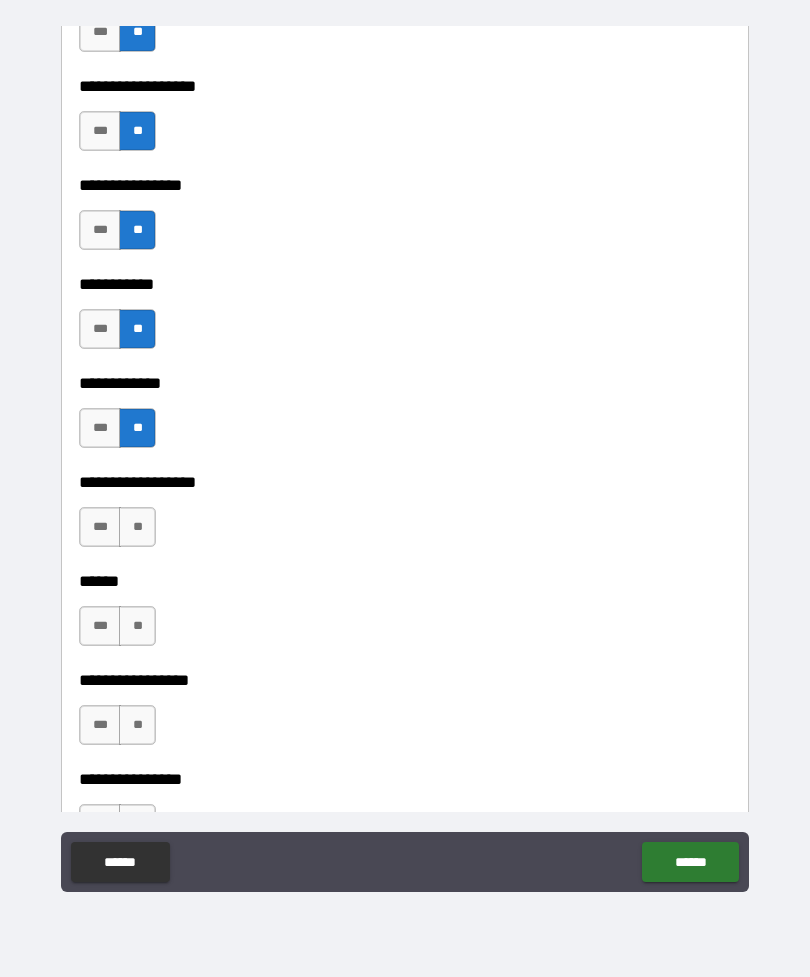 click on "**" at bounding box center [137, 527] 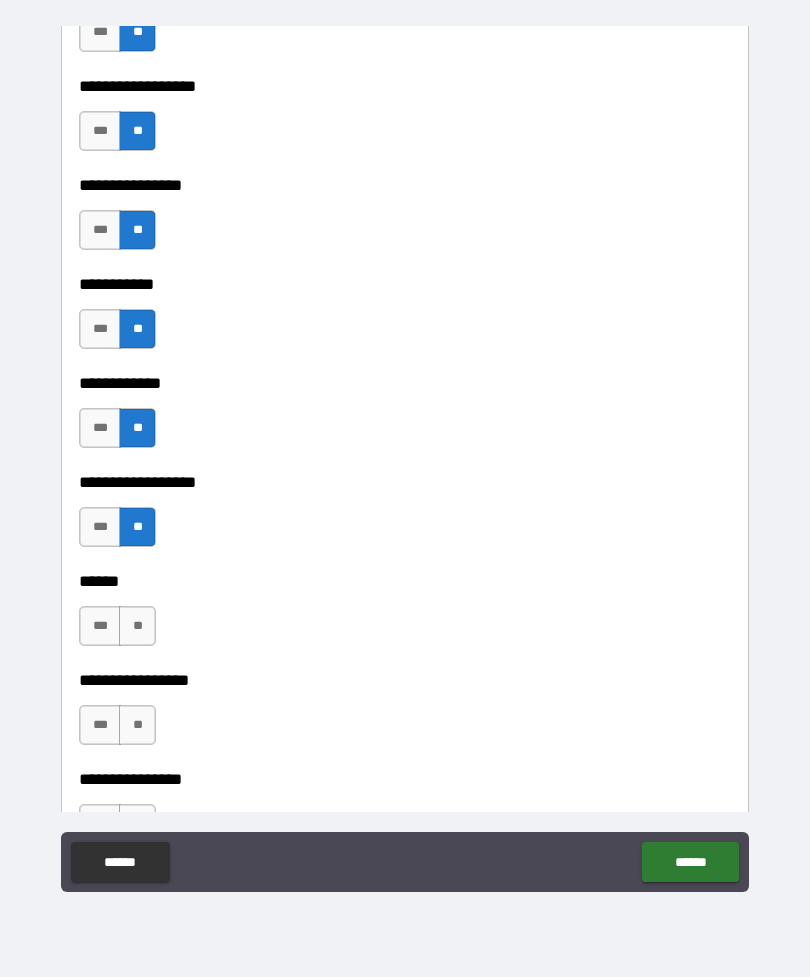 click on "**" at bounding box center [137, 626] 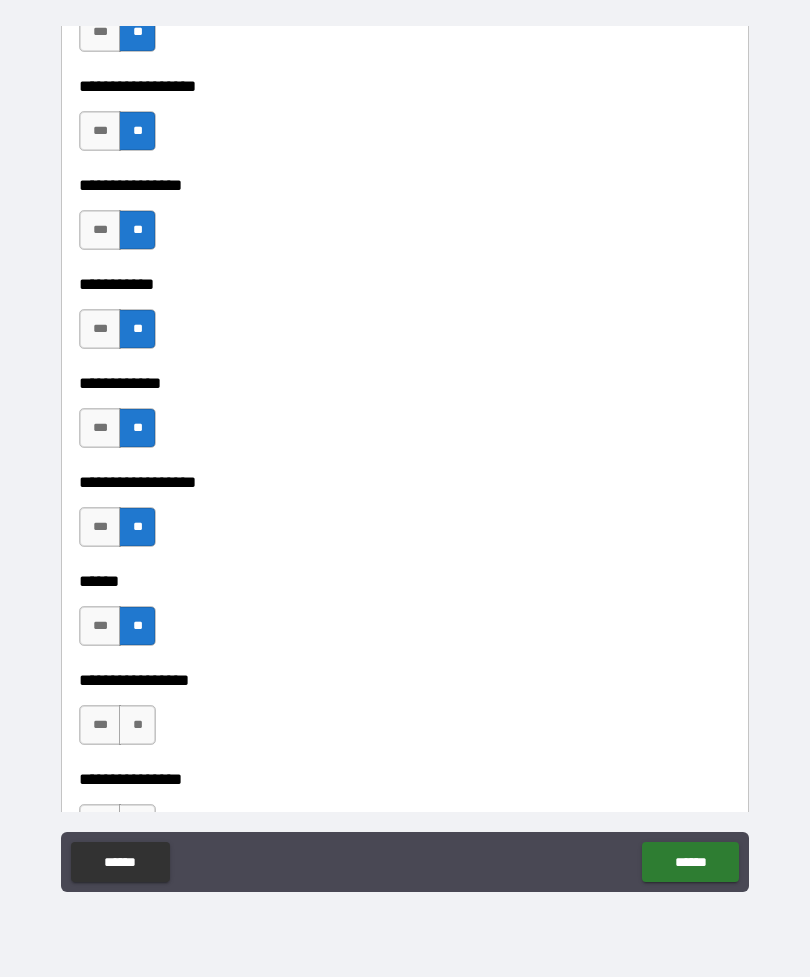 click on "**" at bounding box center (137, 725) 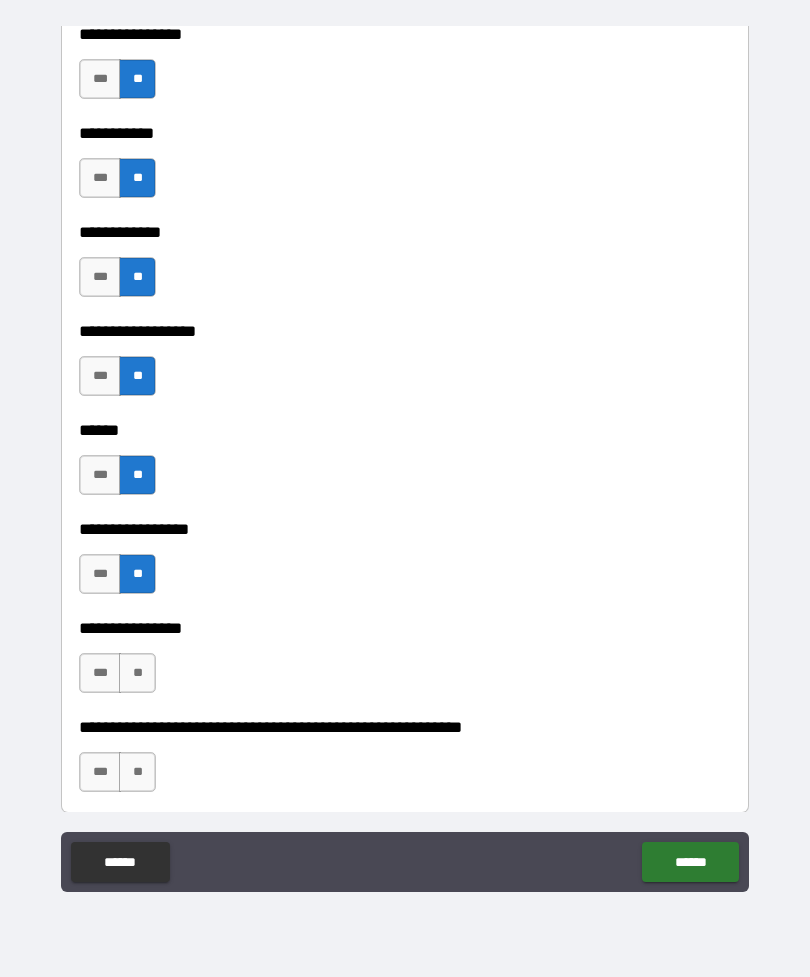scroll, scrollTop: 9614, scrollLeft: 0, axis: vertical 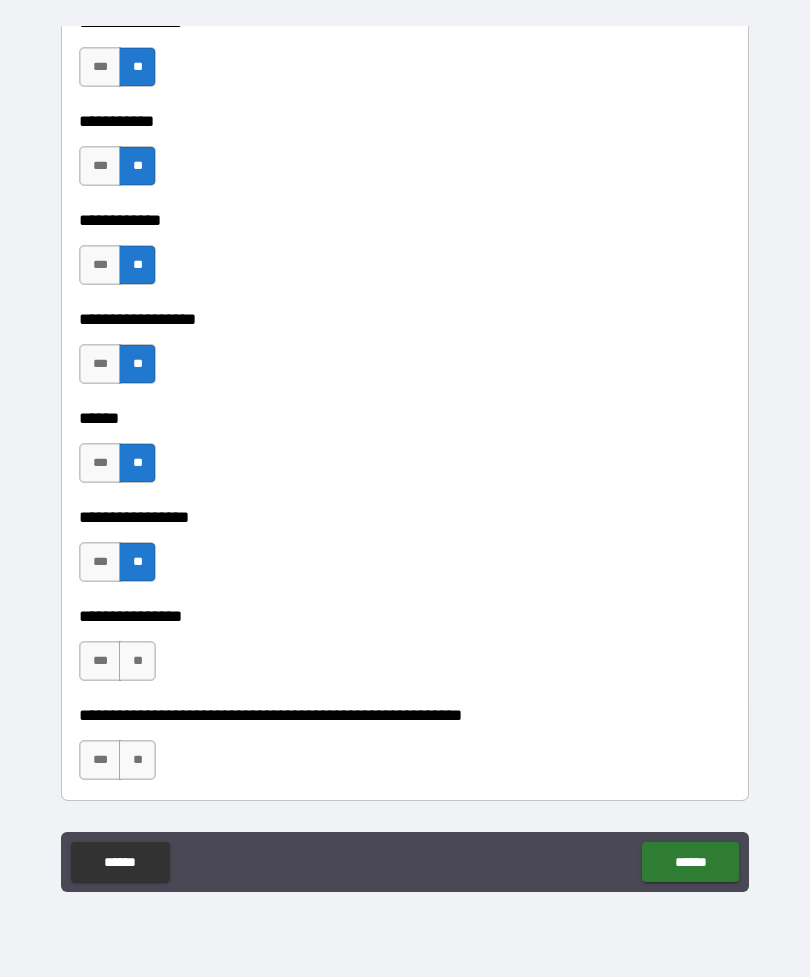 click on "**" at bounding box center (137, 661) 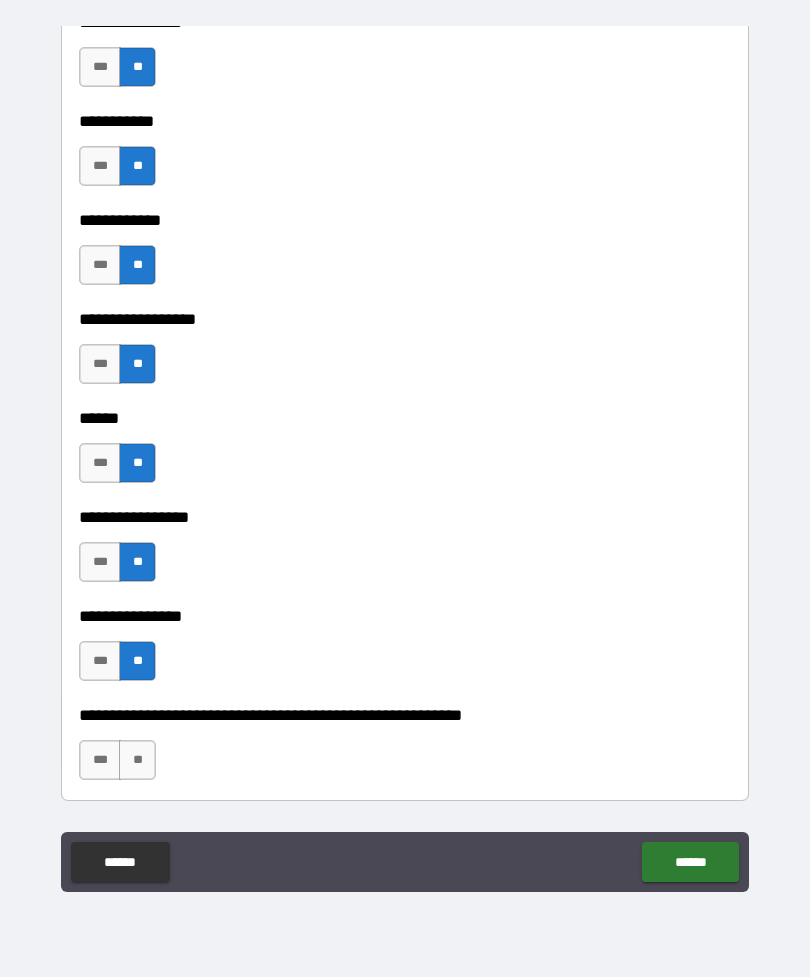 click on "***" at bounding box center [100, 661] 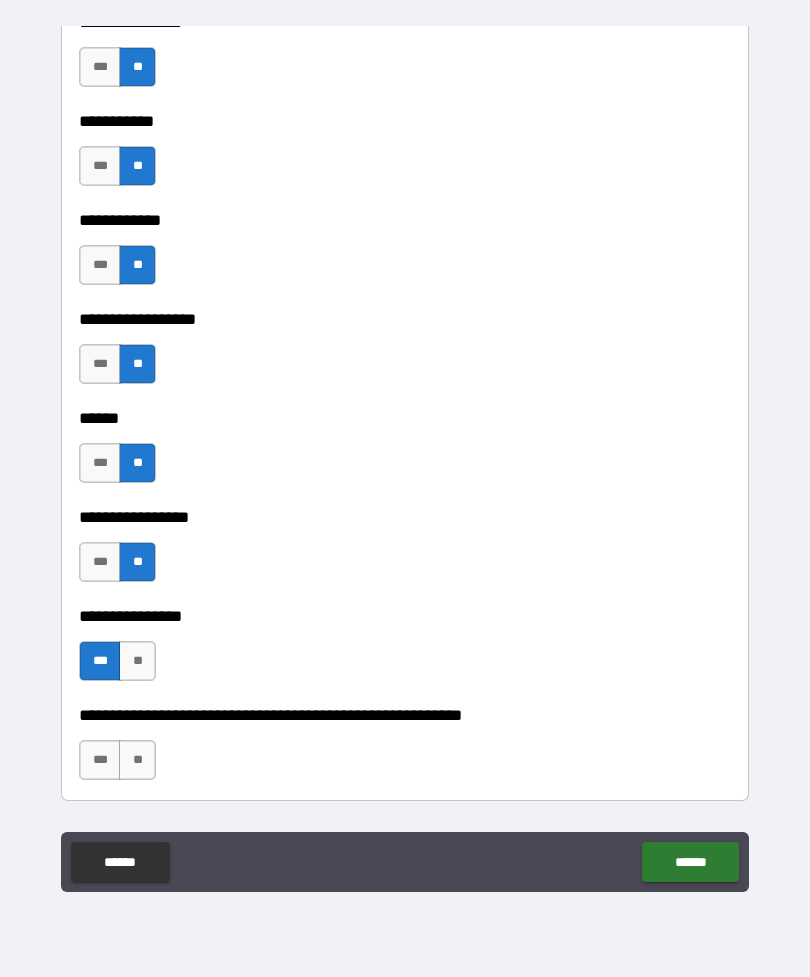 click on "**" at bounding box center [137, 760] 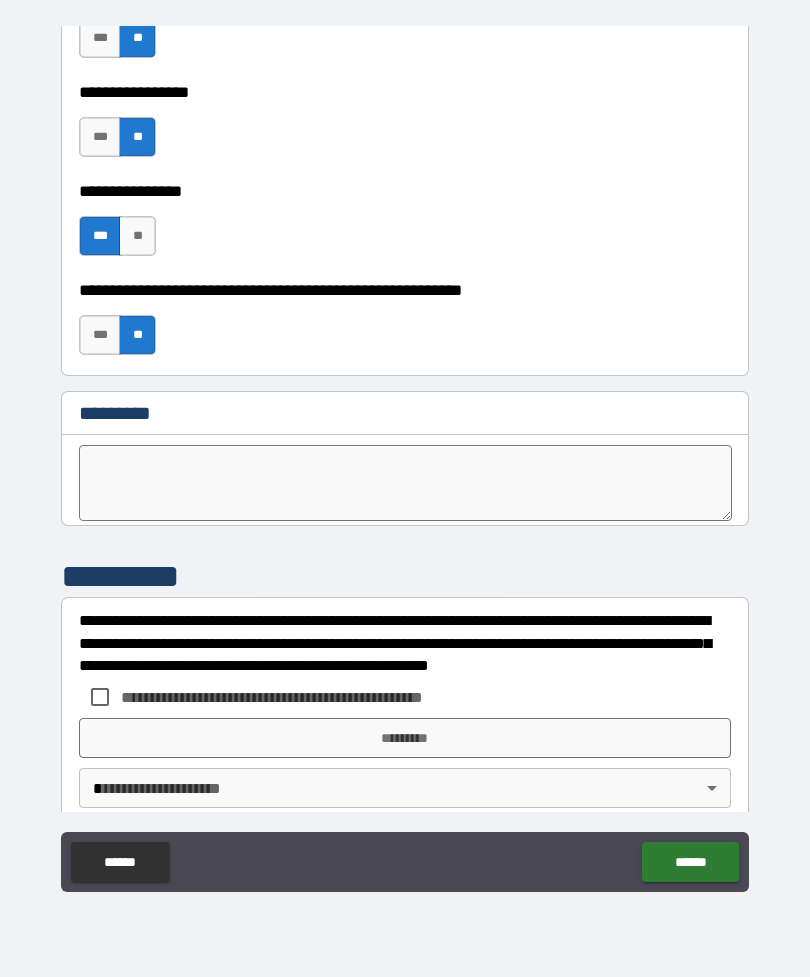 click on "**********" at bounding box center (405, 459) 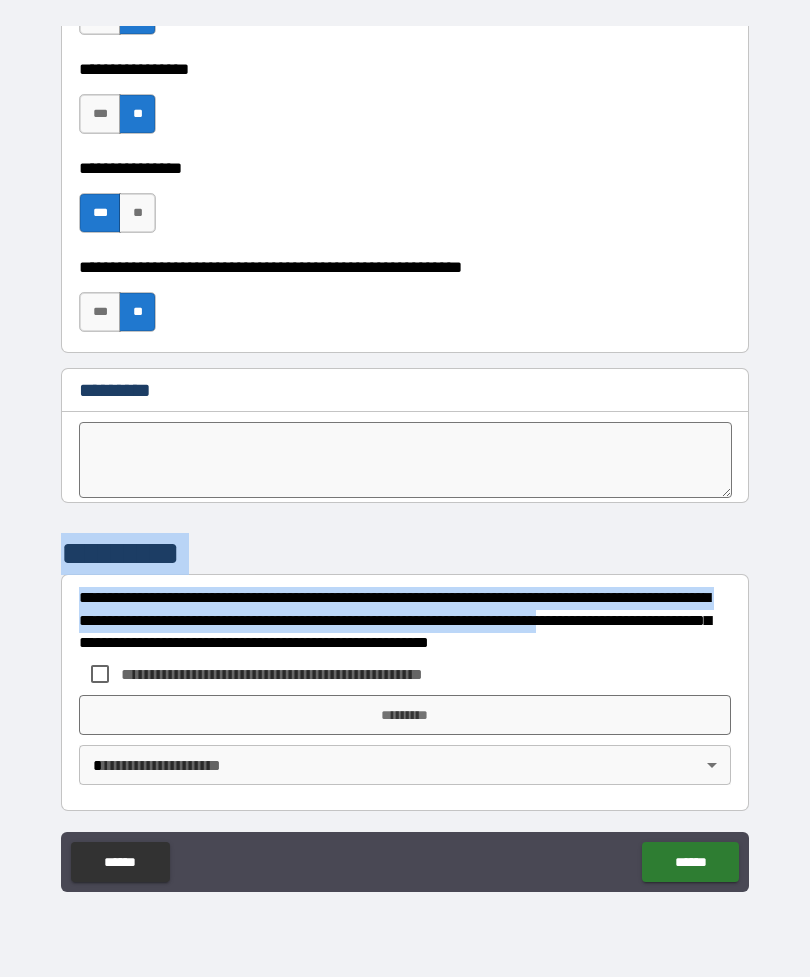 scroll, scrollTop: 10066, scrollLeft: 0, axis: vertical 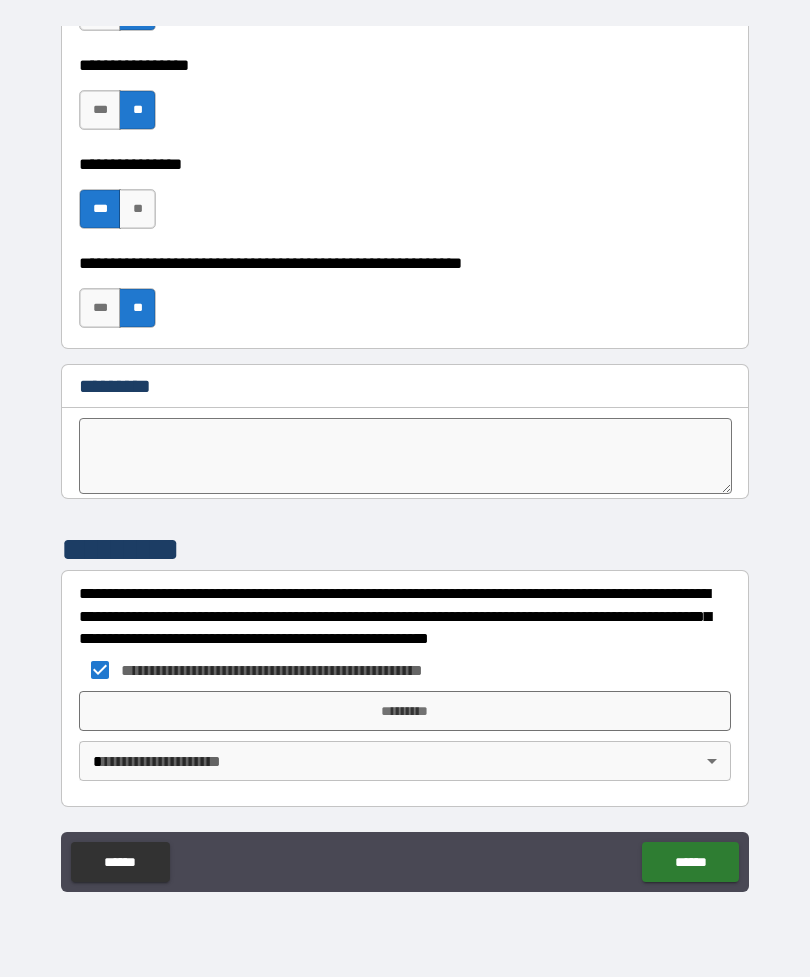 click on "*********" at bounding box center [405, 711] 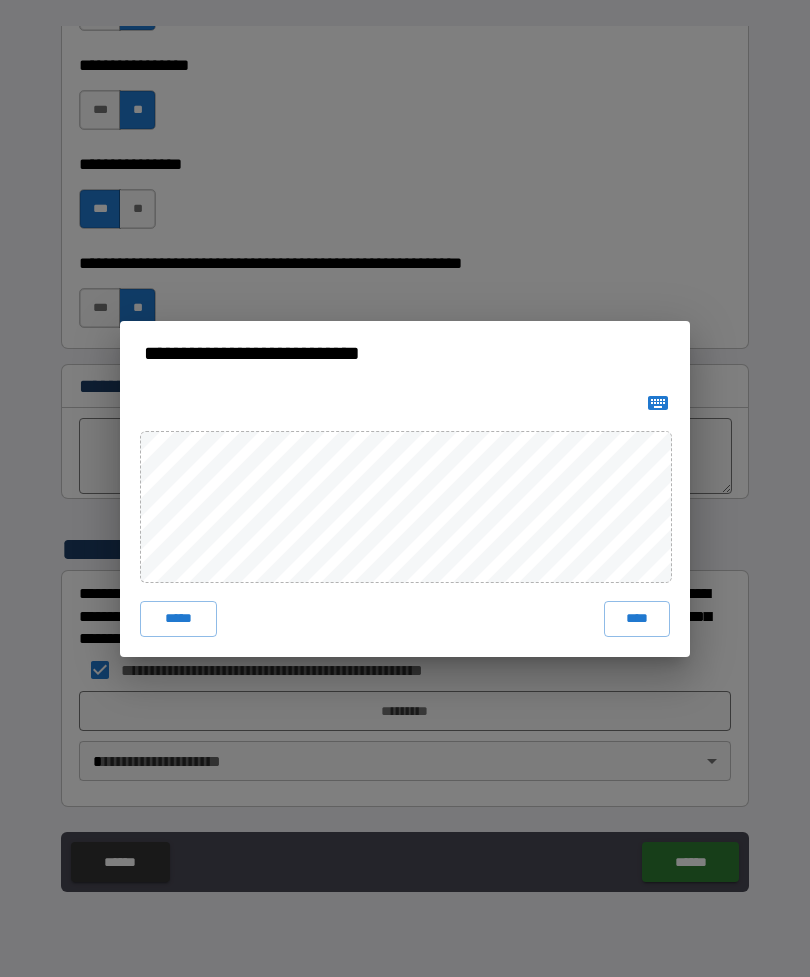 click on "****" at bounding box center (637, 619) 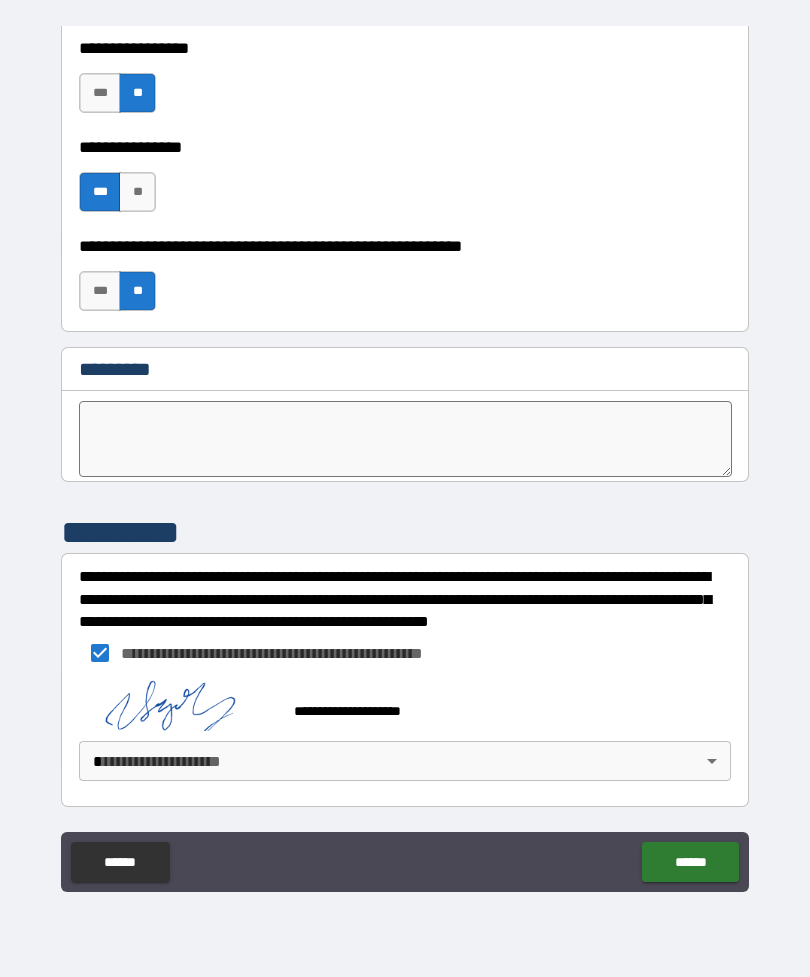 scroll, scrollTop: 10083, scrollLeft: 0, axis: vertical 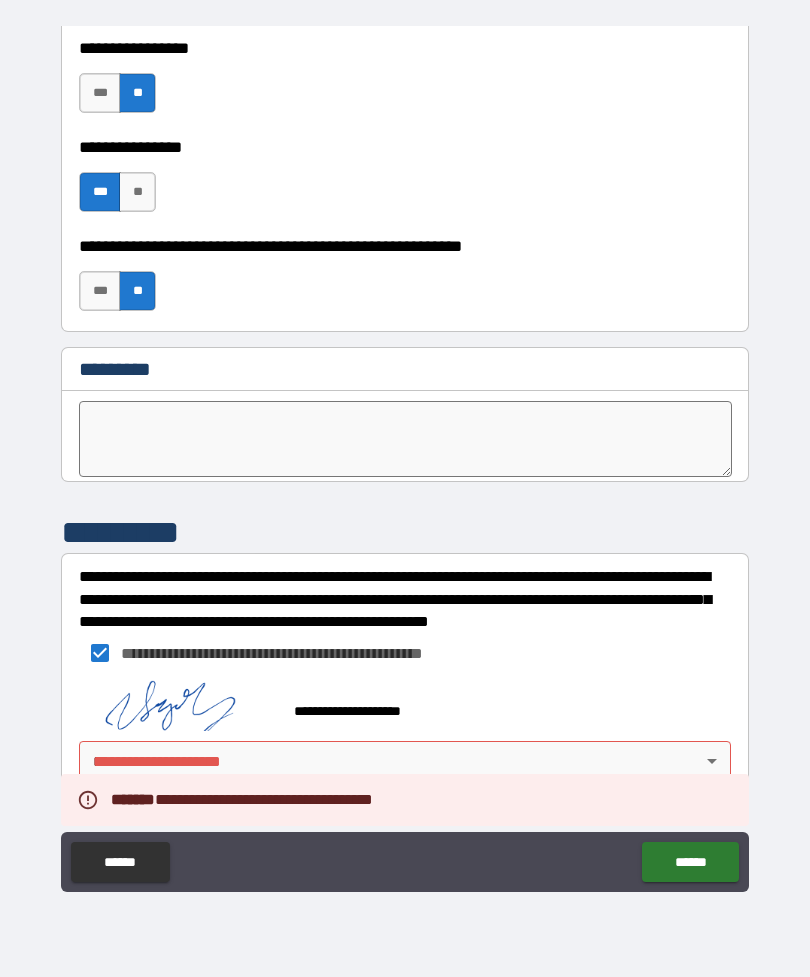 click on "**********" at bounding box center (405, 456) 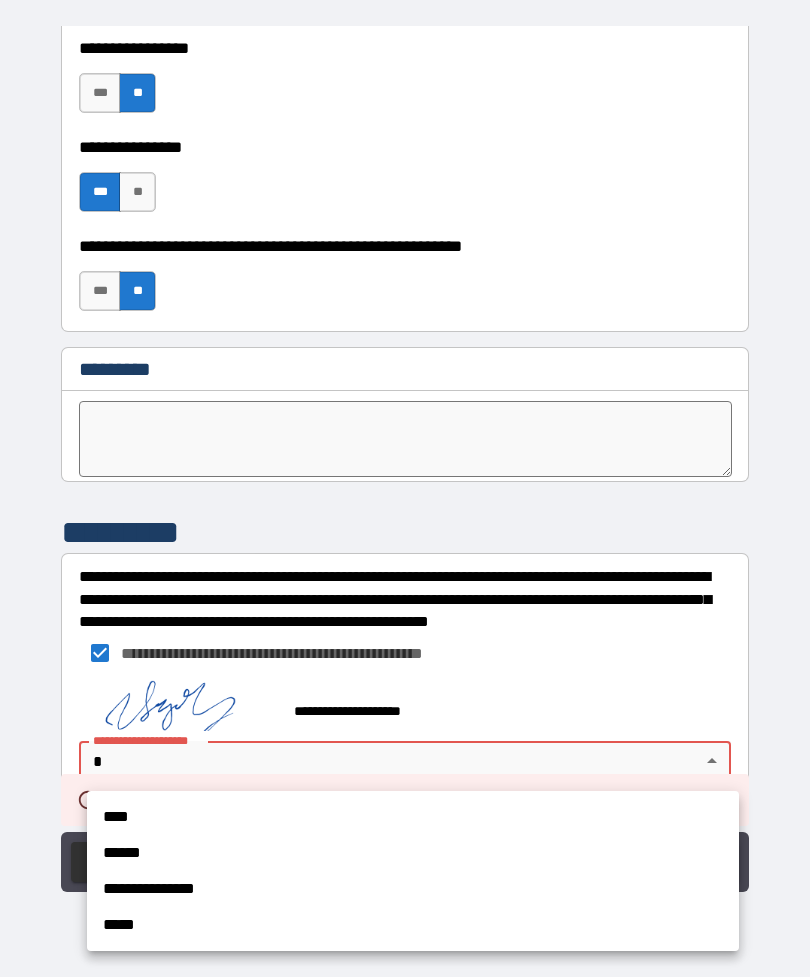 click on "**********" at bounding box center [413, 889] 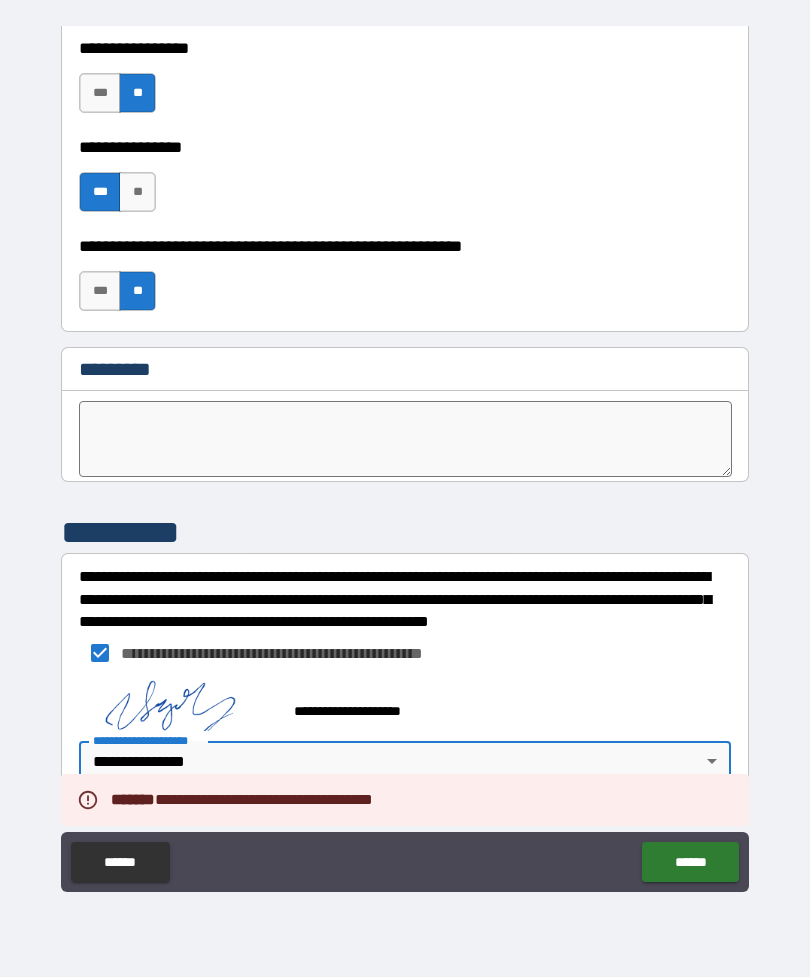 click on "******" at bounding box center (690, 862) 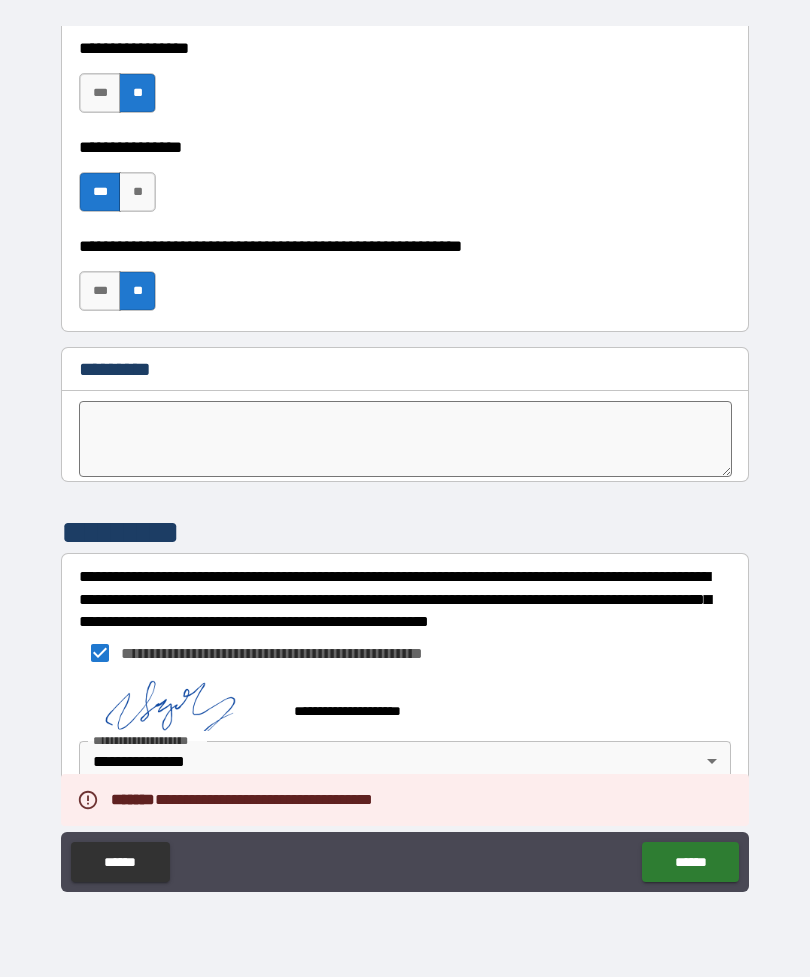 click on "******" at bounding box center [690, 862] 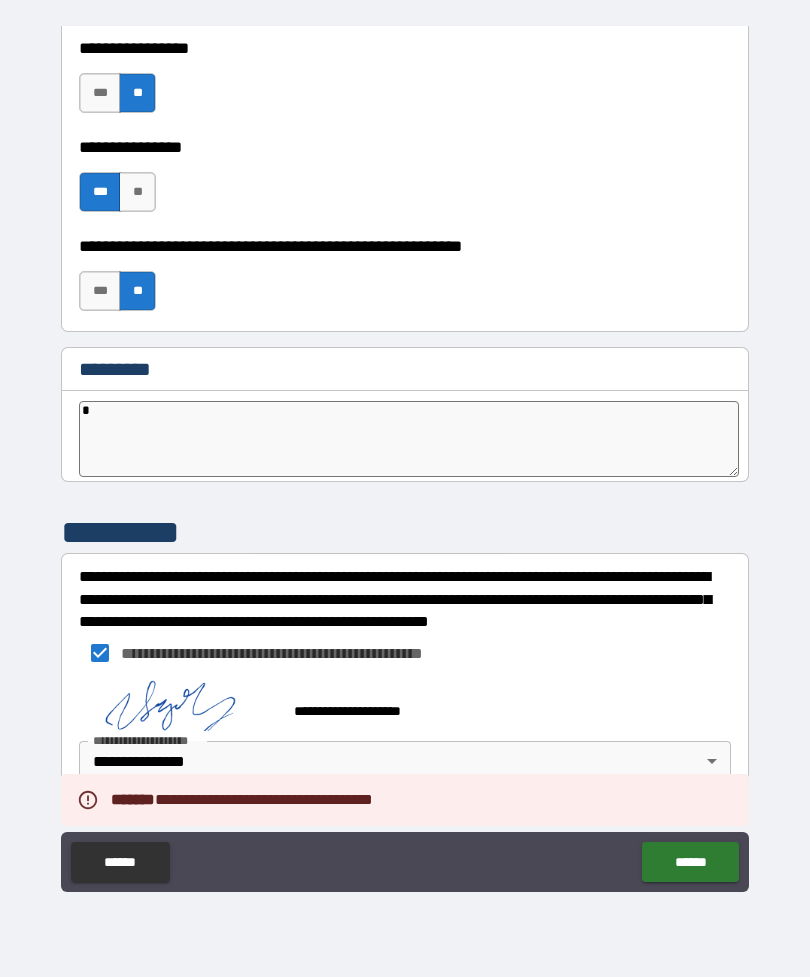 type on "*" 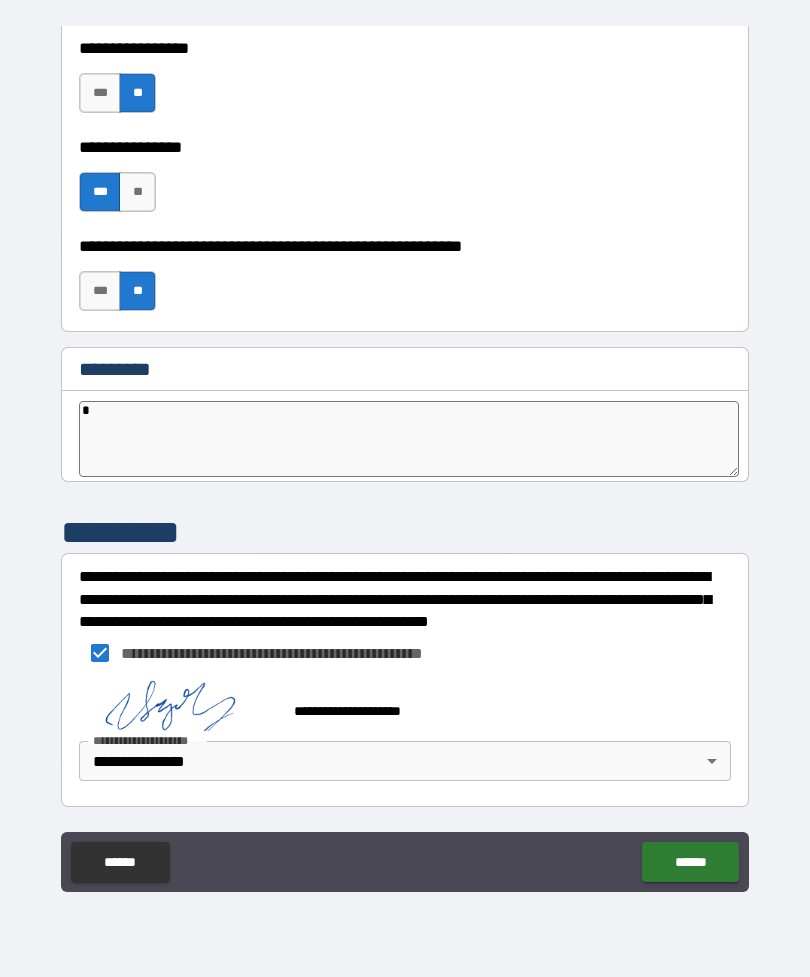 type on "**" 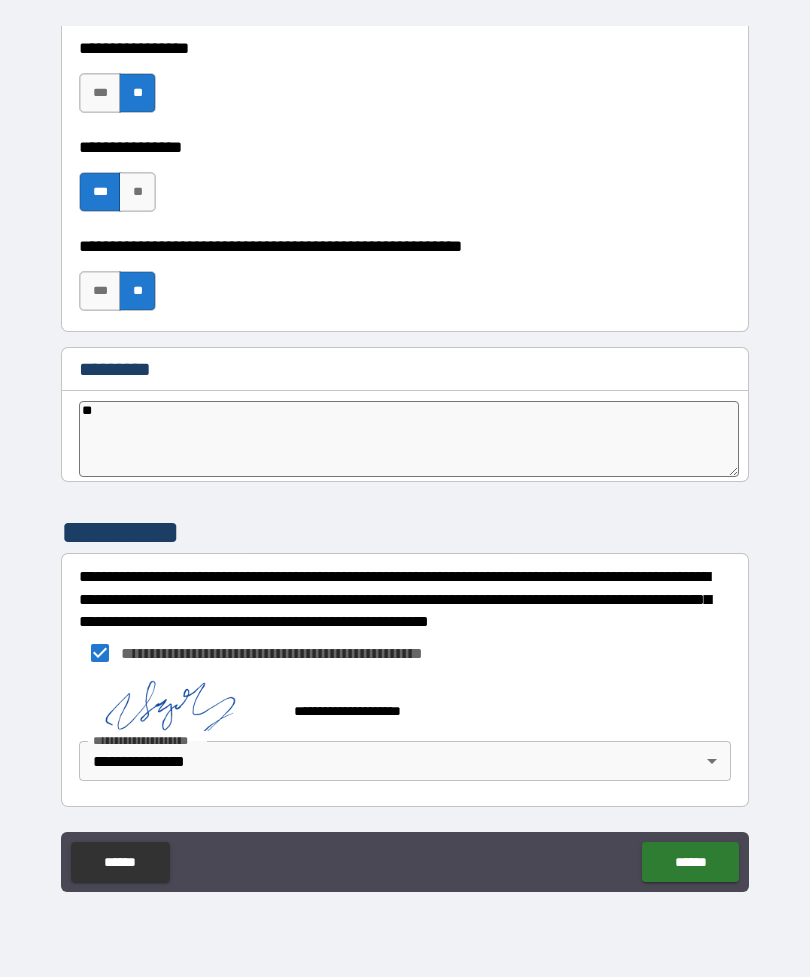 type on "*" 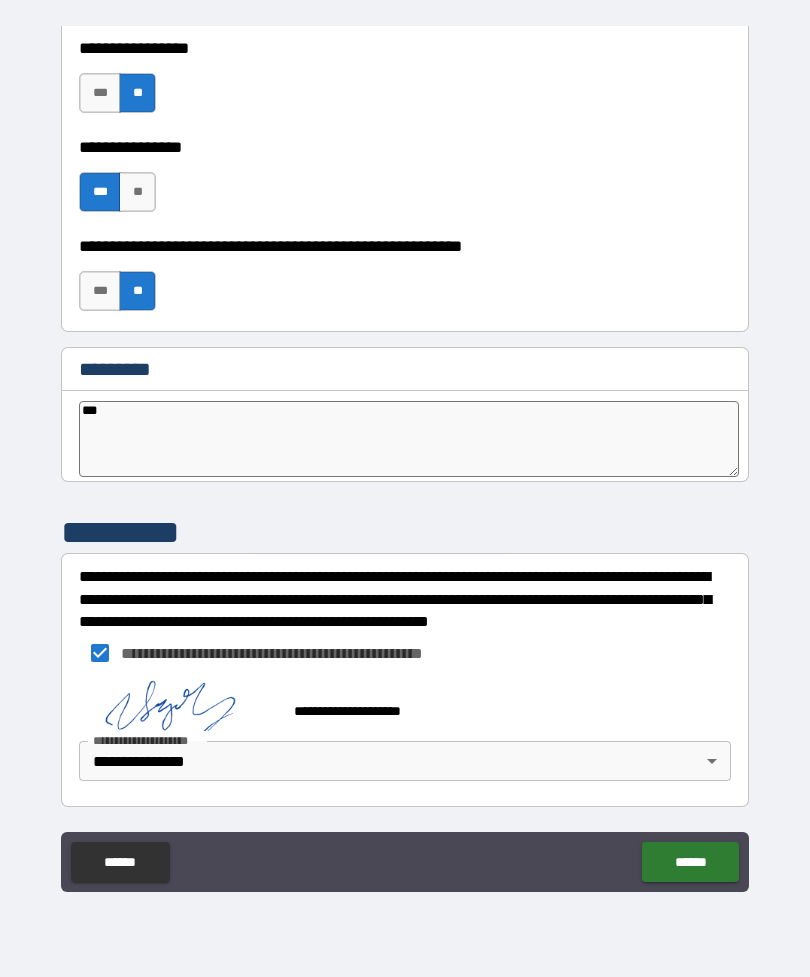 type on "*" 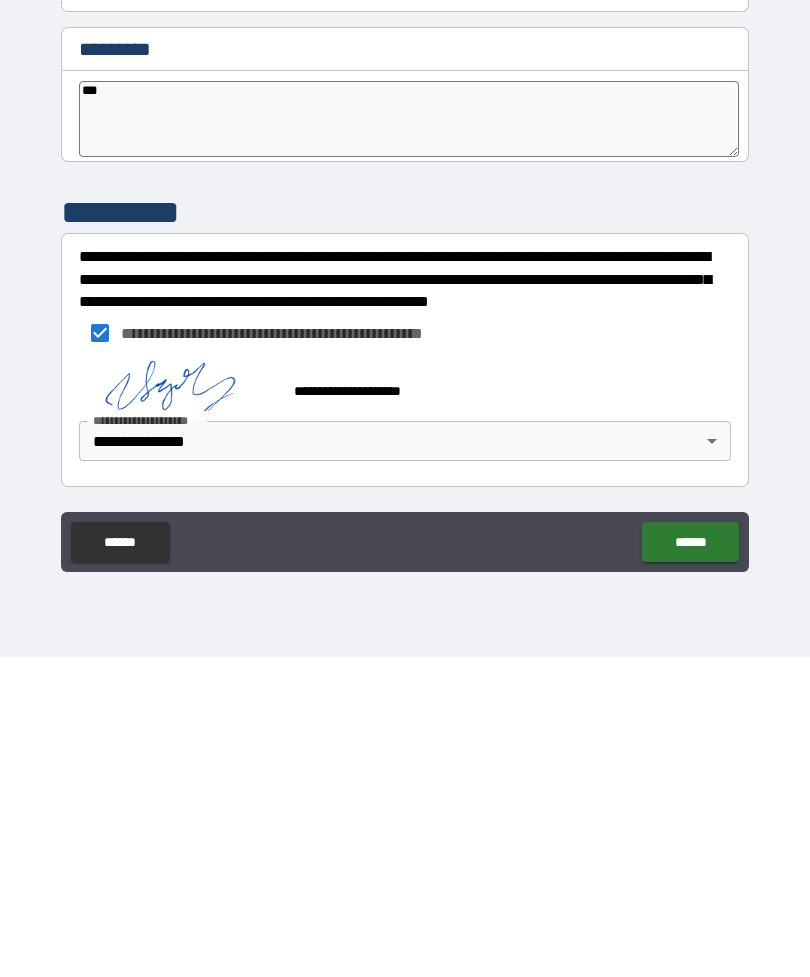 type on "***" 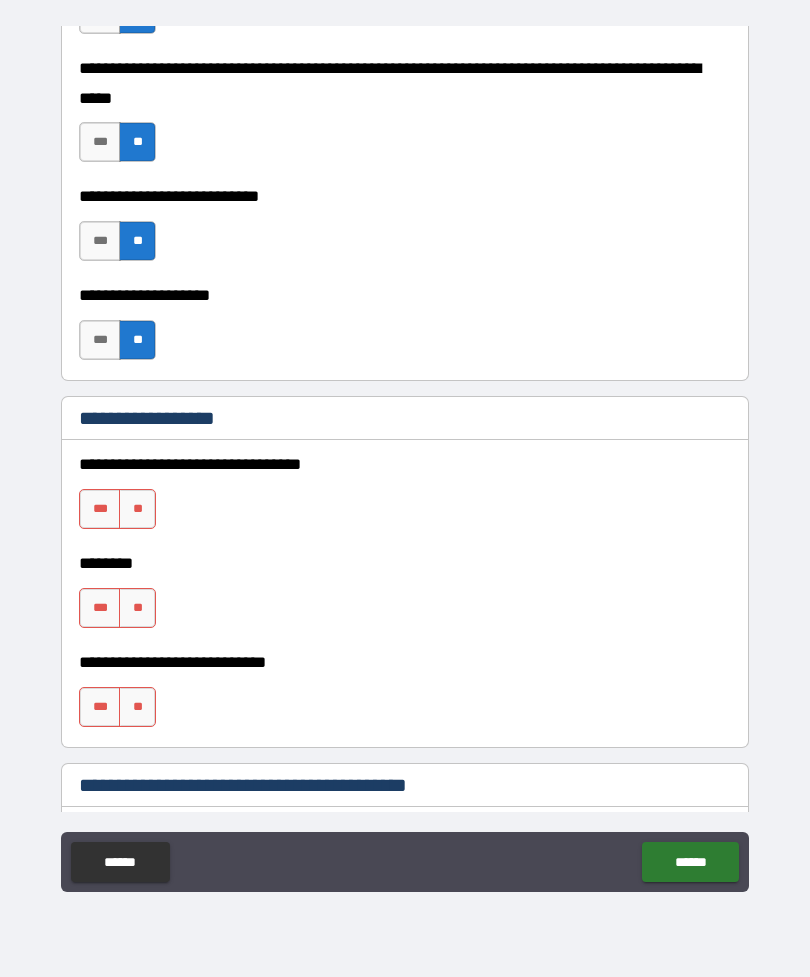 scroll, scrollTop: 806, scrollLeft: 0, axis: vertical 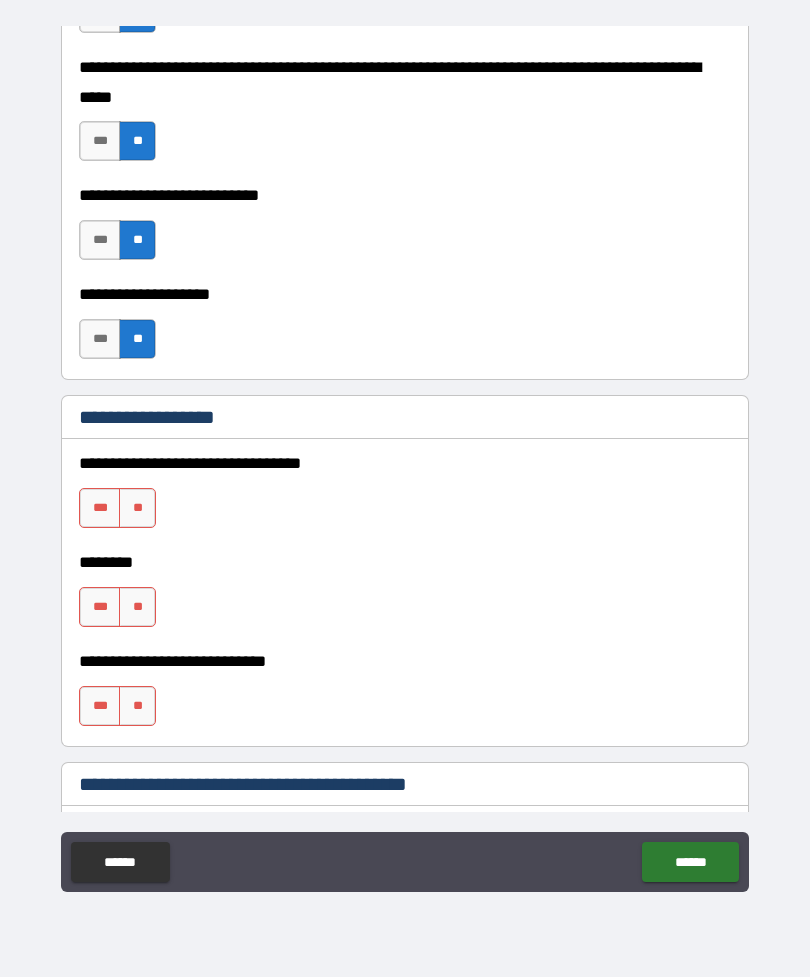 click on "**" at bounding box center [137, 706] 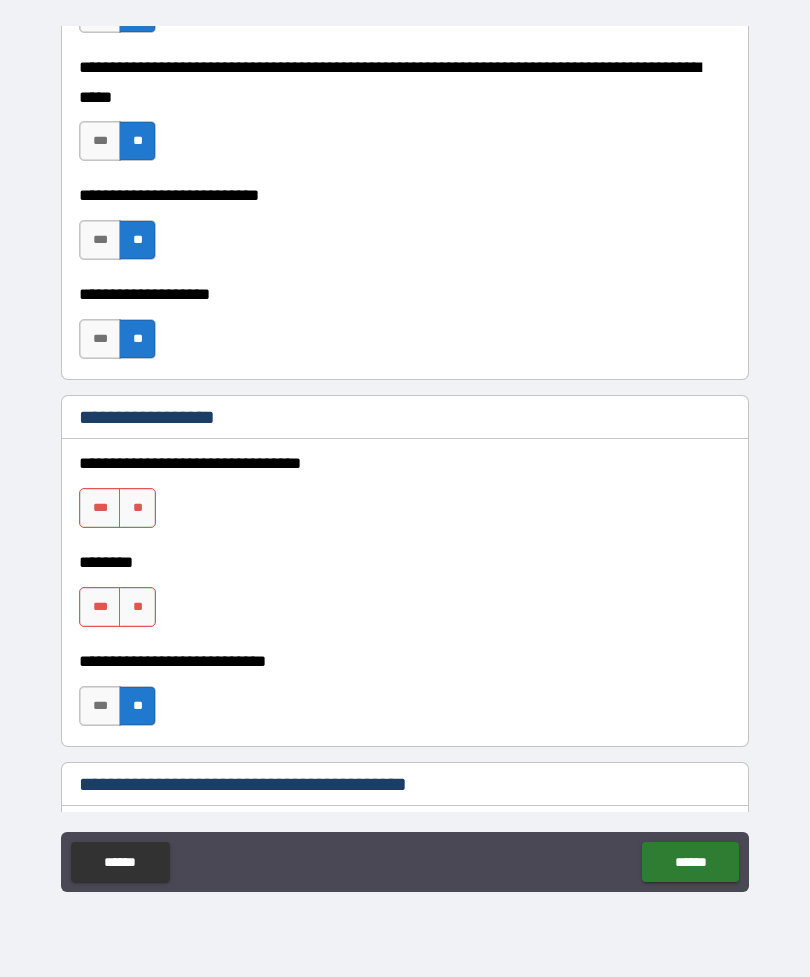 click on "**" at bounding box center [137, 607] 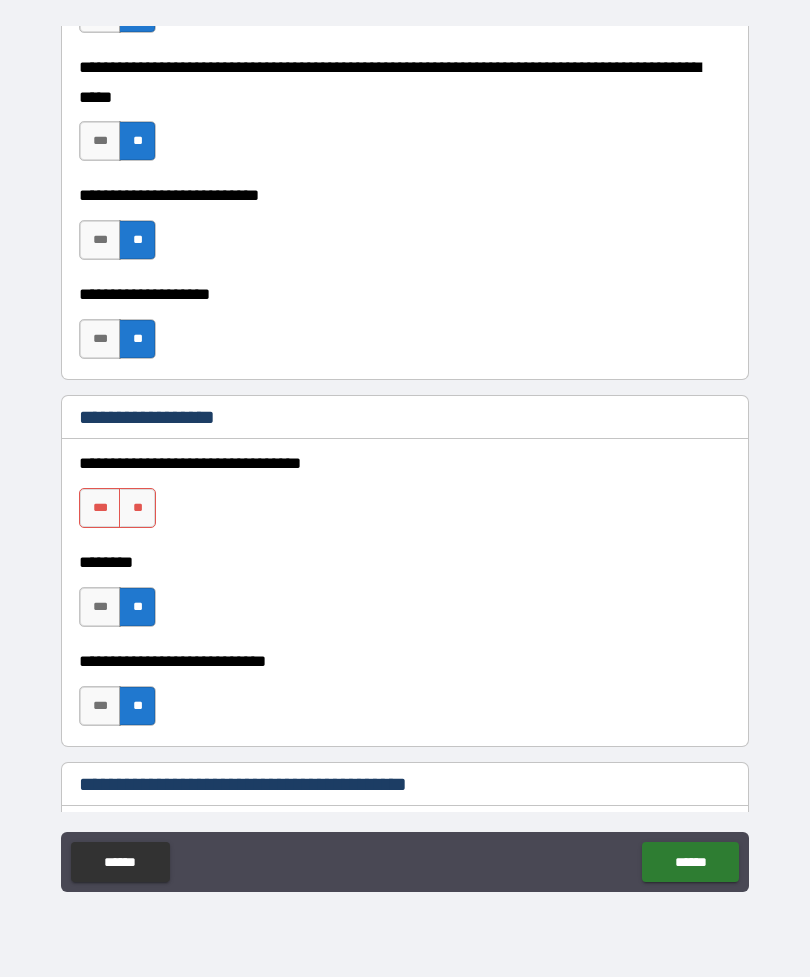 click on "**" at bounding box center [137, 508] 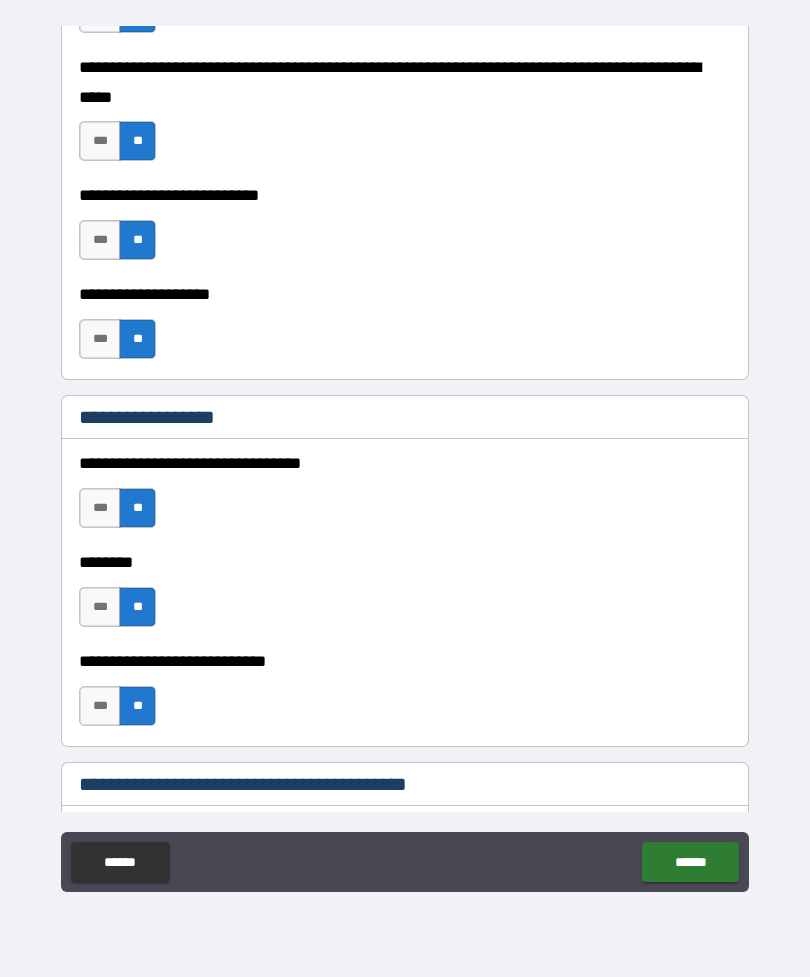 type on "*" 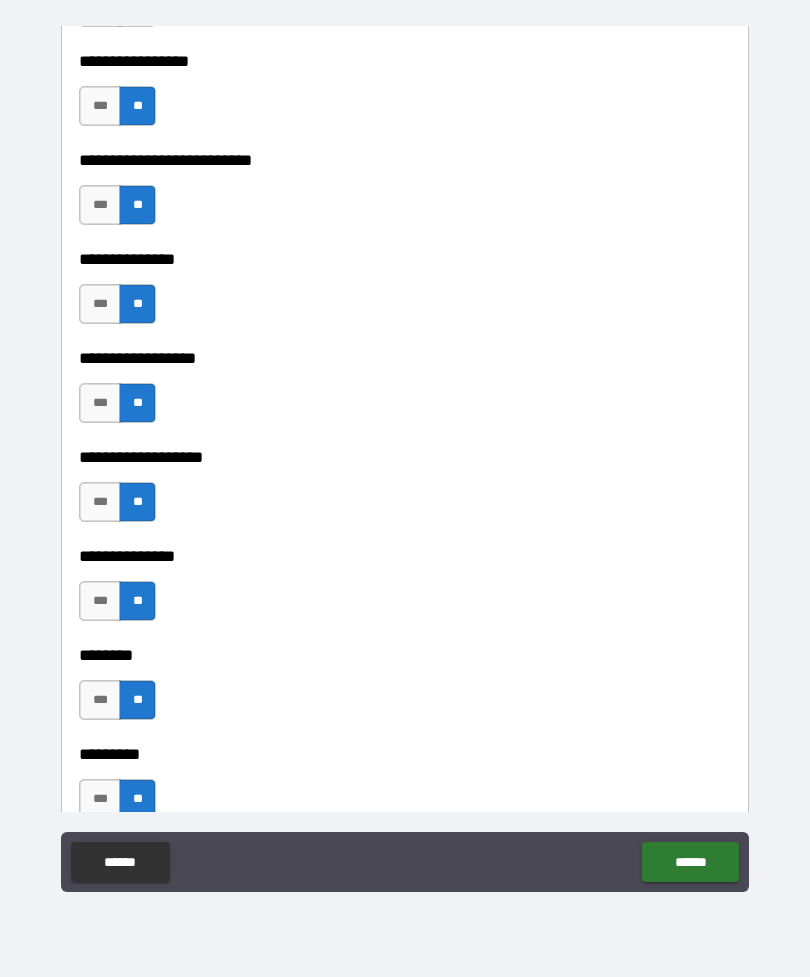 scroll, scrollTop: 5292, scrollLeft: 0, axis: vertical 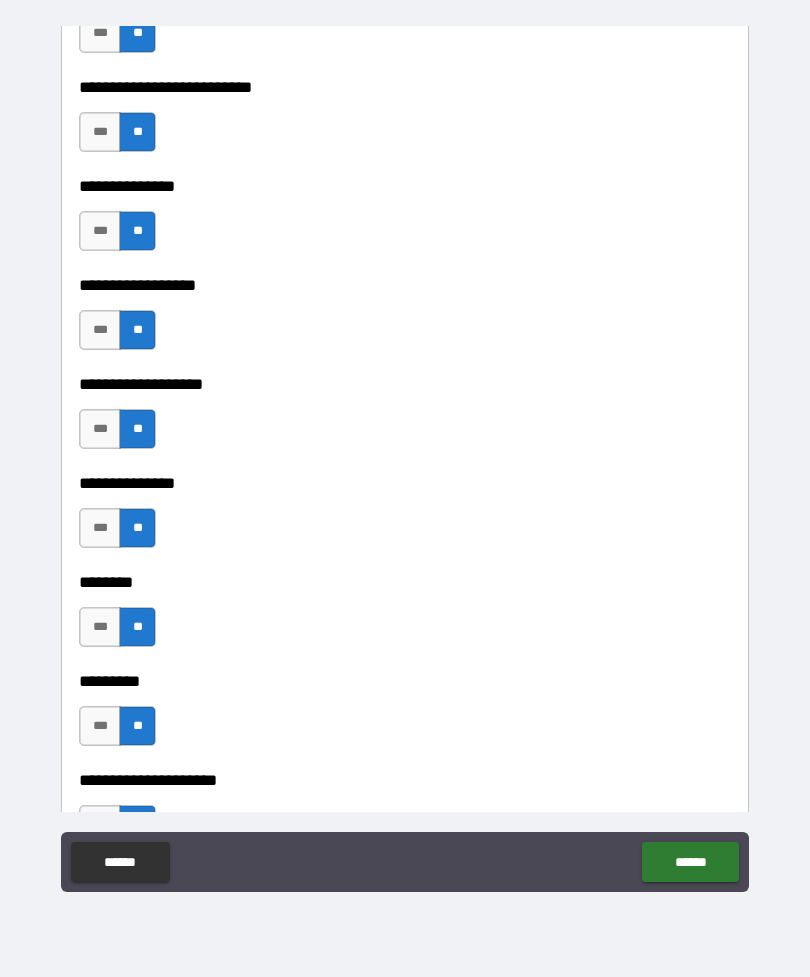 click on "******" at bounding box center (690, 862) 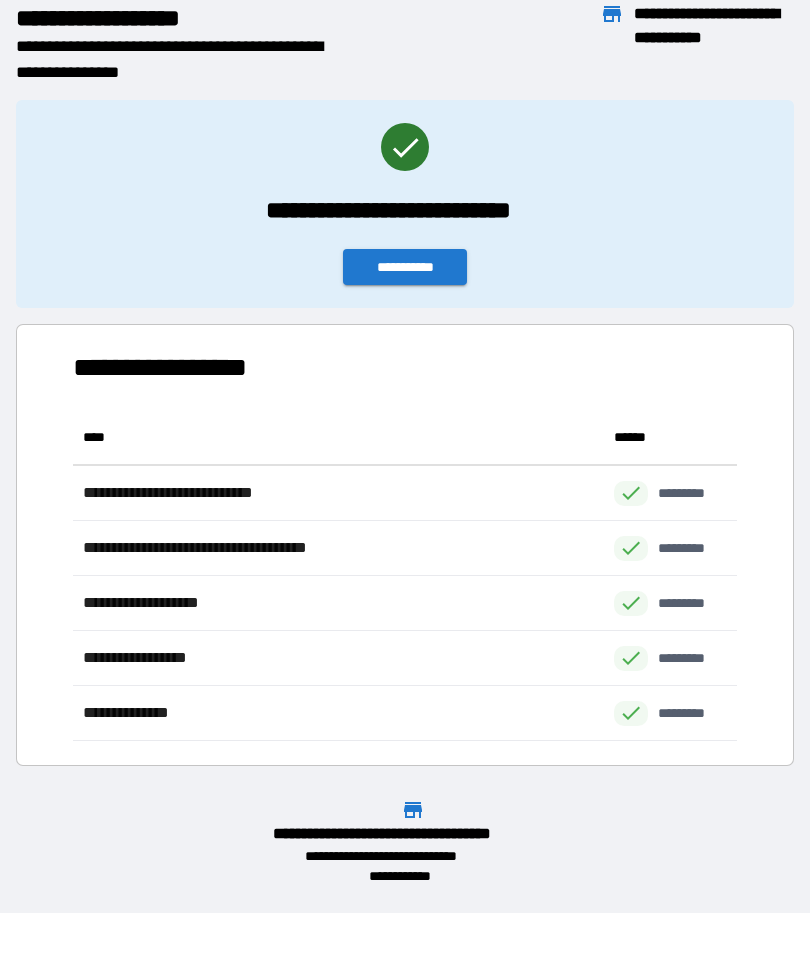 scroll, scrollTop: 331, scrollLeft: 664, axis: both 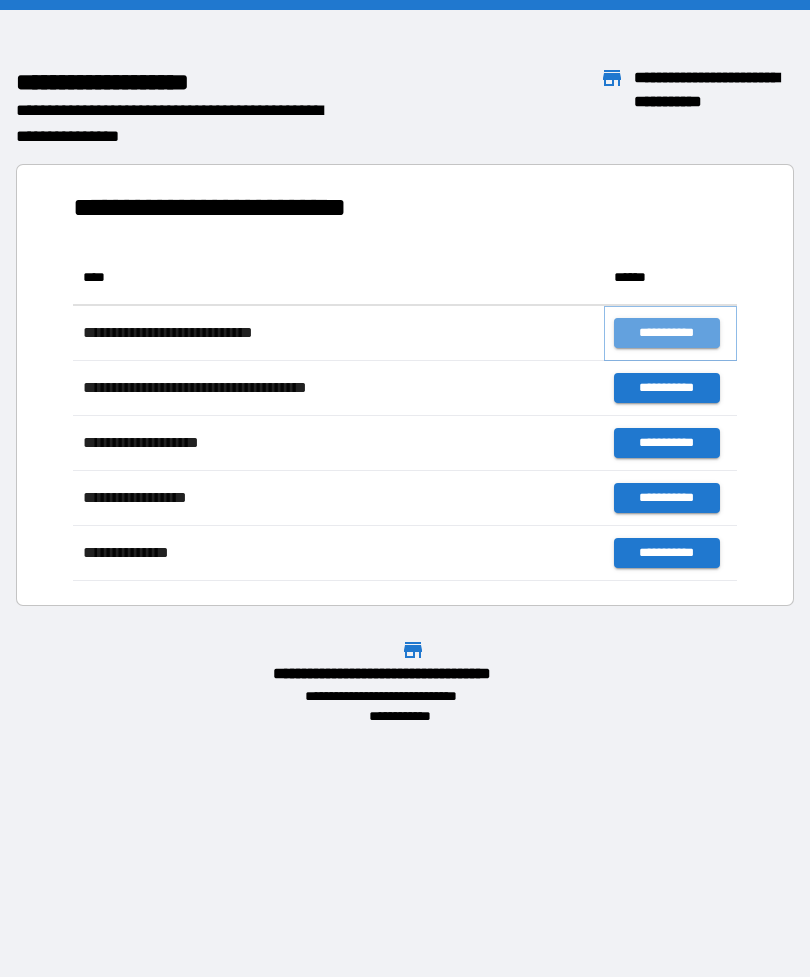 click on "**********" at bounding box center [666, 333] 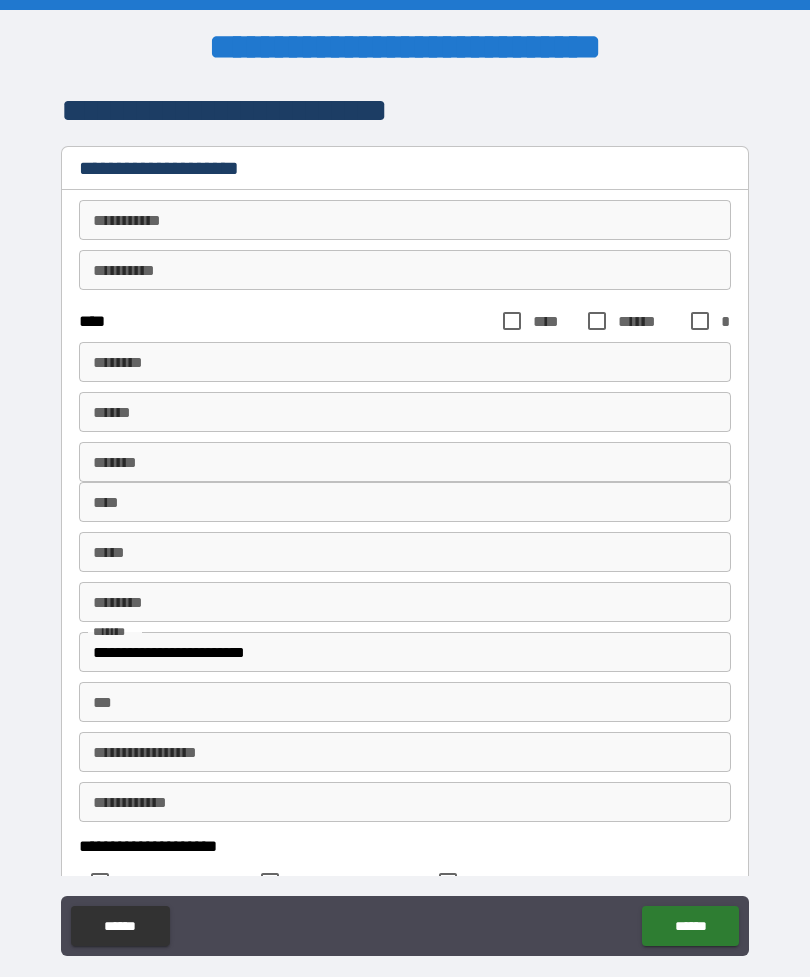click on "*********   *" at bounding box center [405, 220] 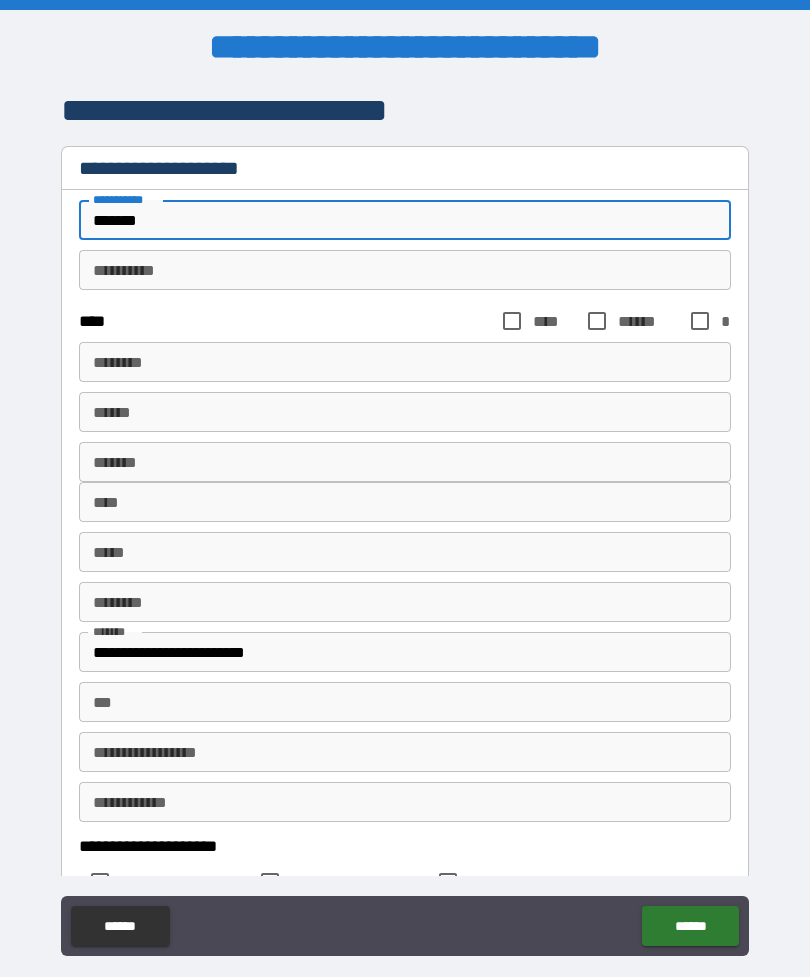 click on "**********" at bounding box center [405, 270] 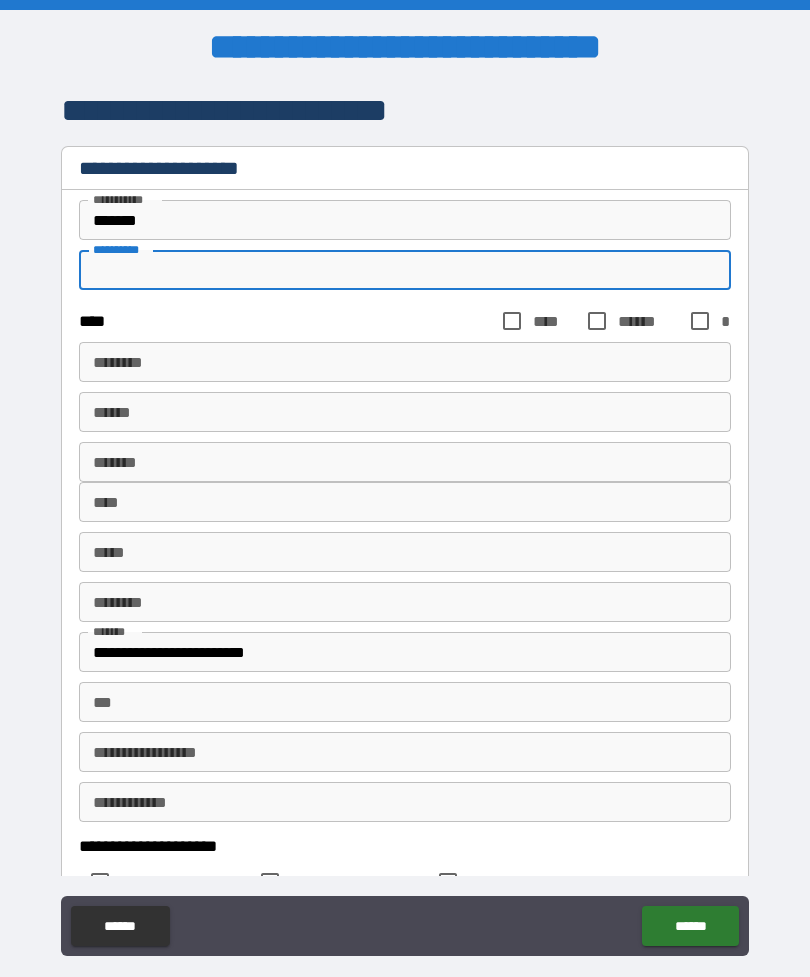 click on "*******" at bounding box center [405, 220] 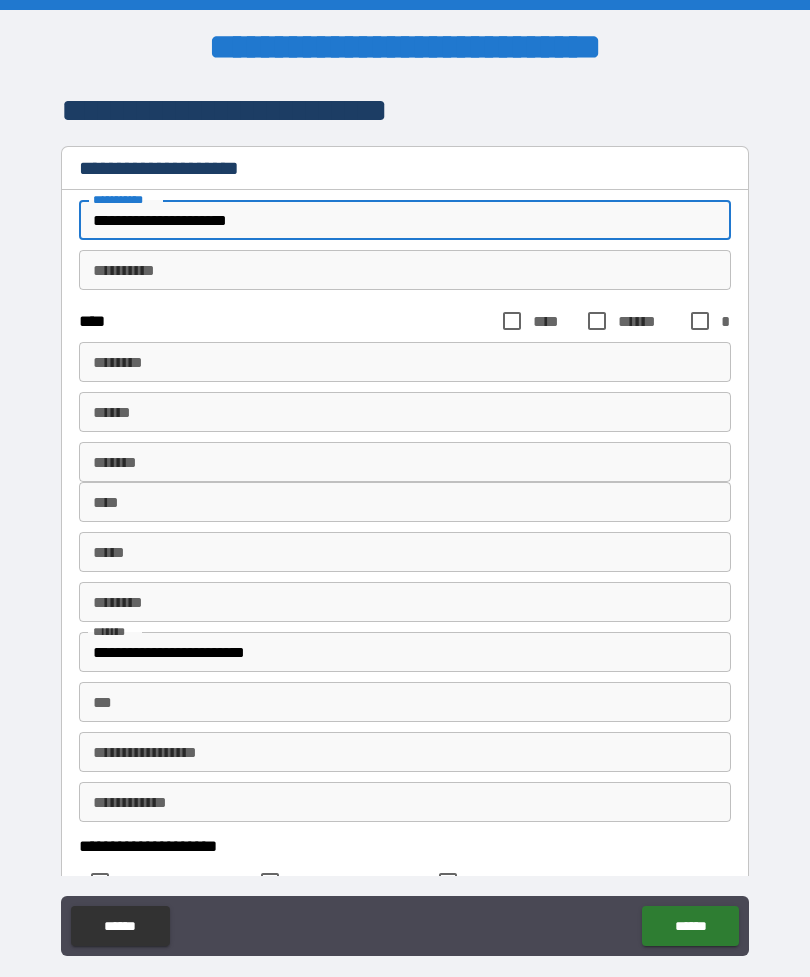 type on "**********" 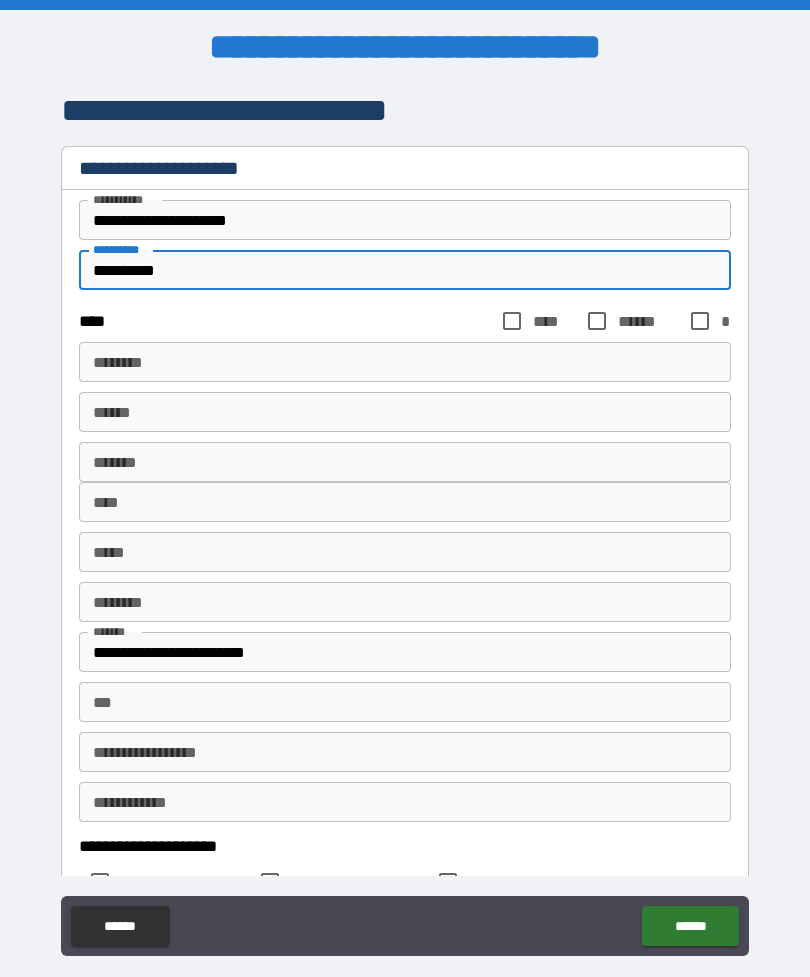 type on "**********" 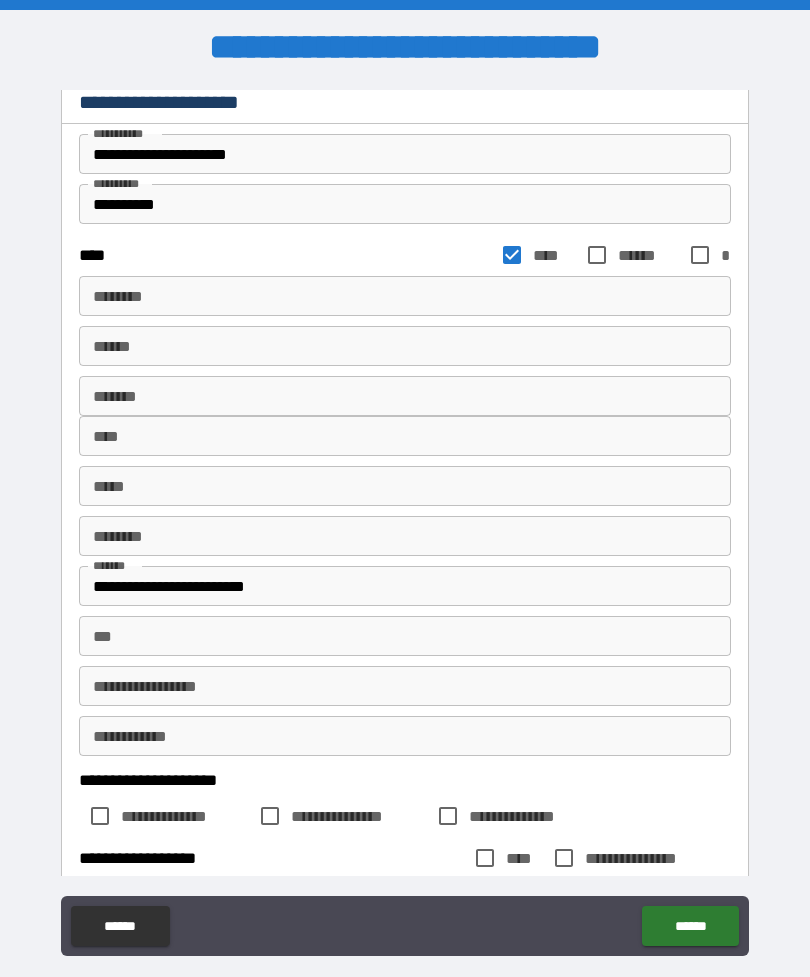 scroll, scrollTop: 82, scrollLeft: 0, axis: vertical 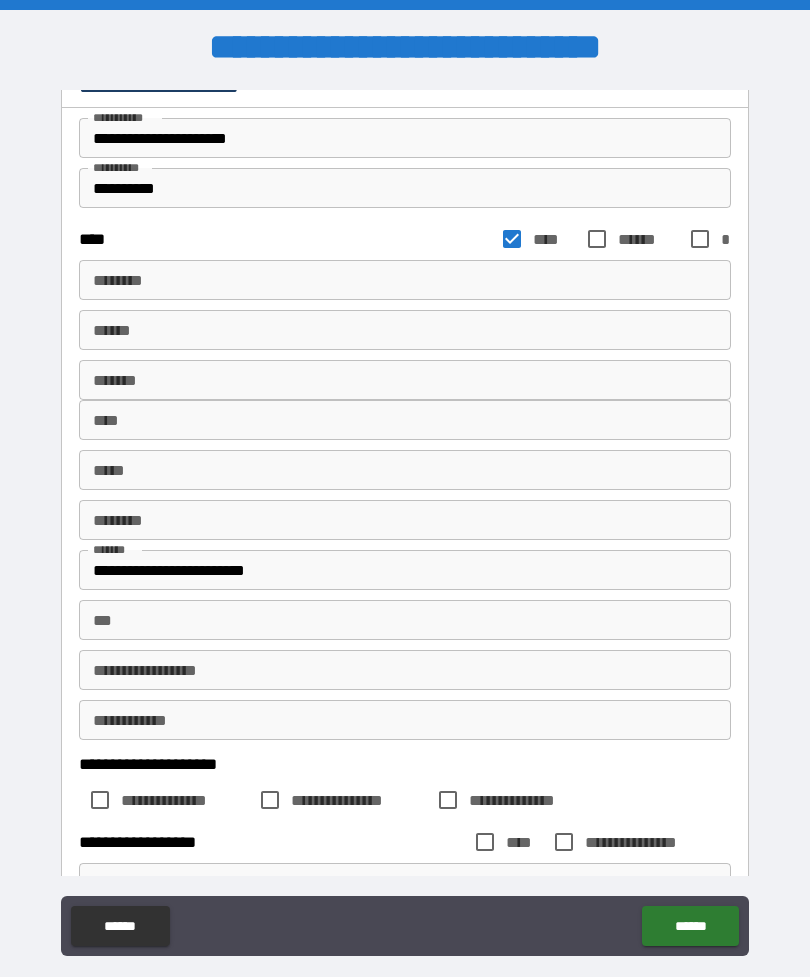 click on "******   *" at bounding box center [405, 280] 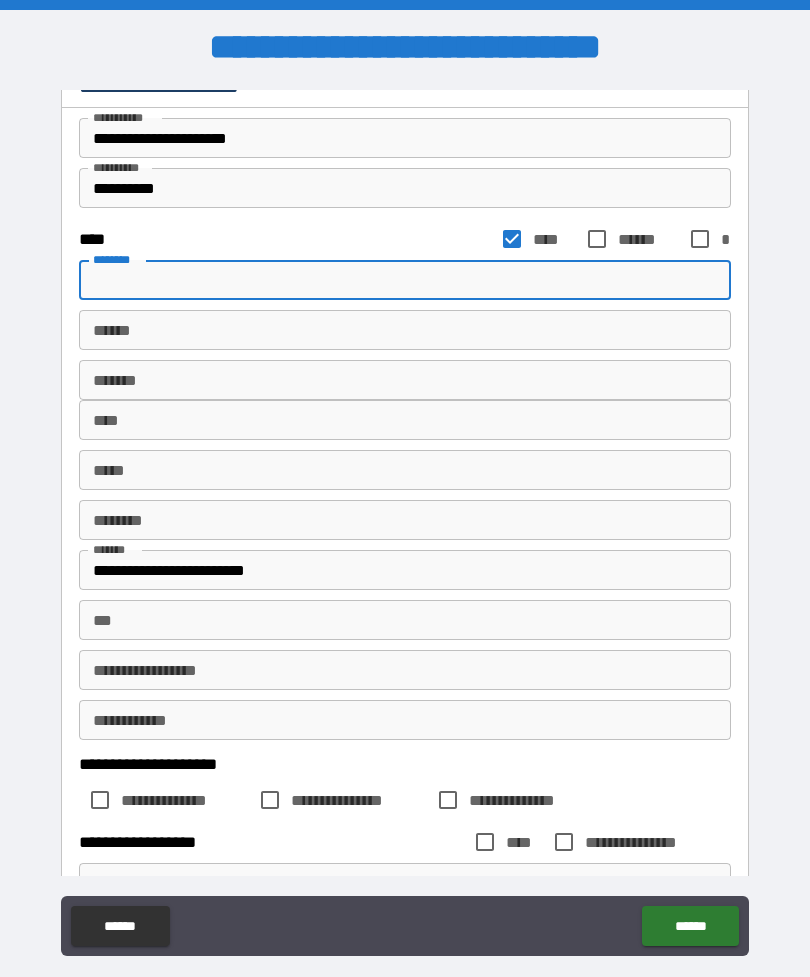 scroll, scrollTop: 107, scrollLeft: 0, axis: vertical 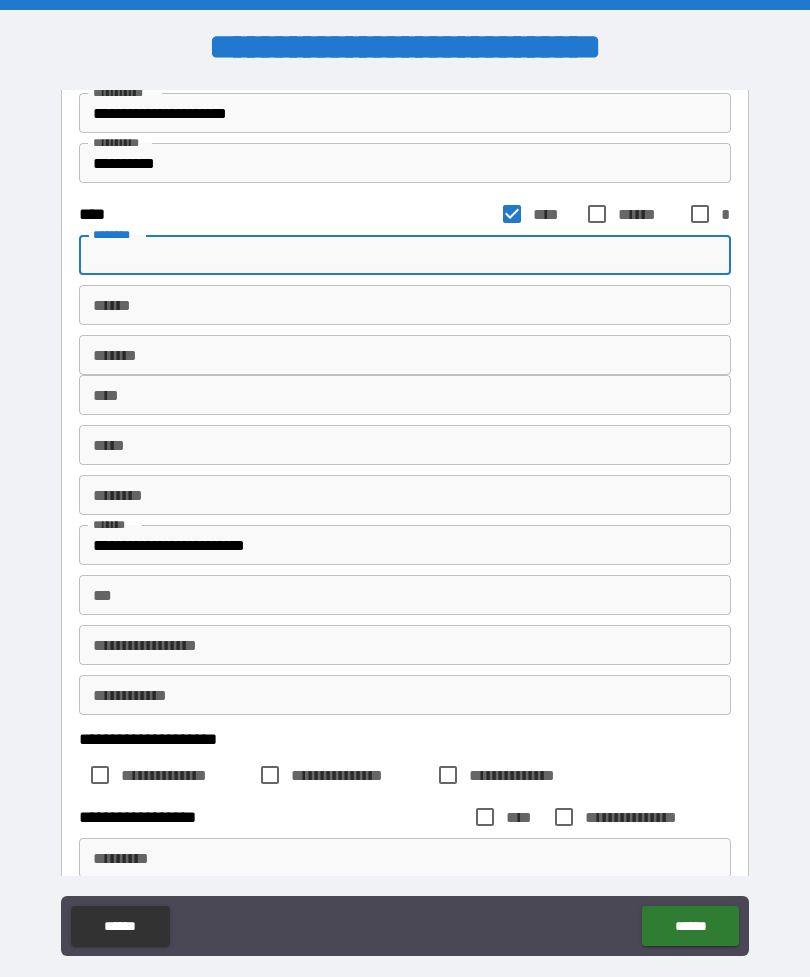 click on "******" at bounding box center (405, 305) 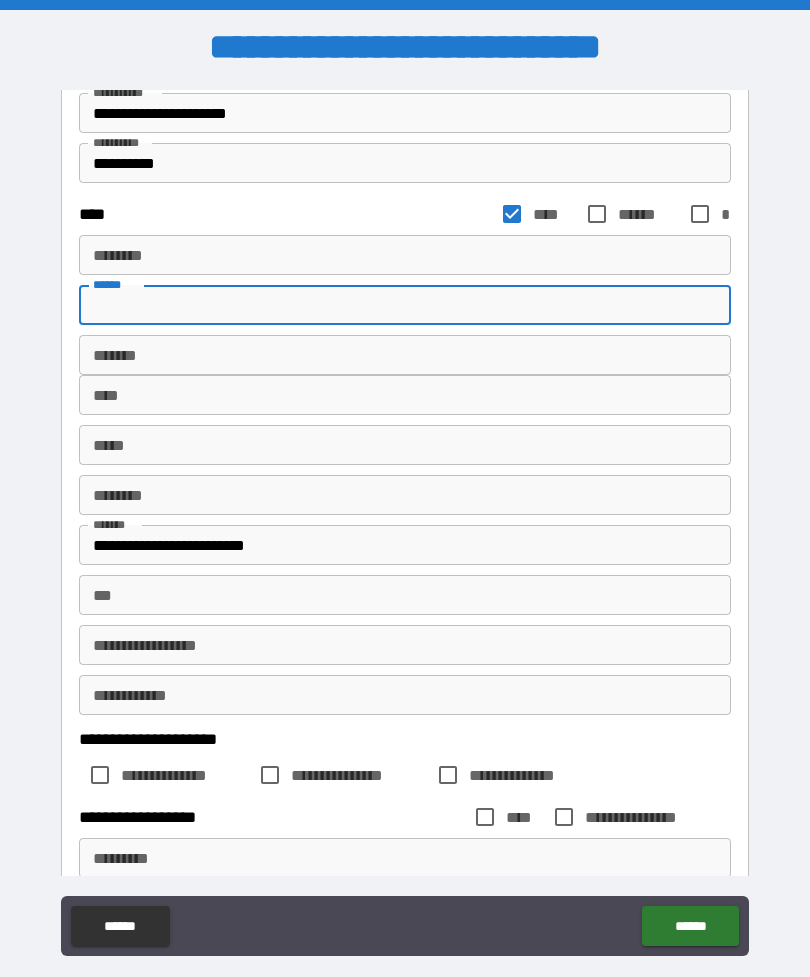 click on "*******" at bounding box center (405, 355) 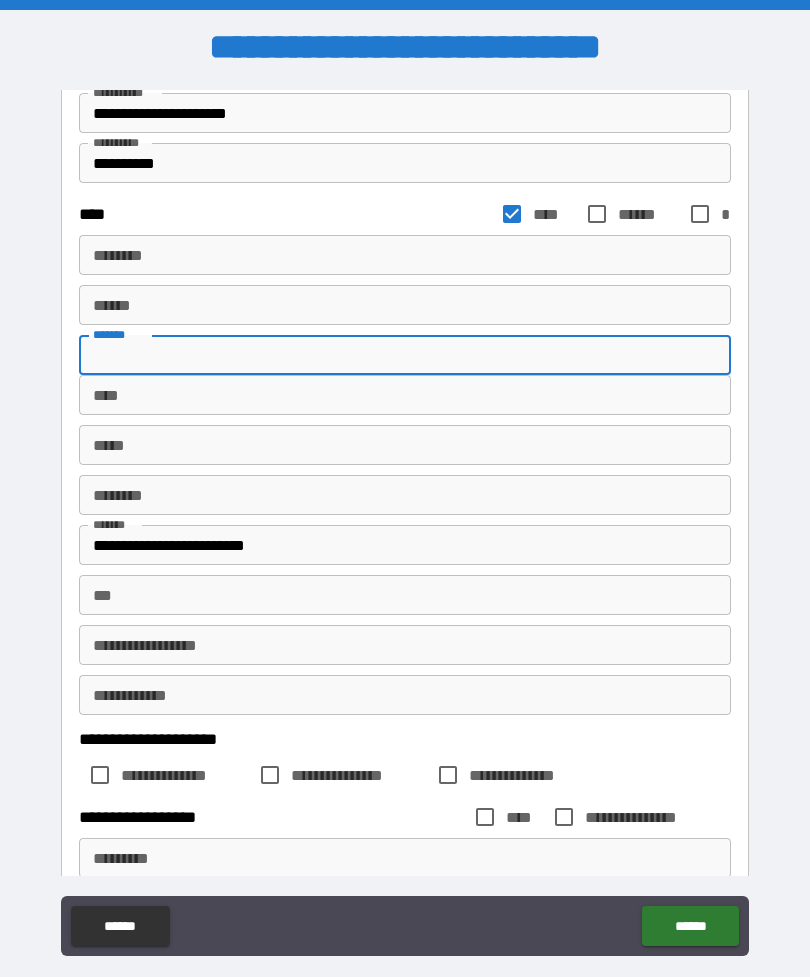 click on "******   *" at bounding box center [405, 255] 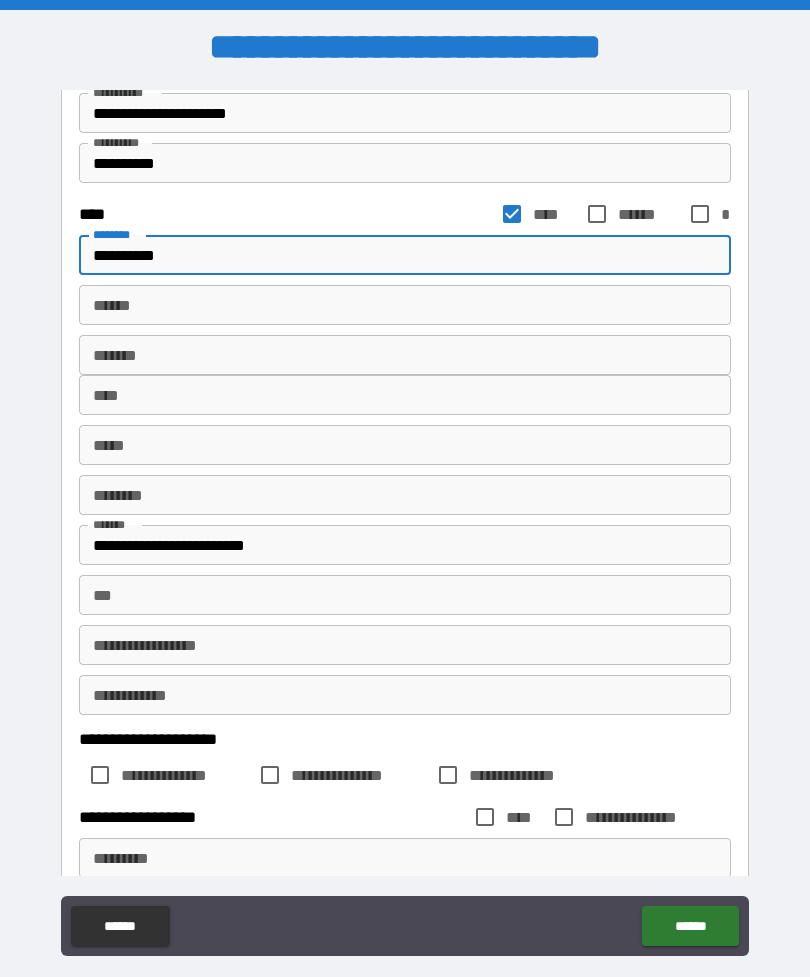 type on "**********" 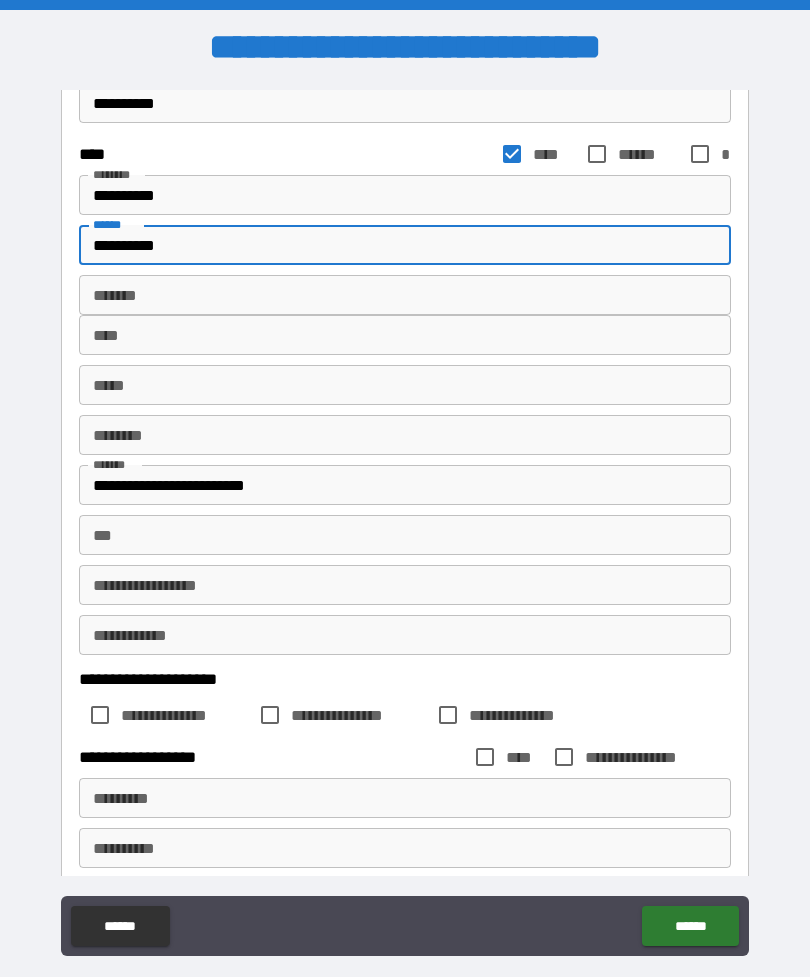 scroll, scrollTop: 168, scrollLeft: 0, axis: vertical 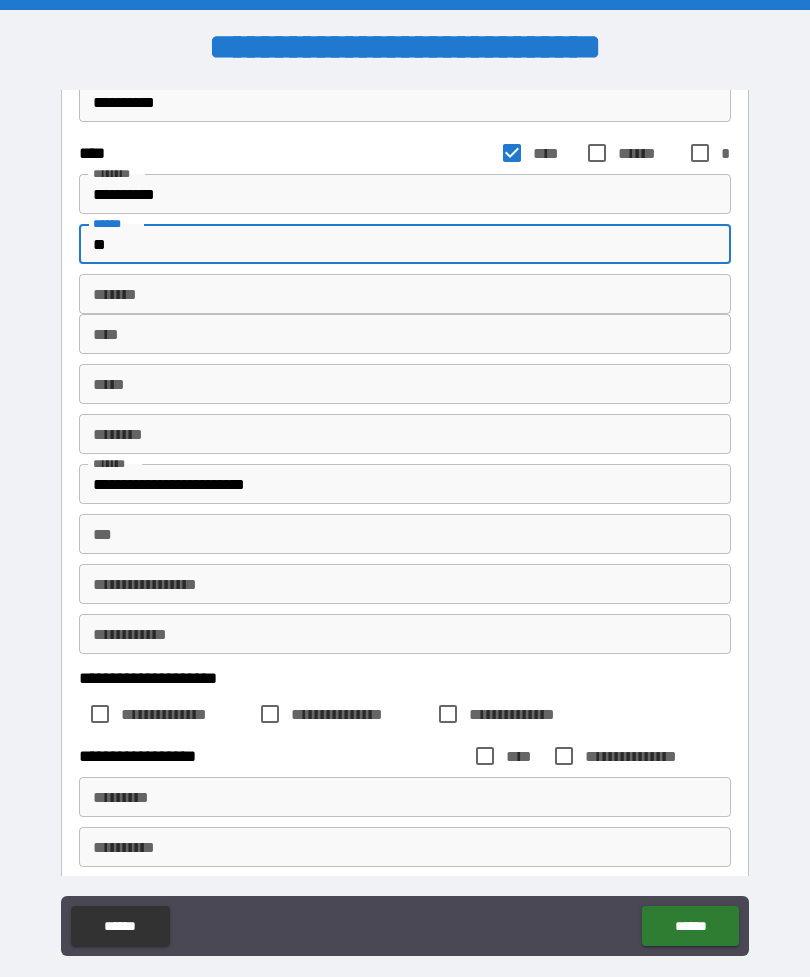 type on "*" 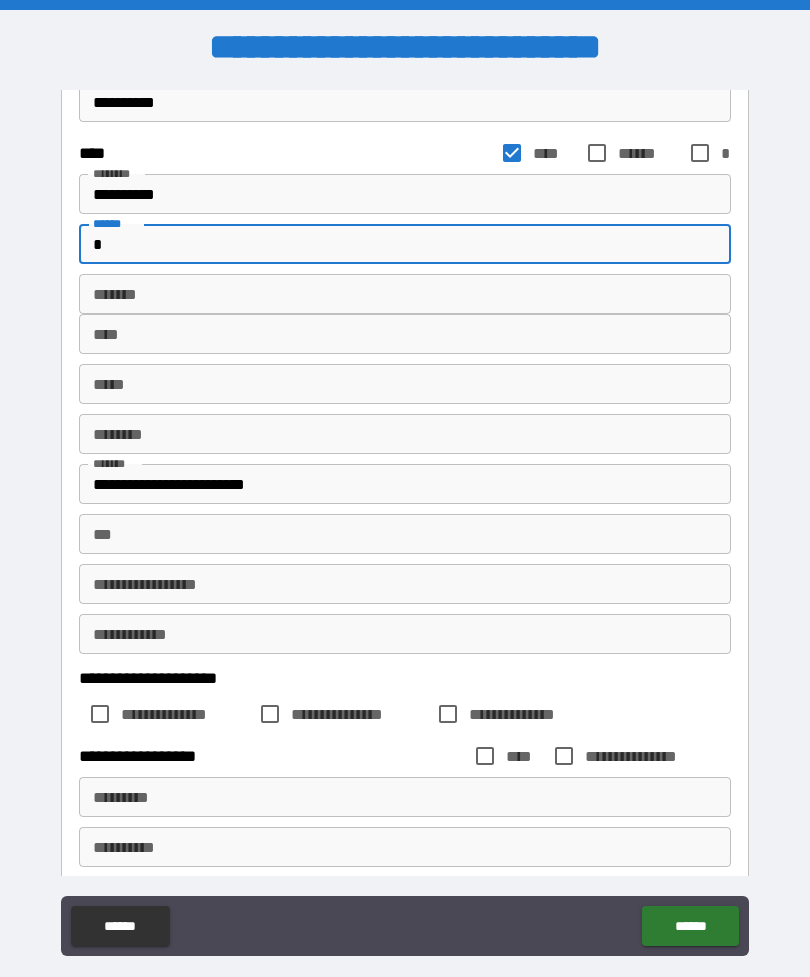 type 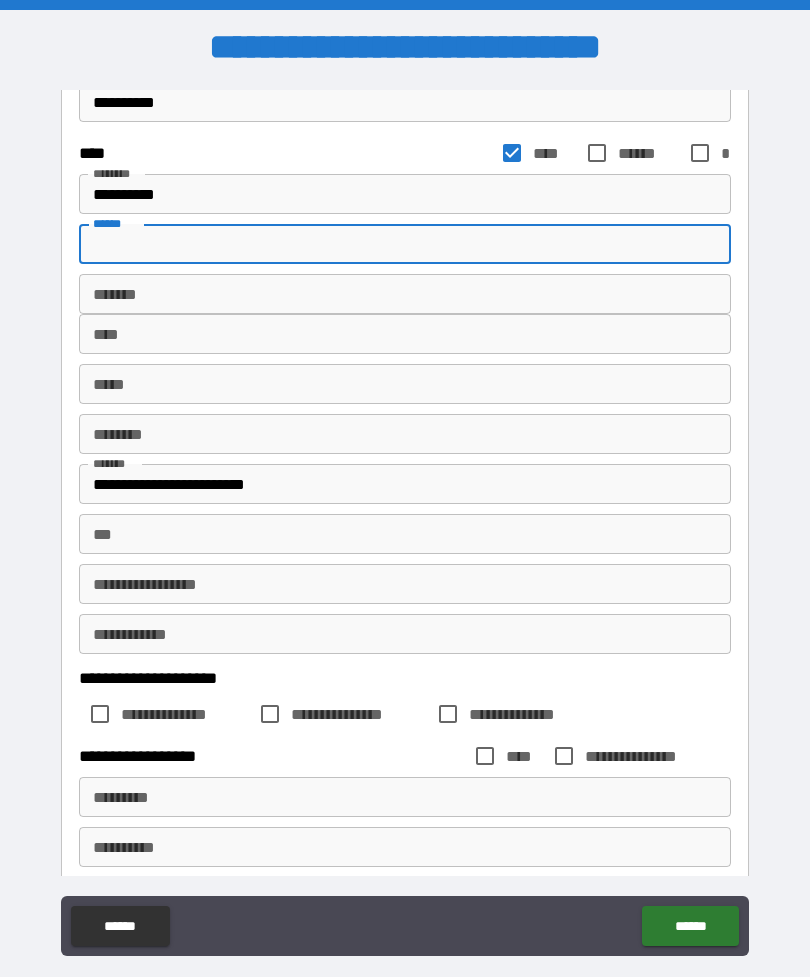 click on "******* *******" at bounding box center [405, 294] 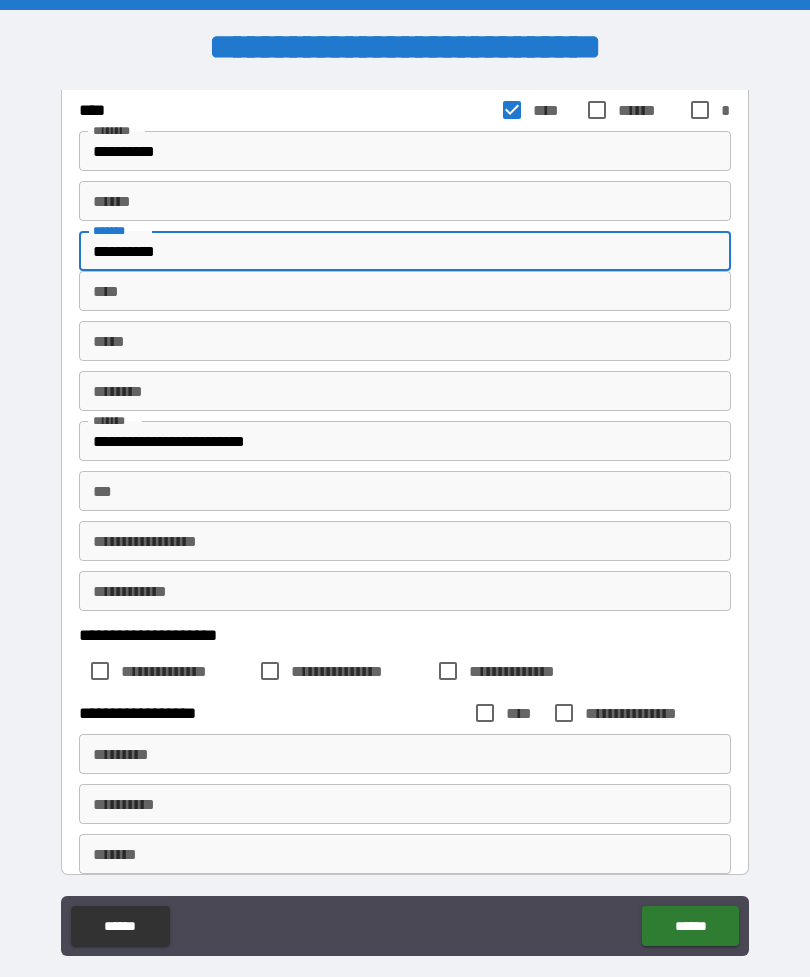 scroll, scrollTop: 237, scrollLeft: 0, axis: vertical 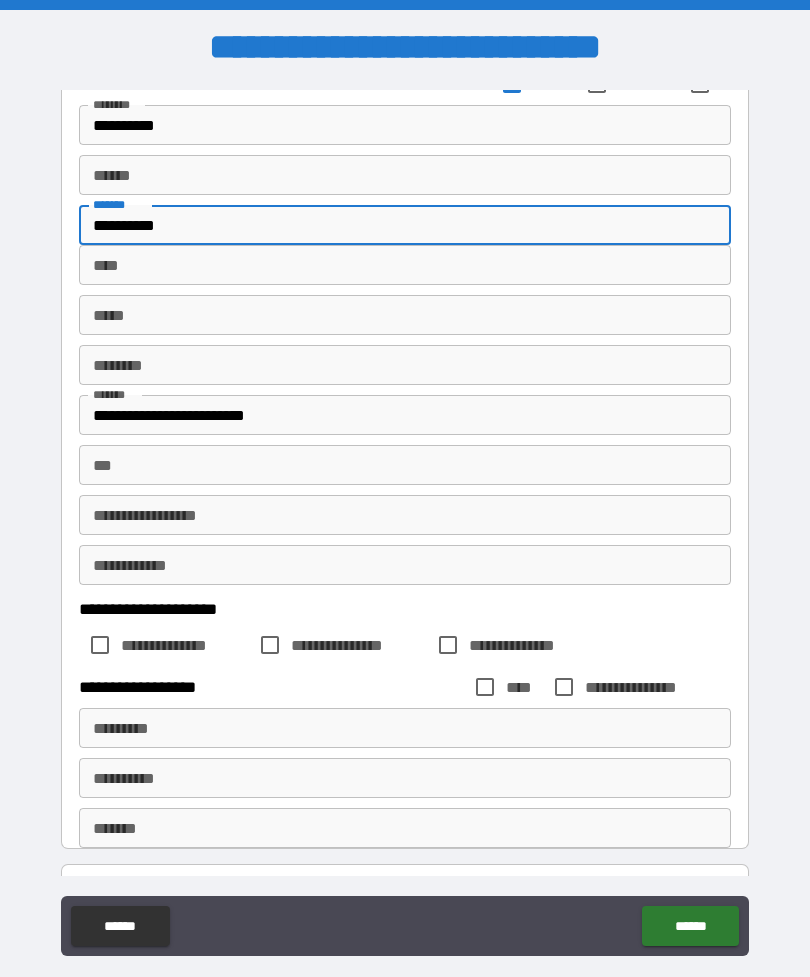 type on "**********" 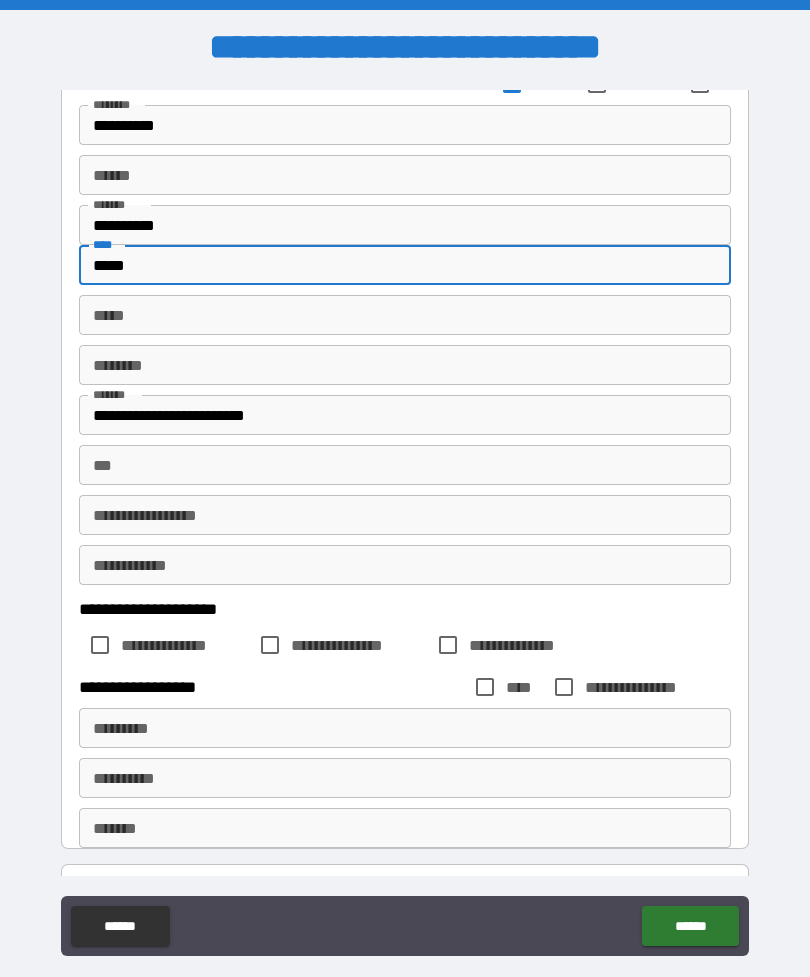 type on "*****" 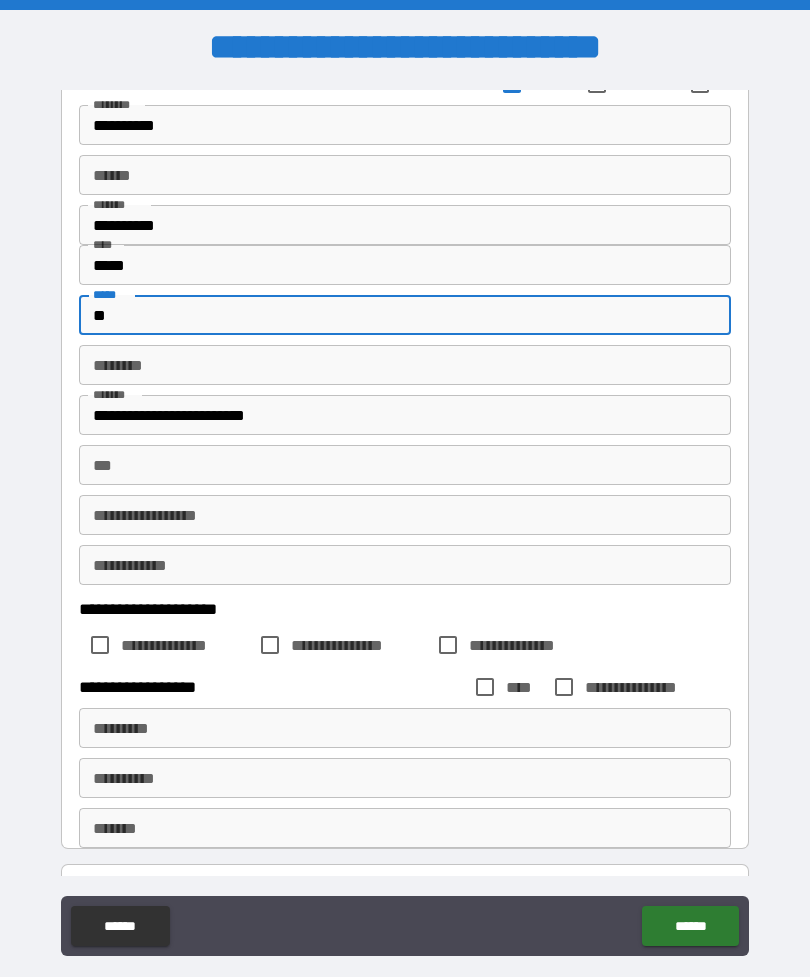 type on "**" 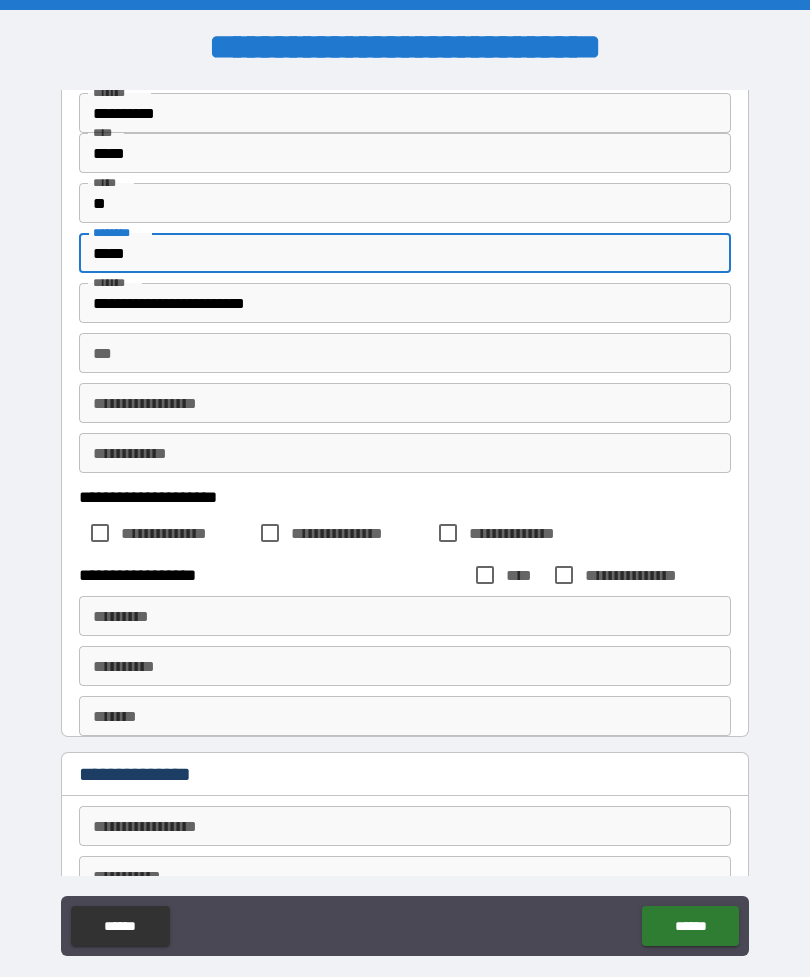 scroll, scrollTop: 356, scrollLeft: 0, axis: vertical 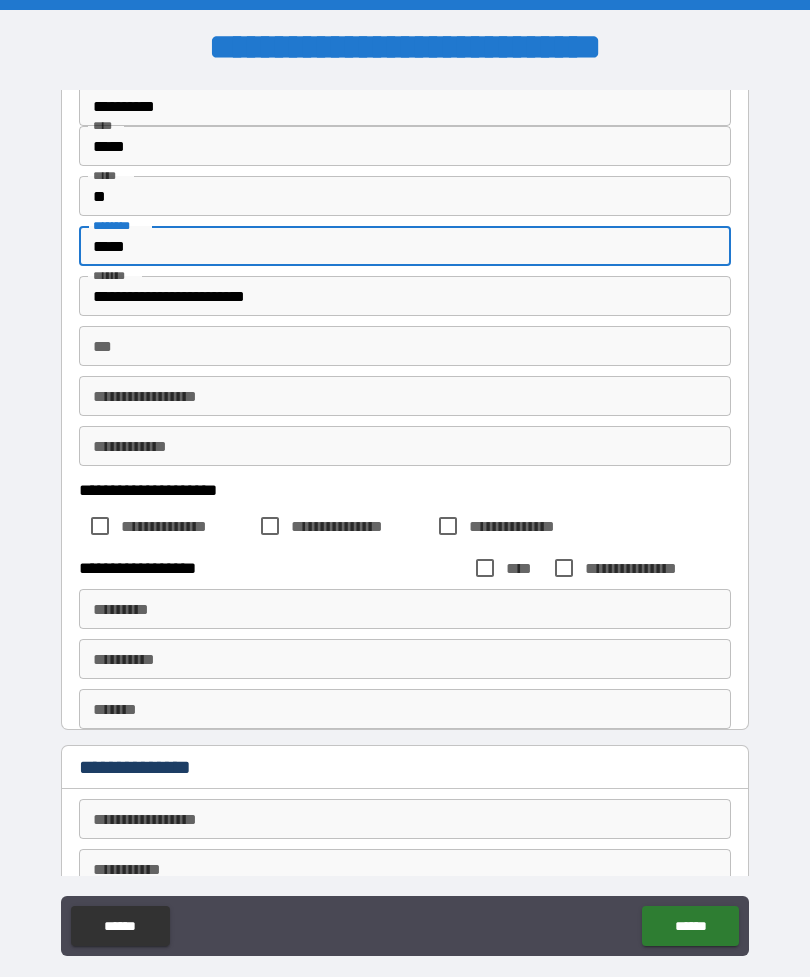 type on "*****" 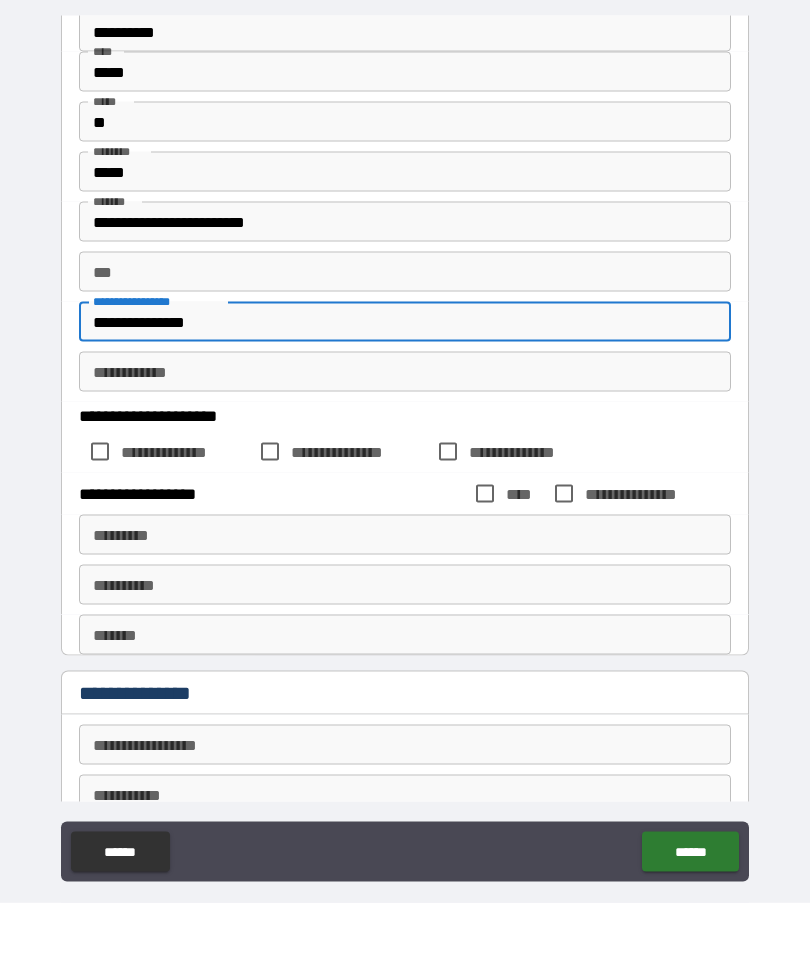type on "**********" 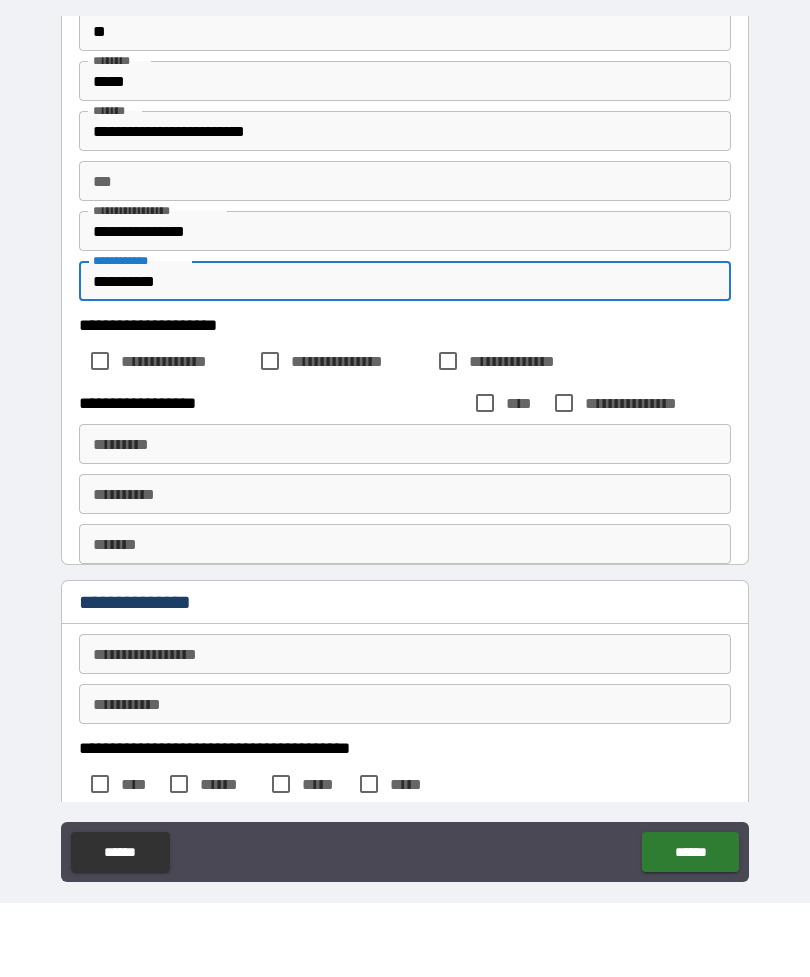 scroll, scrollTop: 450, scrollLeft: 0, axis: vertical 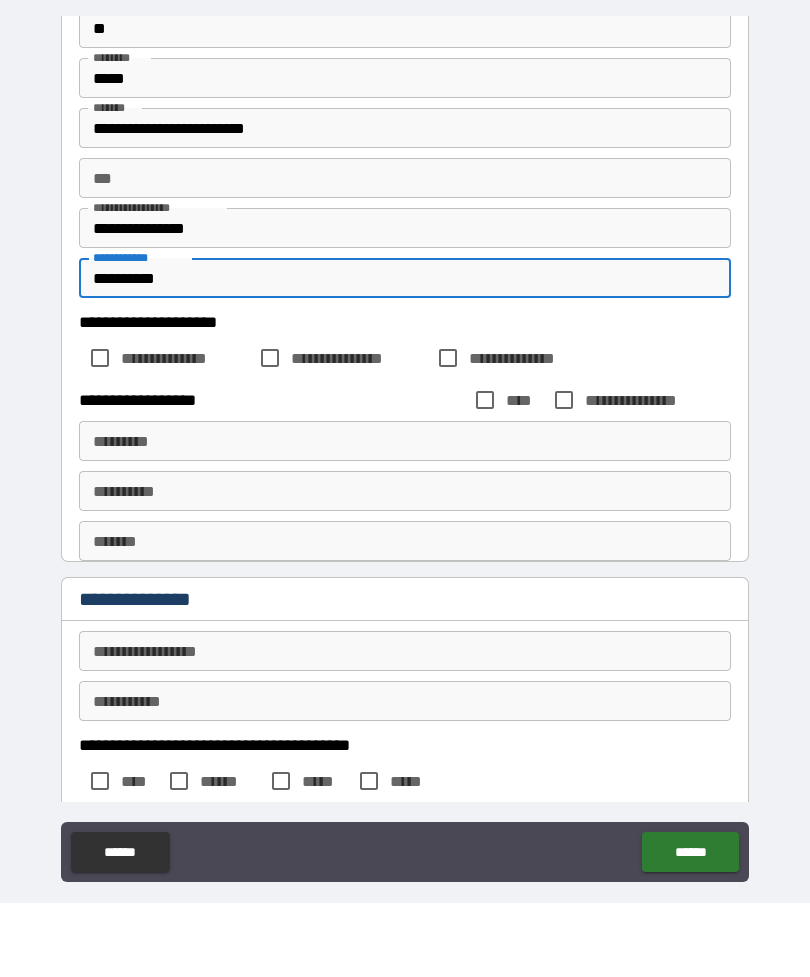 type on "**********" 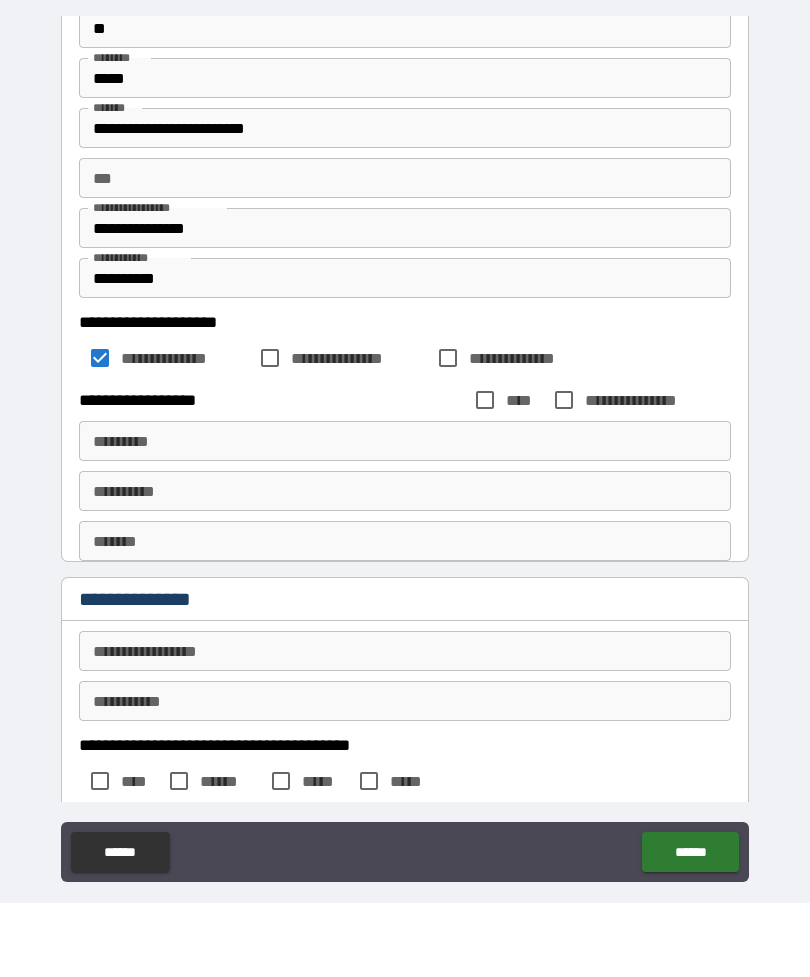 scroll, scrollTop: 64, scrollLeft: 0, axis: vertical 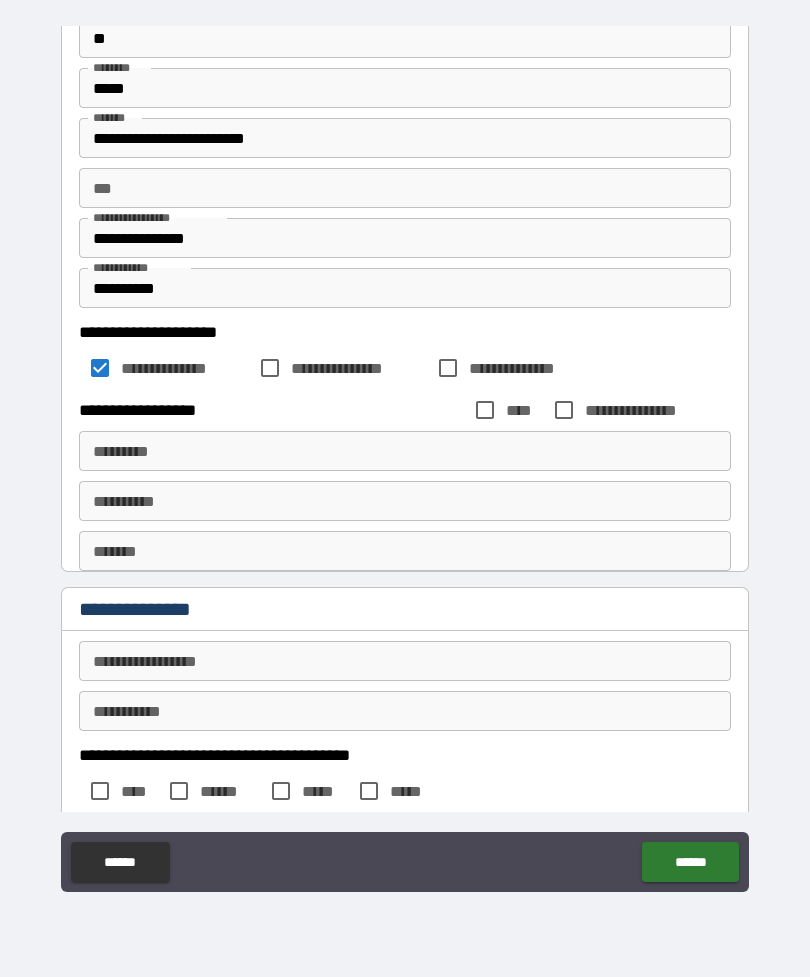click on "**********" at bounding box center (533, 368) 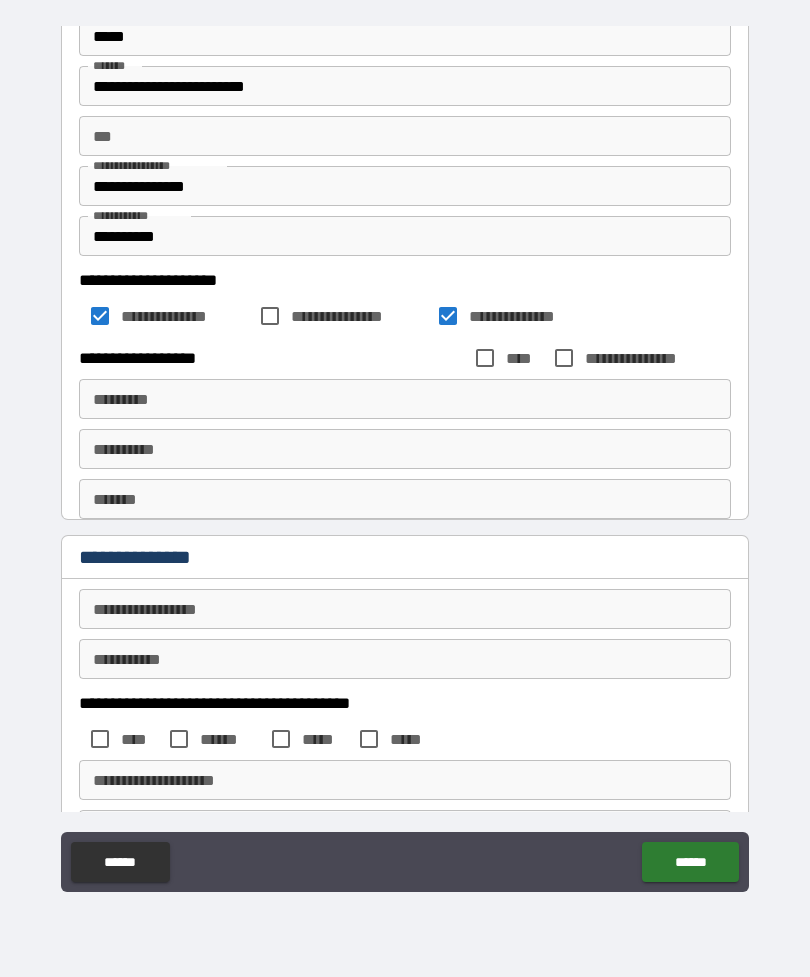 scroll, scrollTop: 504, scrollLeft: 0, axis: vertical 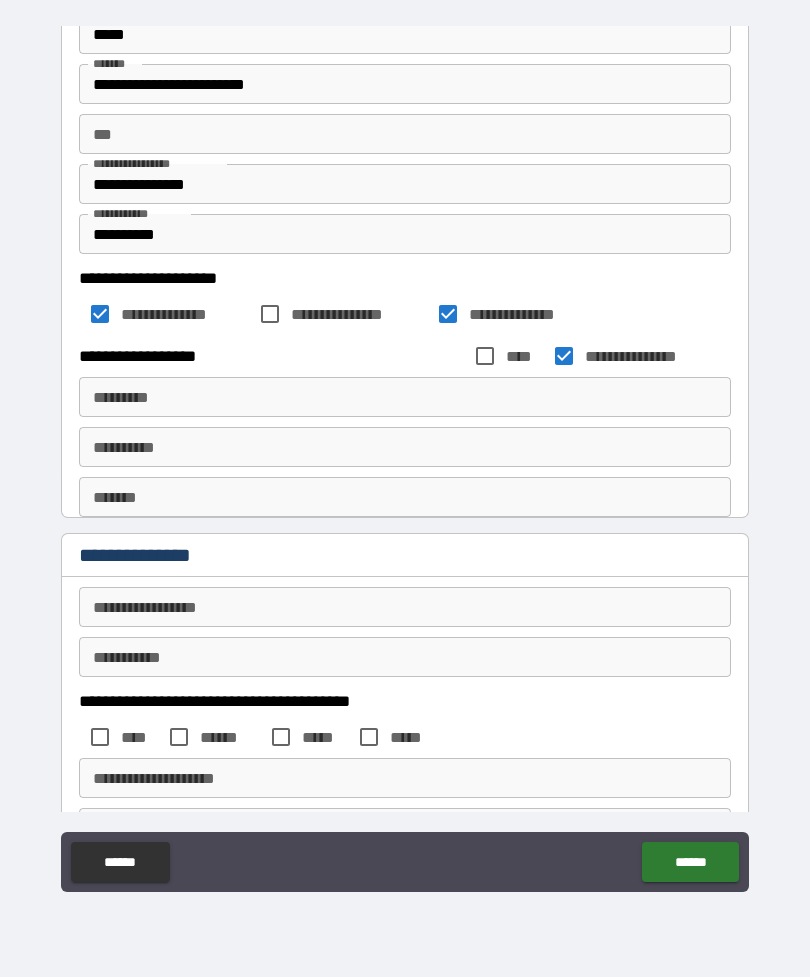 click on "*********" at bounding box center (405, 397) 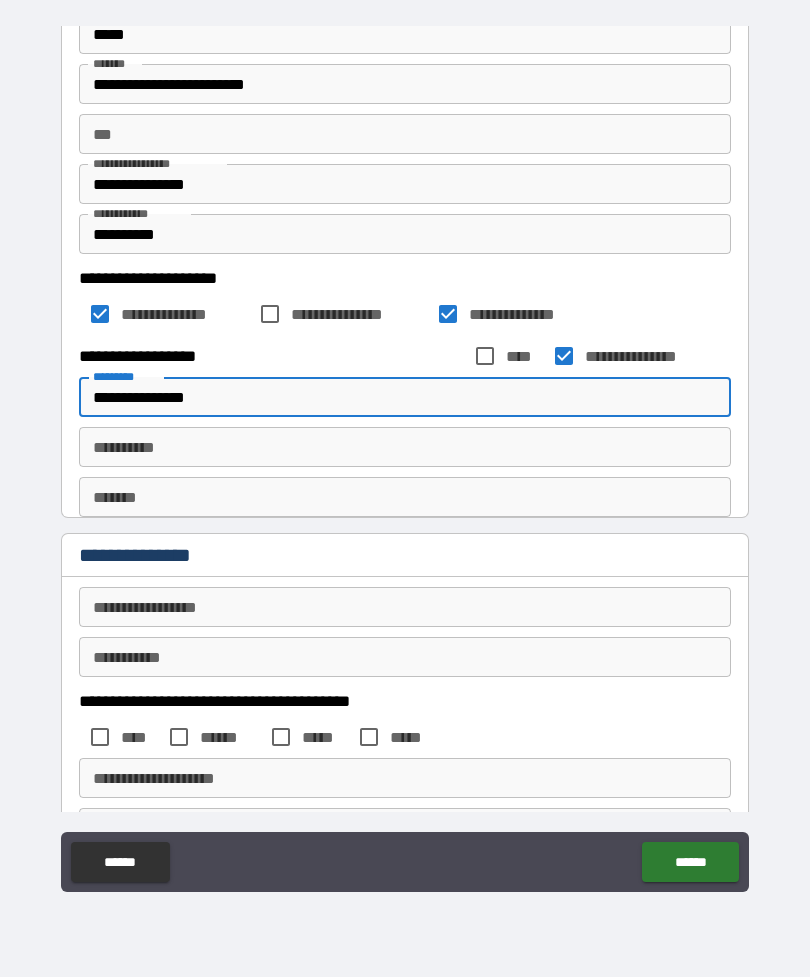 type on "**********" 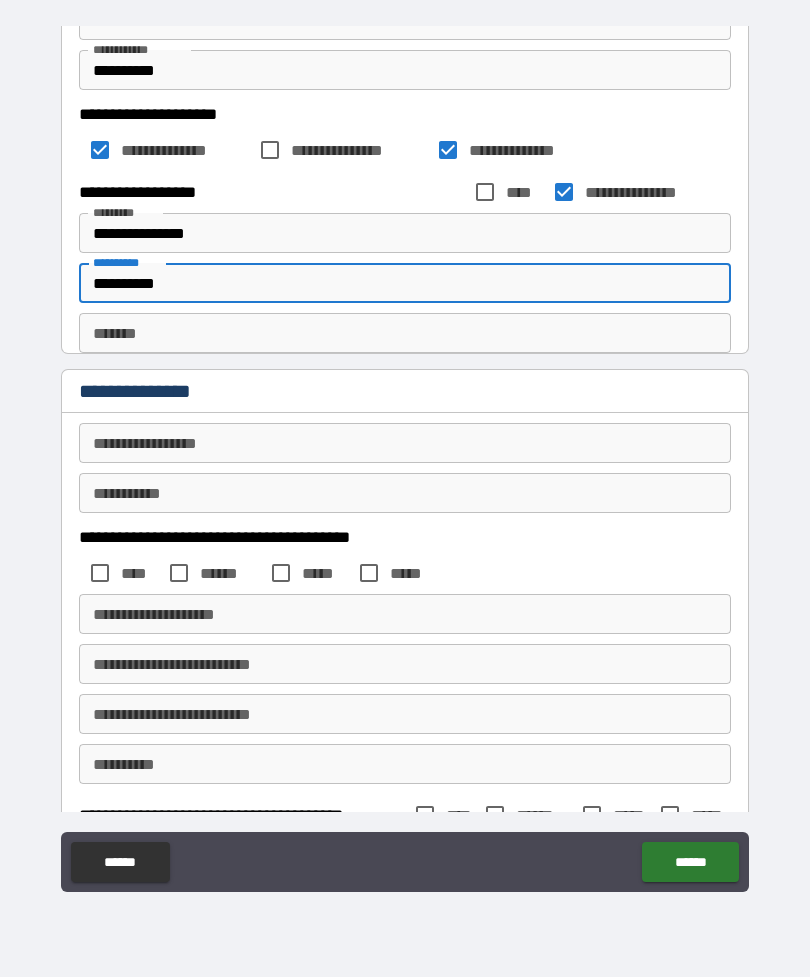 scroll, scrollTop: 671, scrollLeft: 0, axis: vertical 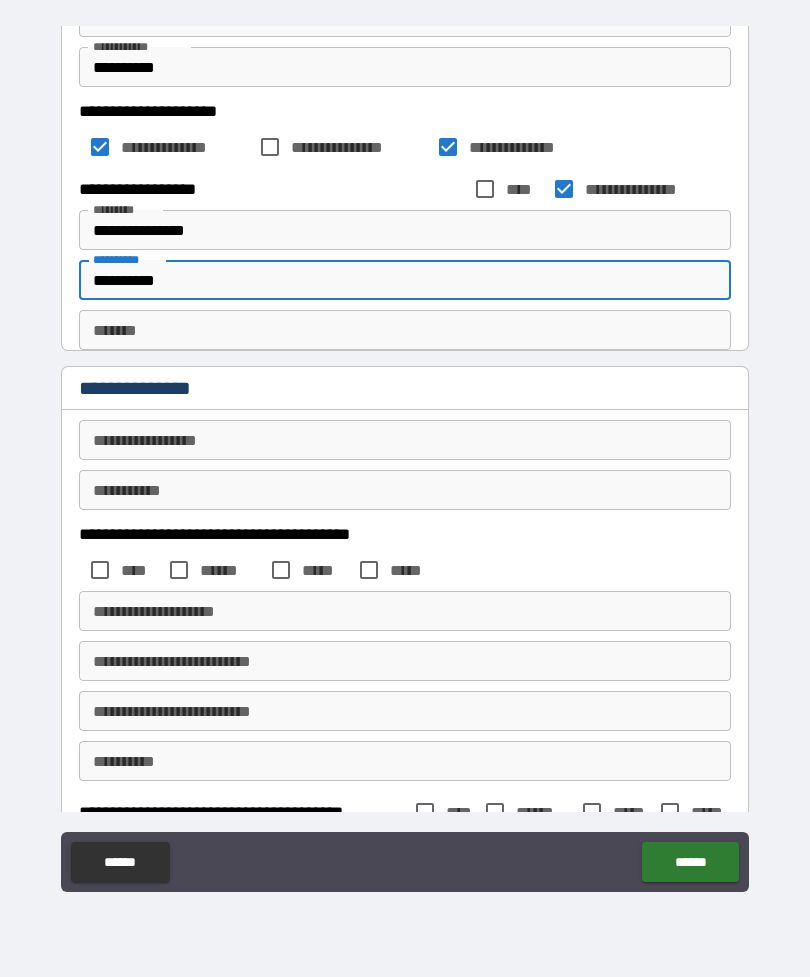 type on "**********" 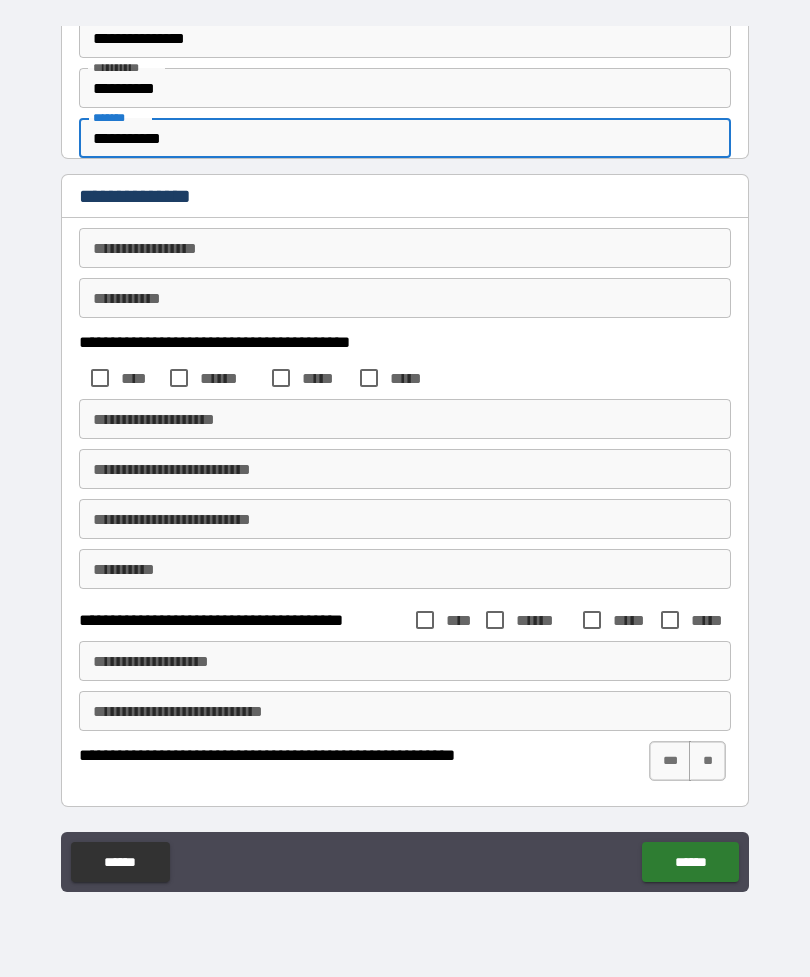 scroll, scrollTop: 863, scrollLeft: 0, axis: vertical 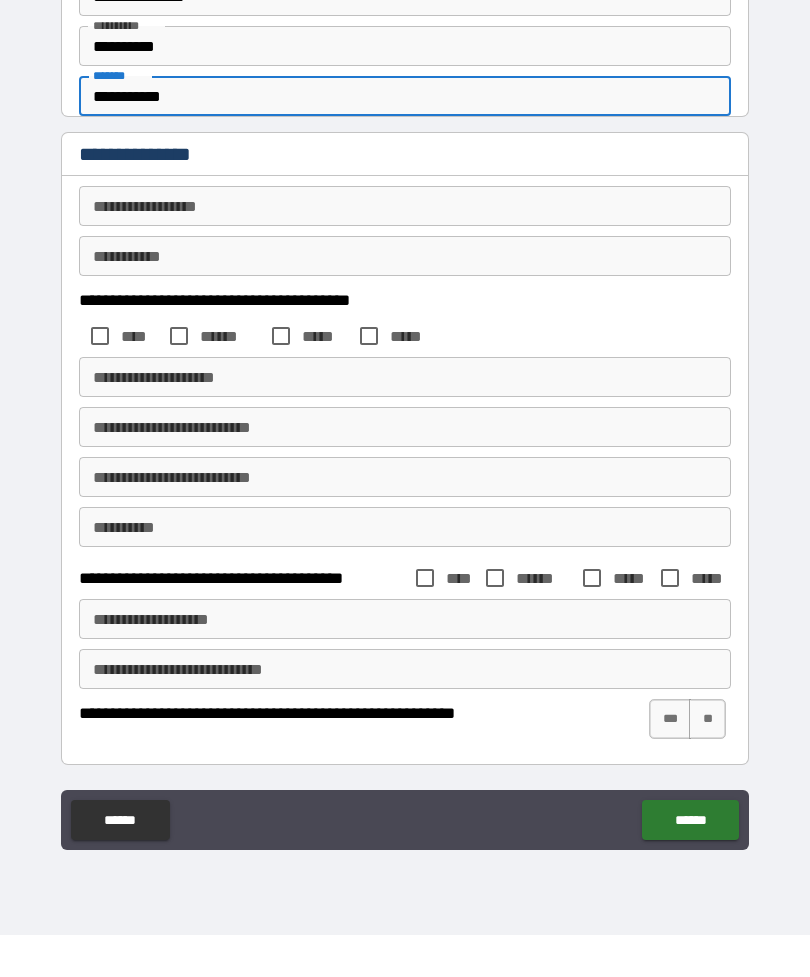 type on "**********" 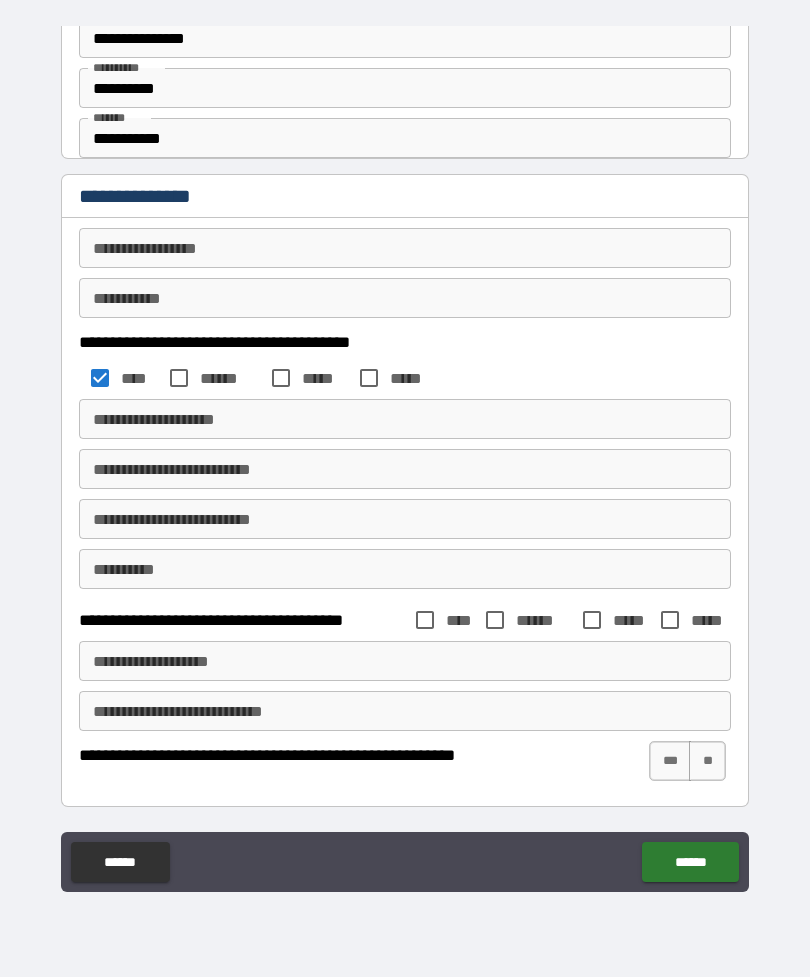scroll, scrollTop: 863, scrollLeft: 0, axis: vertical 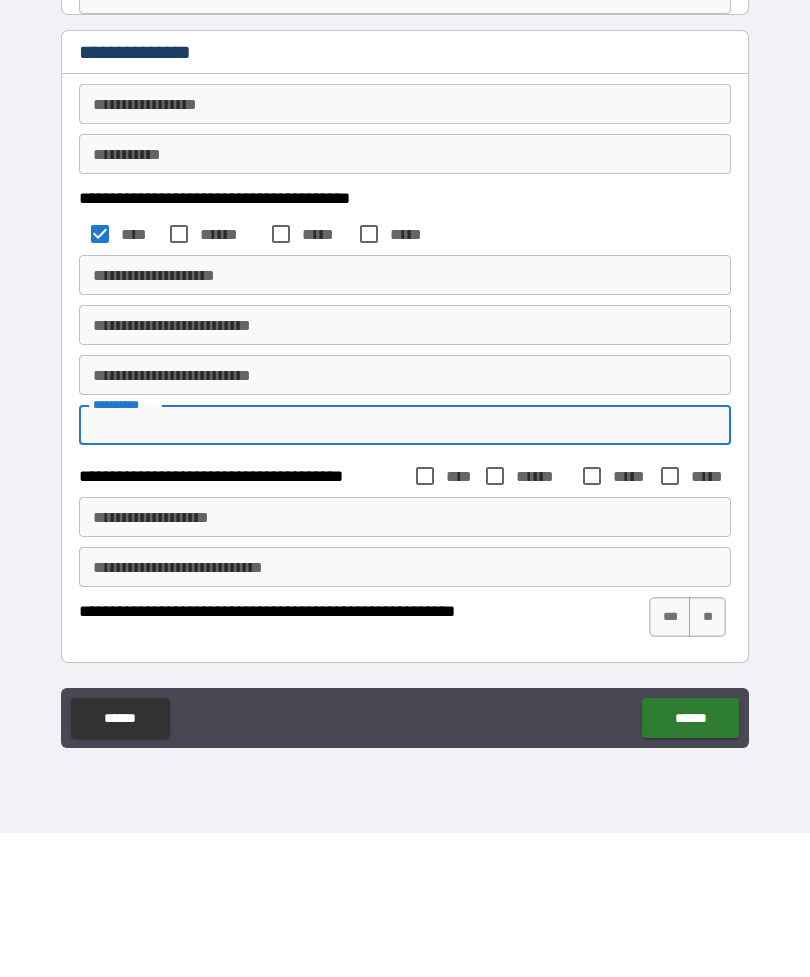 click on "****" at bounding box center (460, 620) 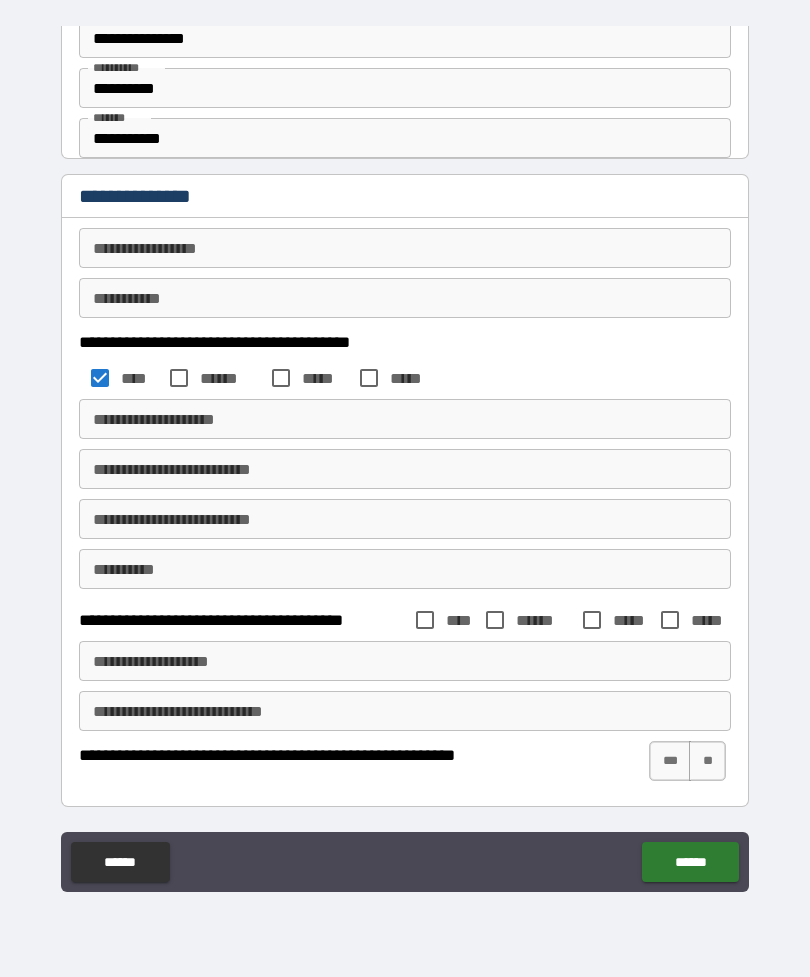 click on "***" at bounding box center (670, 761) 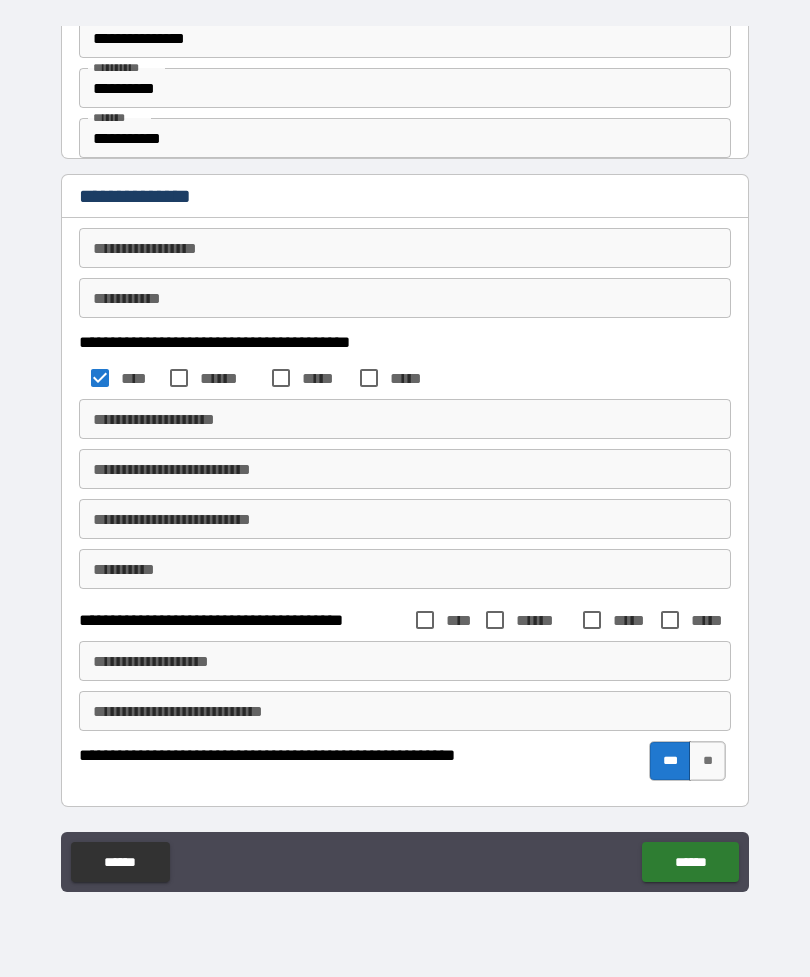 click on "******" at bounding box center [690, 862] 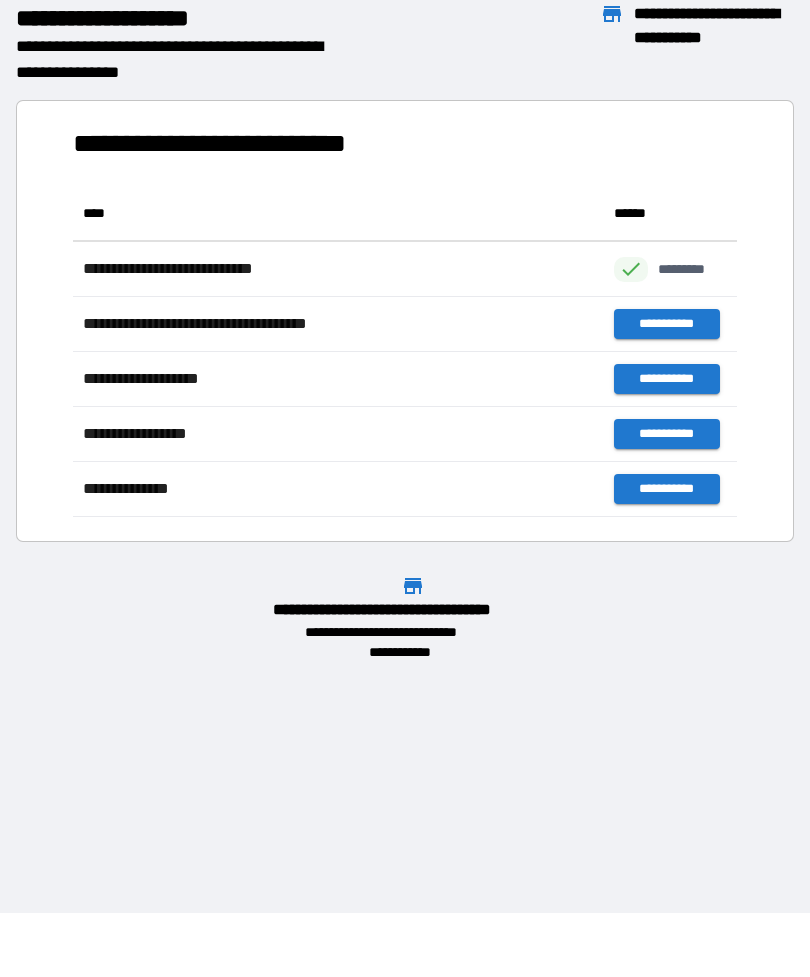 scroll, scrollTop: 331, scrollLeft: 664, axis: both 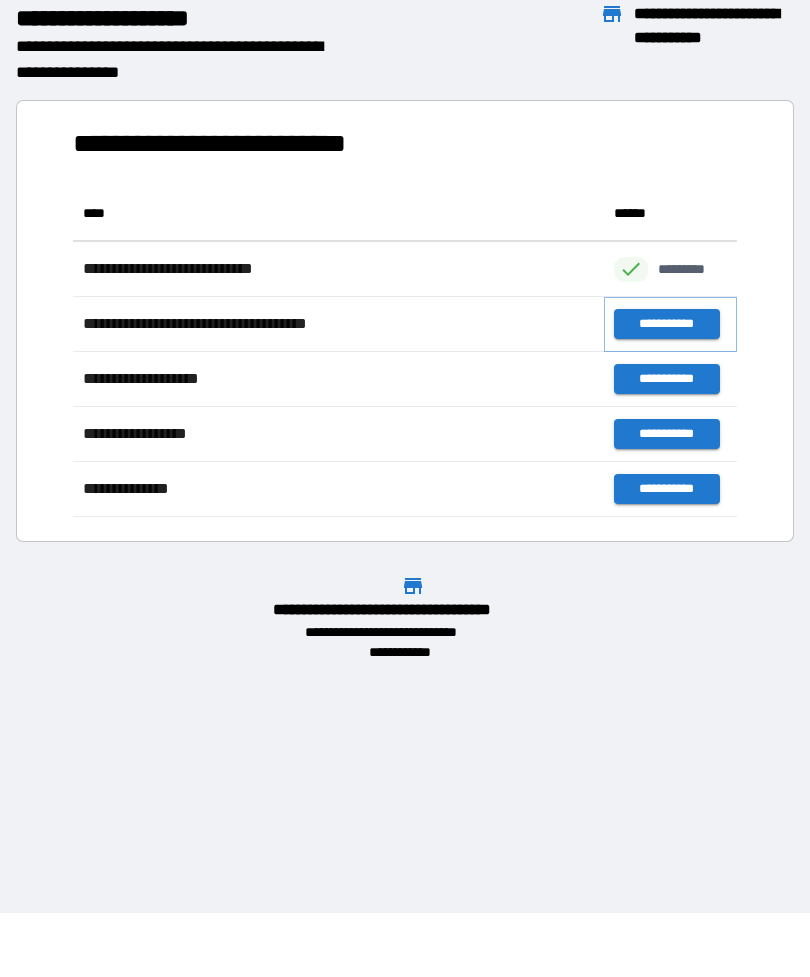click on "**********" at bounding box center [666, 324] 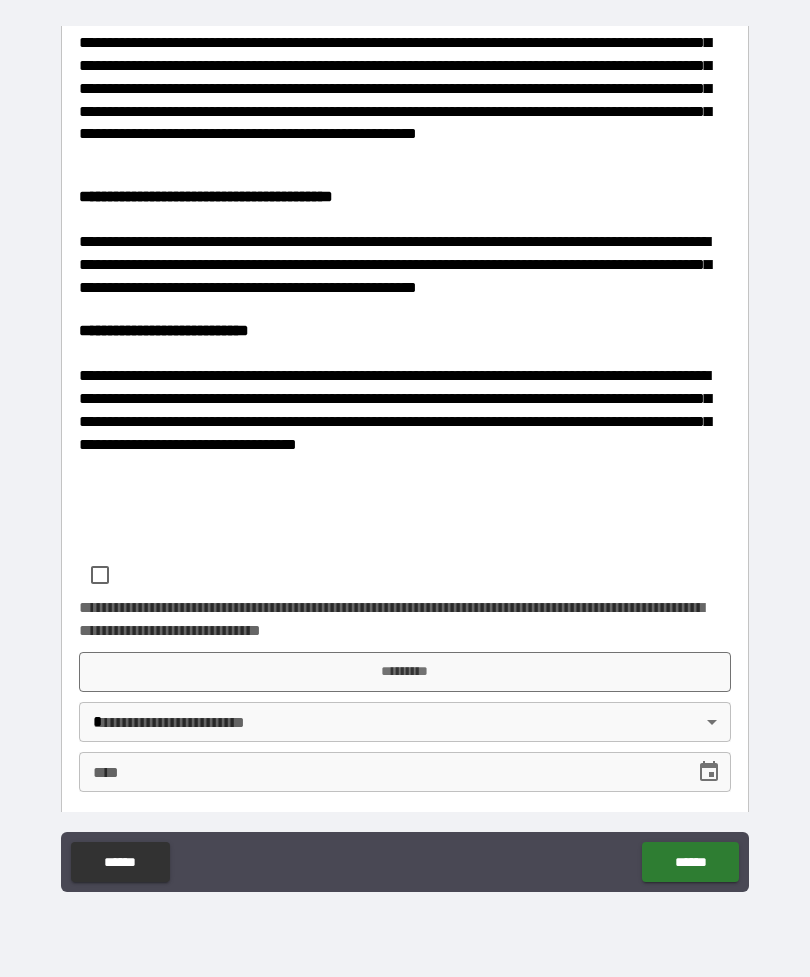 scroll, scrollTop: 490, scrollLeft: 0, axis: vertical 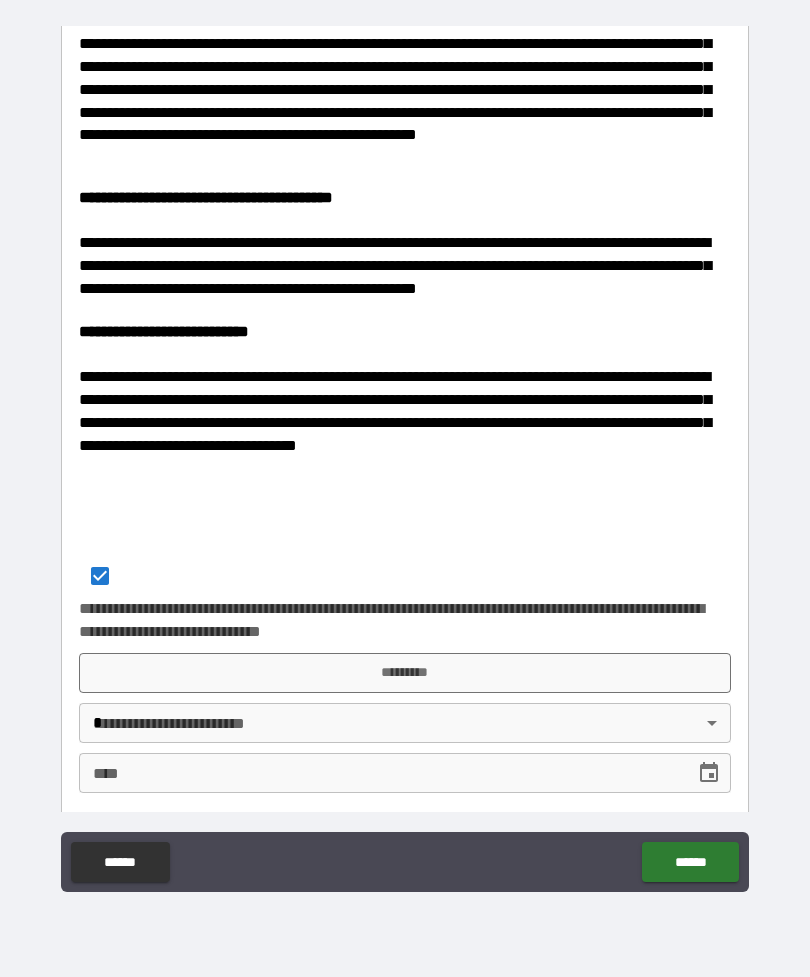 click on "*********" at bounding box center (405, 673) 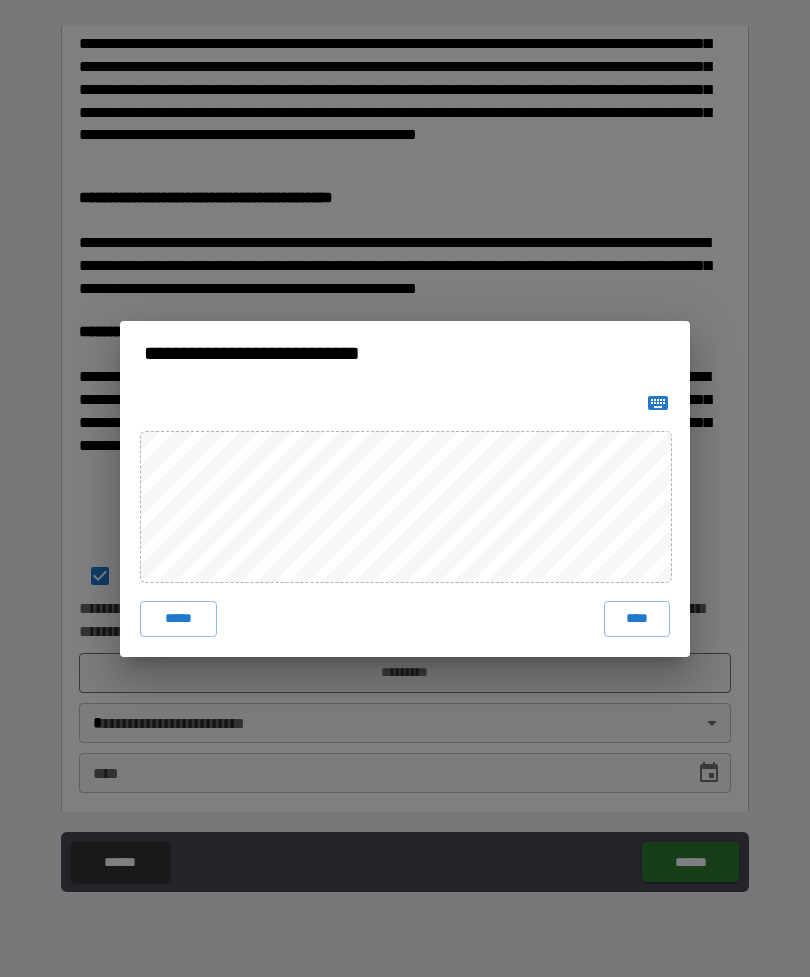 click on "****" at bounding box center (637, 619) 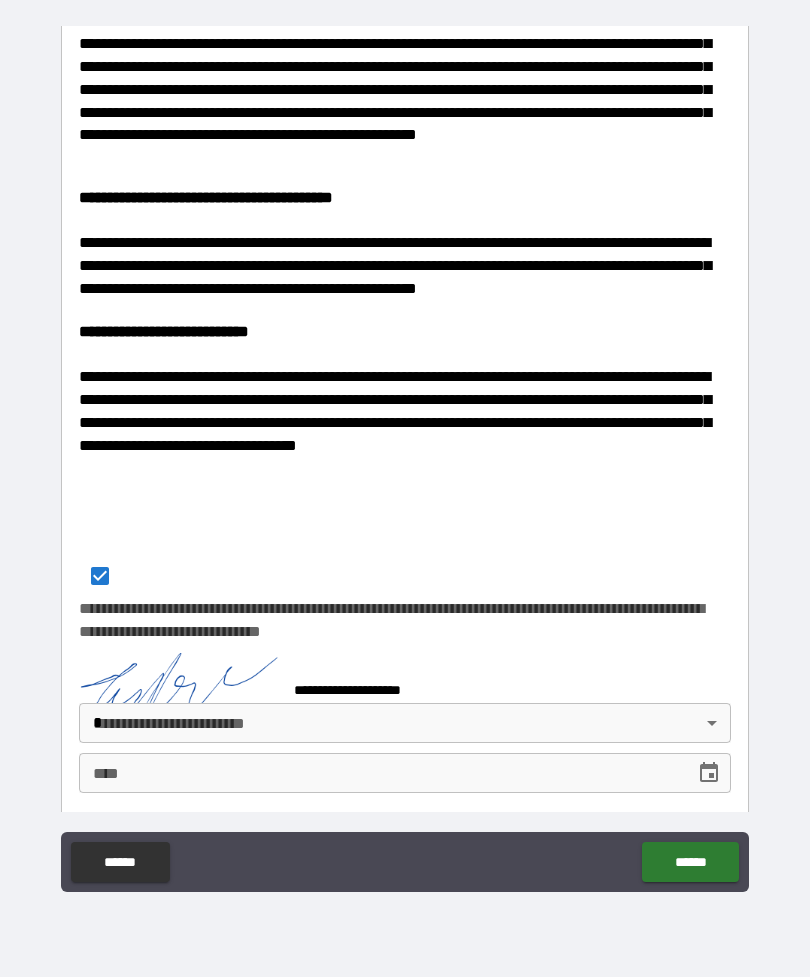 scroll, scrollTop: 480, scrollLeft: 0, axis: vertical 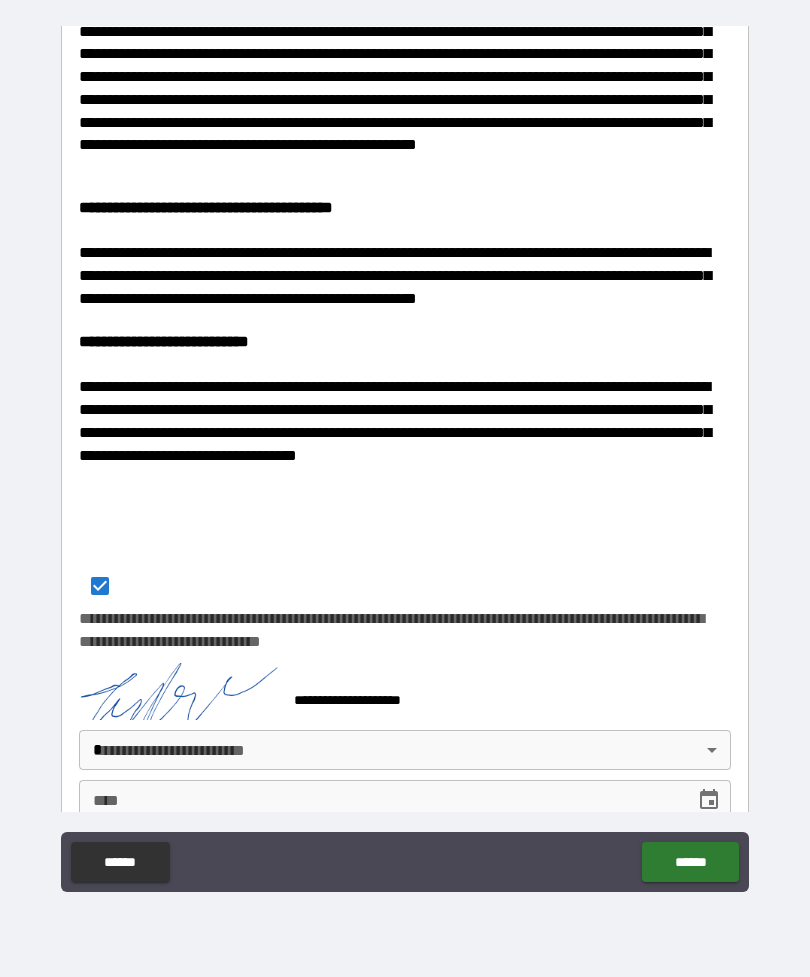 click on "******" at bounding box center [690, 862] 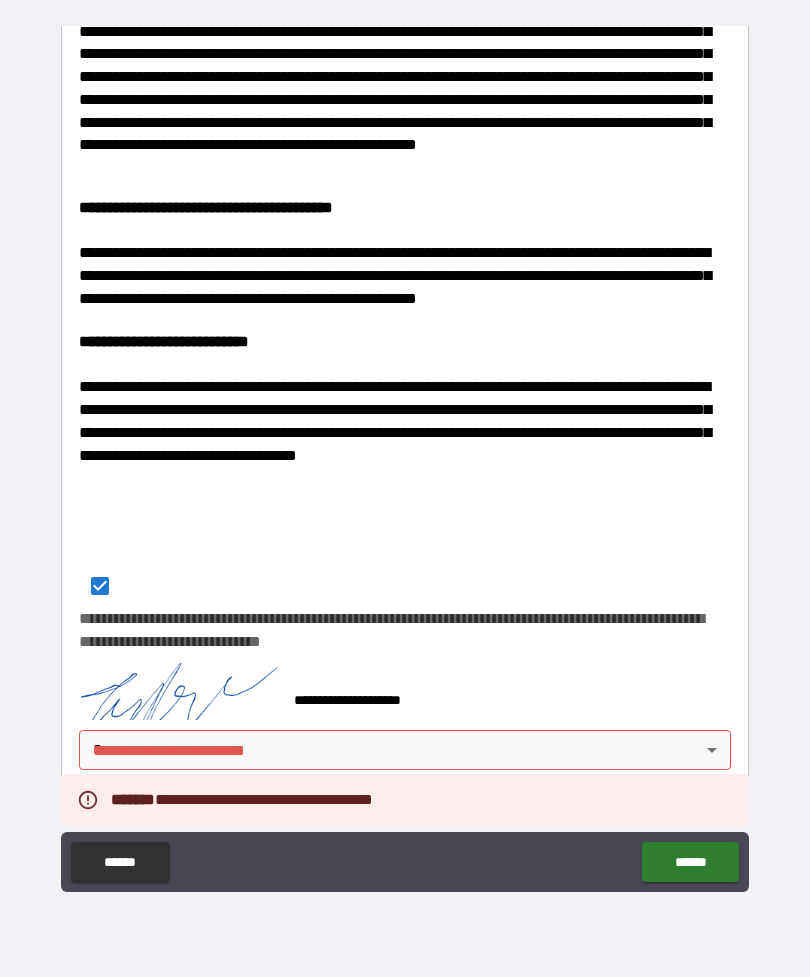 click on "**********" at bounding box center (405, 456) 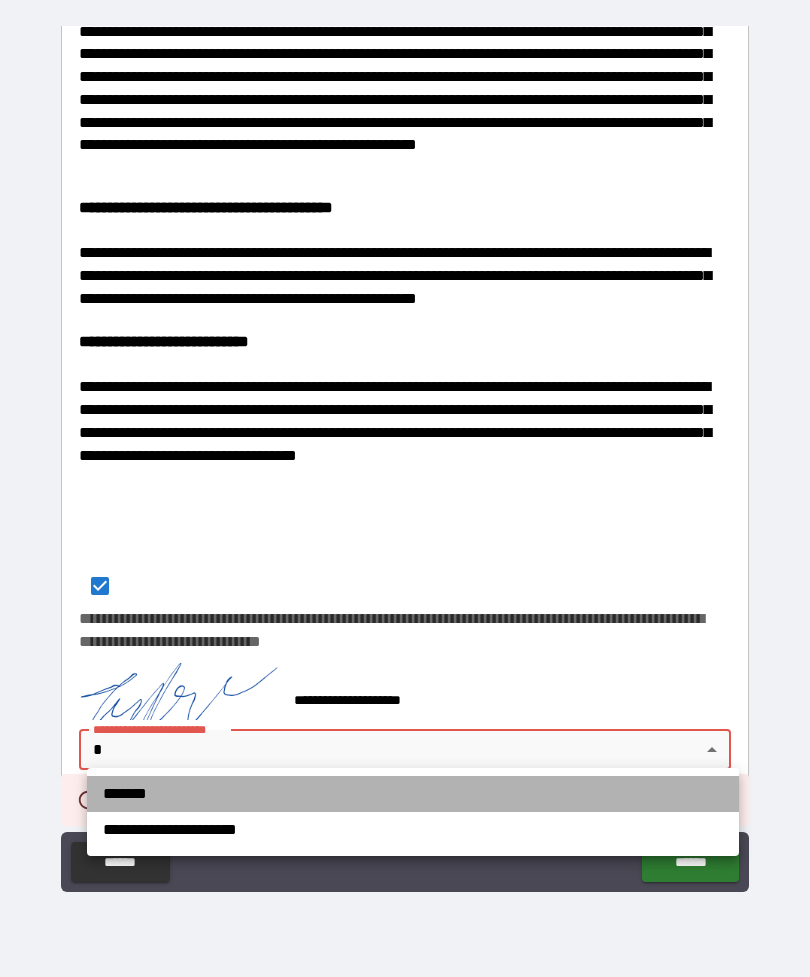 click on "*******" at bounding box center (413, 794) 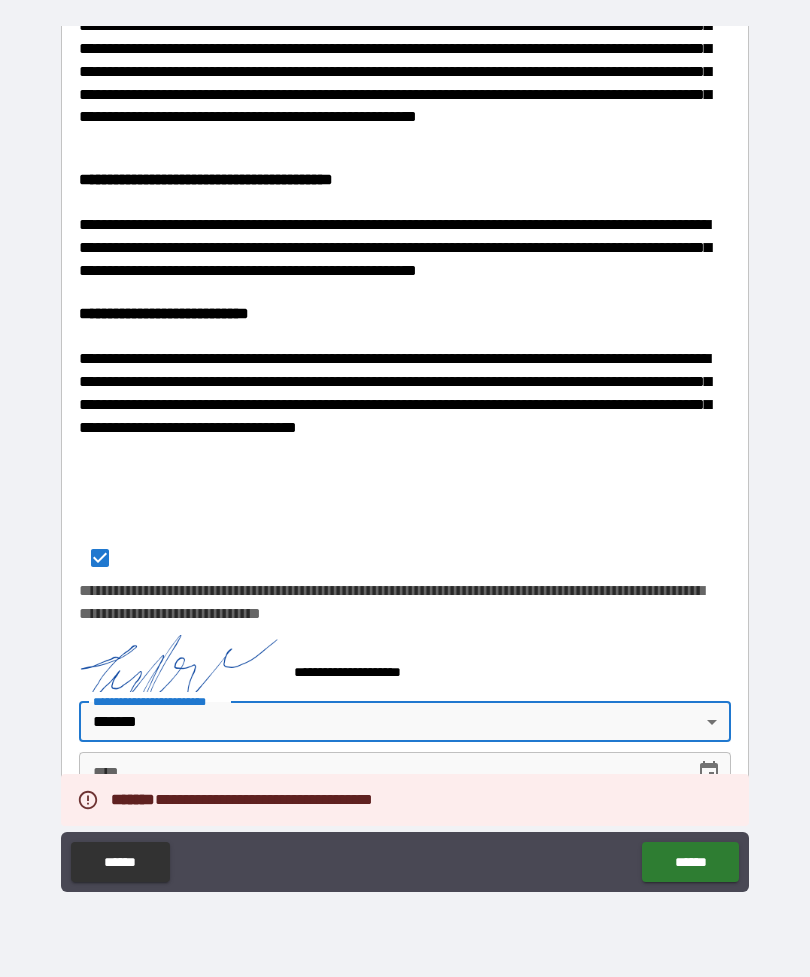 click on "**********" at bounding box center (405, 456) 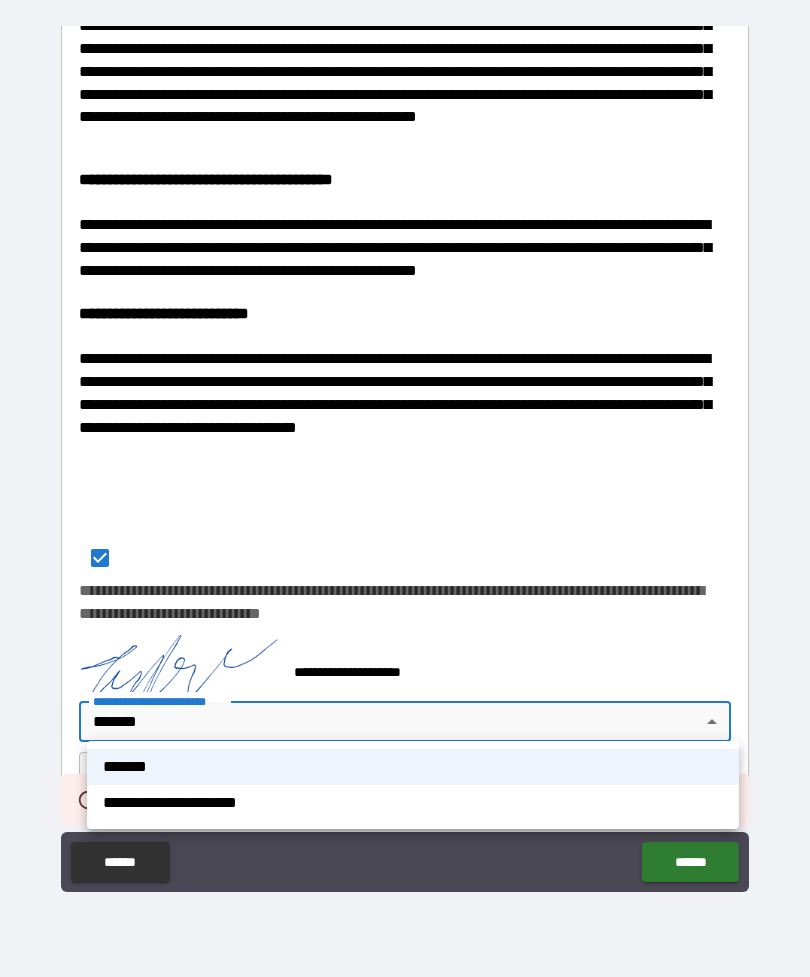 scroll, scrollTop: 507, scrollLeft: 0, axis: vertical 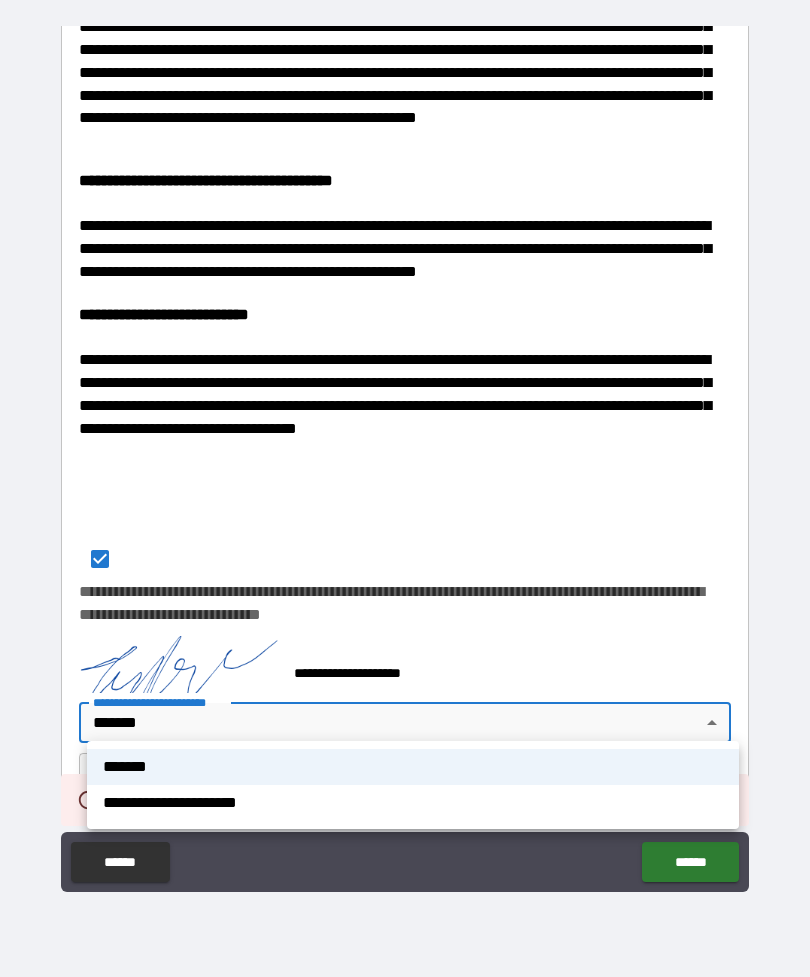 click on "**********" at bounding box center [413, 803] 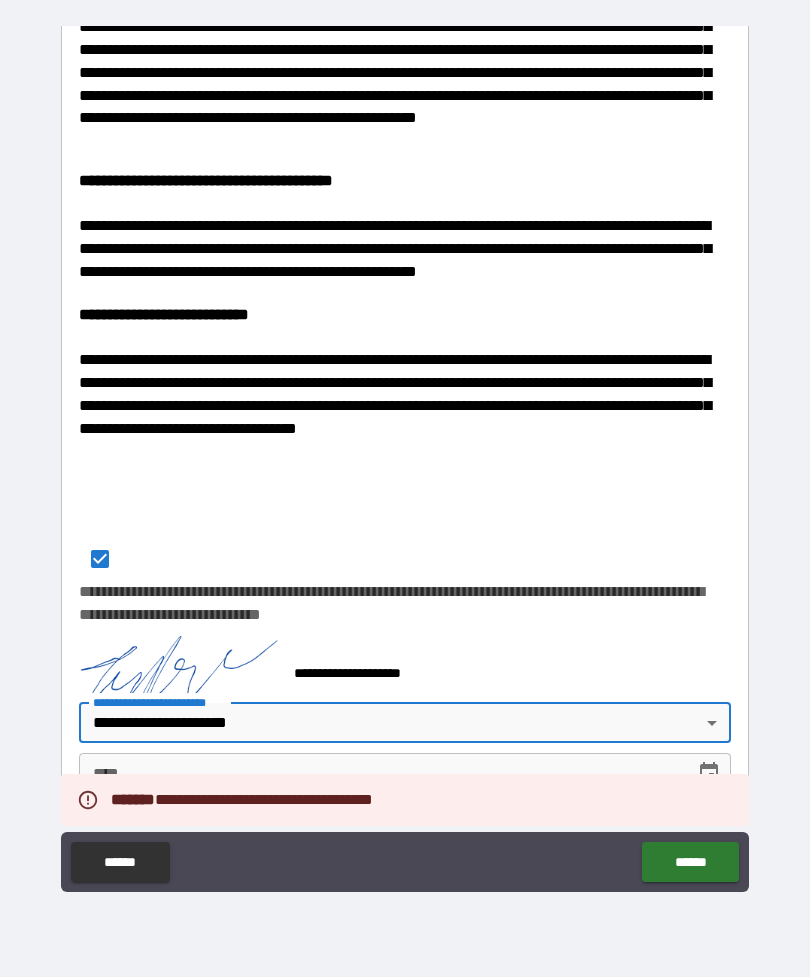 type on "**********" 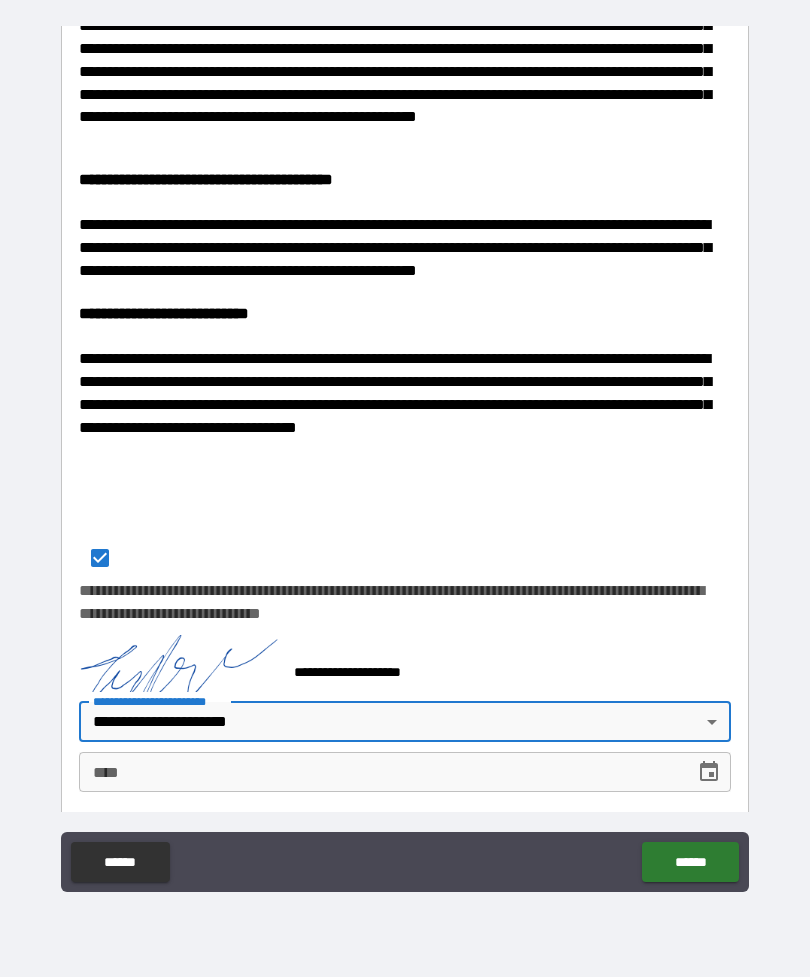 scroll, scrollTop: 507, scrollLeft: 0, axis: vertical 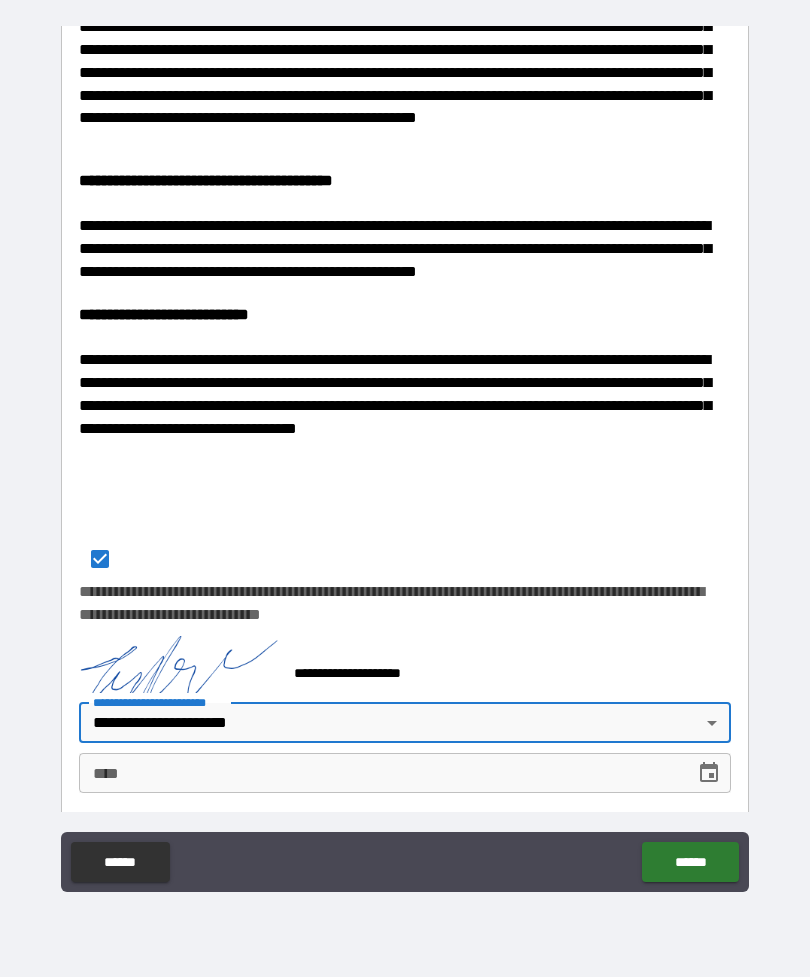 click on "****" at bounding box center [380, 773] 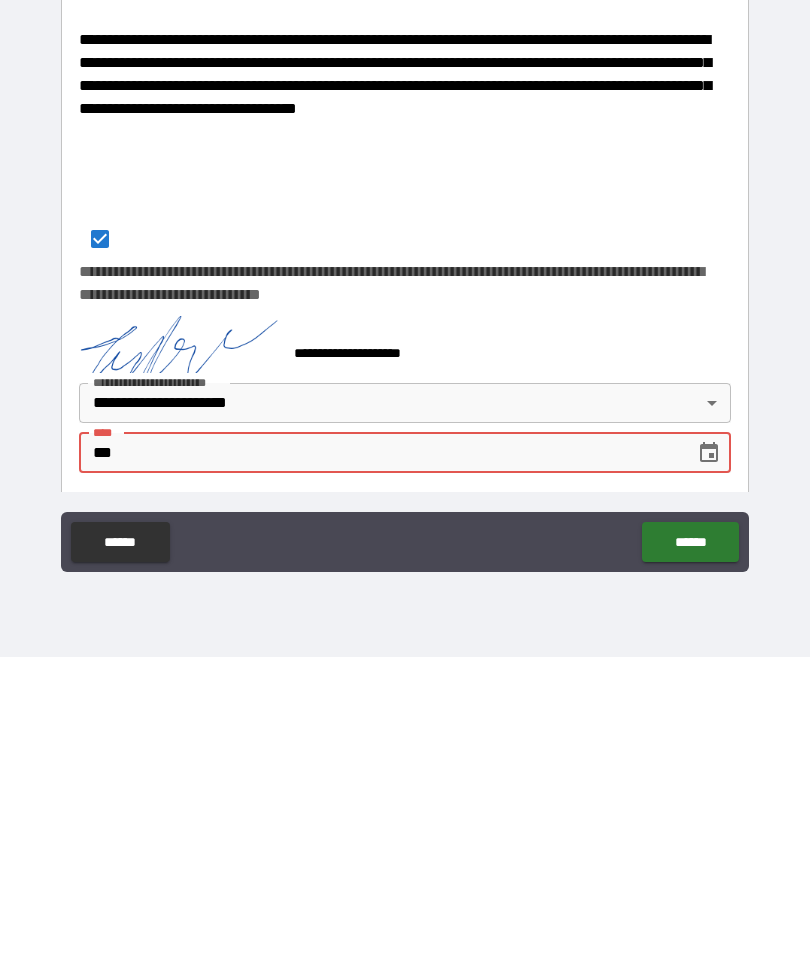 click on "***" at bounding box center (380, 773) 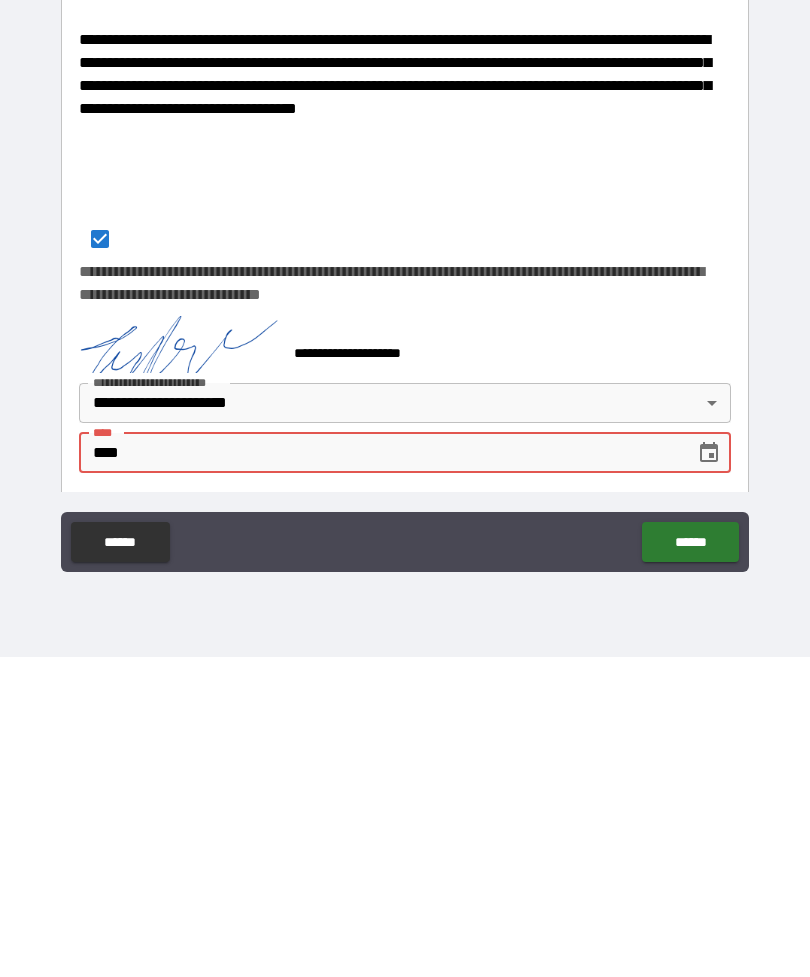 click on "****" at bounding box center (380, 773) 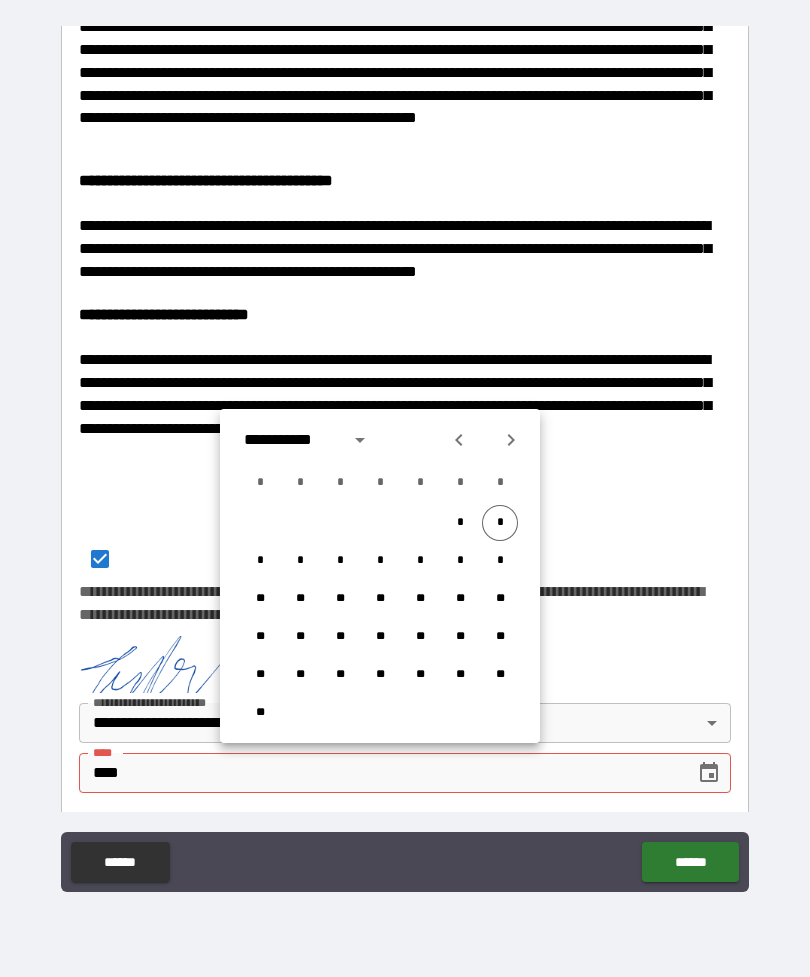 click on "*" at bounding box center (500, 523) 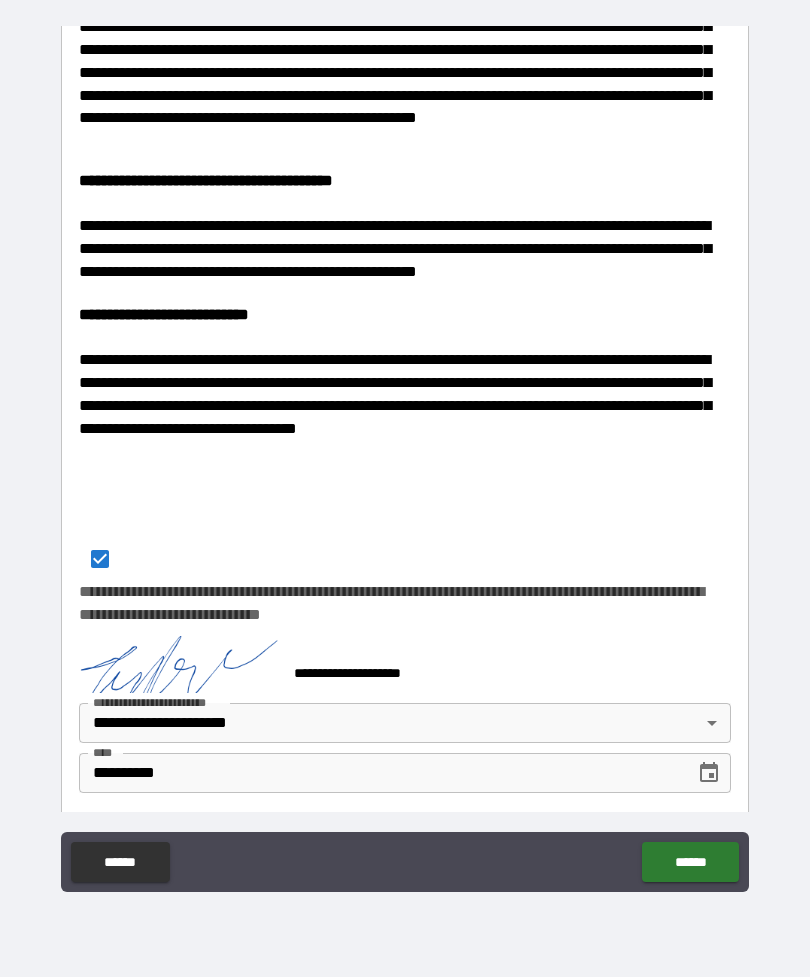 click on "******" at bounding box center (690, 862) 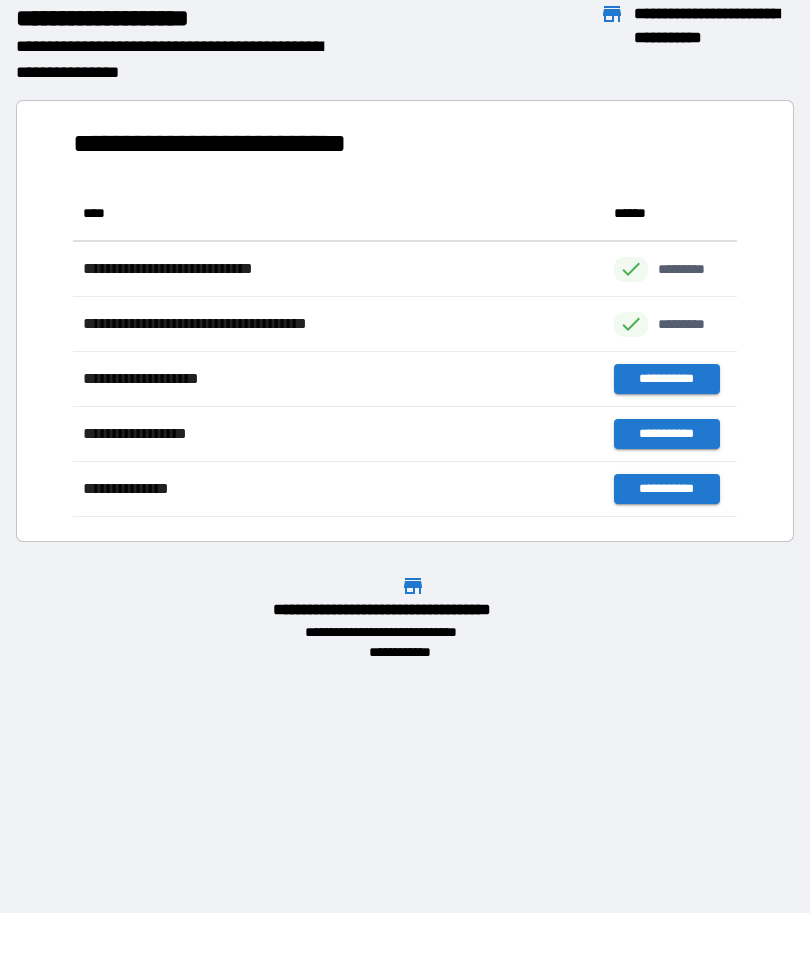 scroll, scrollTop: 1, scrollLeft: 1, axis: both 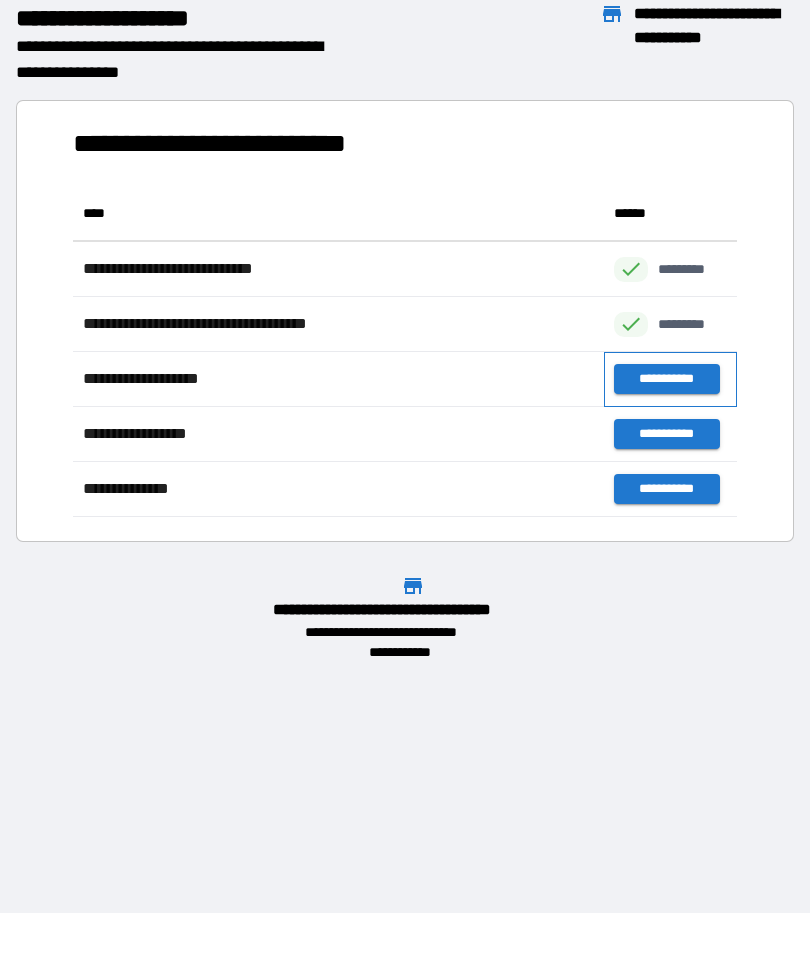 click on "**********" at bounding box center [670, 379] 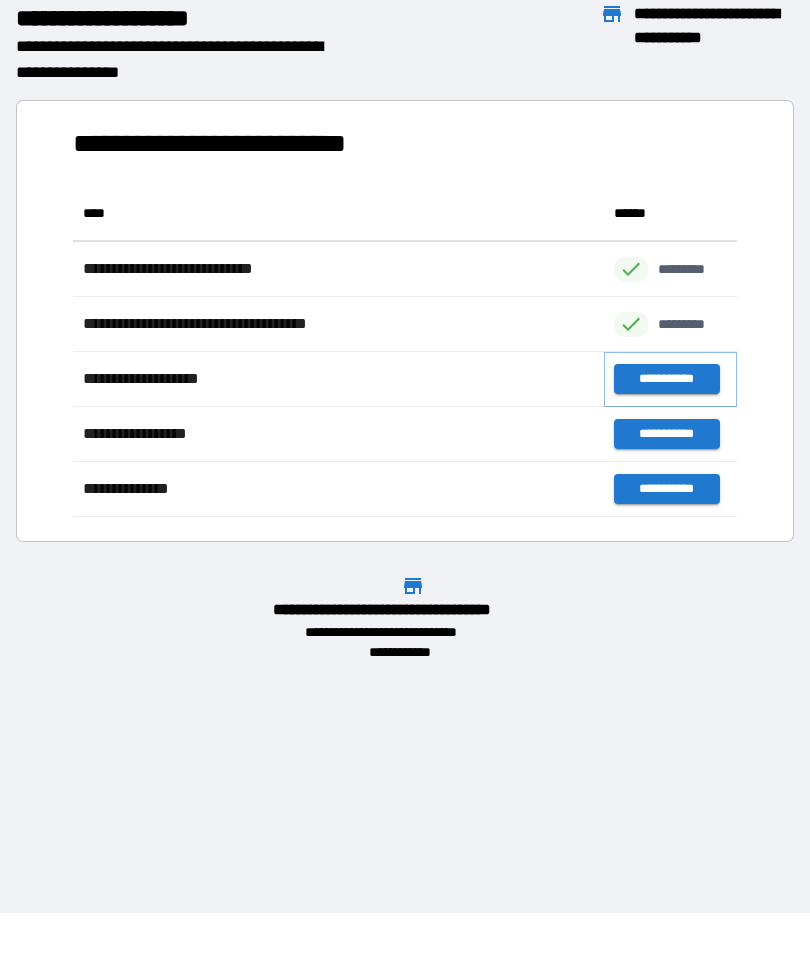 click on "**********" at bounding box center (666, 379) 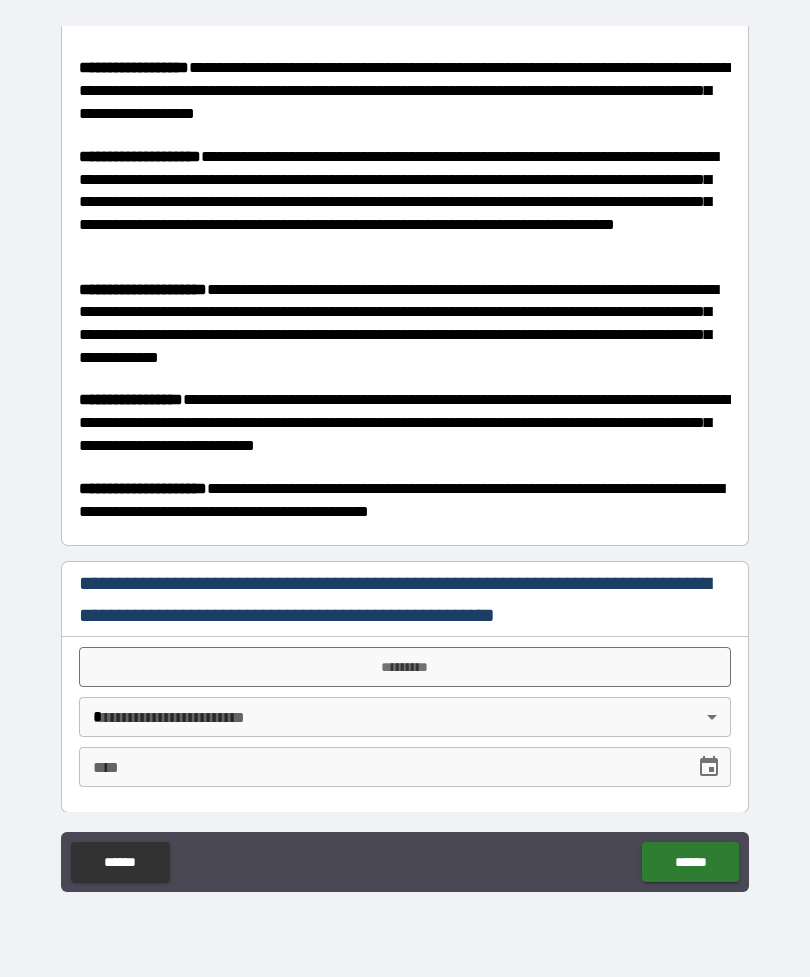 scroll, scrollTop: 531, scrollLeft: 0, axis: vertical 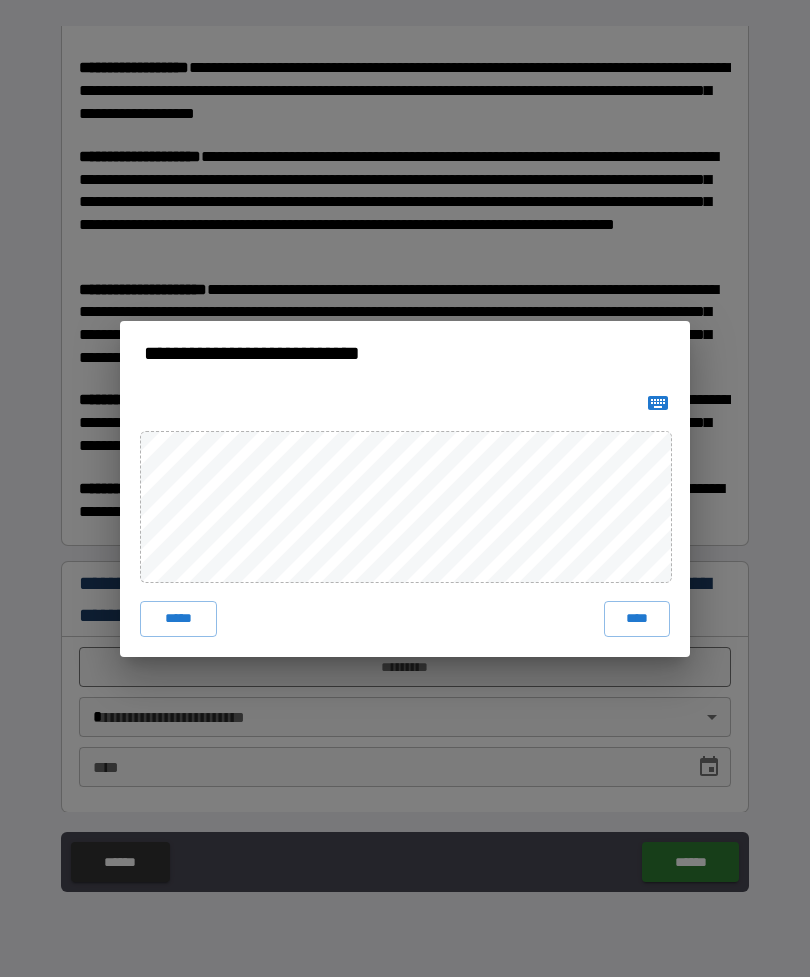 click on "****" at bounding box center [637, 619] 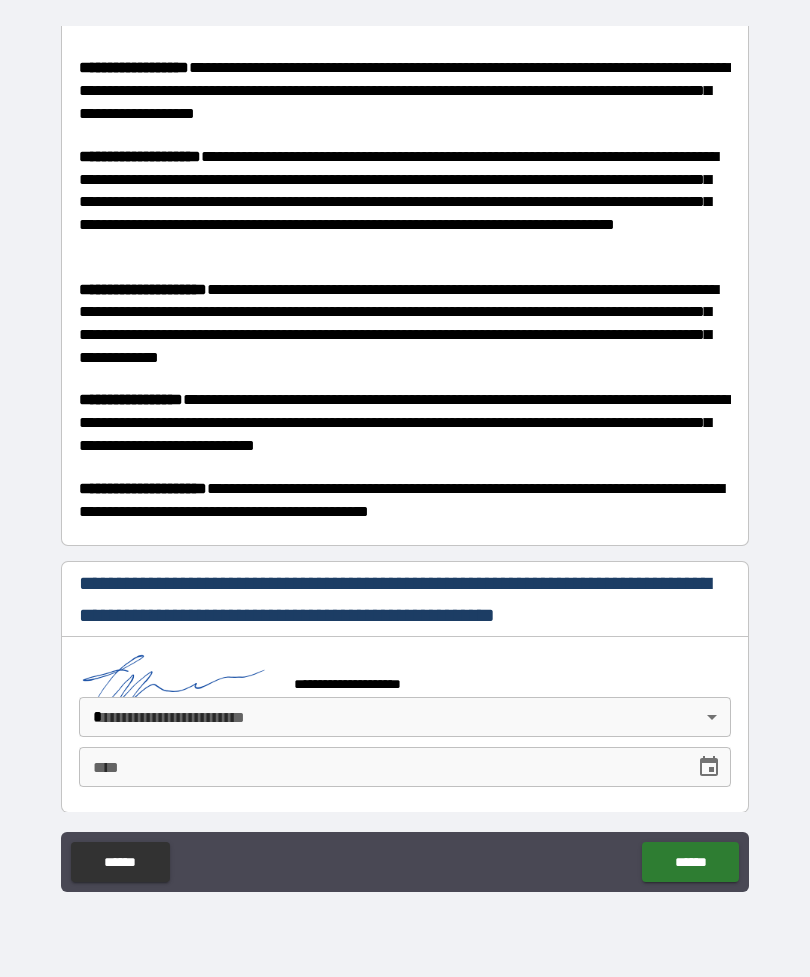 scroll, scrollTop: 521, scrollLeft: 0, axis: vertical 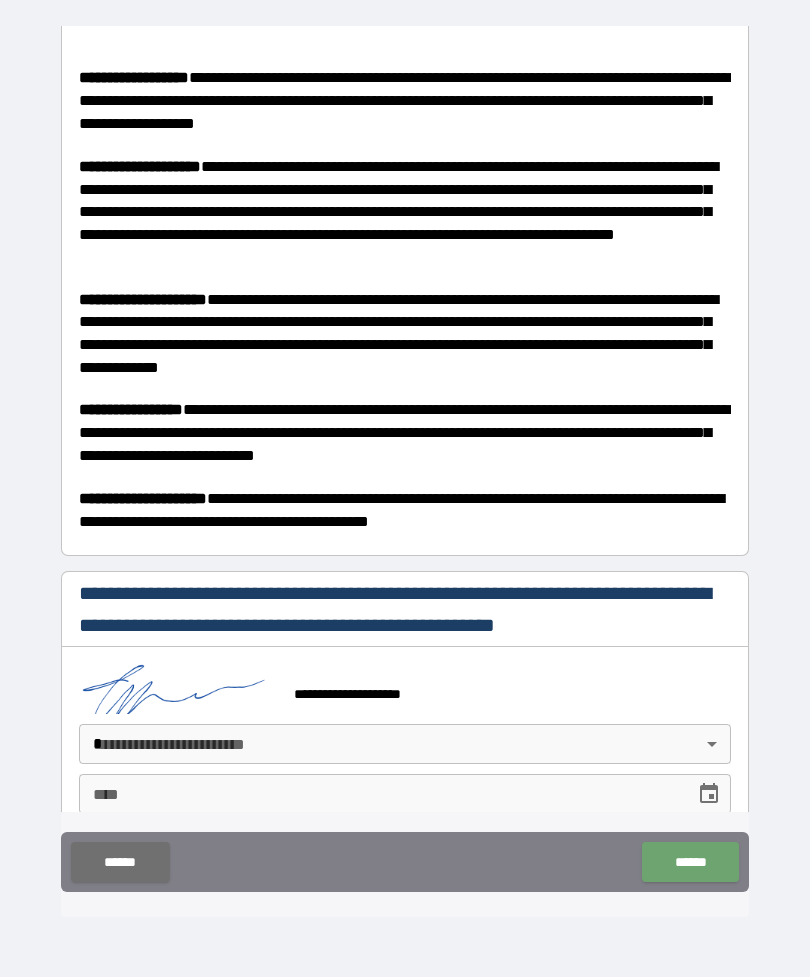 click on "******" at bounding box center [690, 862] 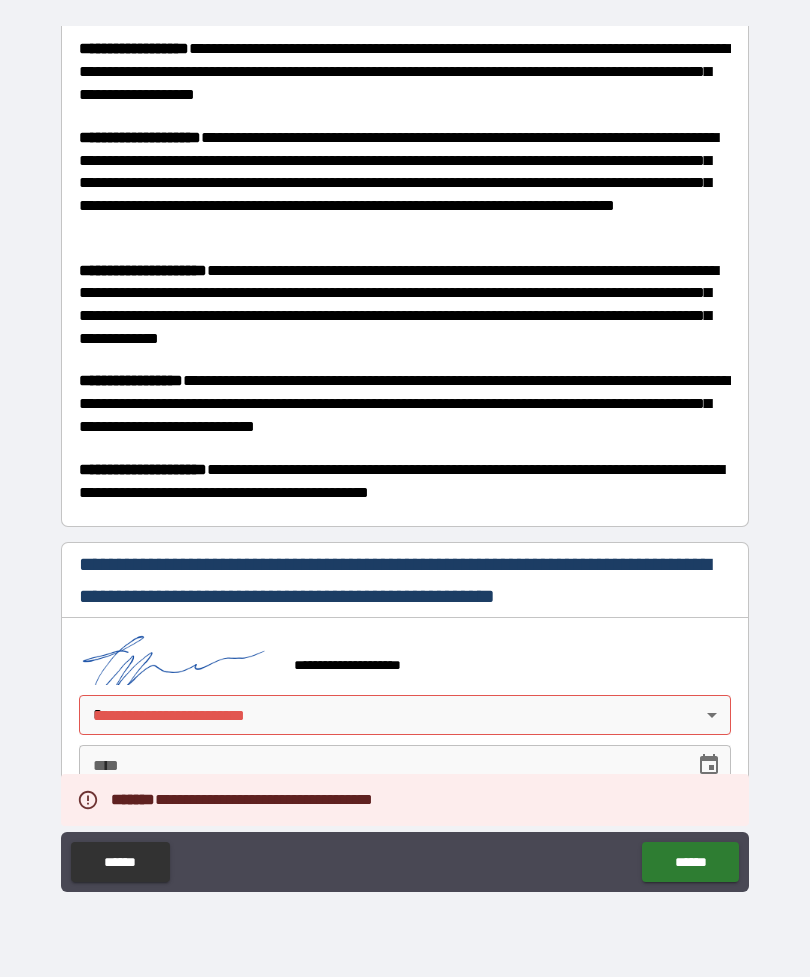 scroll, scrollTop: 548, scrollLeft: 0, axis: vertical 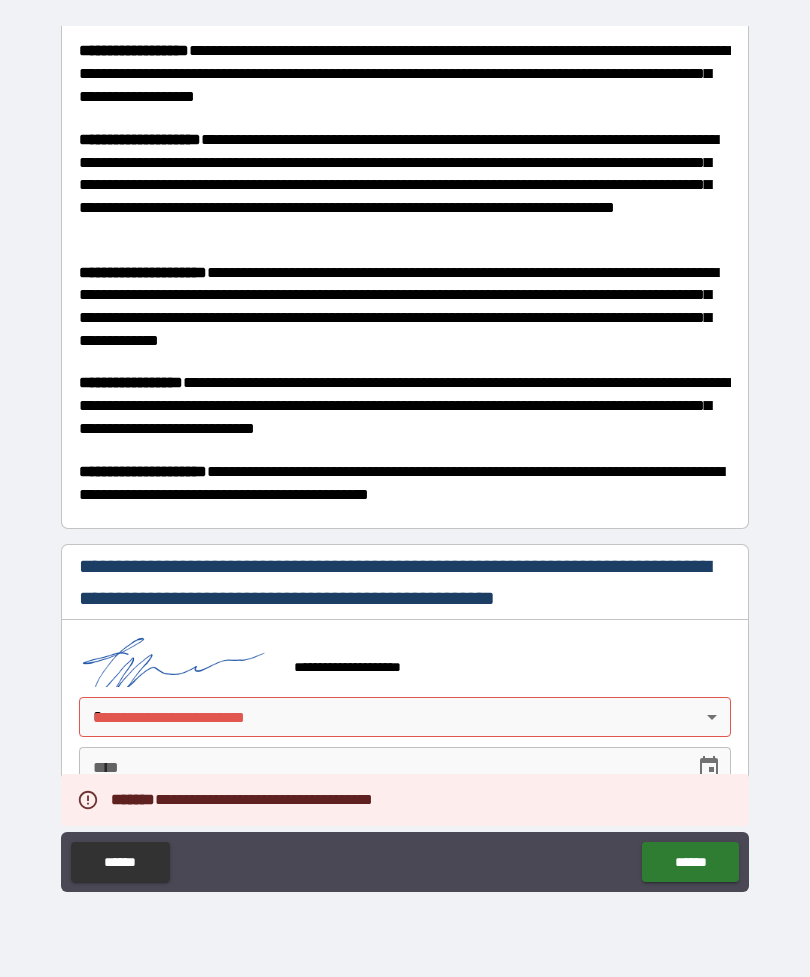 click on "[FIRST] [LAST] [PHONE] [ADDRESS] [CITY], [STATE] [POSTAL_CODE] [COUNTRY]" at bounding box center [405, 456] 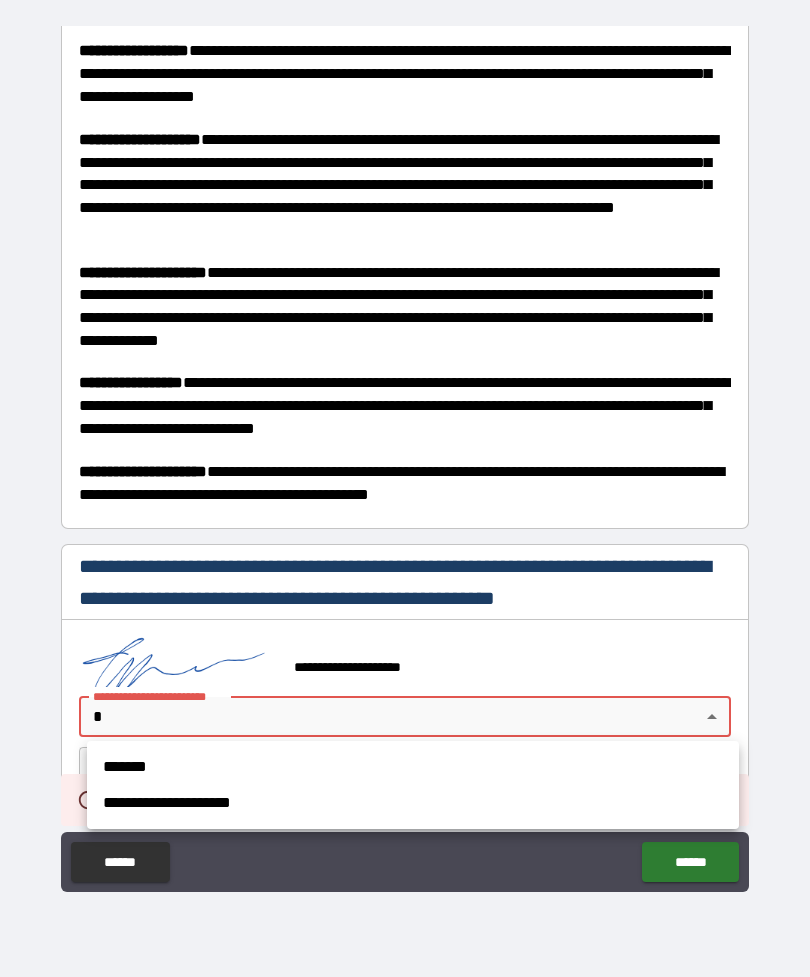 click on "**********" at bounding box center (413, 803) 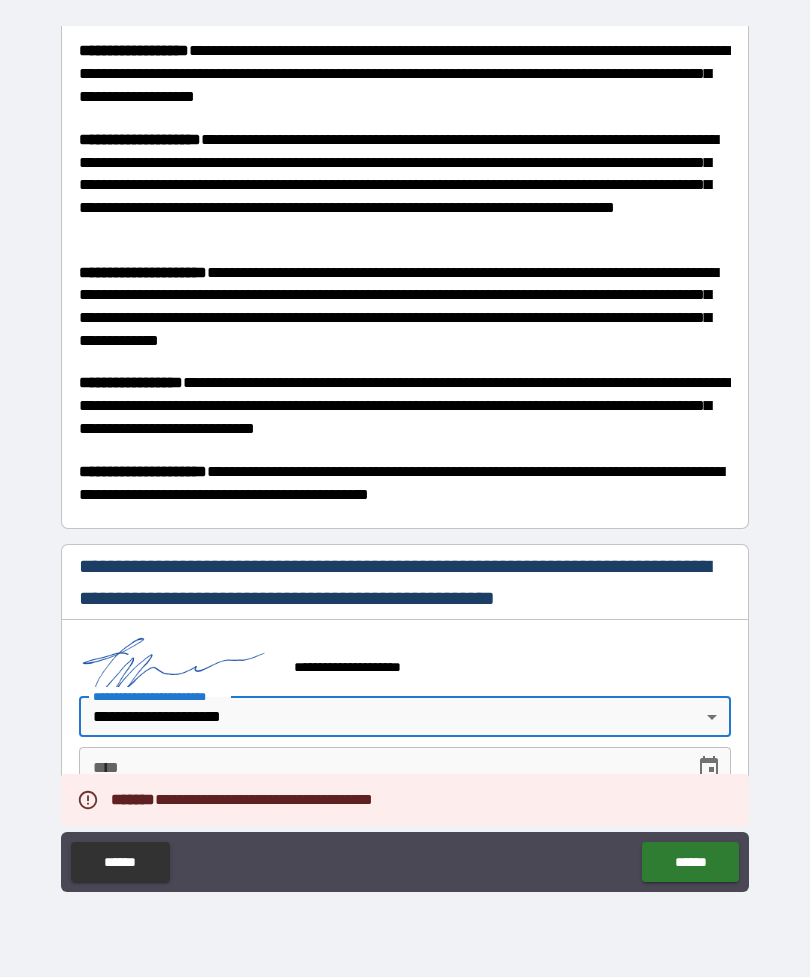 scroll, scrollTop: 548, scrollLeft: 0, axis: vertical 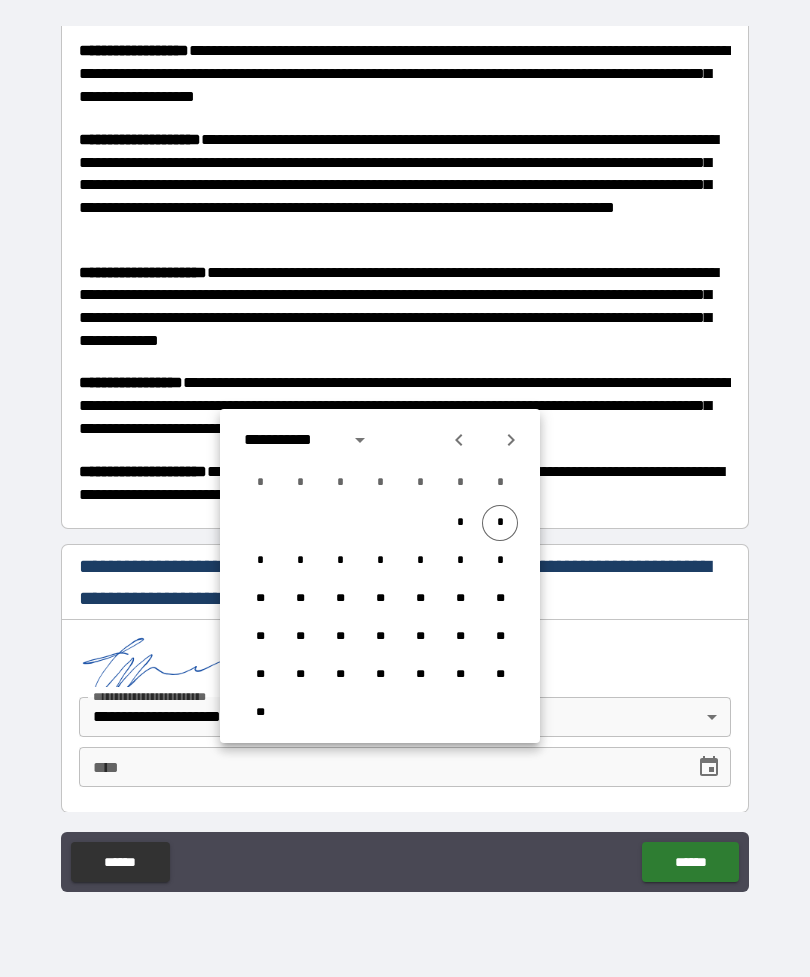 click on "*" at bounding box center (500, 523) 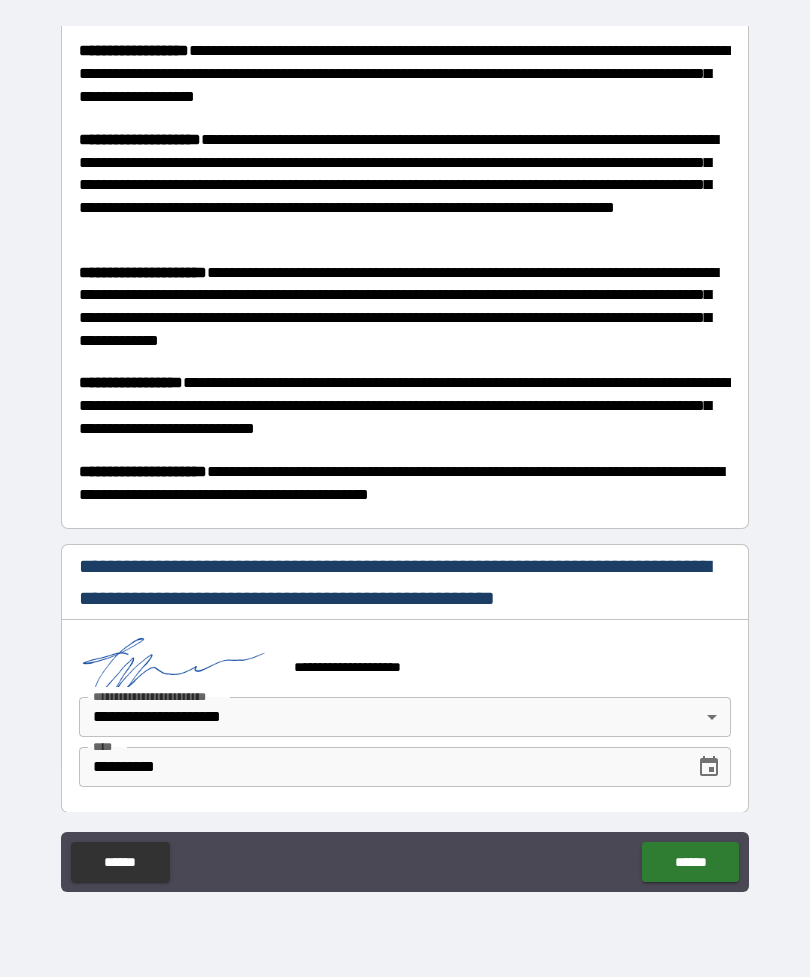 click on "******" at bounding box center [690, 862] 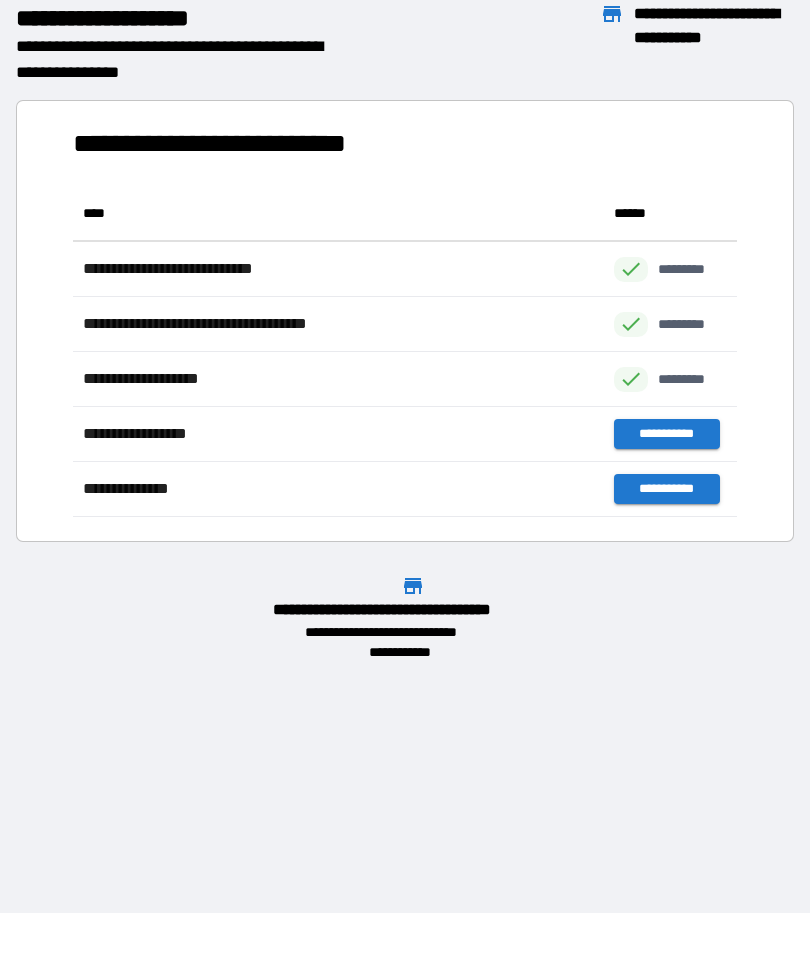 scroll, scrollTop: 1, scrollLeft: 1, axis: both 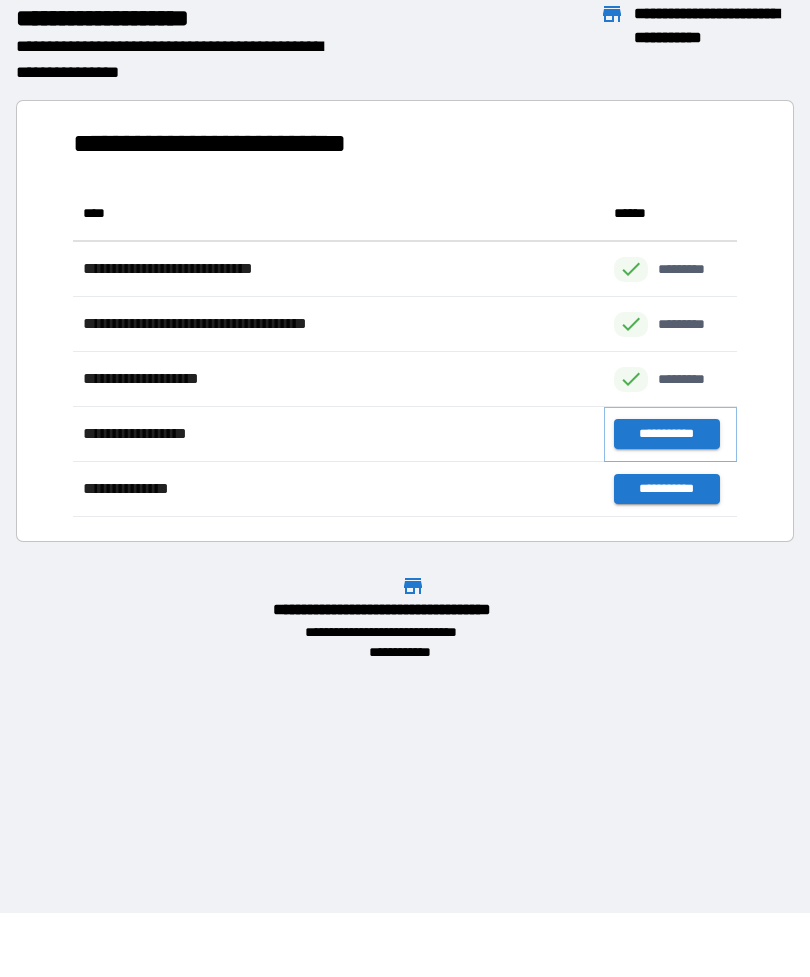 click on "**********" at bounding box center (666, 434) 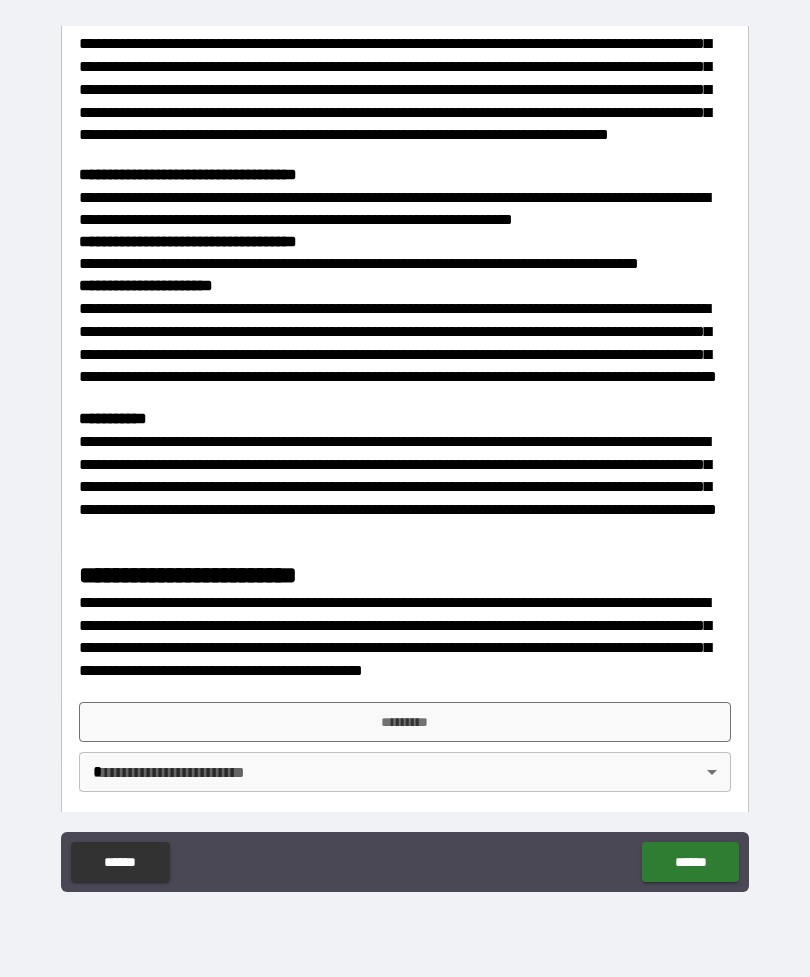 scroll, scrollTop: 1529, scrollLeft: 0, axis: vertical 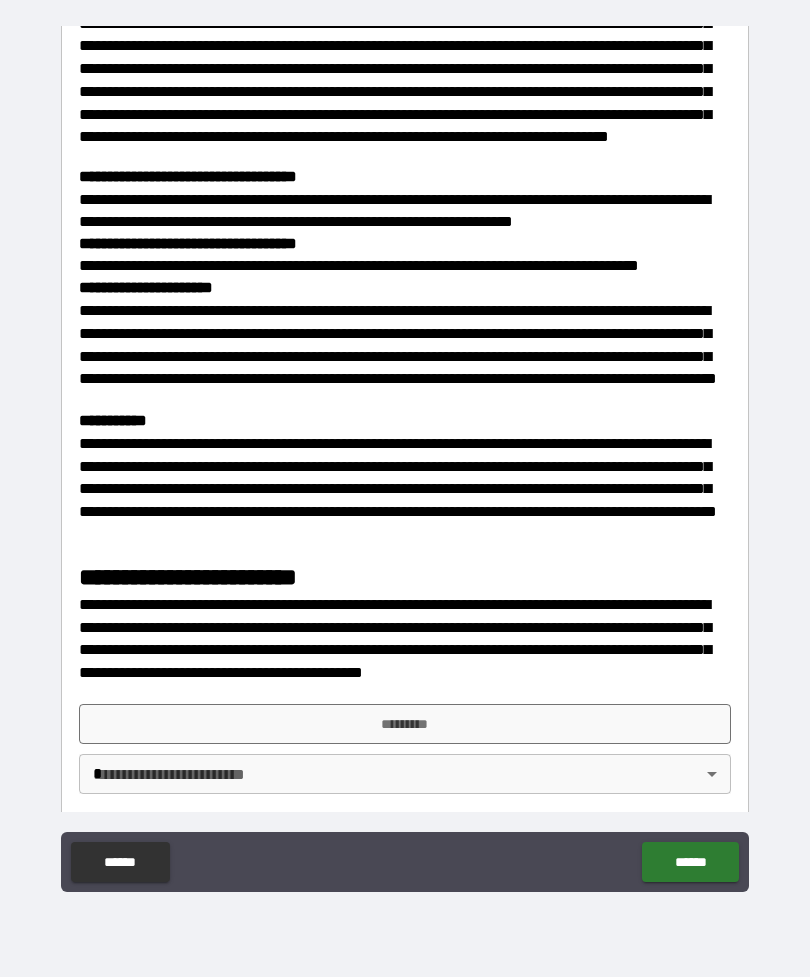 click on "**********" at bounding box center (405, 649) 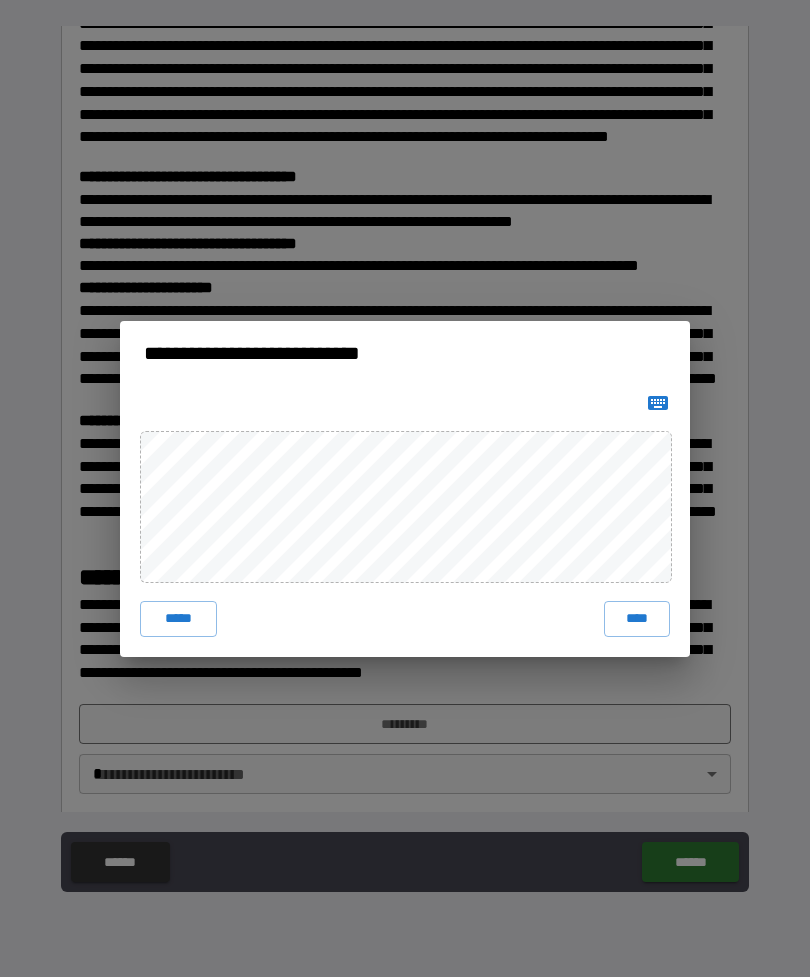 click on "****" at bounding box center (637, 619) 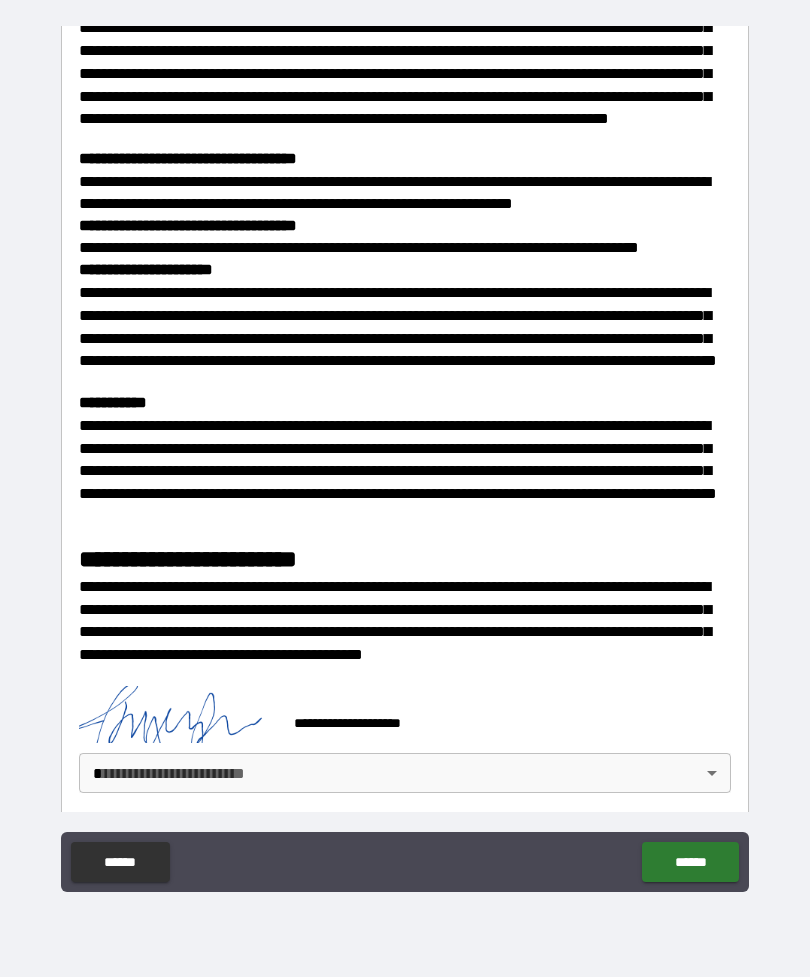 scroll, scrollTop: 1546, scrollLeft: 0, axis: vertical 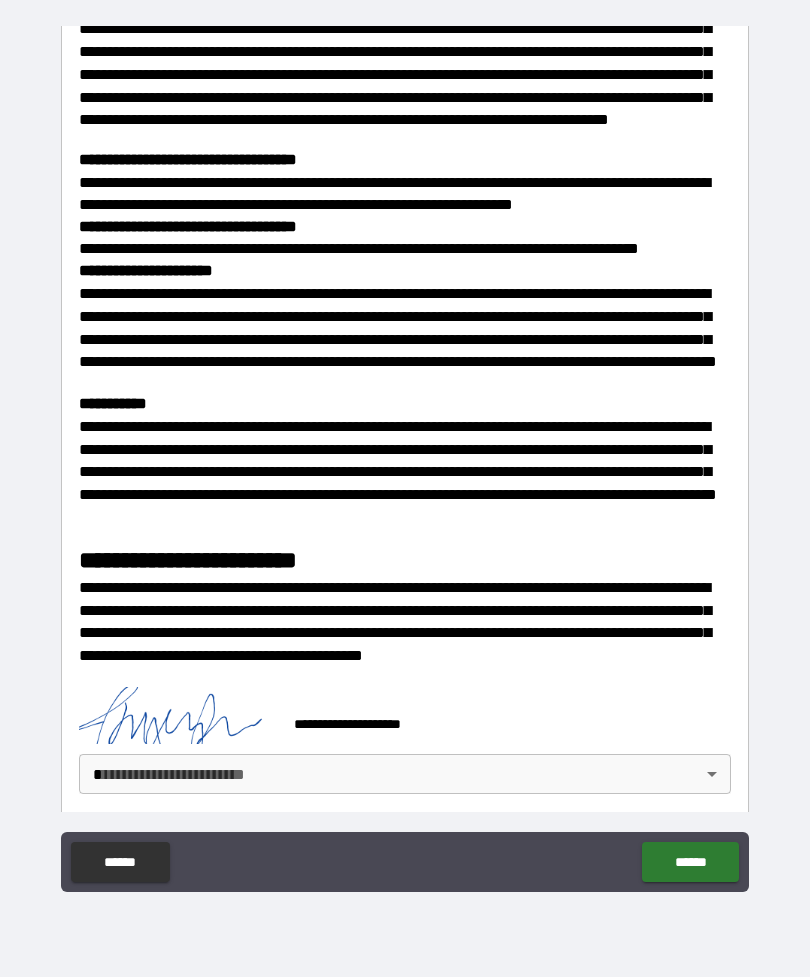 click on "[FIRST] [LAST] [PHONE] [ADDRESS] [CITY], [STATE] [POSTAL_CODE] [COUNTRY]" at bounding box center [405, 456] 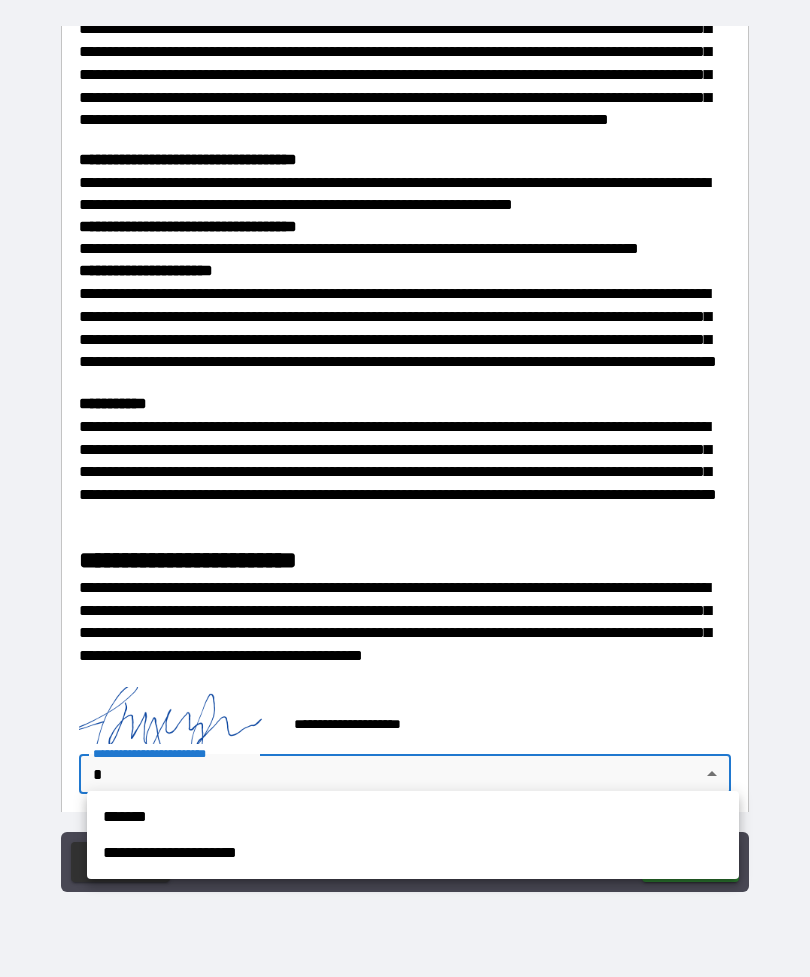 click on "*******" at bounding box center [413, 817] 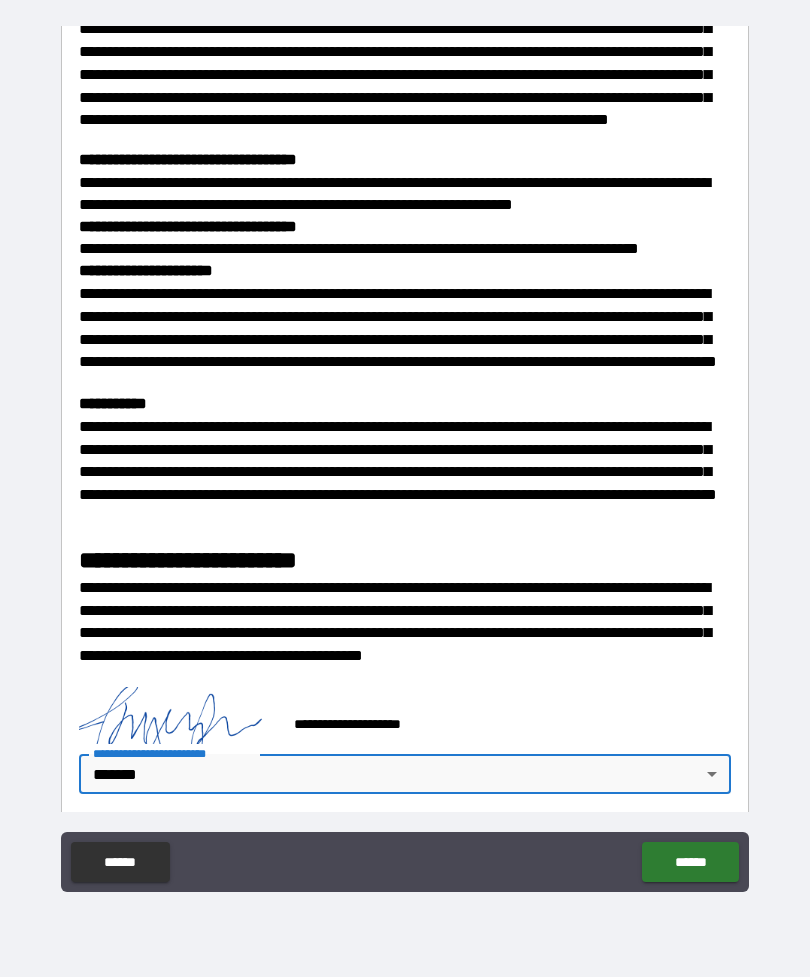 click on "[FIRST] [LAST] [PHONE] [ADDRESS] [CITY], [STATE] [POSTAL_CODE] [COUNTRY]" at bounding box center [405, 456] 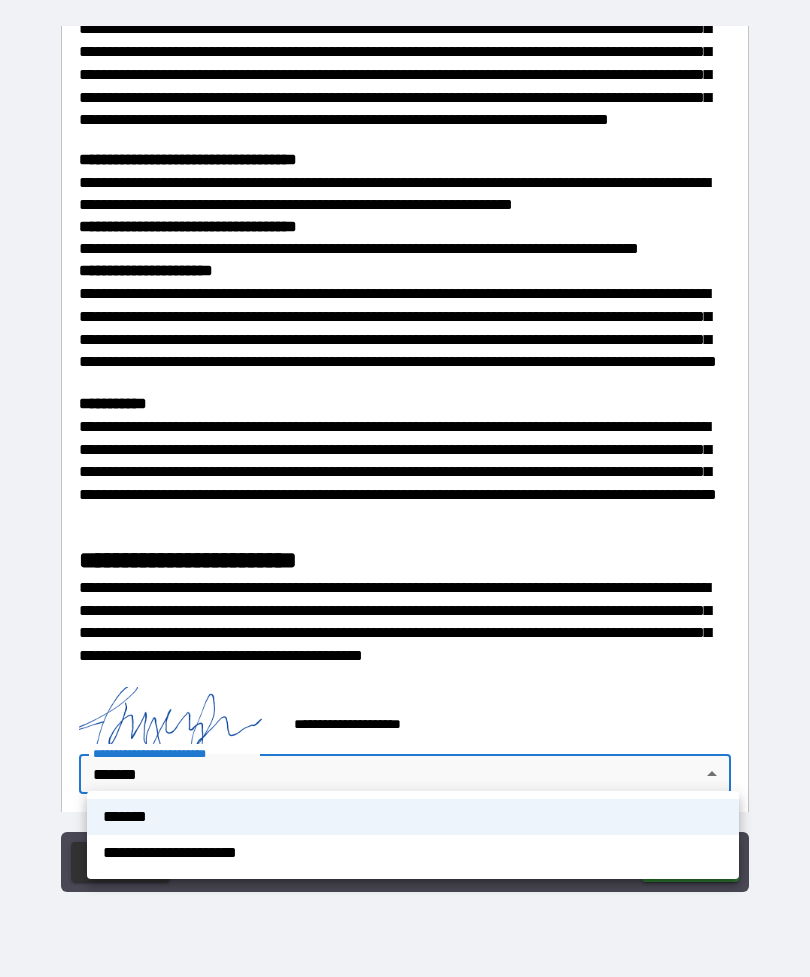 click on "**********" at bounding box center [413, 853] 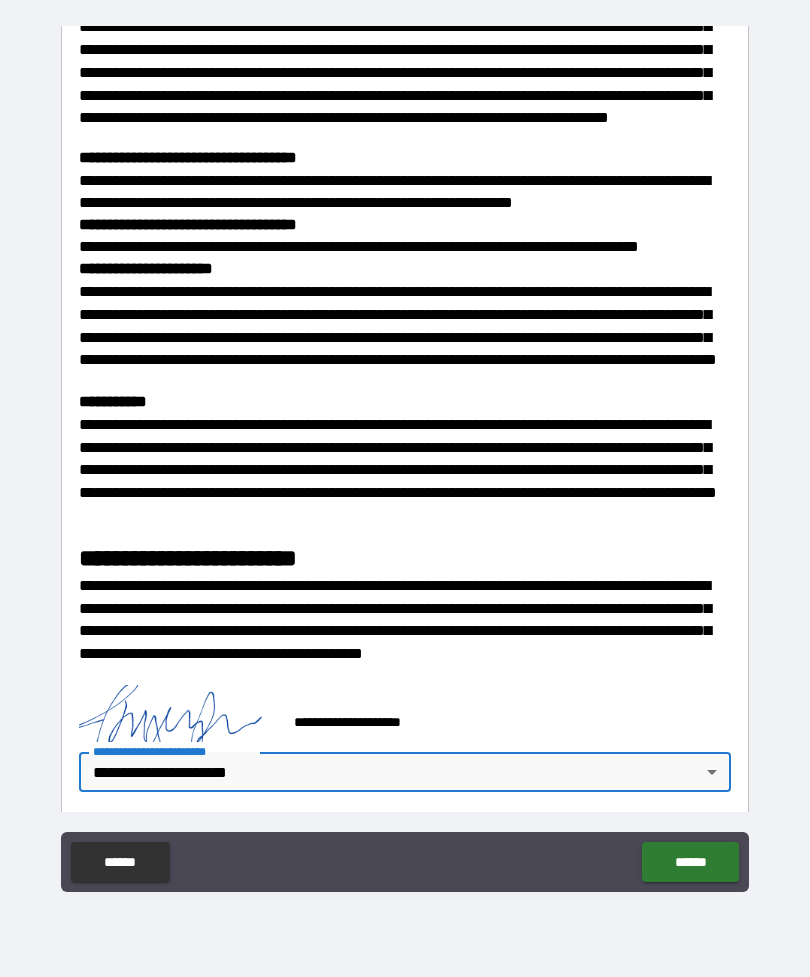 scroll, scrollTop: 1546, scrollLeft: 0, axis: vertical 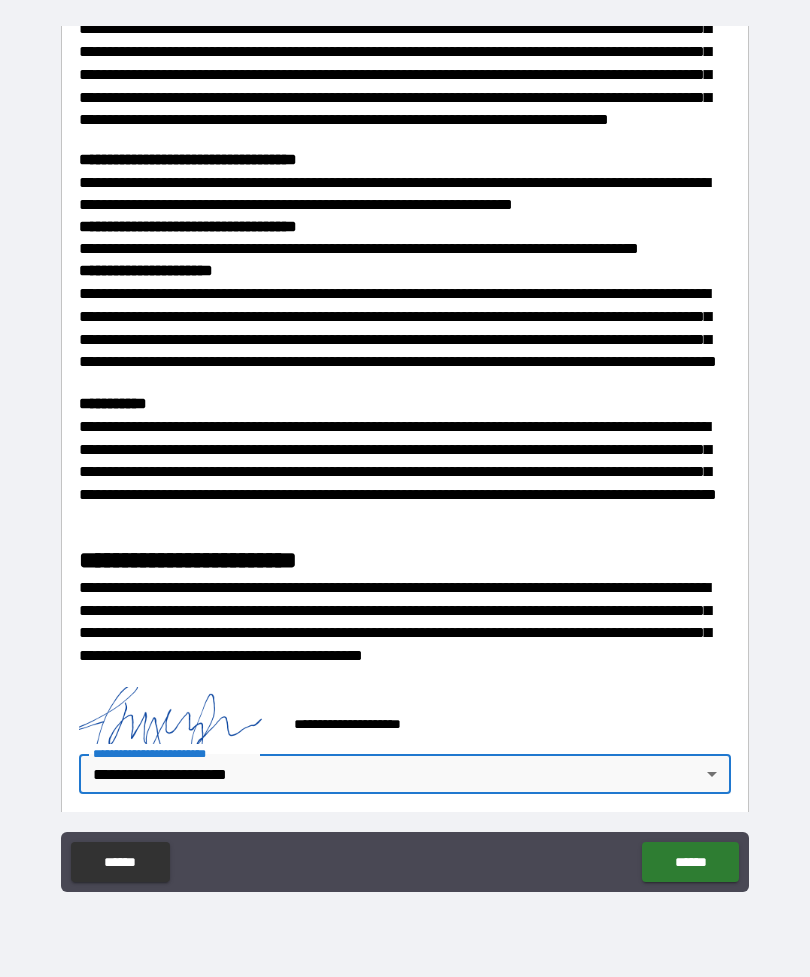 click on "******" at bounding box center [690, 862] 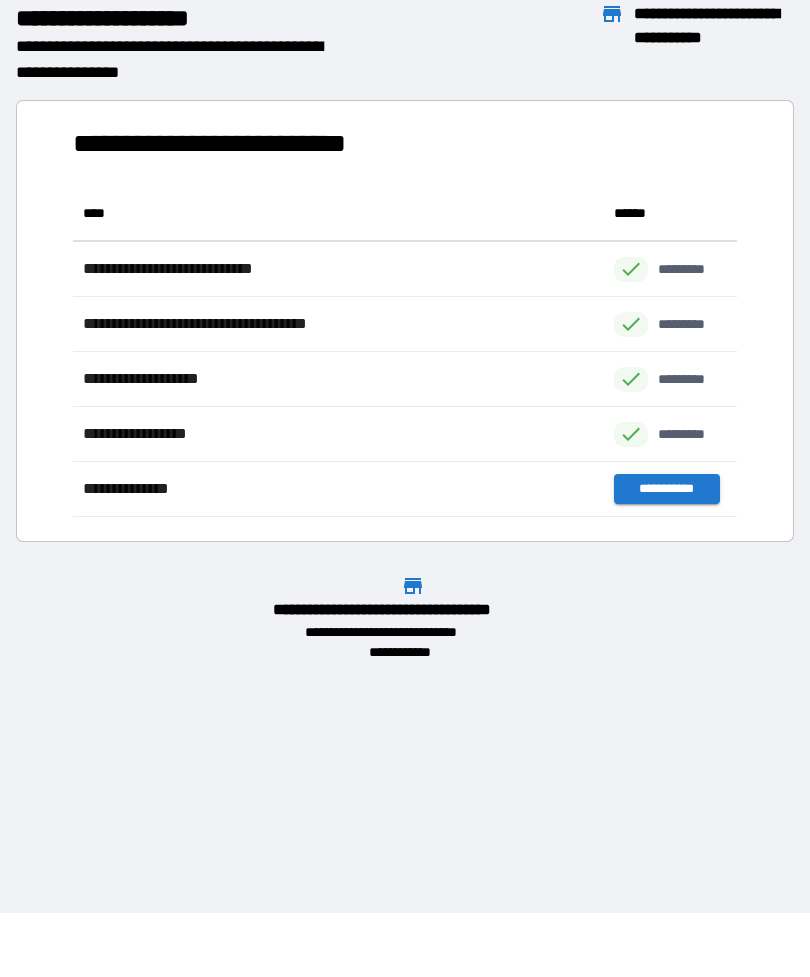 scroll, scrollTop: 1, scrollLeft: 1, axis: both 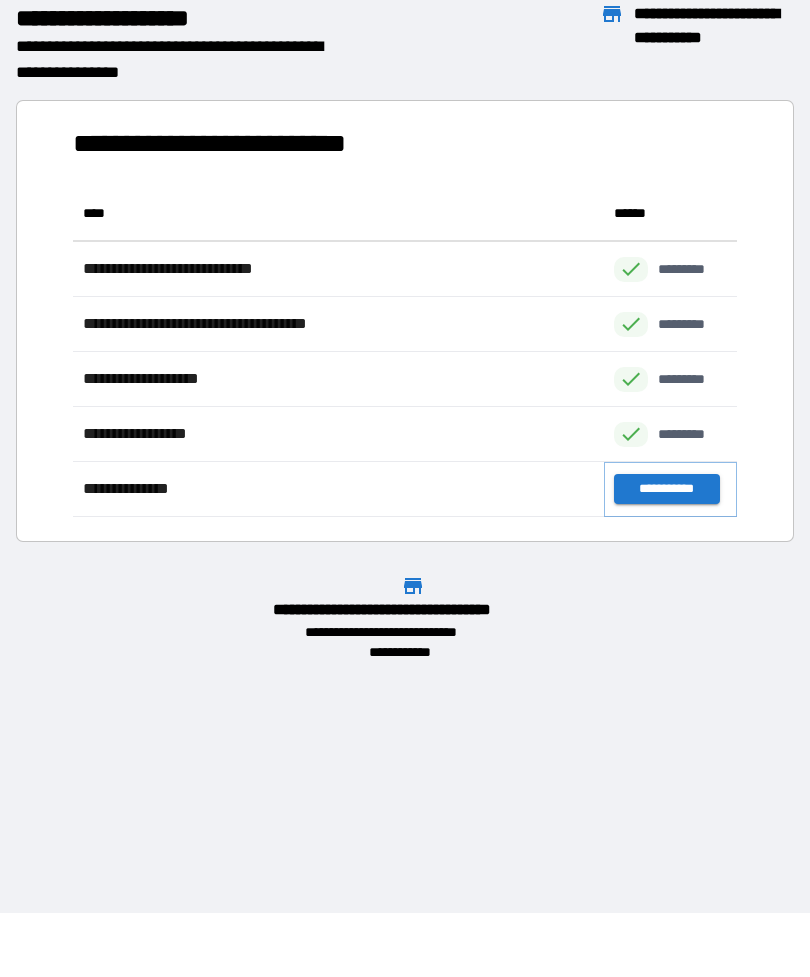 click on "**********" at bounding box center (666, 489) 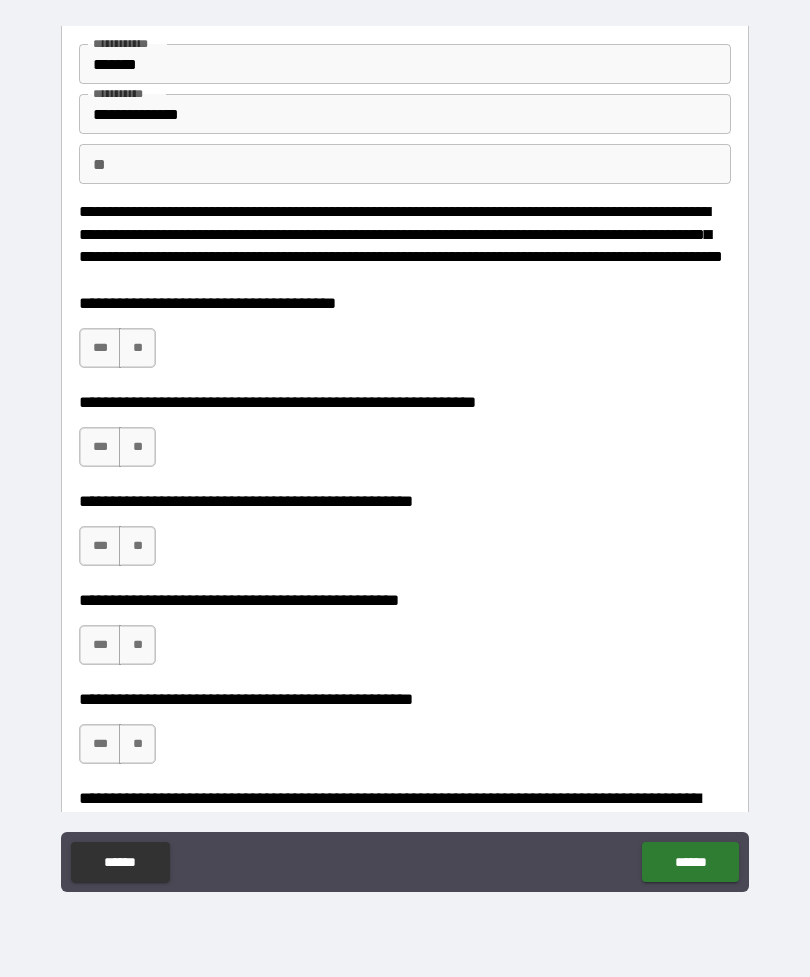 scroll, scrollTop: 73, scrollLeft: 0, axis: vertical 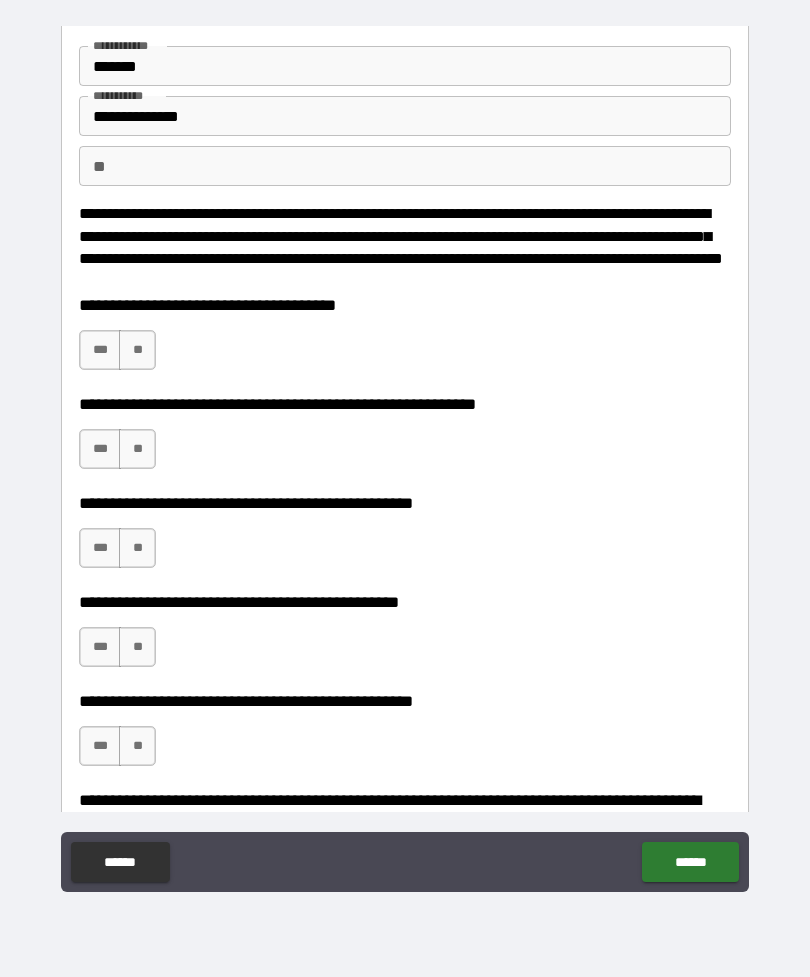 click on "***" at bounding box center [100, 350] 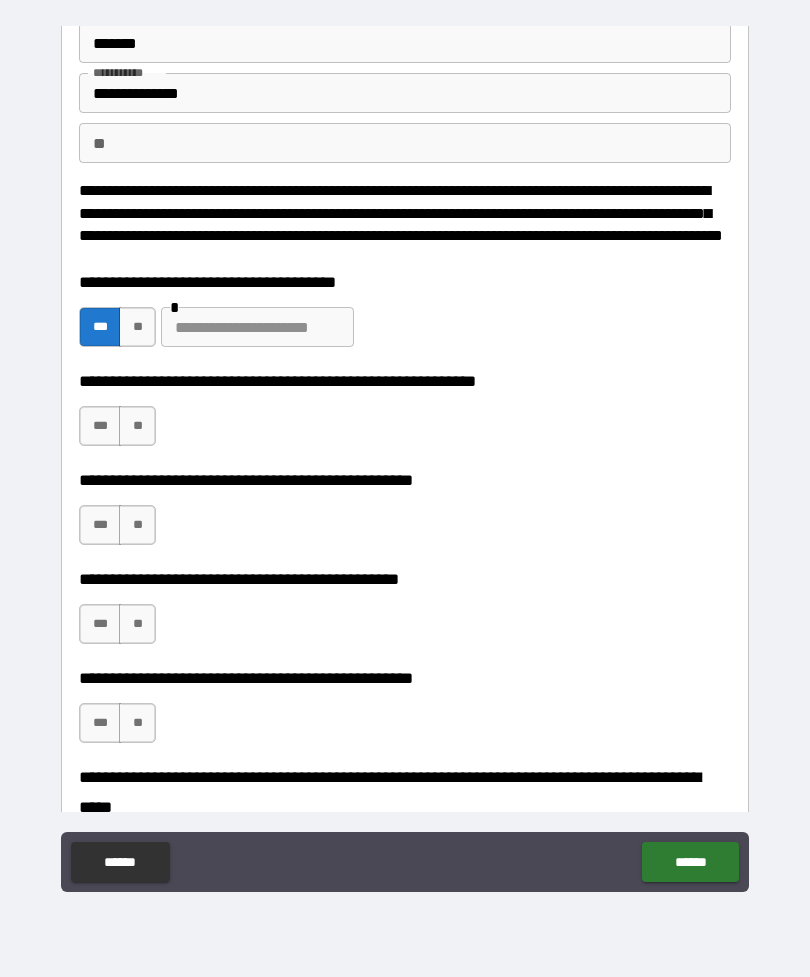 scroll, scrollTop: 97, scrollLeft: 0, axis: vertical 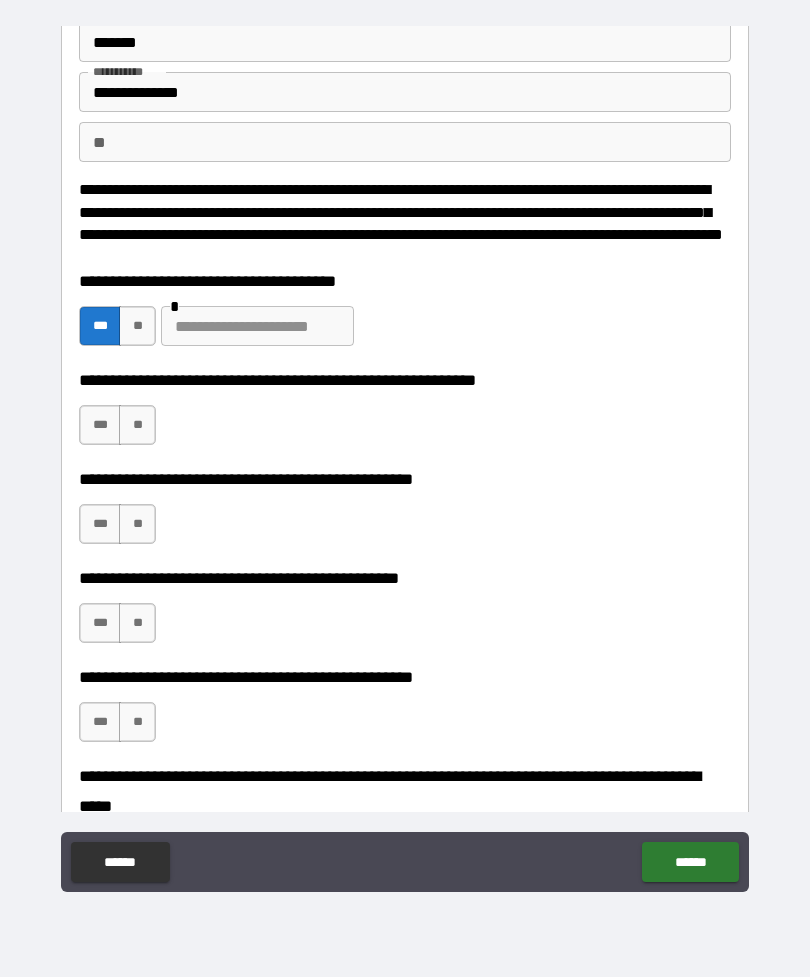 click on "**" at bounding box center [137, 425] 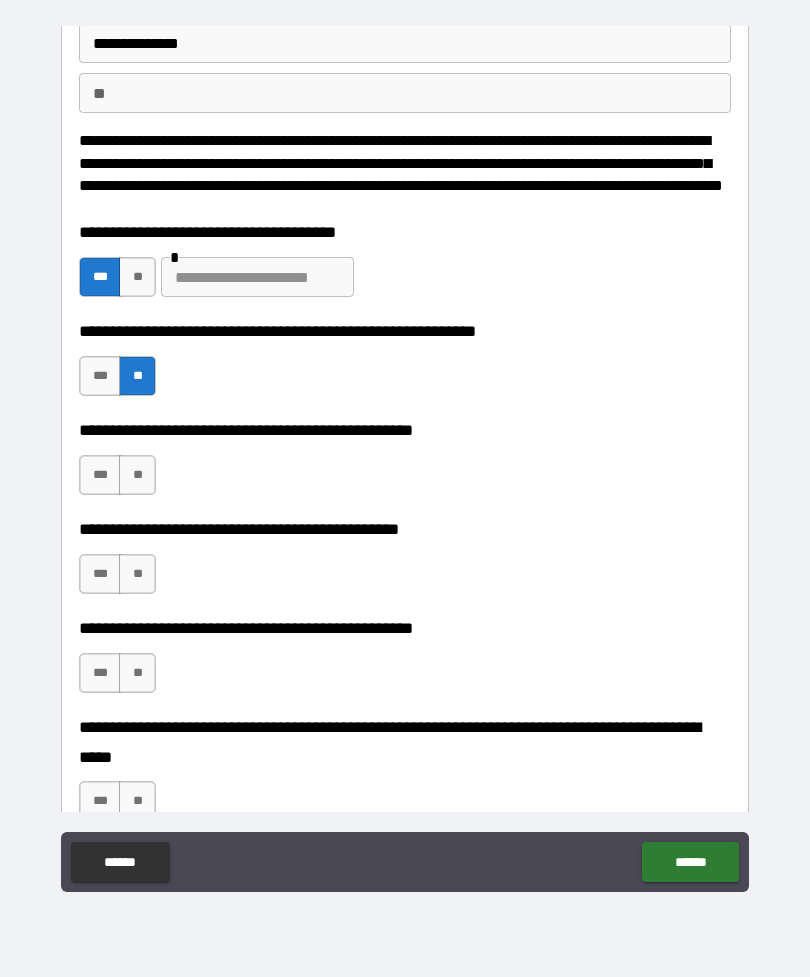 scroll, scrollTop: 148, scrollLeft: 0, axis: vertical 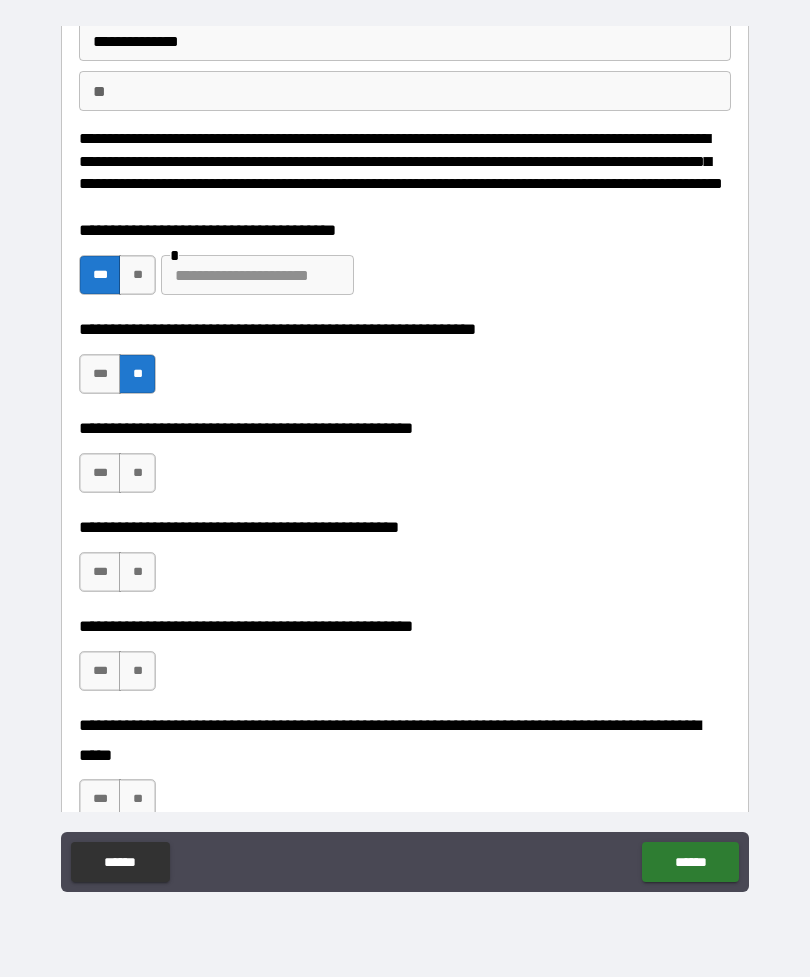 click on "**" at bounding box center (137, 473) 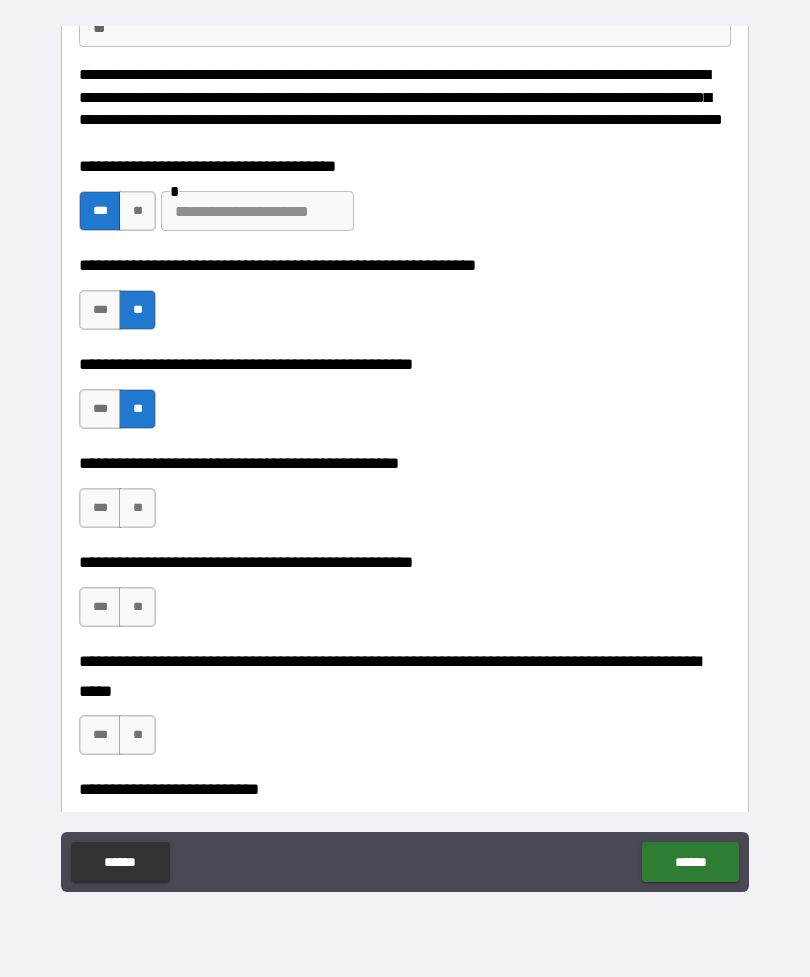 click on "**" at bounding box center (137, 508) 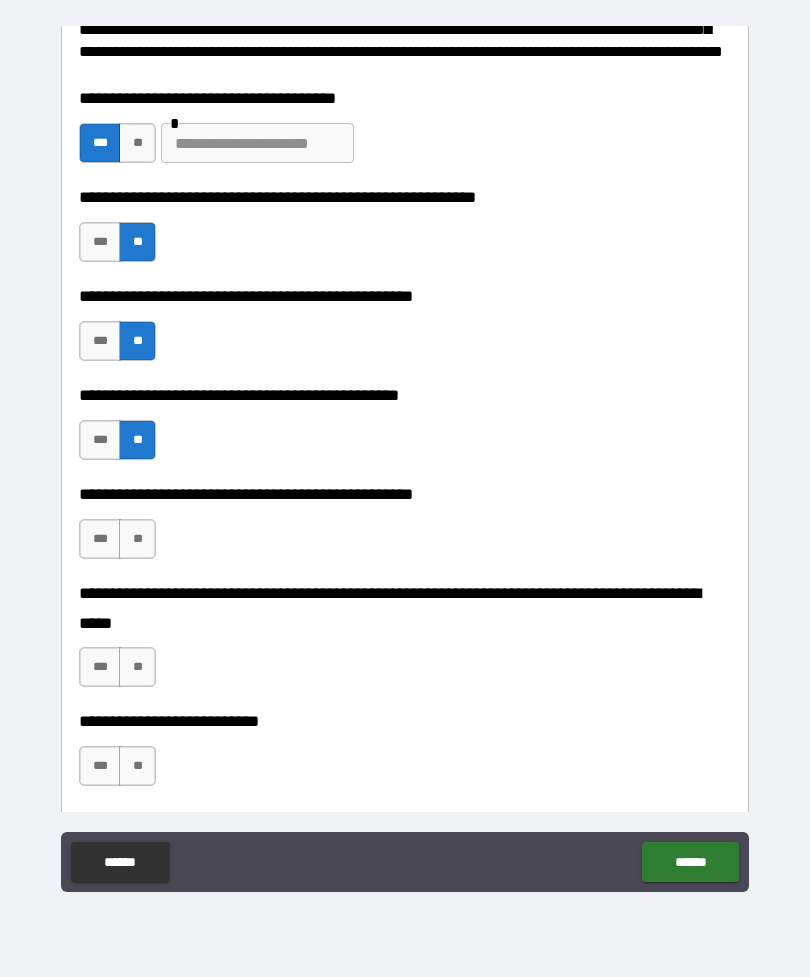 scroll, scrollTop: 283, scrollLeft: 0, axis: vertical 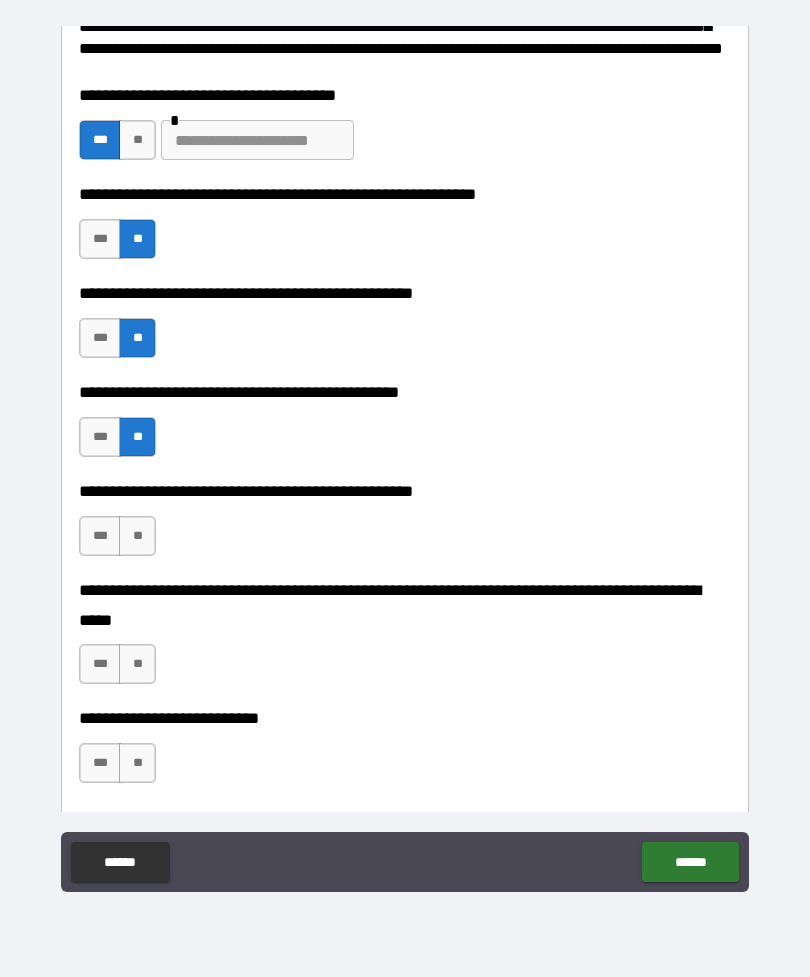 click on "**" at bounding box center [137, 536] 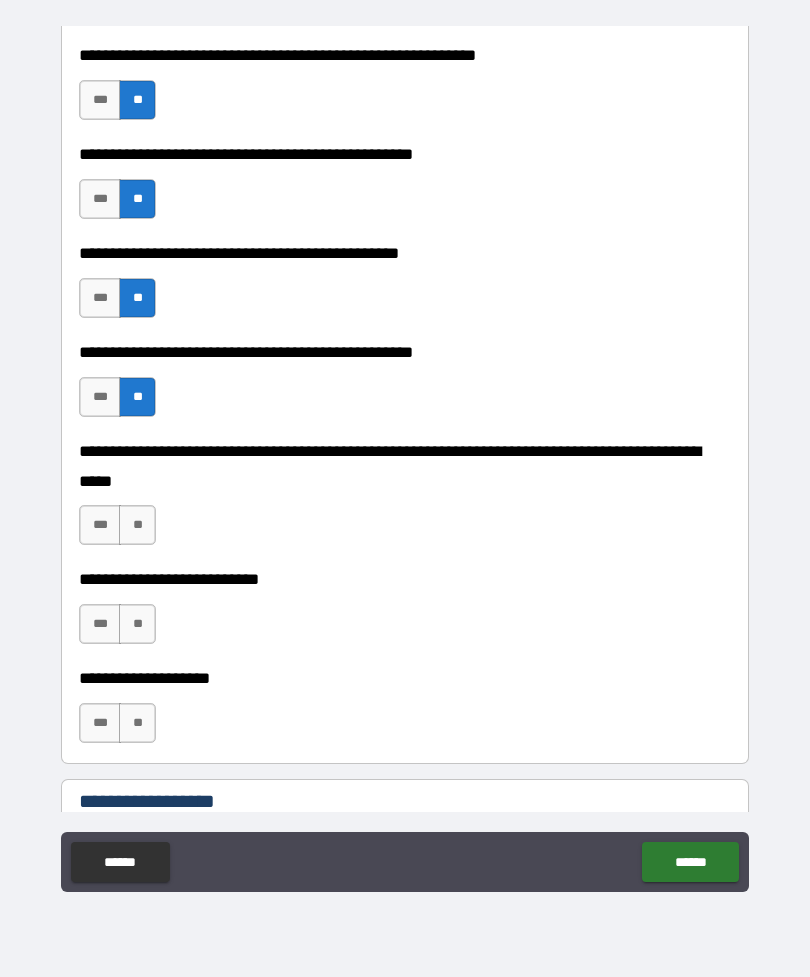 scroll, scrollTop: 432, scrollLeft: 0, axis: vertical 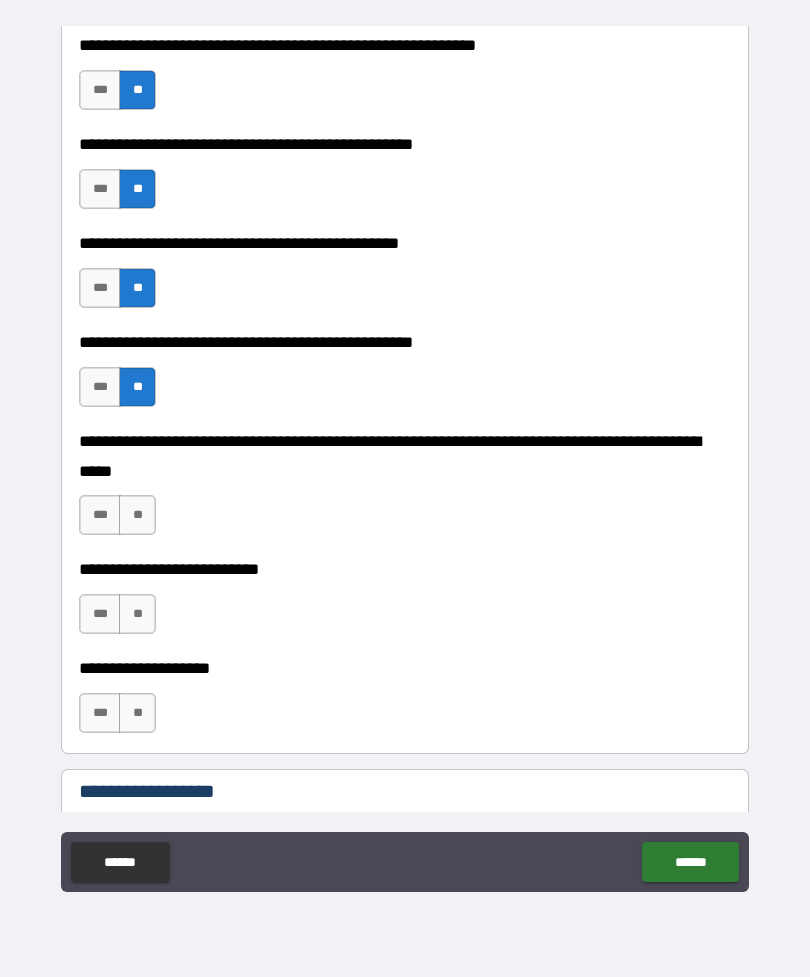 click on "**" at bounding box center [137, 515] 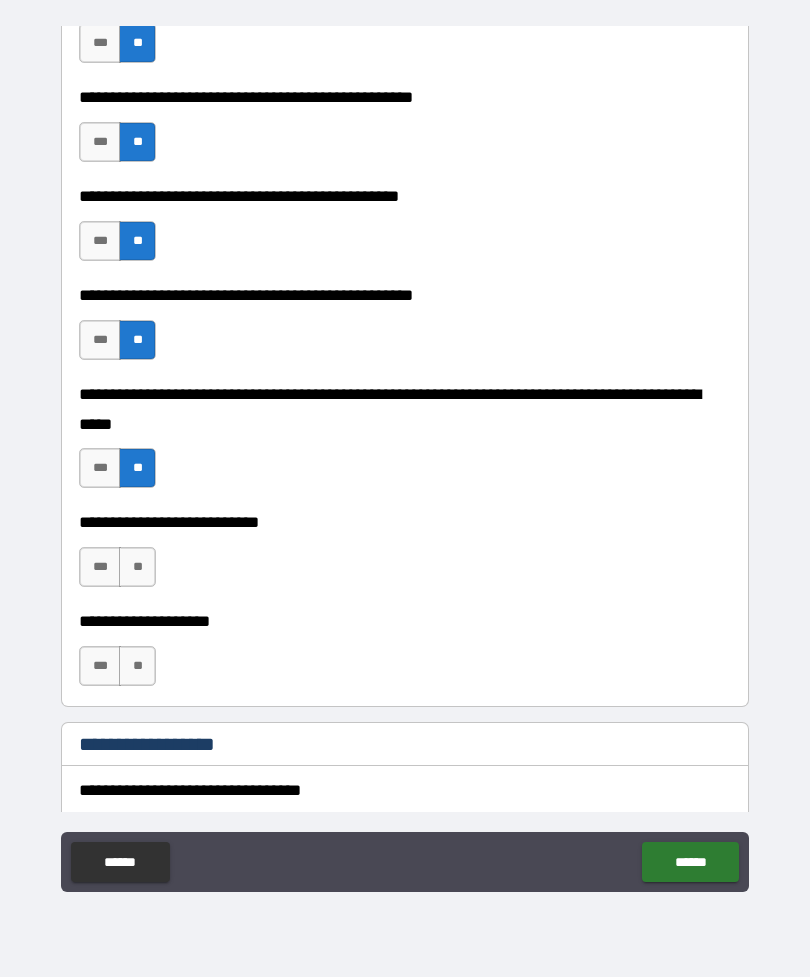 scroll, scrollTop: 480, scrollLeft: 0, axis: vertical 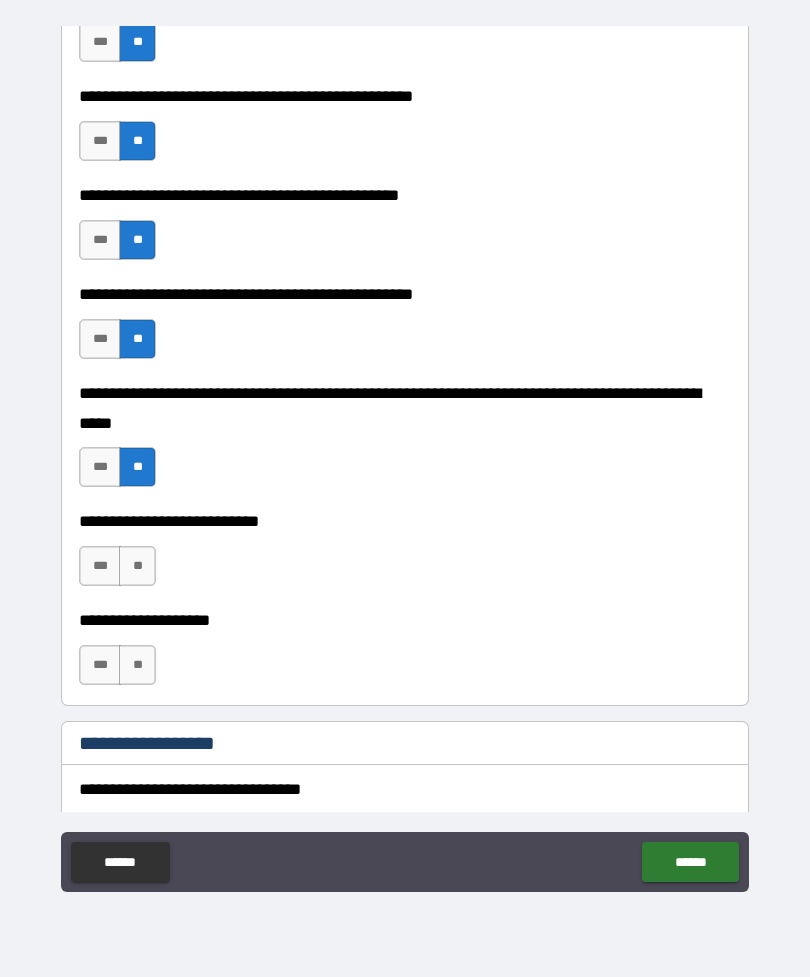 click on "**********" at bounding box center (405, 556) 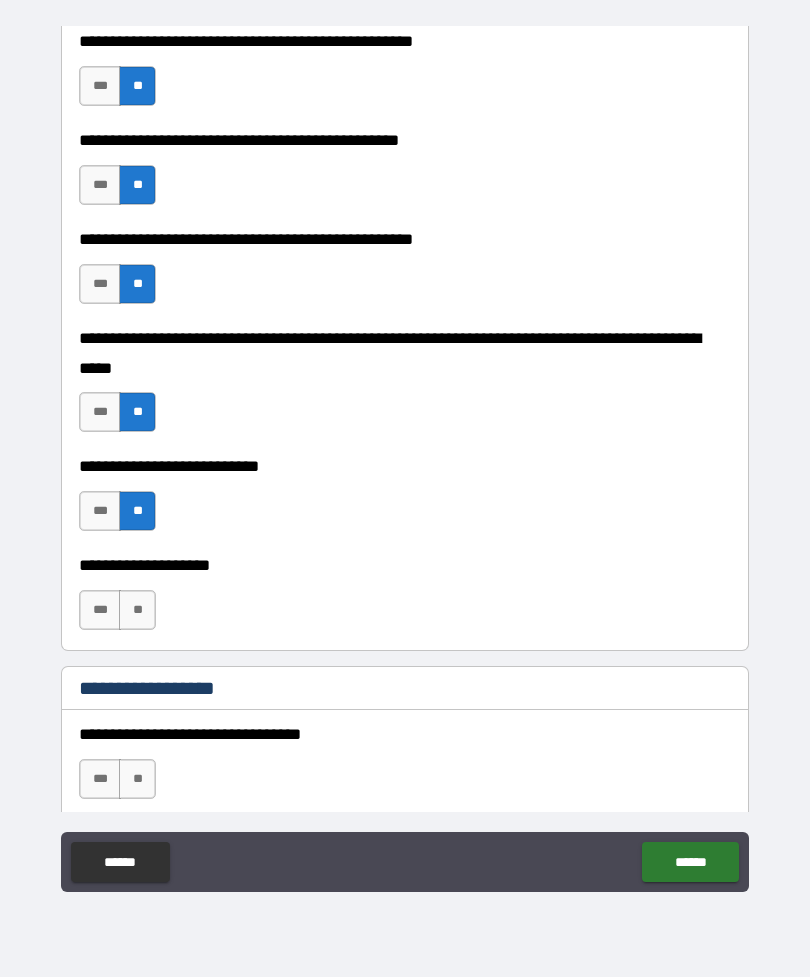 scroll, scrollTop: 561, scrollLeft: 0, axis: vertical 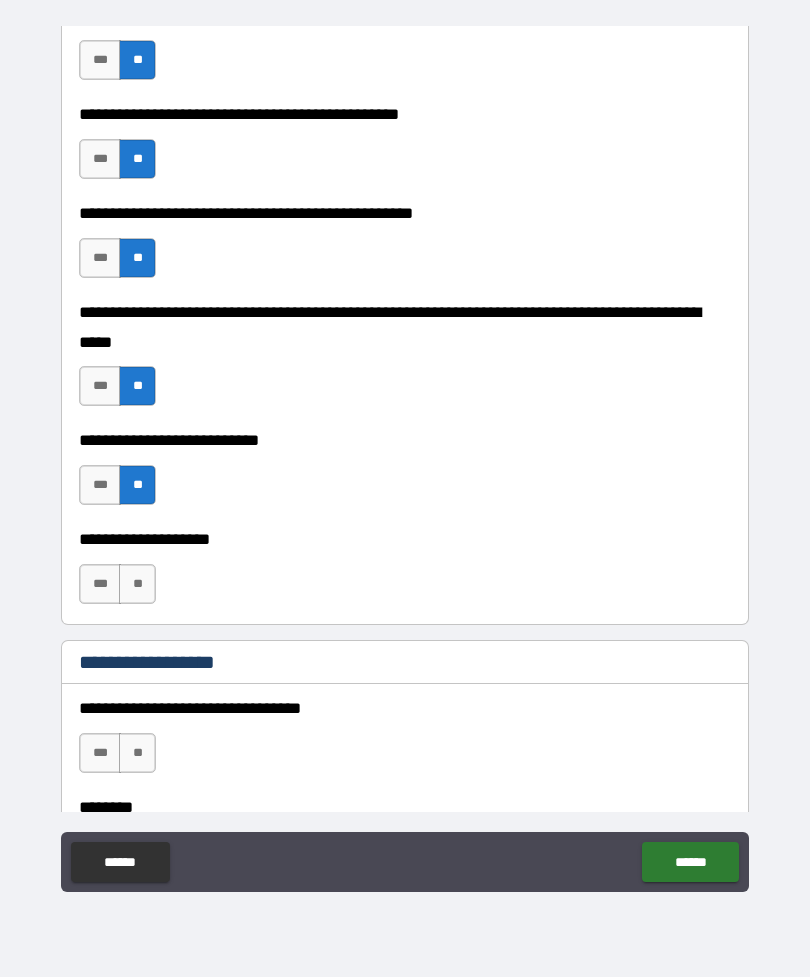 click on "**" at bounding box center [137, 584] 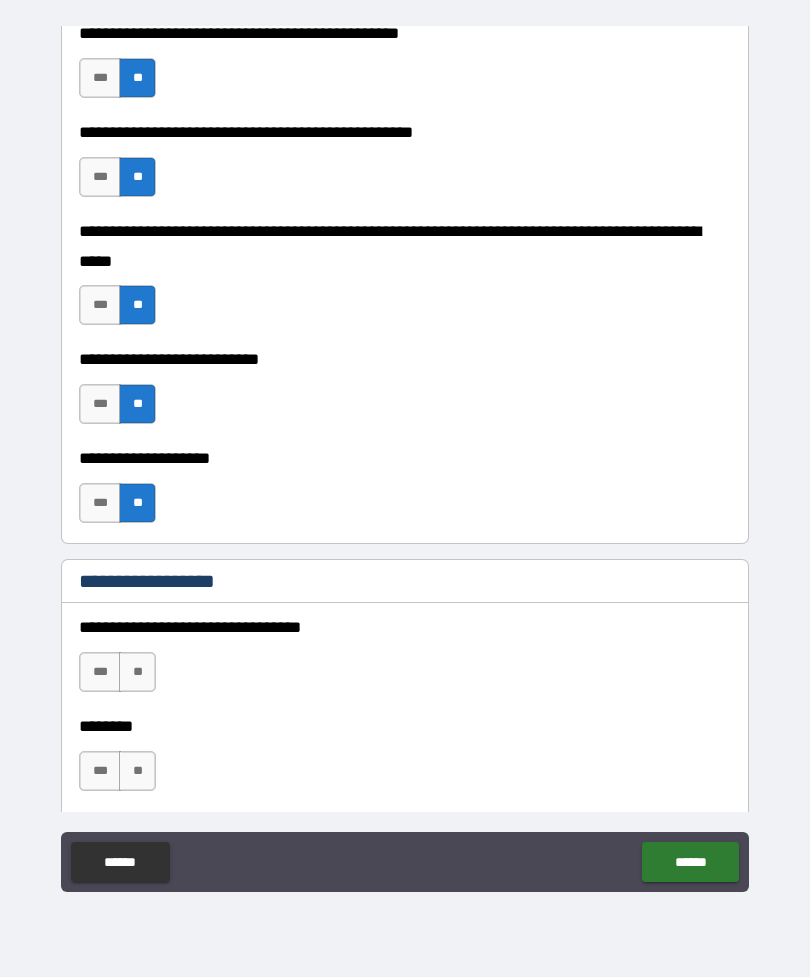 scroll, scrollTop: 635, scrollLeft: 0, axis: vertical 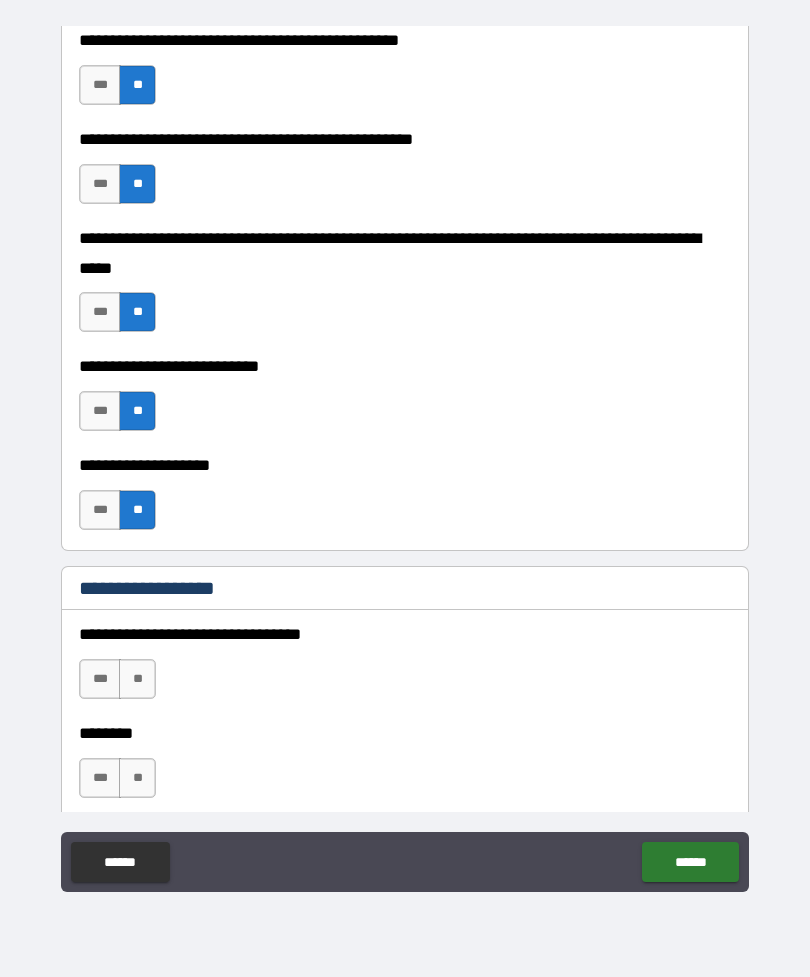 click on "**" at bounding box center [137, 679] 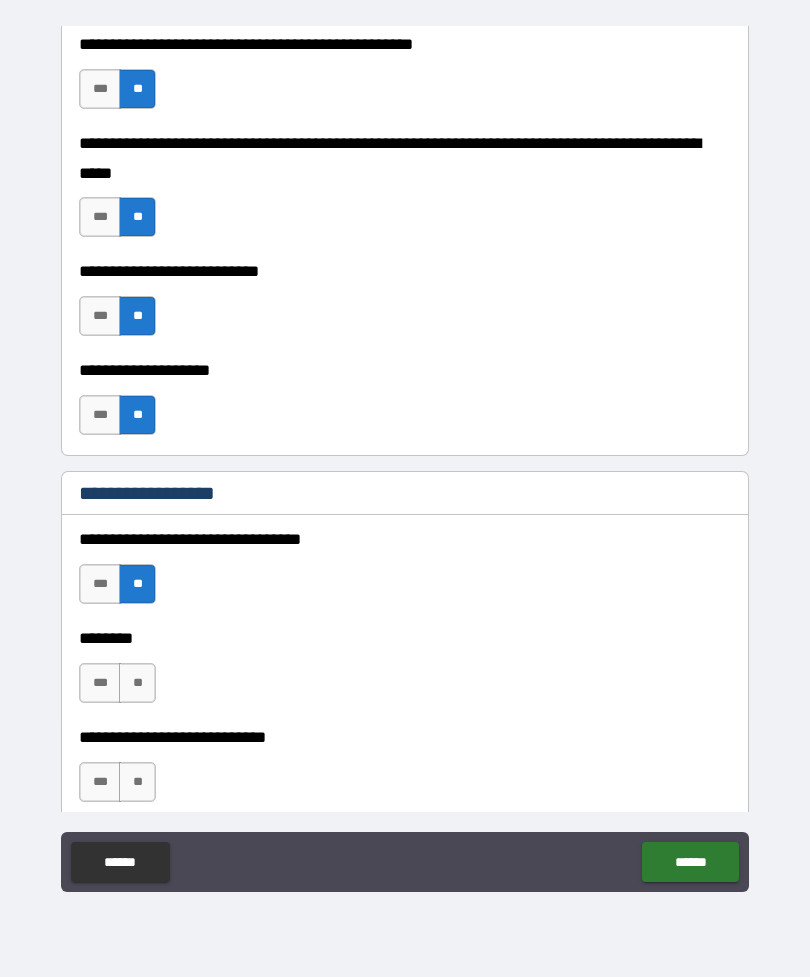 scroll, scrollTop: 776, scrollLeft: 0, axis: vertical 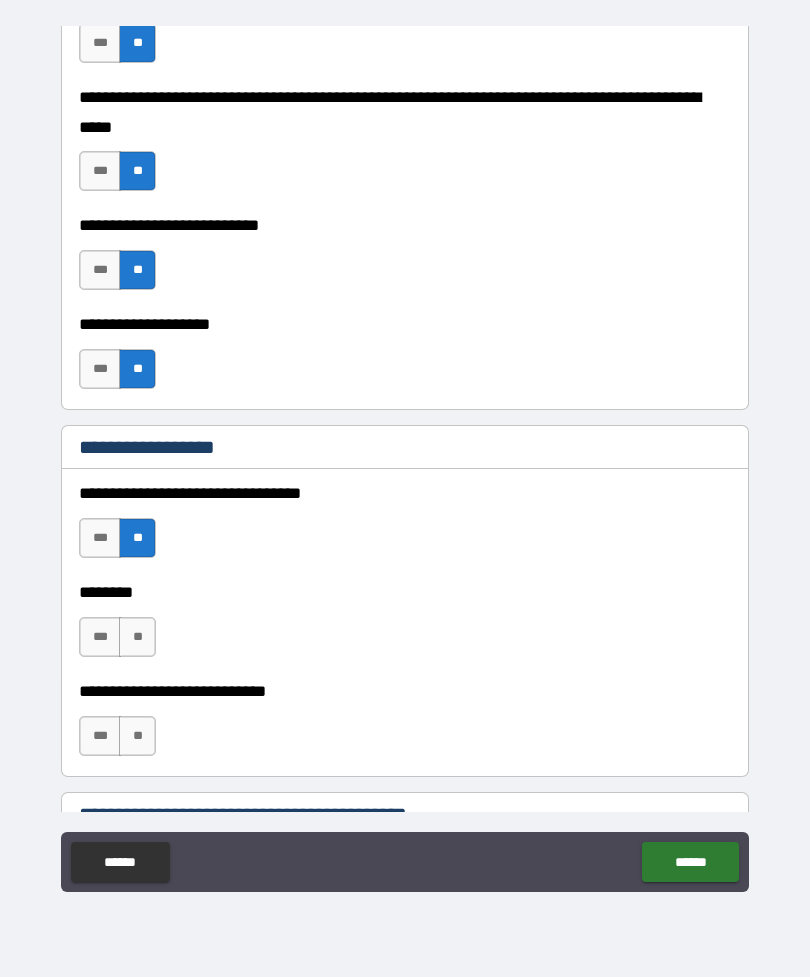 click on "**" at bounding box center [137, 637] 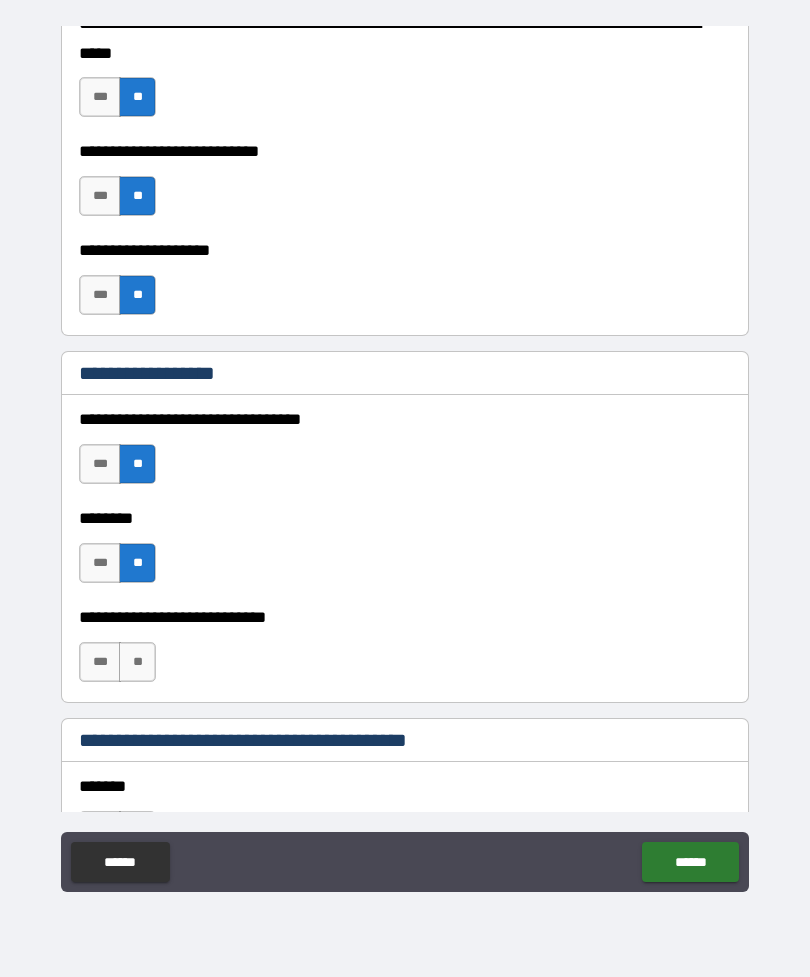 click on "**" at bounding box center [137, 662] 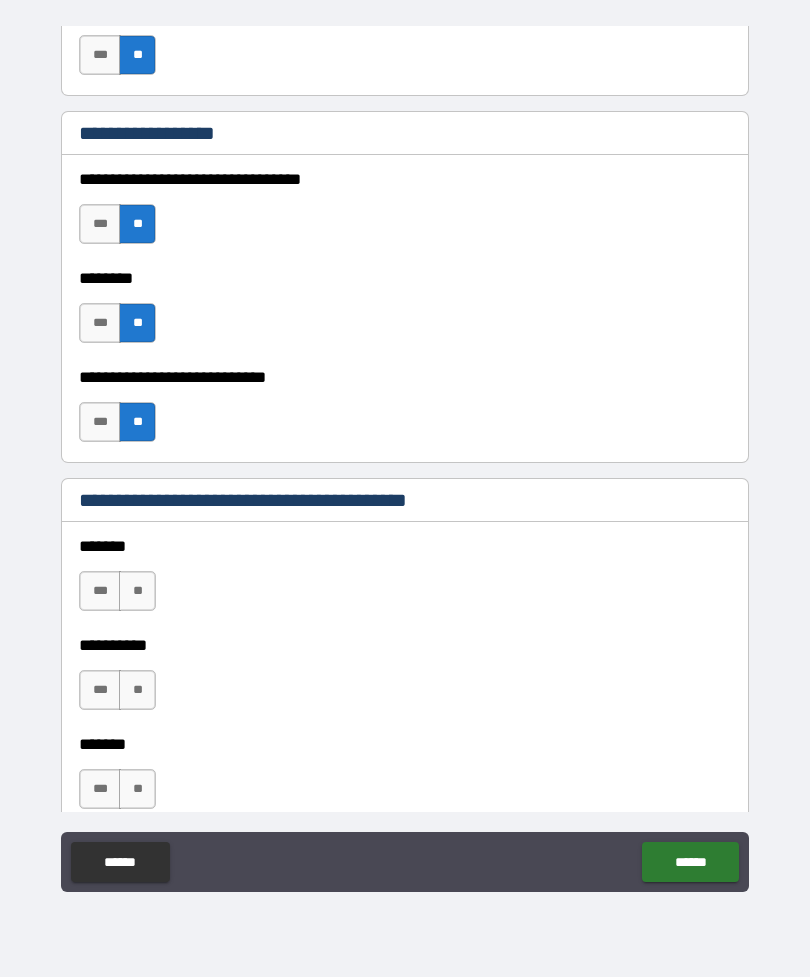 scroll, scrollTop: 1091, scrollLeft: 0, axis: vertical 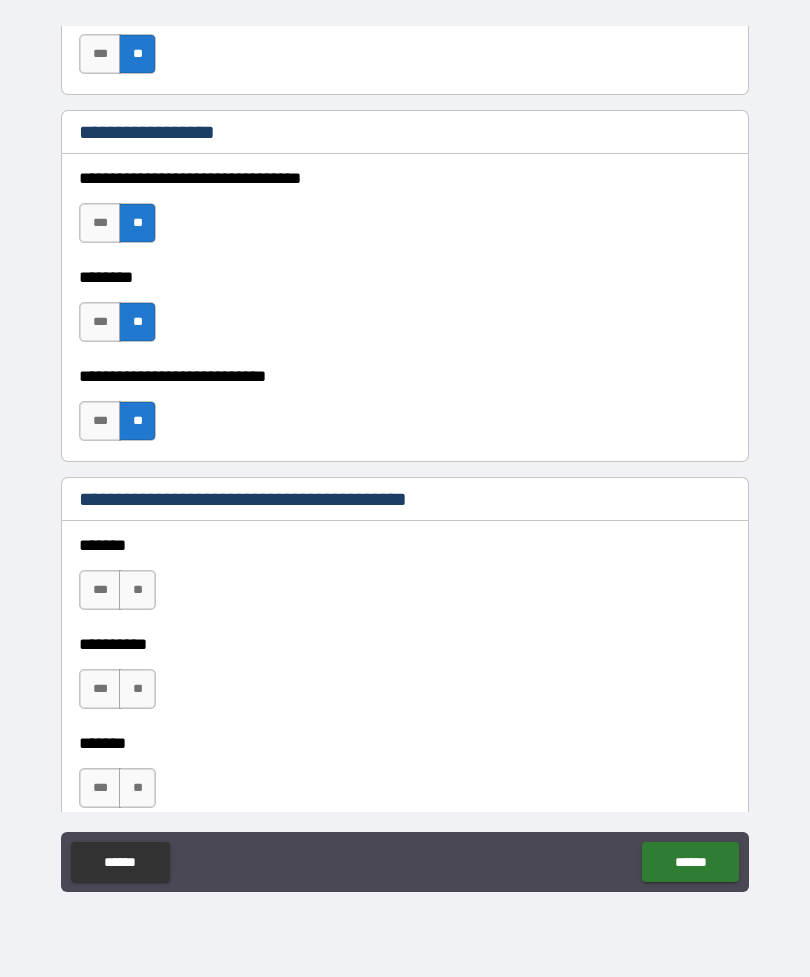 click on "**" at bounding box center (137, 590) 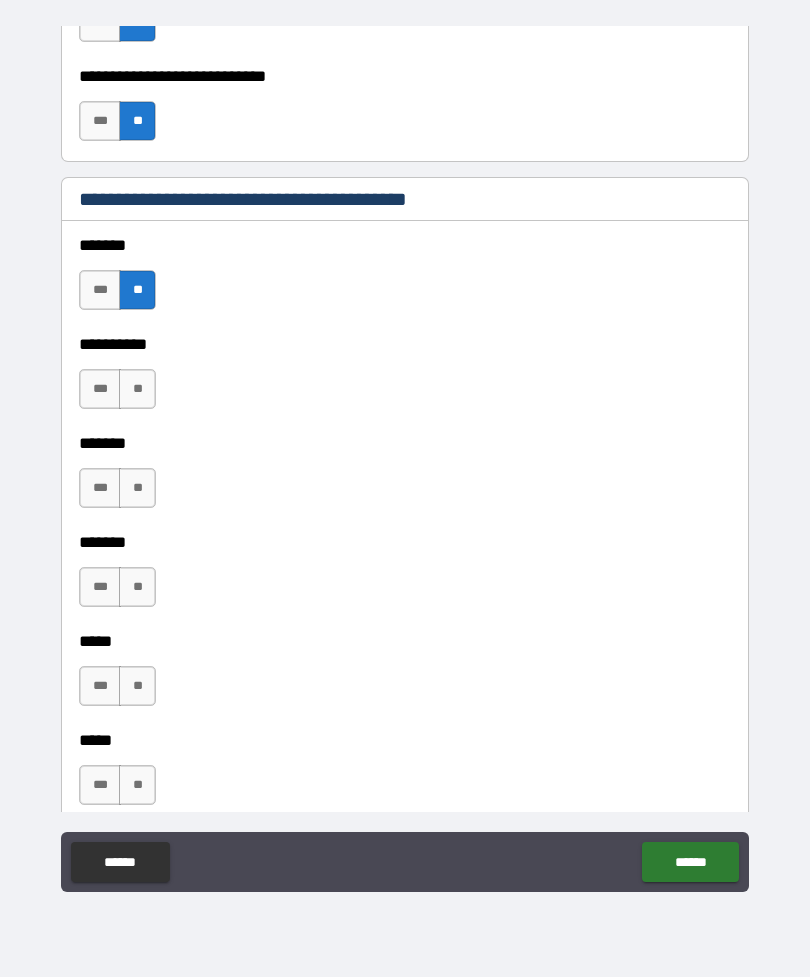 scroll, scrollTop: 1394, scrollLeft: 0, axis: vertical 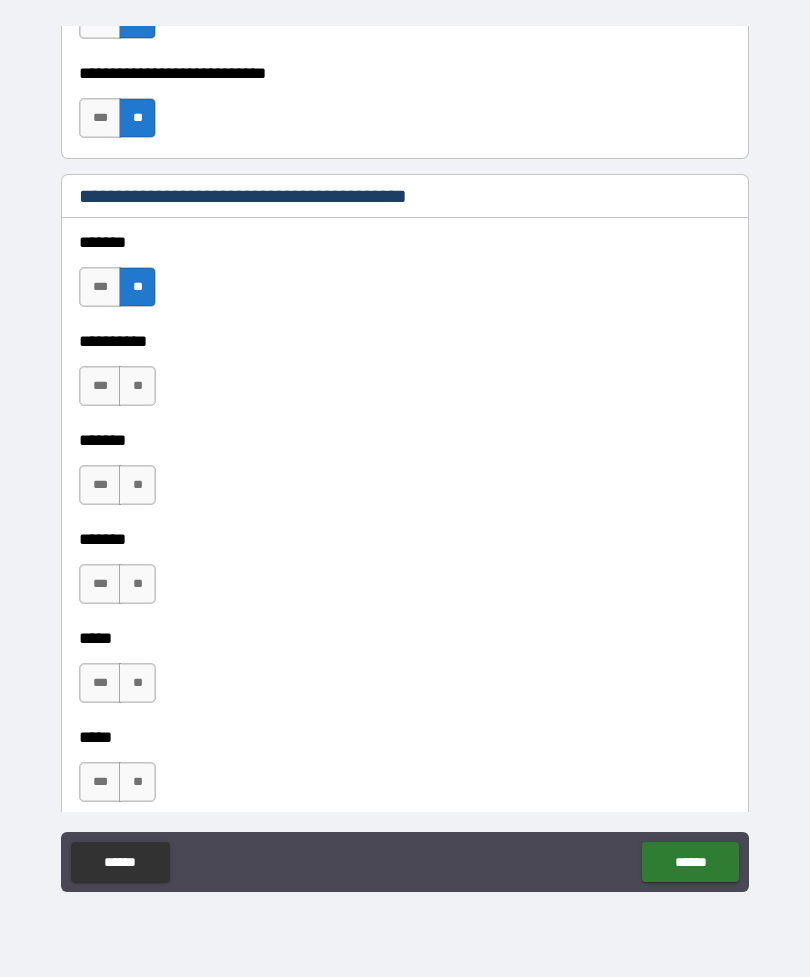 click on "**" at bounding box center [137, 386] 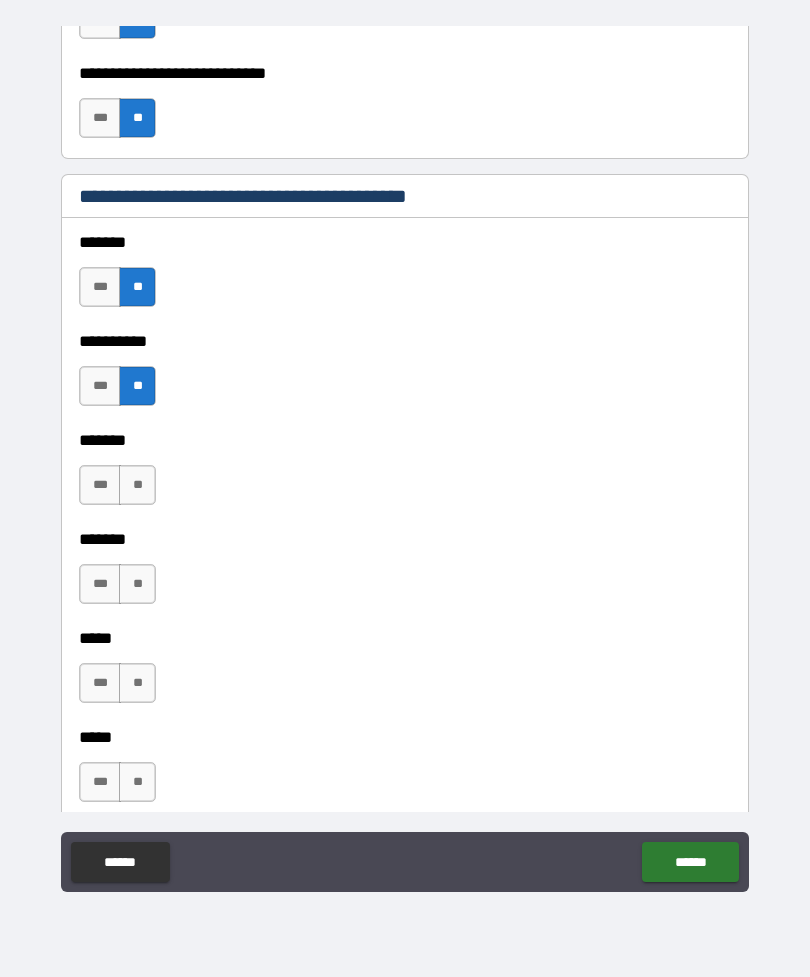 click on "**" at bounding box center (137, 485) 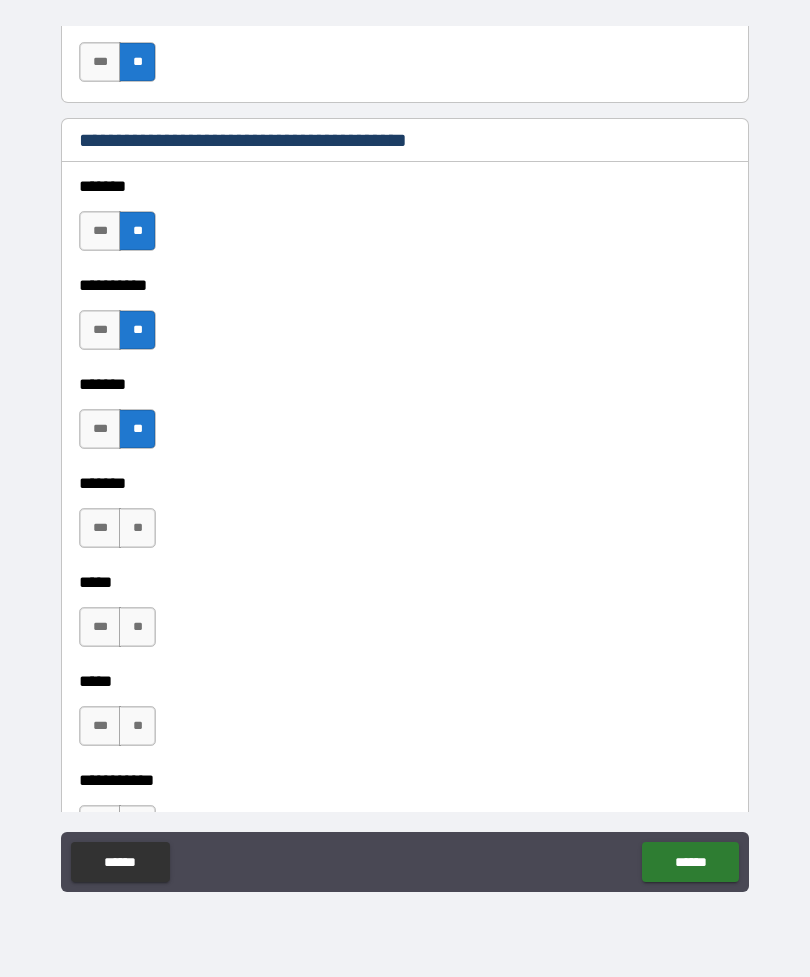 scroll, scrollTop: 1487, scrollLeft: 0, axis: vertical 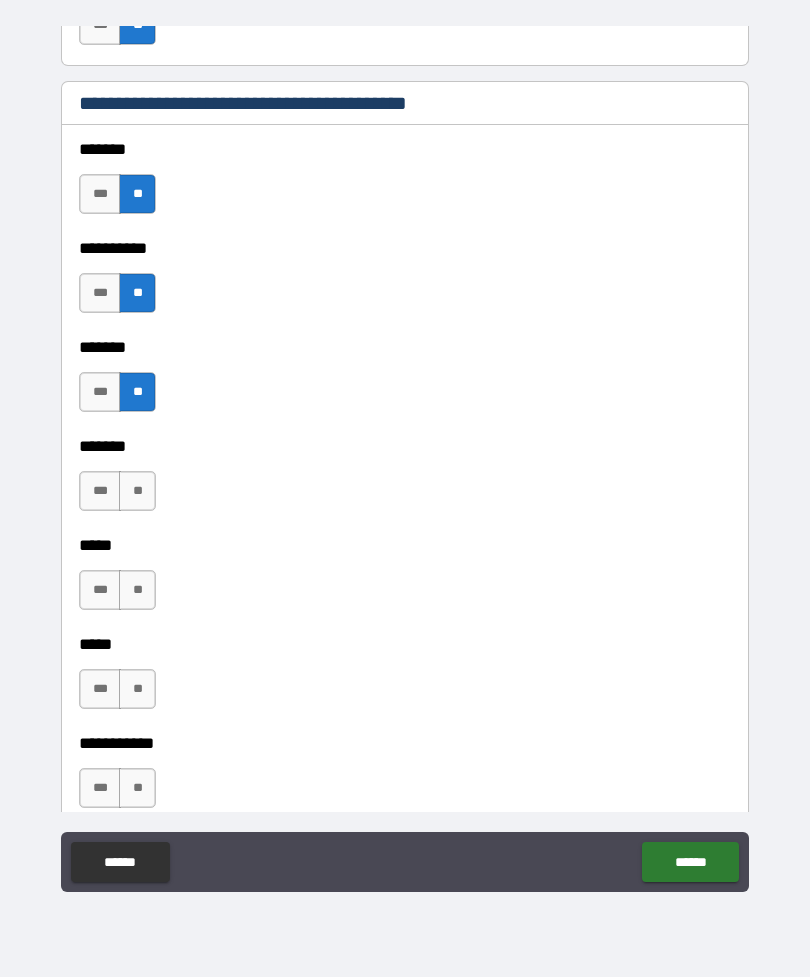 click on "**" at bounding box center (137, 491) 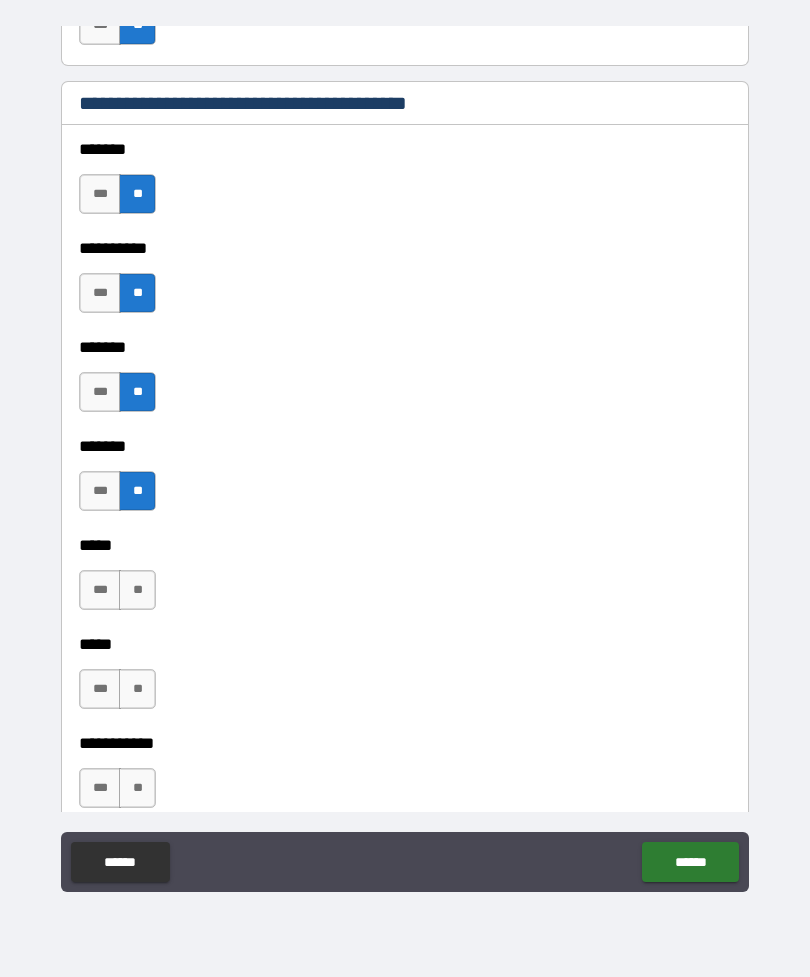 click on "**" at bounding box center [137, 590] 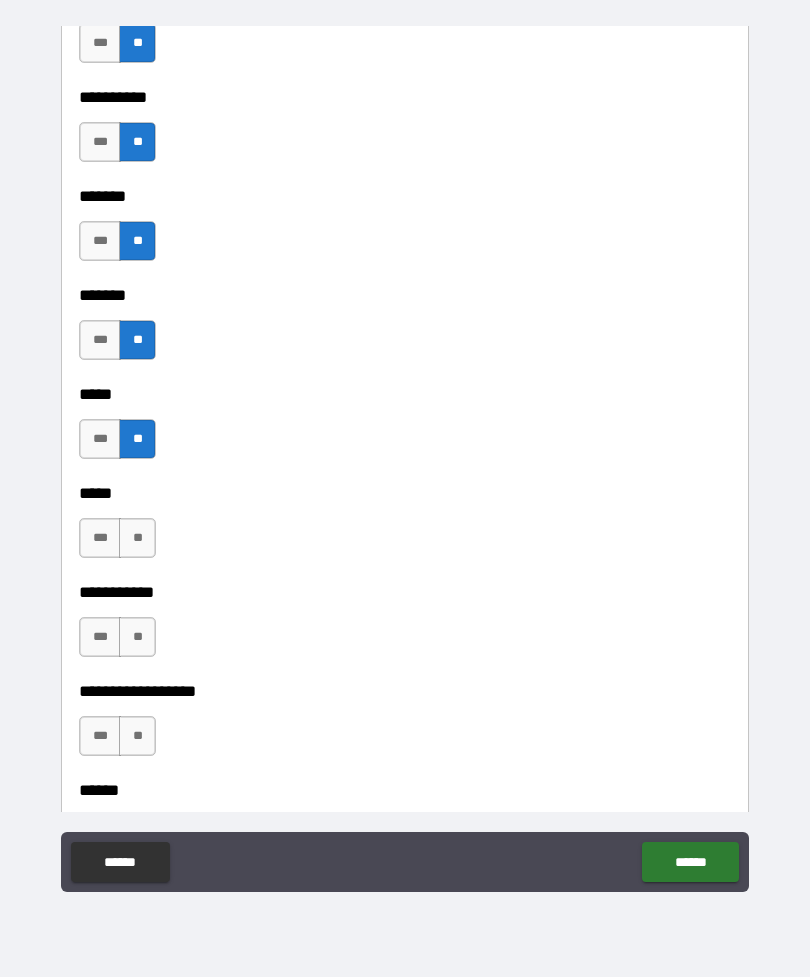 scroll, scrollTop: 1640, scrollLeft: 0, axis: vertical 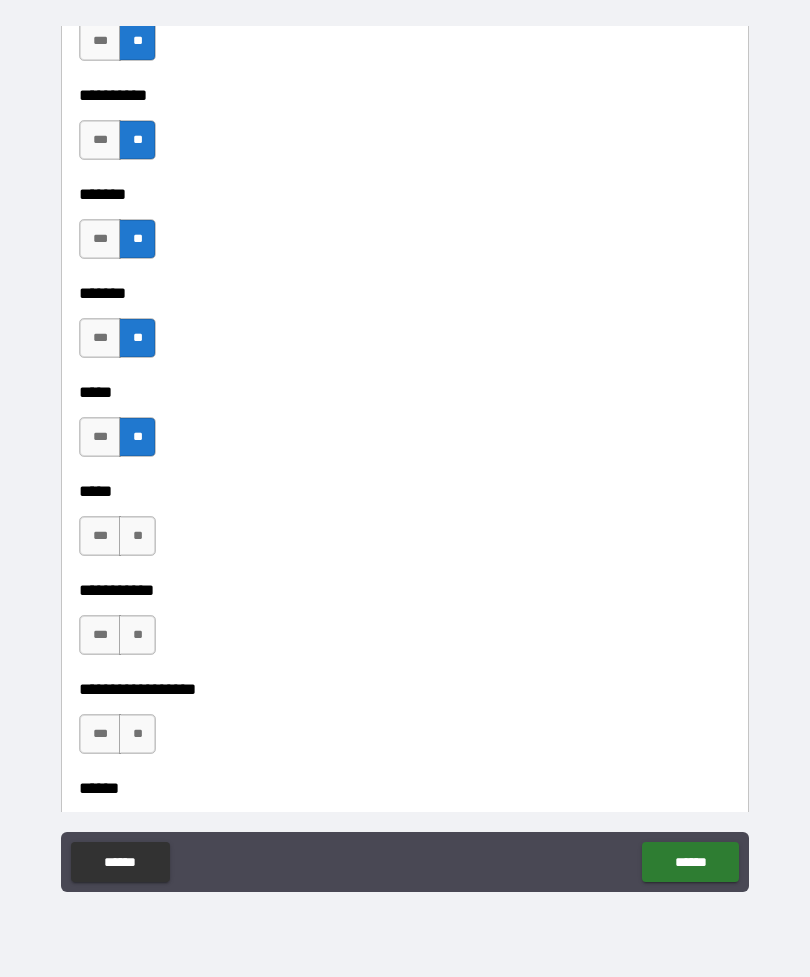 click on "***** *** ** ***** *** **" at bounding box center (405, 477) 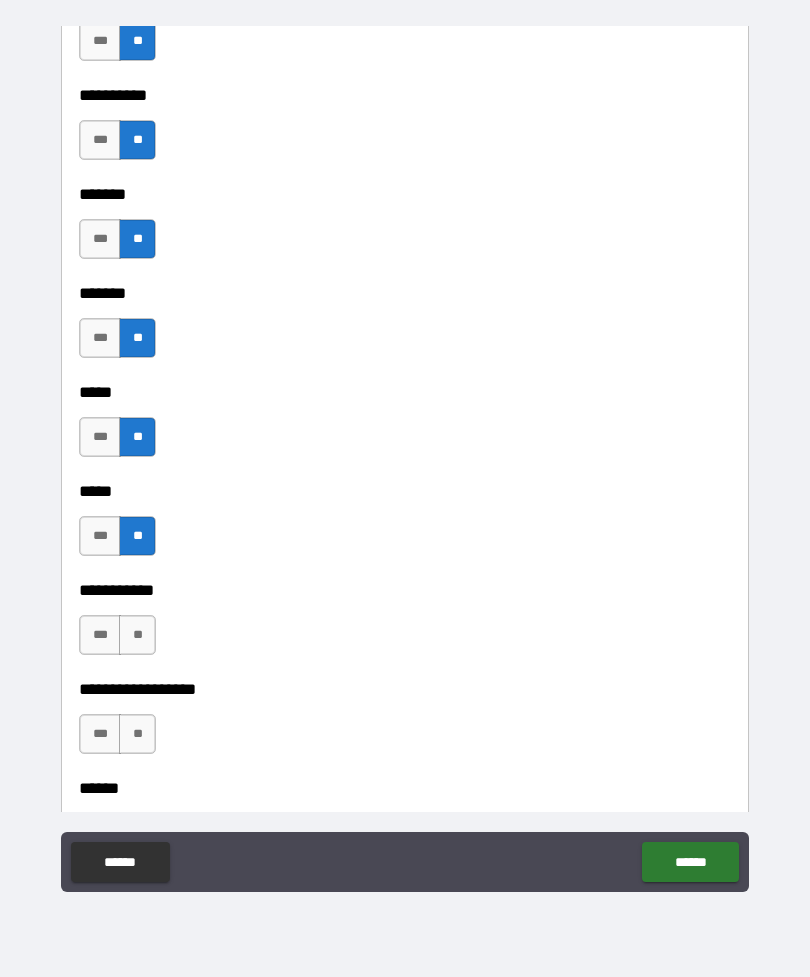click on "**" at bounding box center (137, 635) 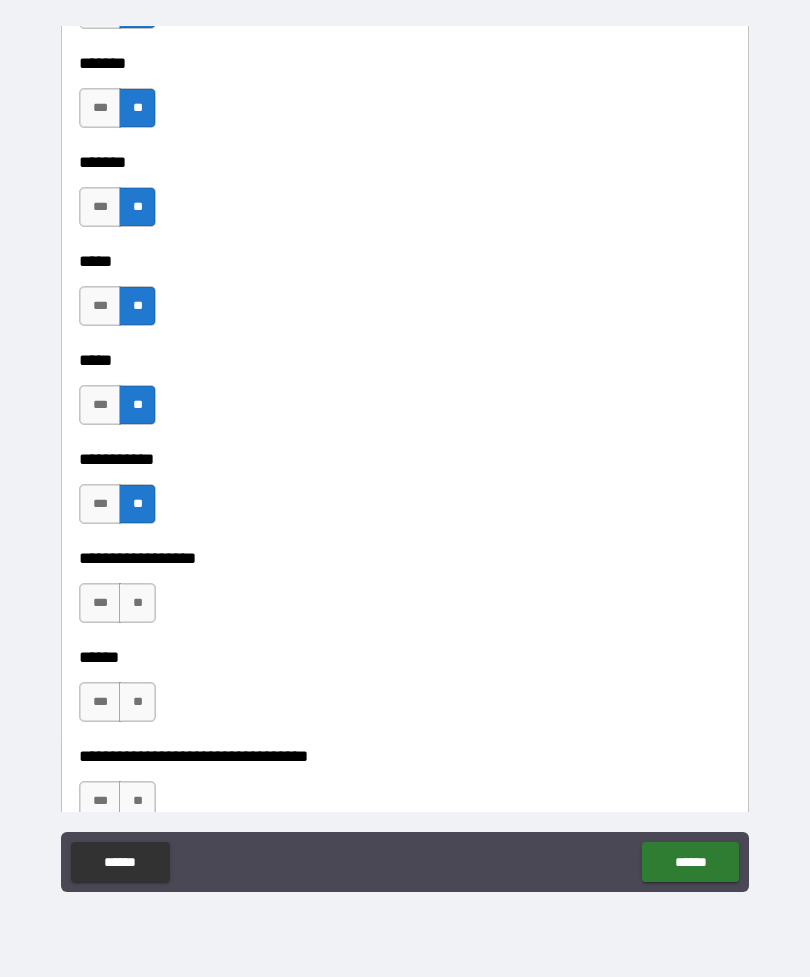 scroll, scrollTop: 1788, scrollLeft: 0, axis: vertical 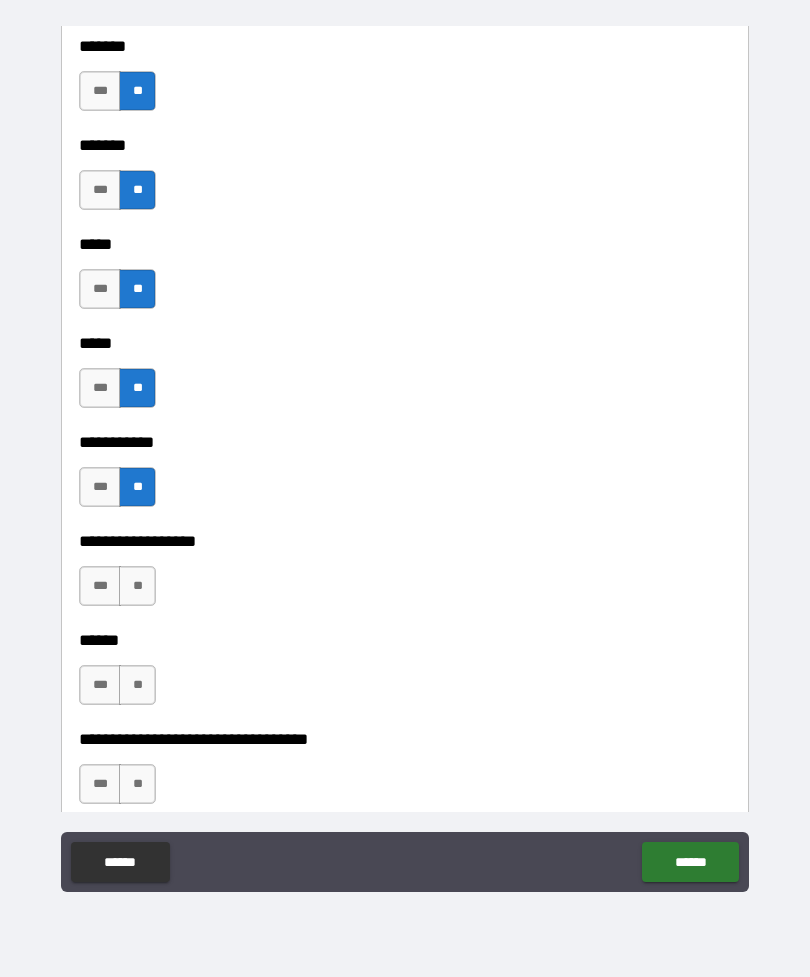 click on "**" at bounding box center [137, 586] 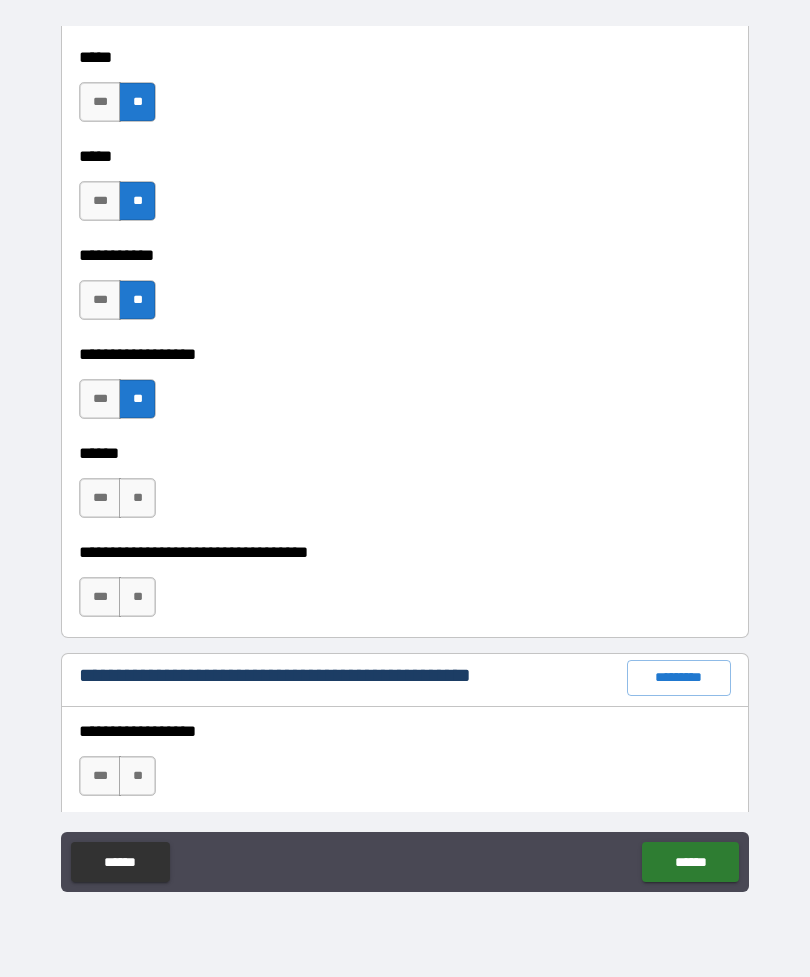 scroll, scrollTop: 1978, scrollLeft: 0, axis: vertical 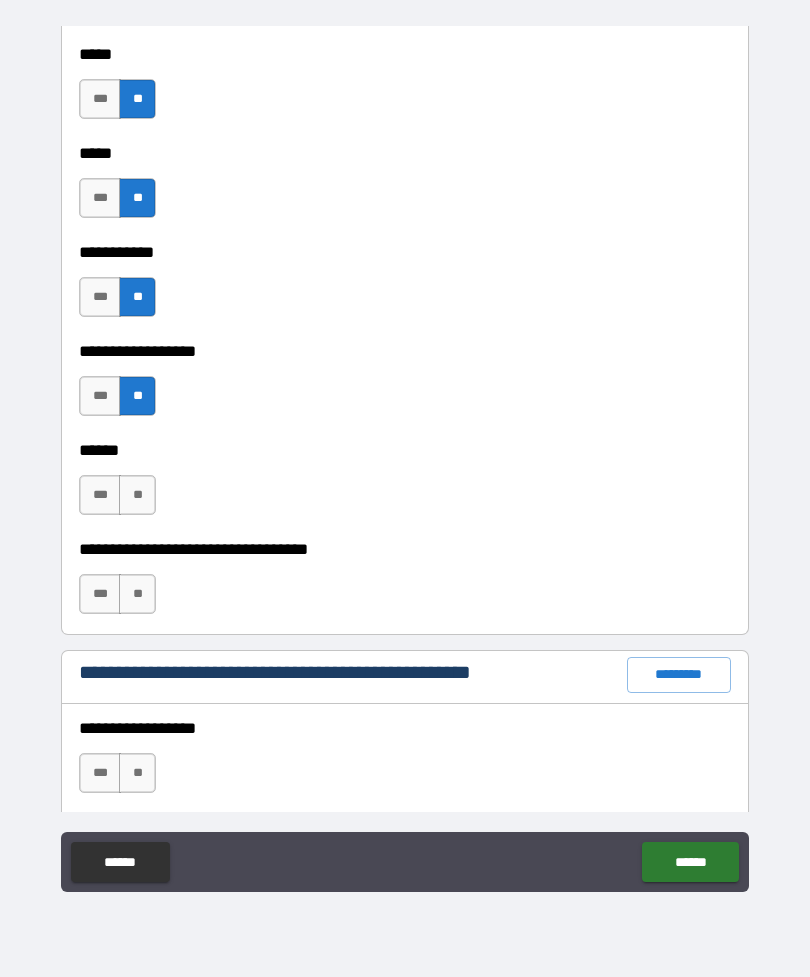 click on "**" at bounding box center [137, 594] 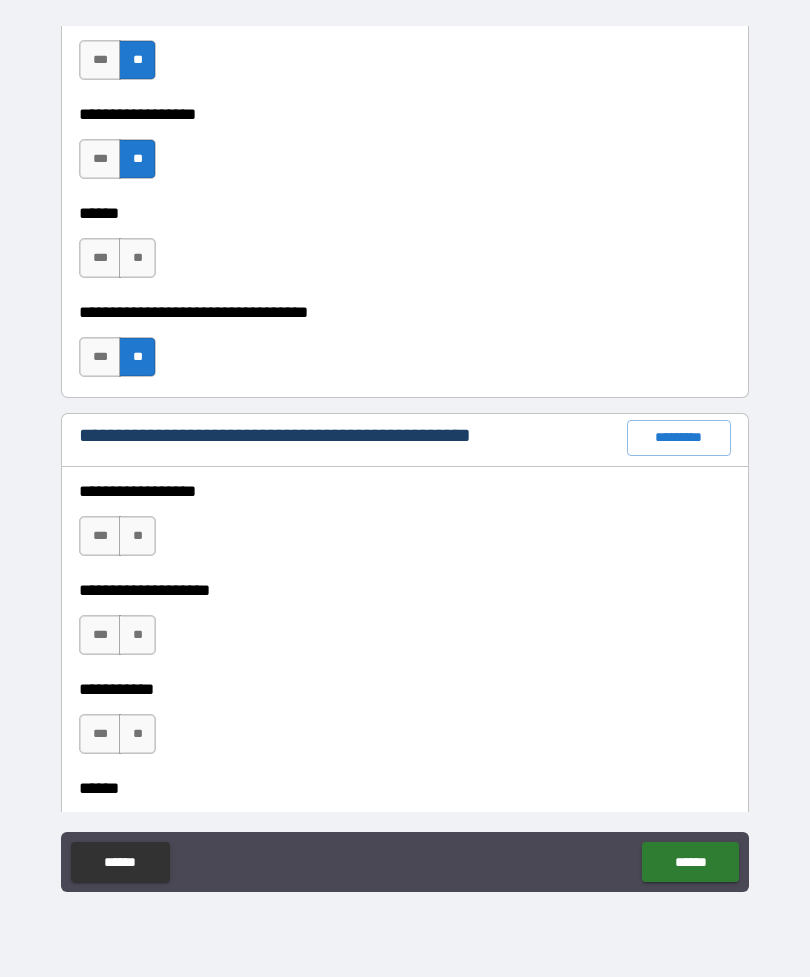 scroll, scrollTop: 2220, scrollLeft: 0, axis: vertical 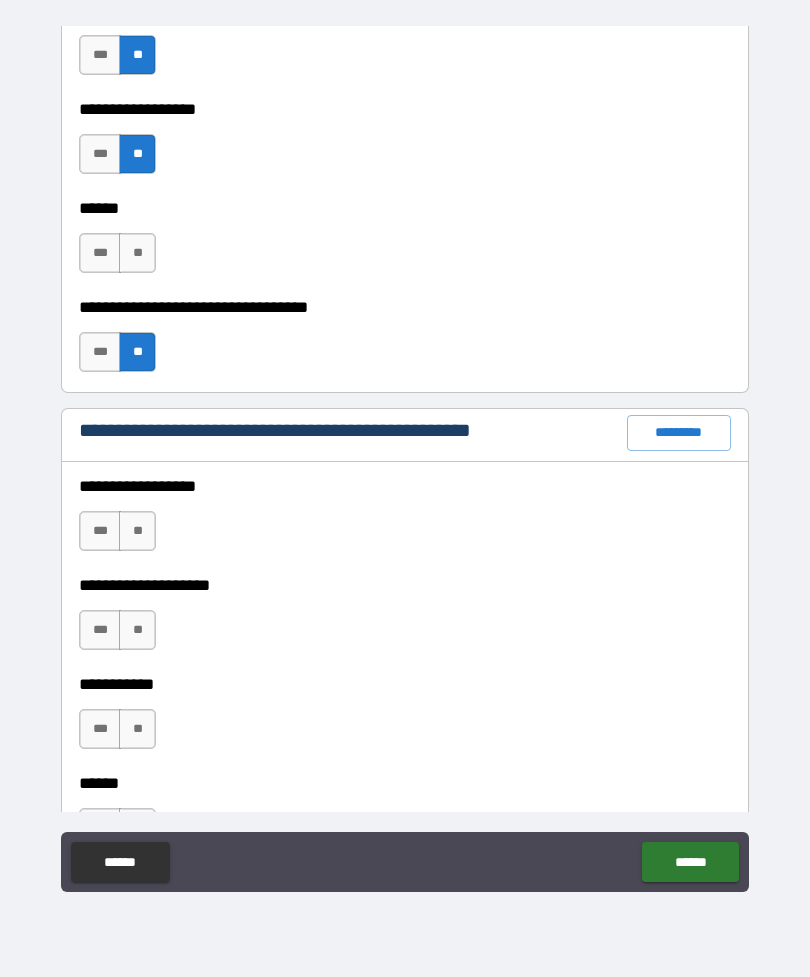 click on "**" at bounding box center [137, 531] 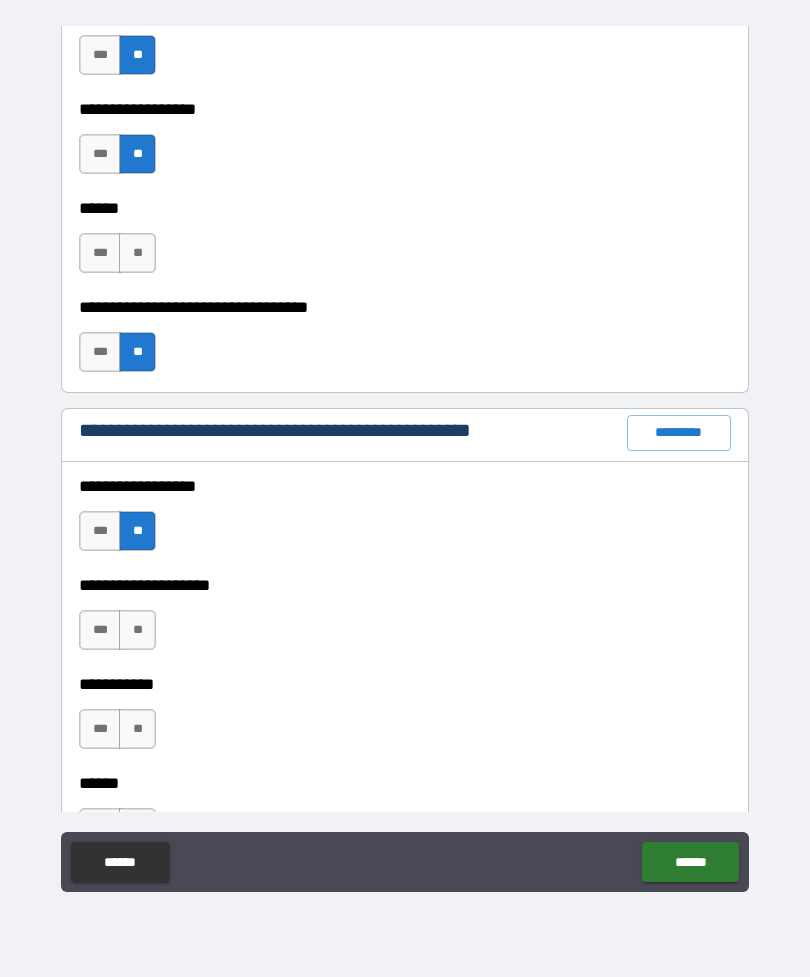 click on "**" at bounding box center [137, 630] 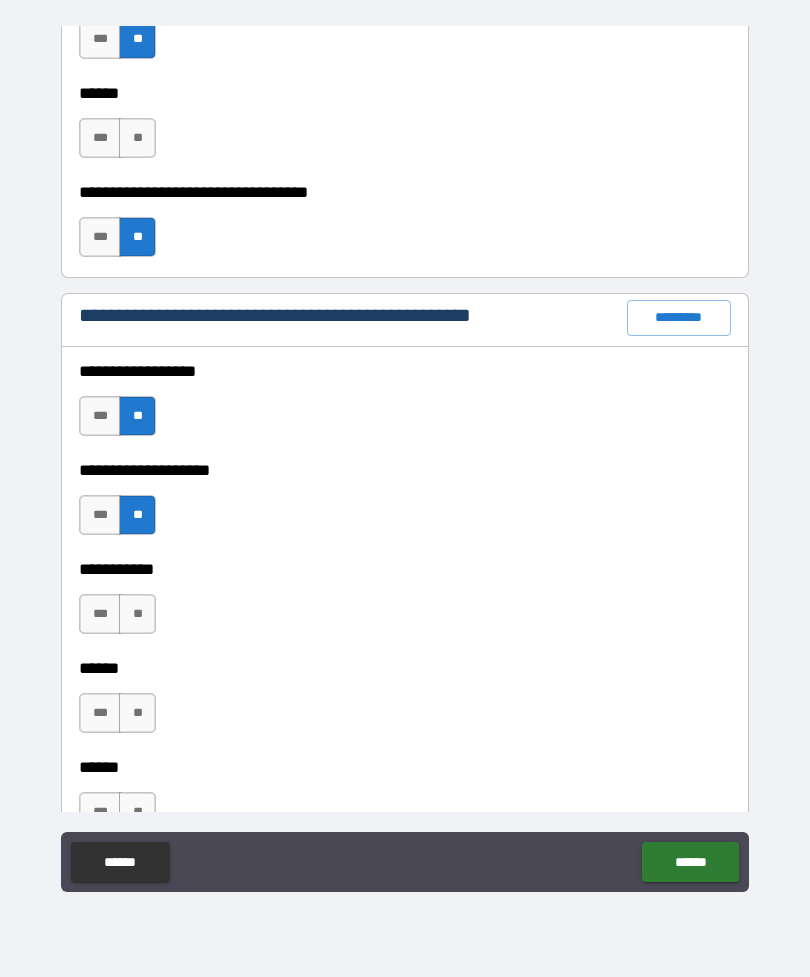 scroll, scrollTop: 2452, scrollLeft: 0, axis: vertical 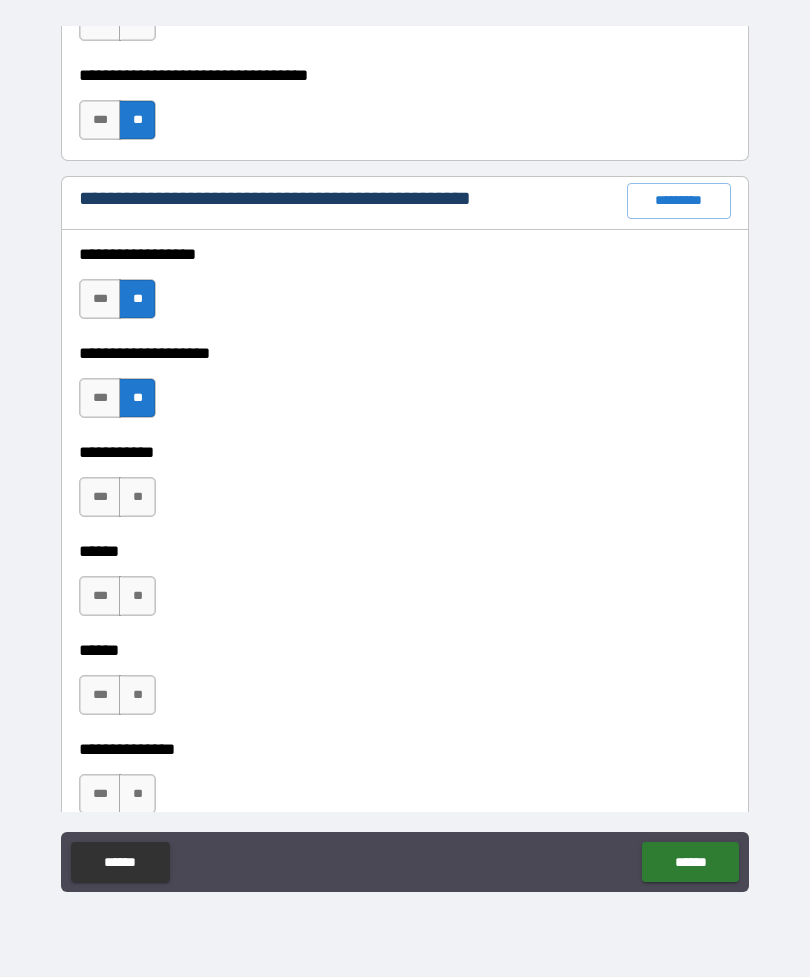 click on "**" at bounding box center [137, 497] 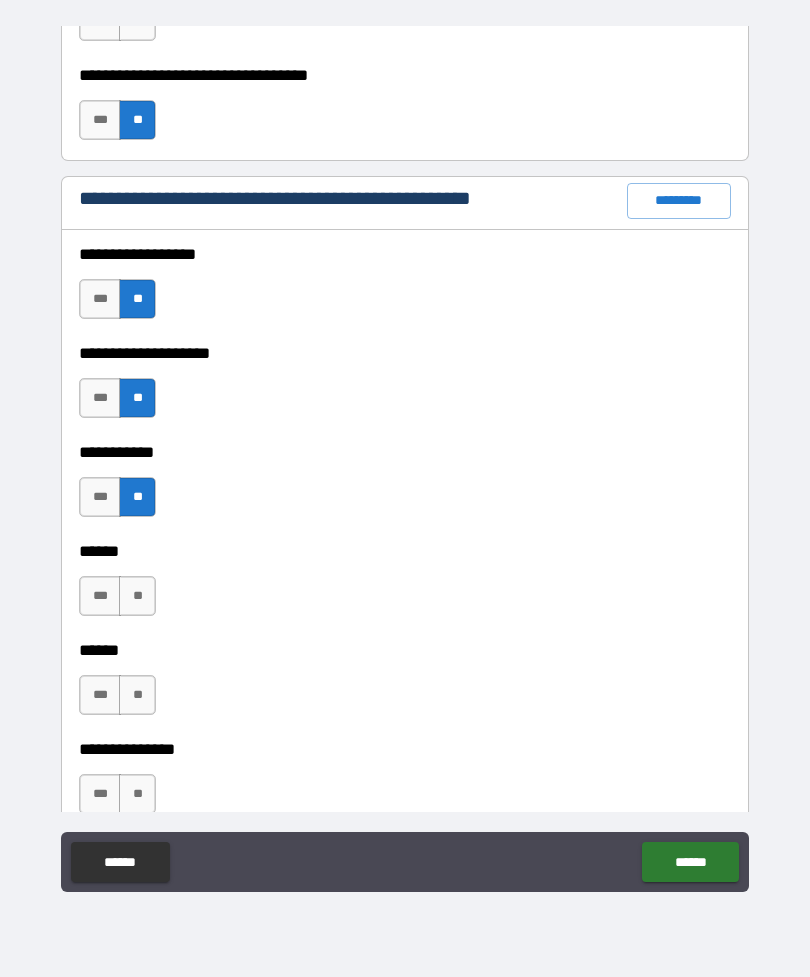 click on "**" at bounding box center (137, 596) 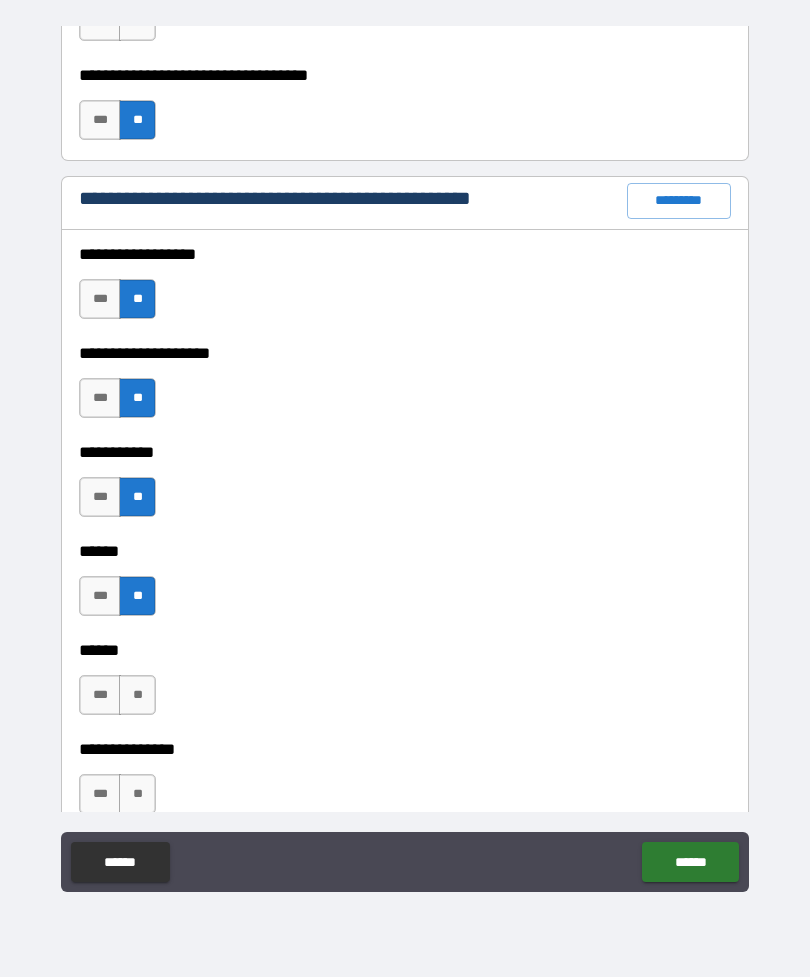 click on "**" at bounding box center (137, 695) 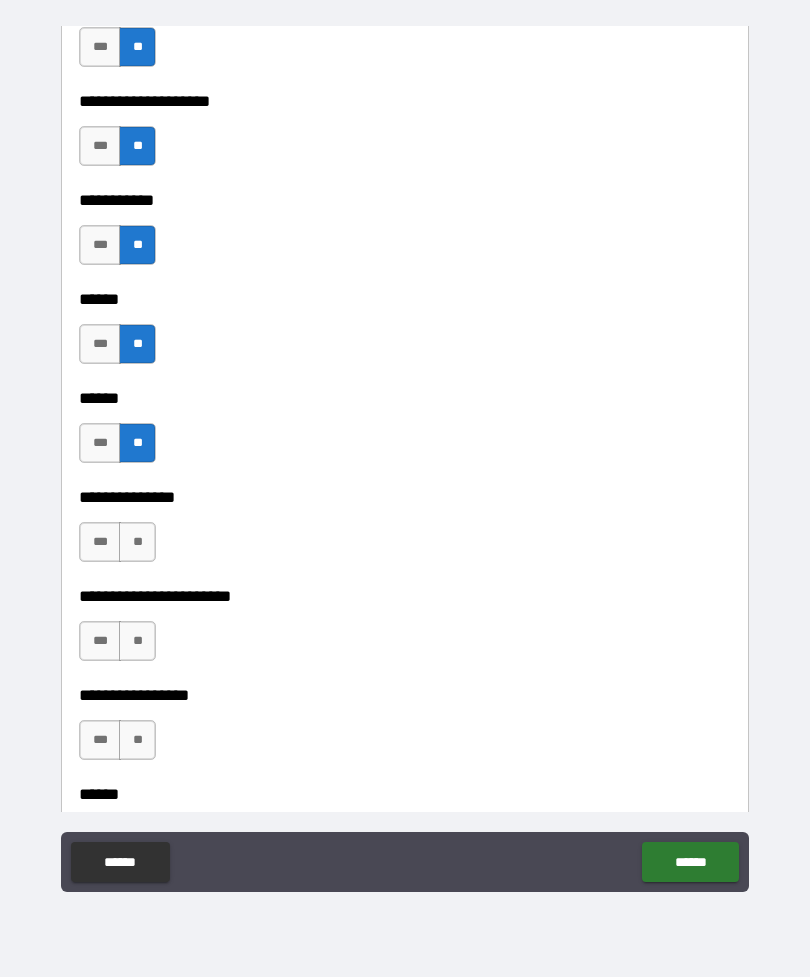 scroll, scrollTop: 2716, scrollLeft: 0, axis: vertical 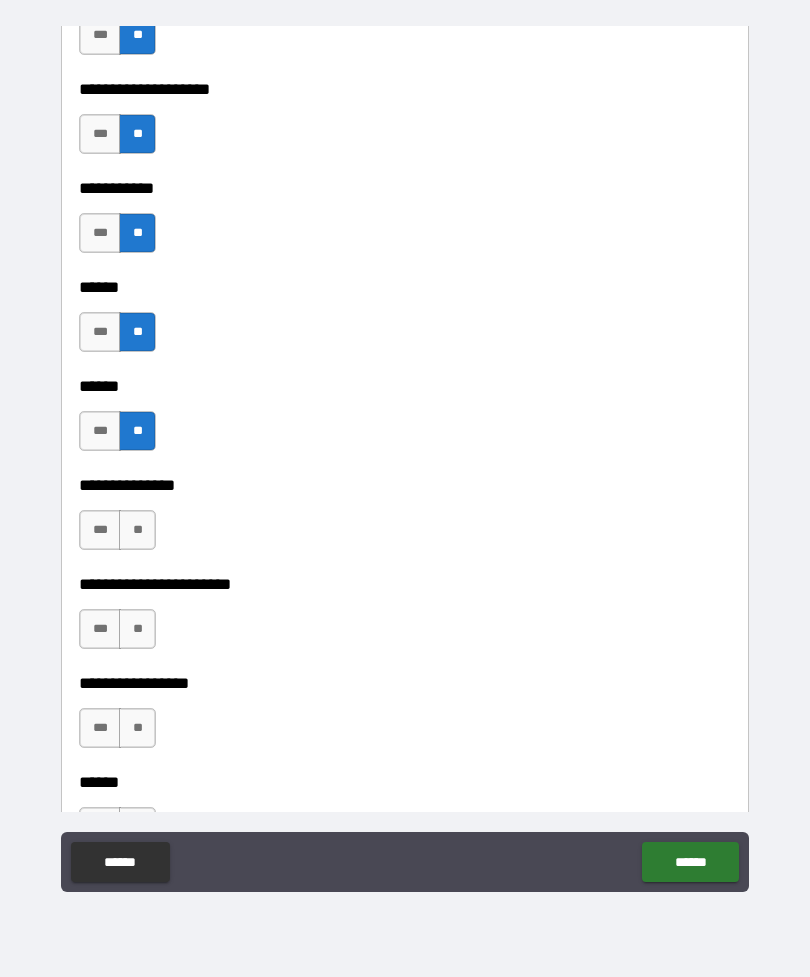 click on "**" at bounding box center (137, 530) 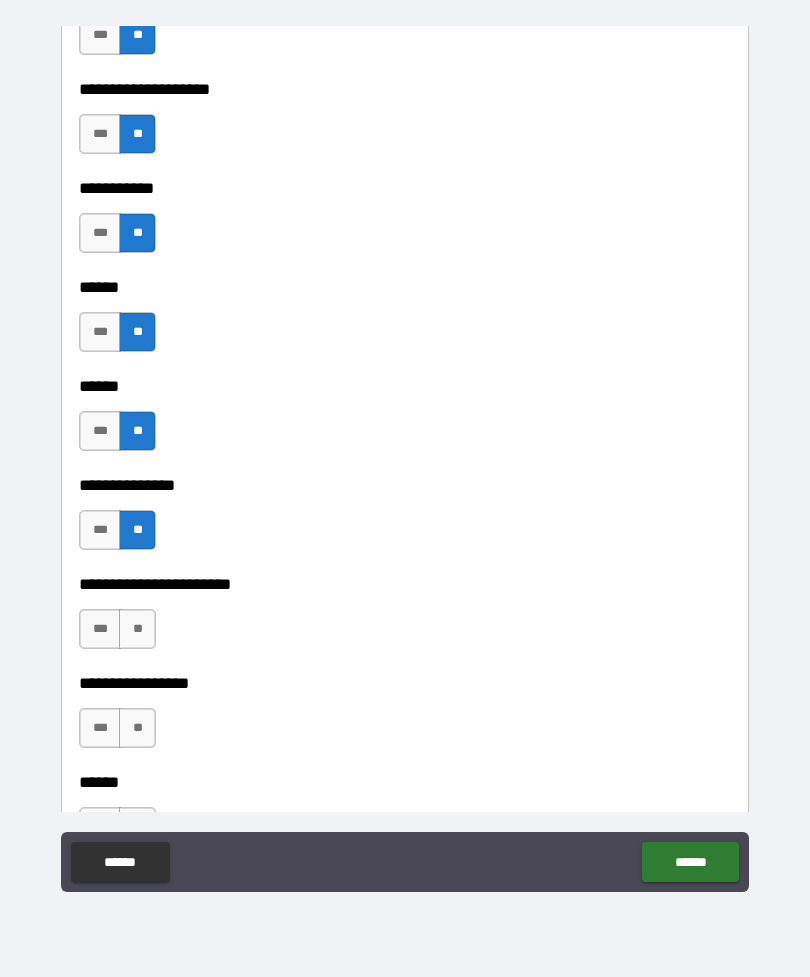 click on "**" at bounding box center (137, 629) 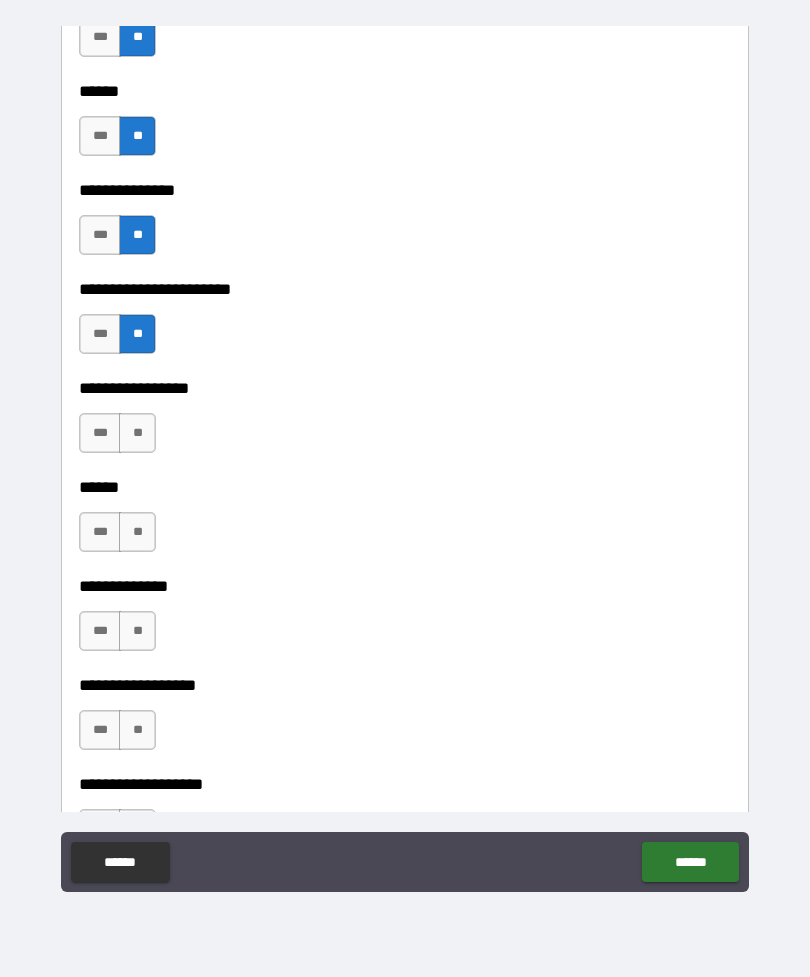 scroll, scrollTop: 3023, scrollLeft: 0, axis: vertical 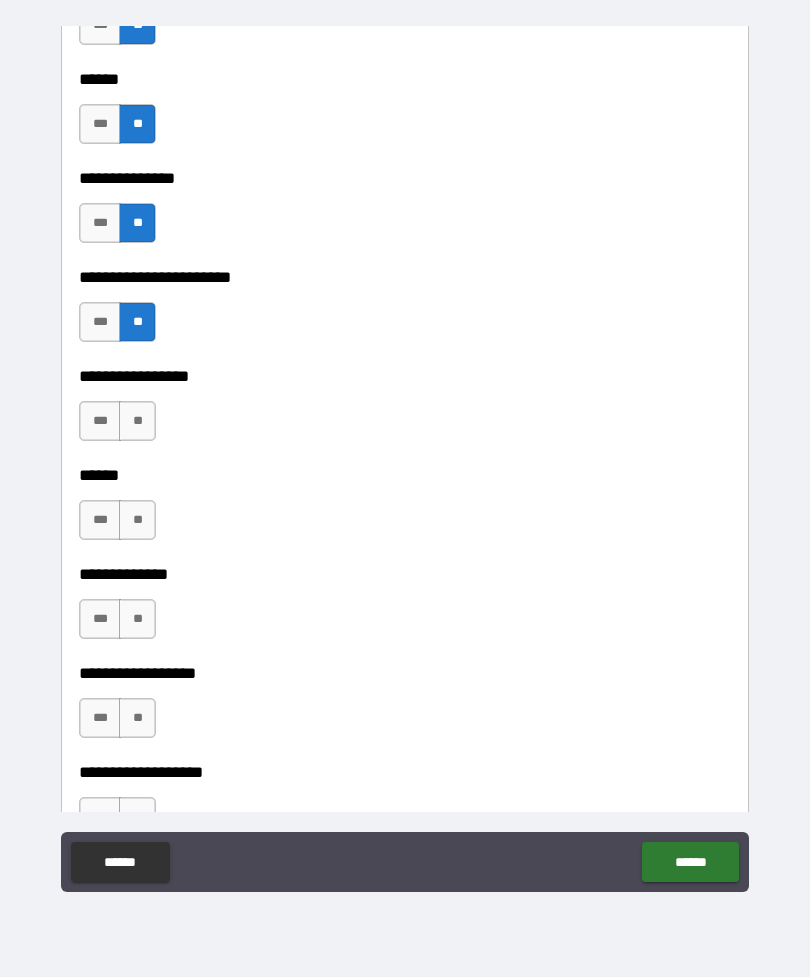 click on "**" at bounding box center (137, 421) 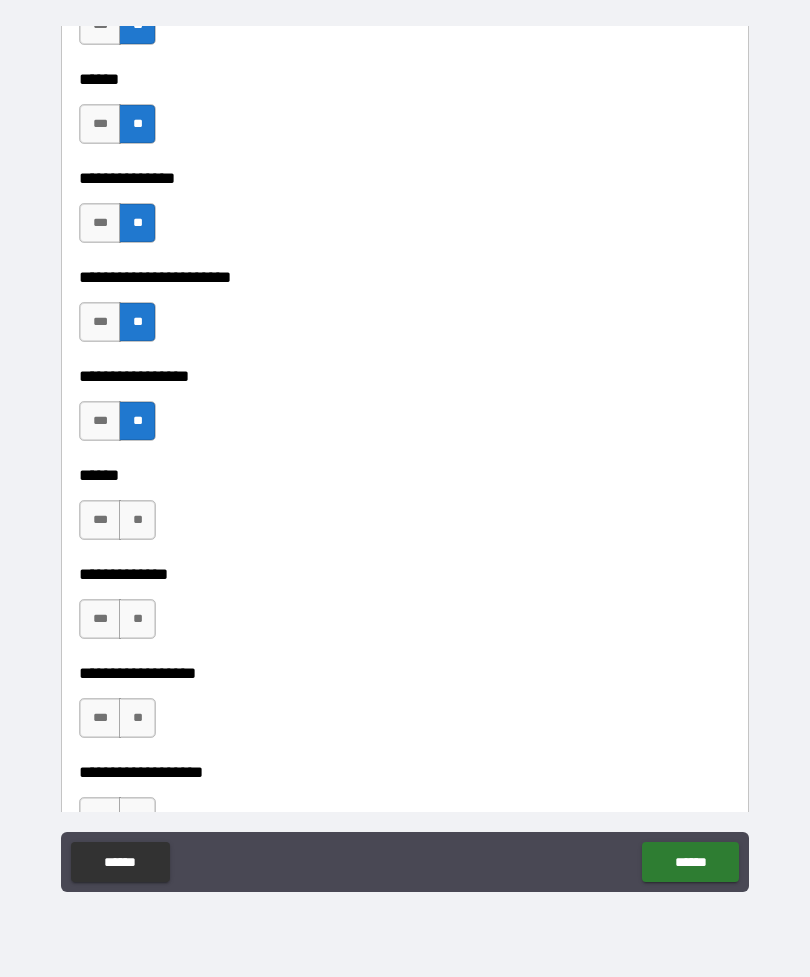 click on "**" at bounding box center (137, 520) 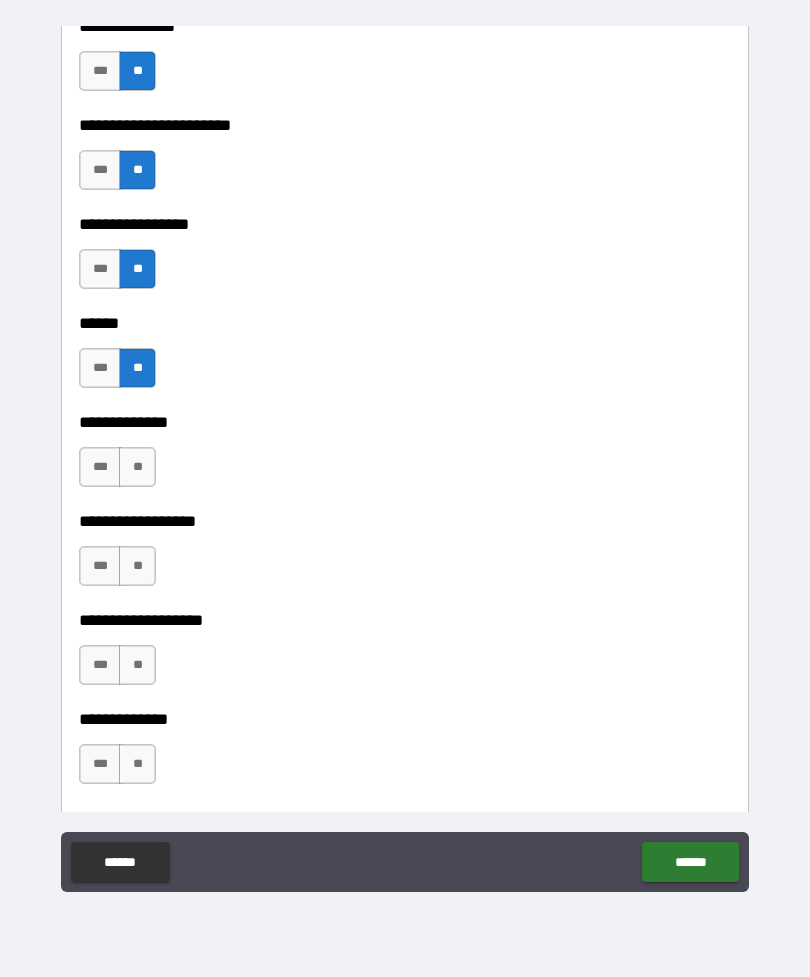 scroll, scrollTop: 3222, scrollLeft: 0, axis: vertical 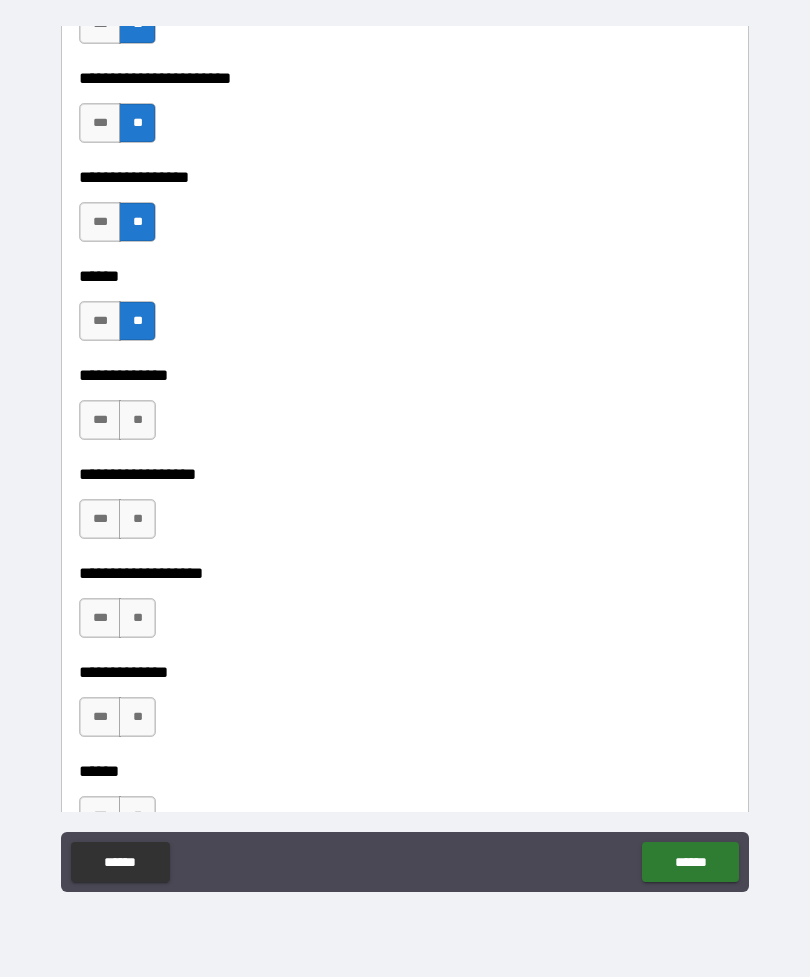 click on "**" at bounding box center [137, 420] 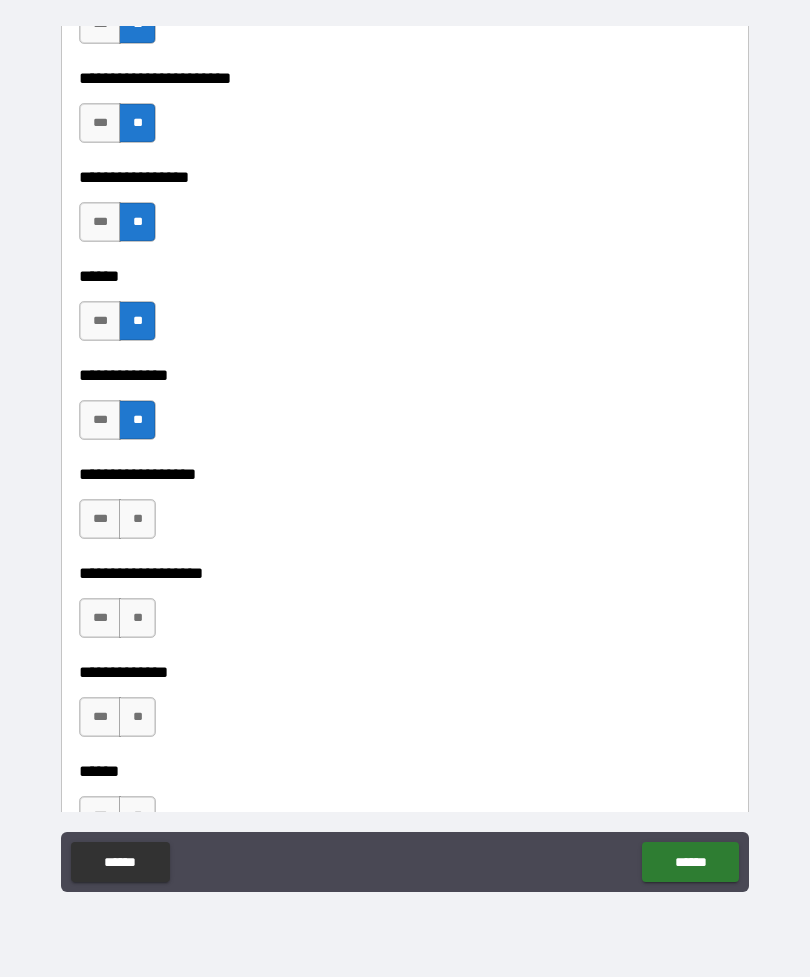 click on "**" at bounding box center [137, 519] 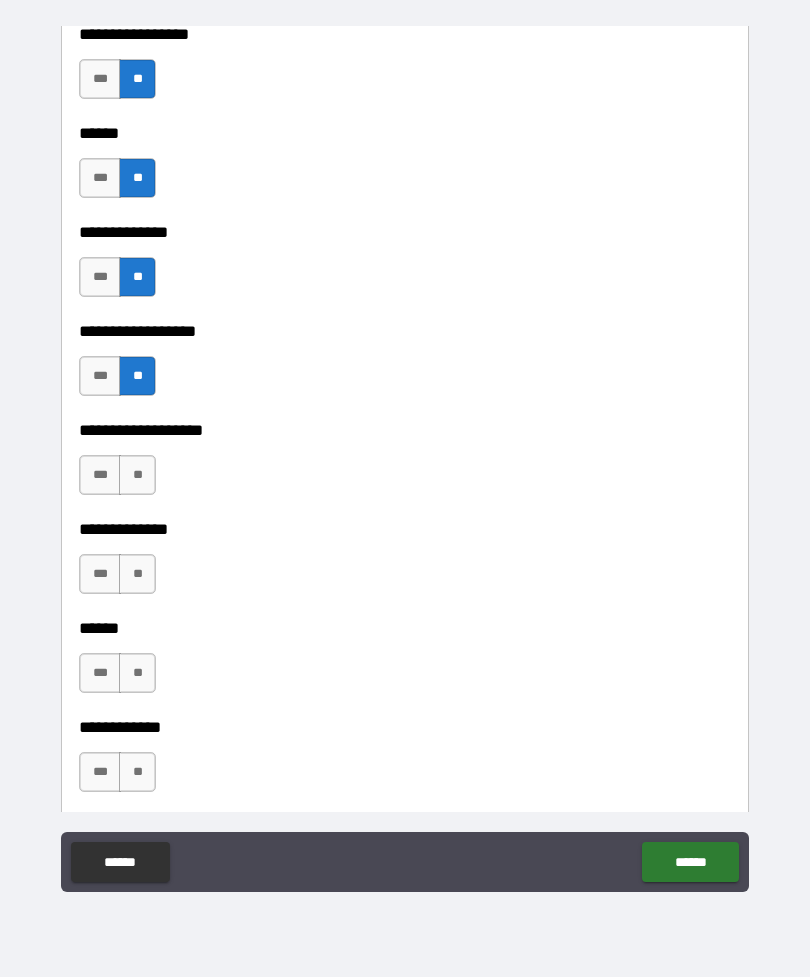 scroll, scrollTop: 3370, scrollLeft: 0, axis: vertical 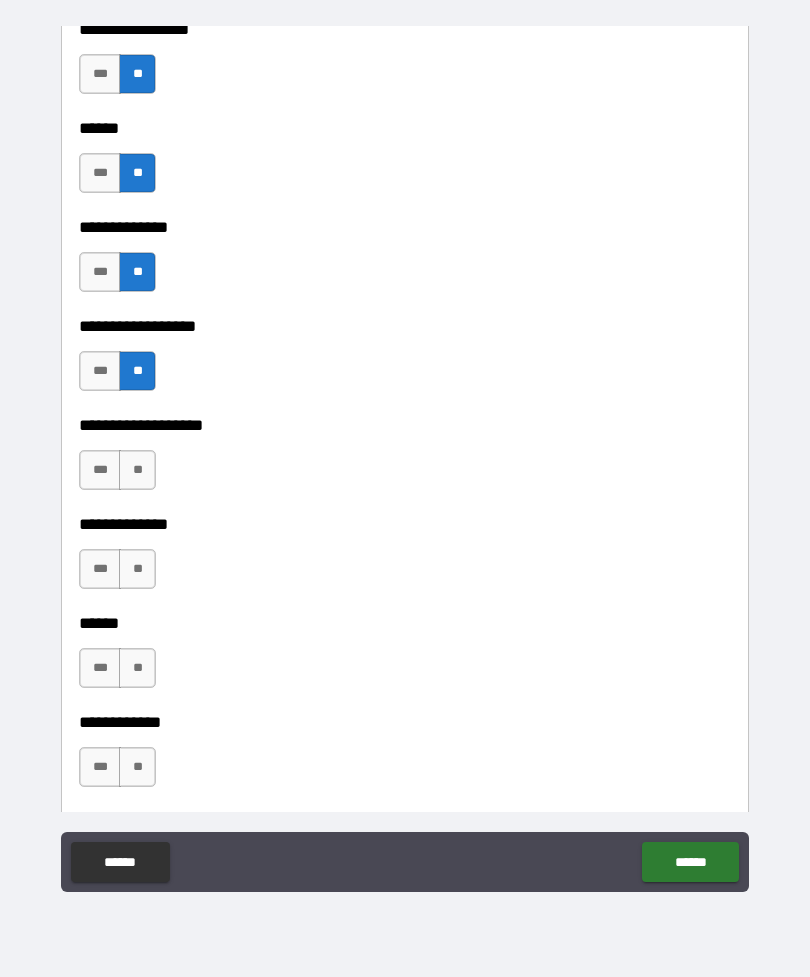 click on "**" at bounding box center [137, 470] 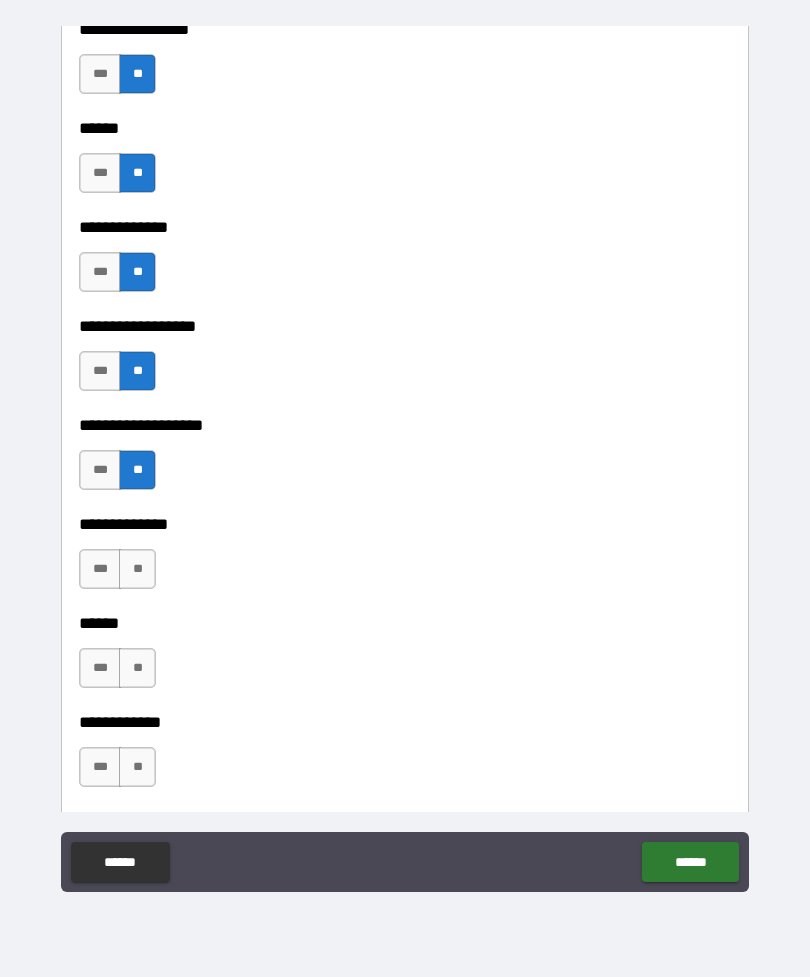 click on "**" at bounding box center [137, 569] 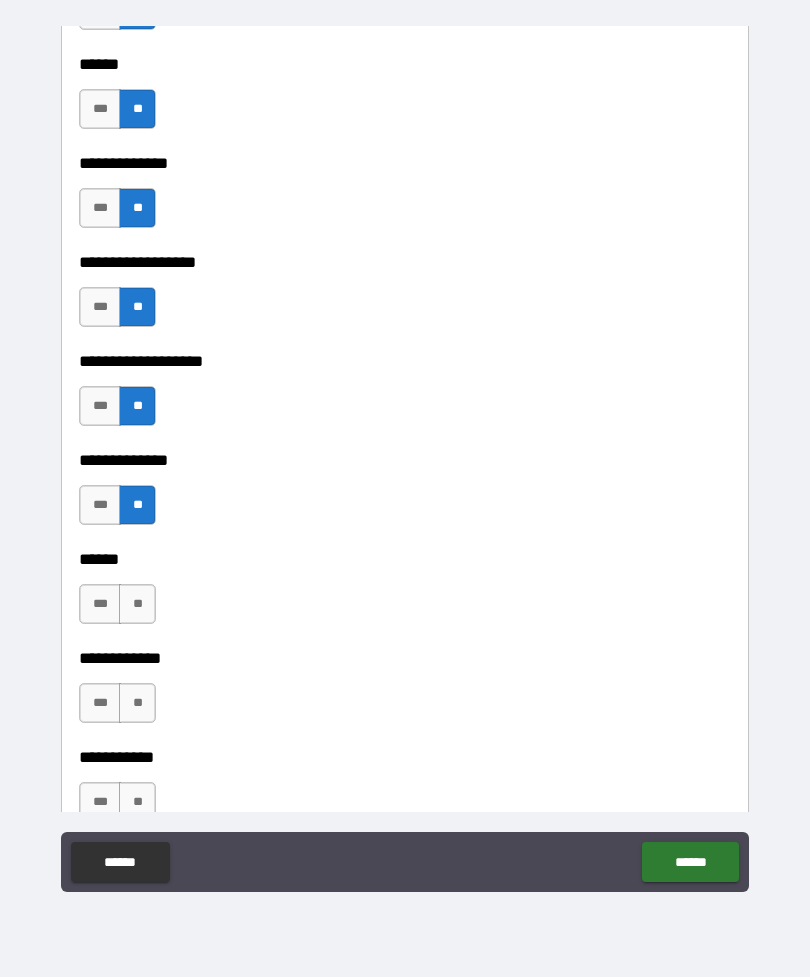 scroll, scrollTop: 3519, scrollLeft: 0, axis: vertical 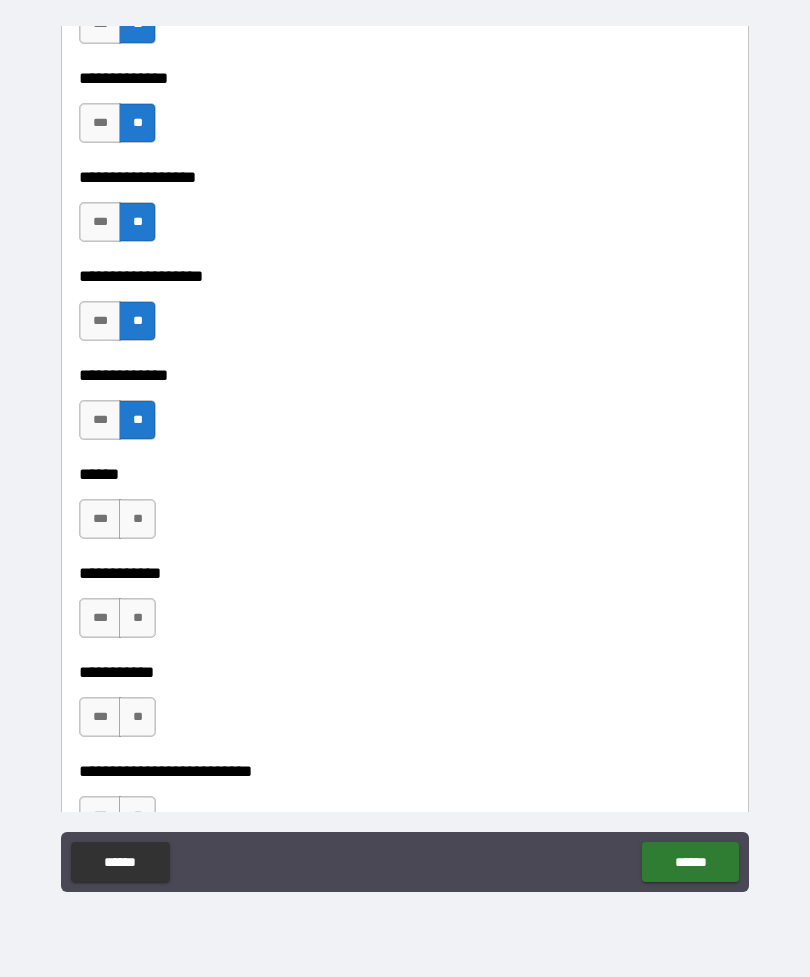 click on "**" at bounding box center [137, 519] 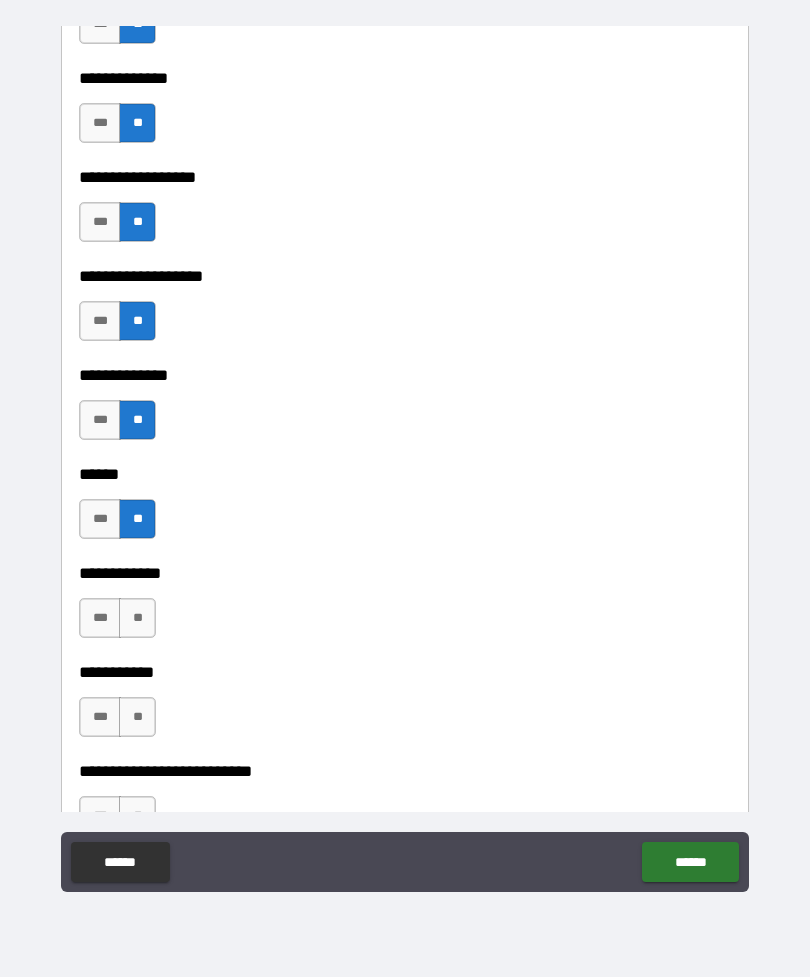 click on "**" at bounding box center (137, 618) 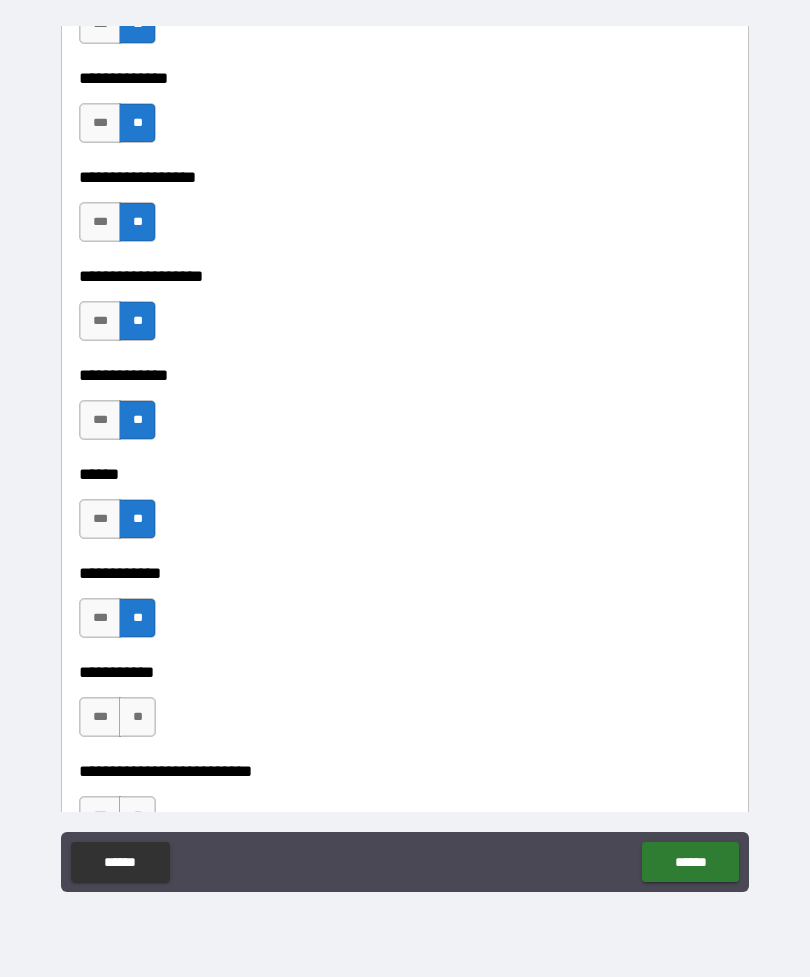 click on "**" at bounding box center (137, 717) 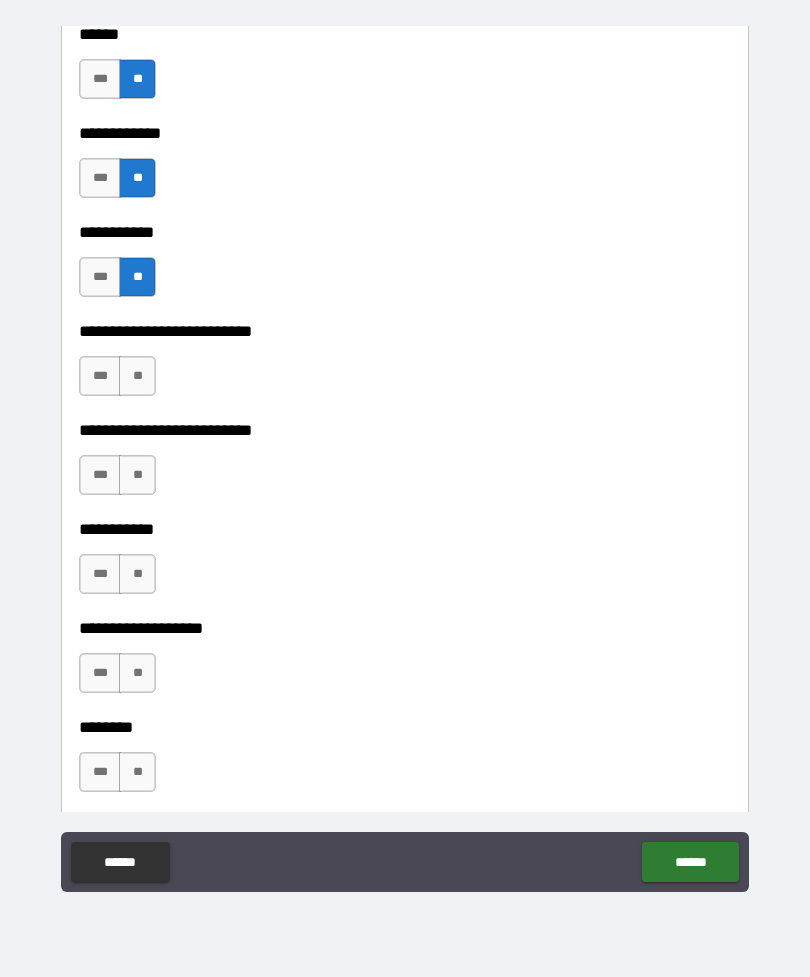 scroll, scrollTop: 3961, scrollLeft: 0, axis: vertical 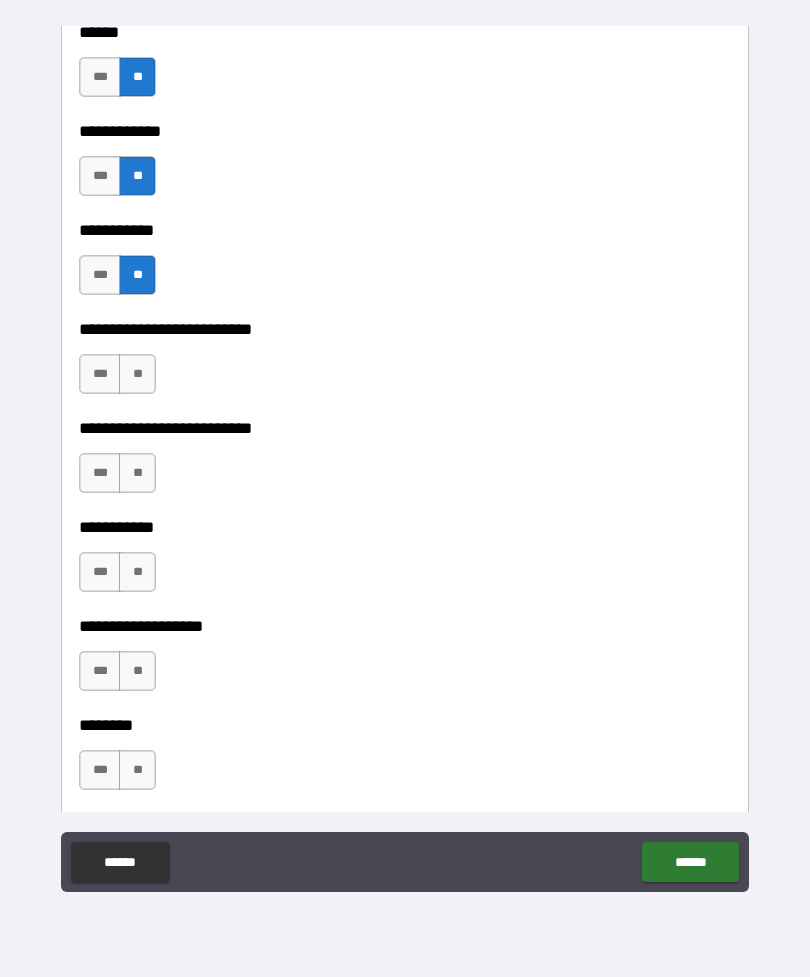 click on "**" at bounding box center (137, 374) 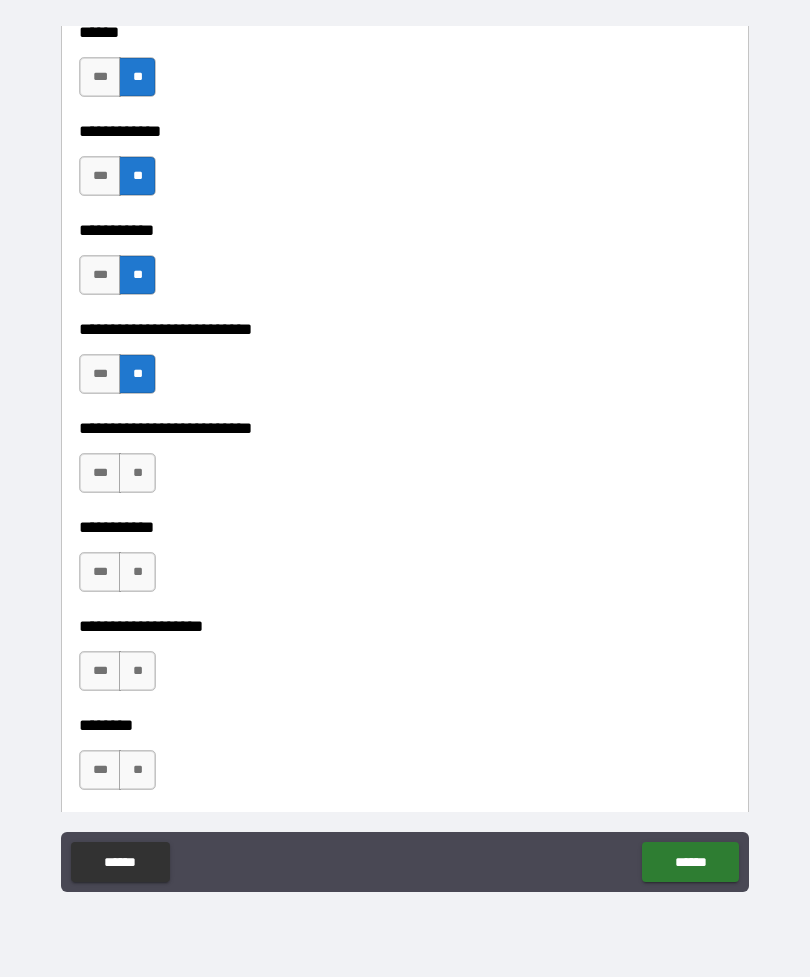 click on "**" at bounding box center [137, 473] 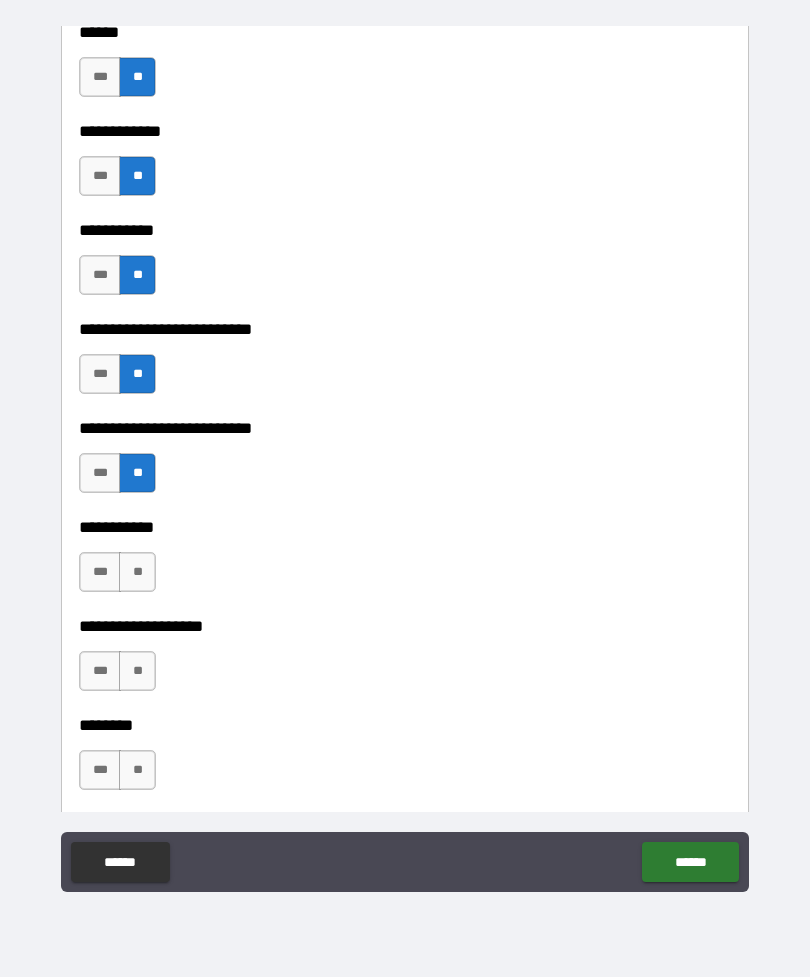 click on "**" at bounding box center [137, 572] 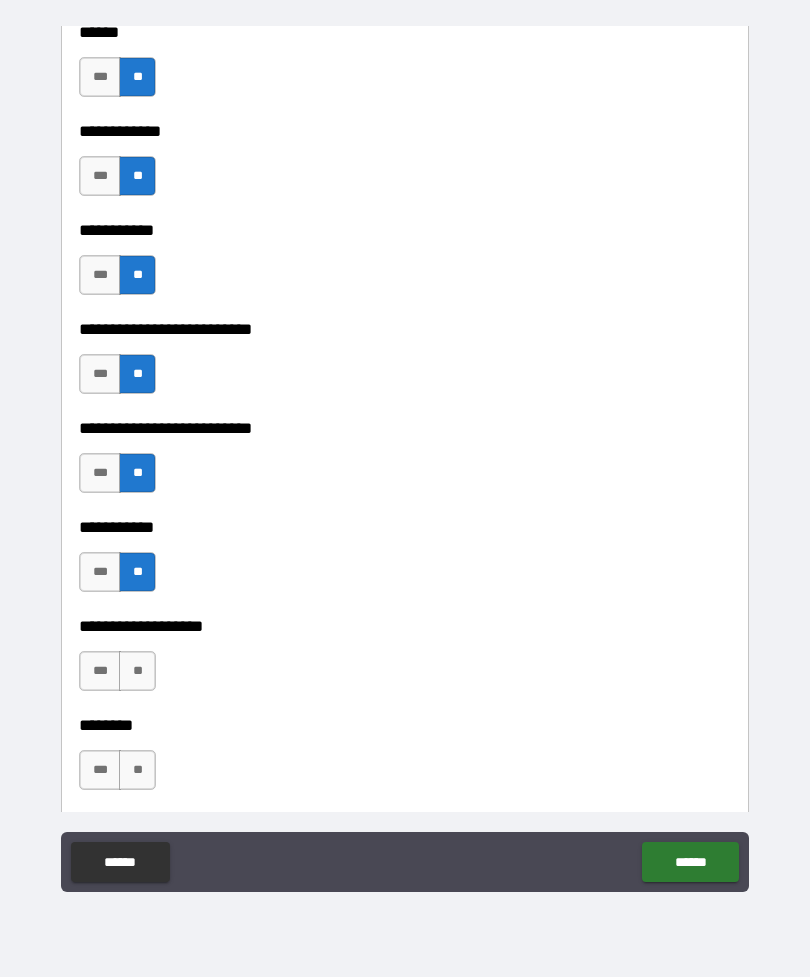 click on "**" at bounding box center (137, 671) 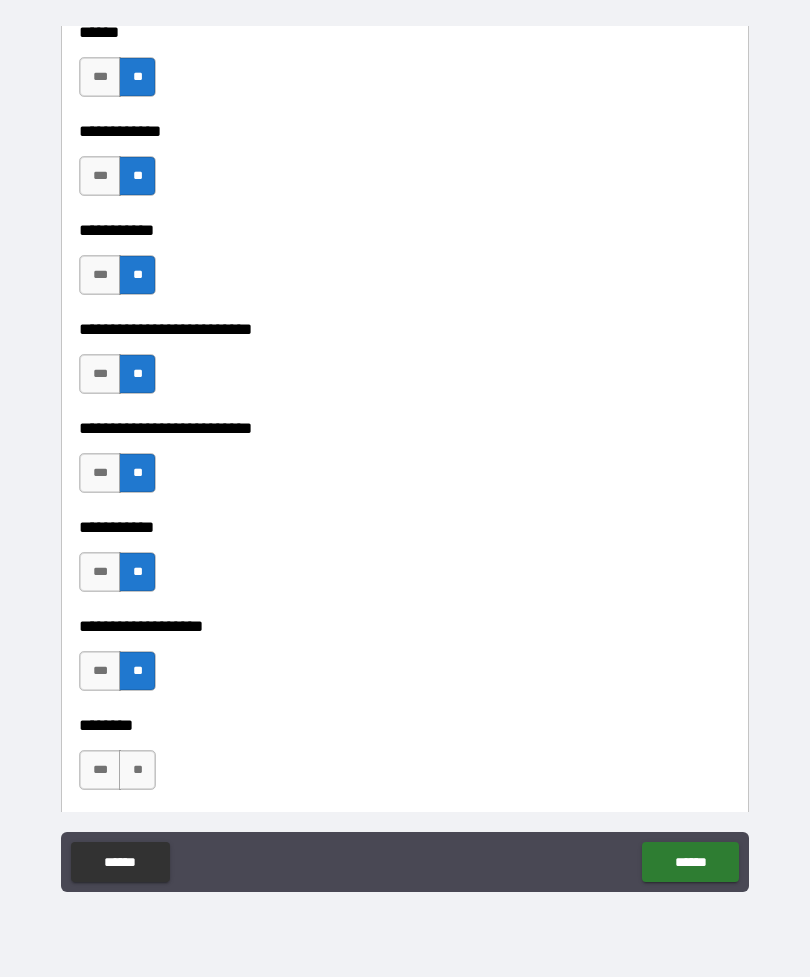 click on "**" at bounding box center (137, 770) 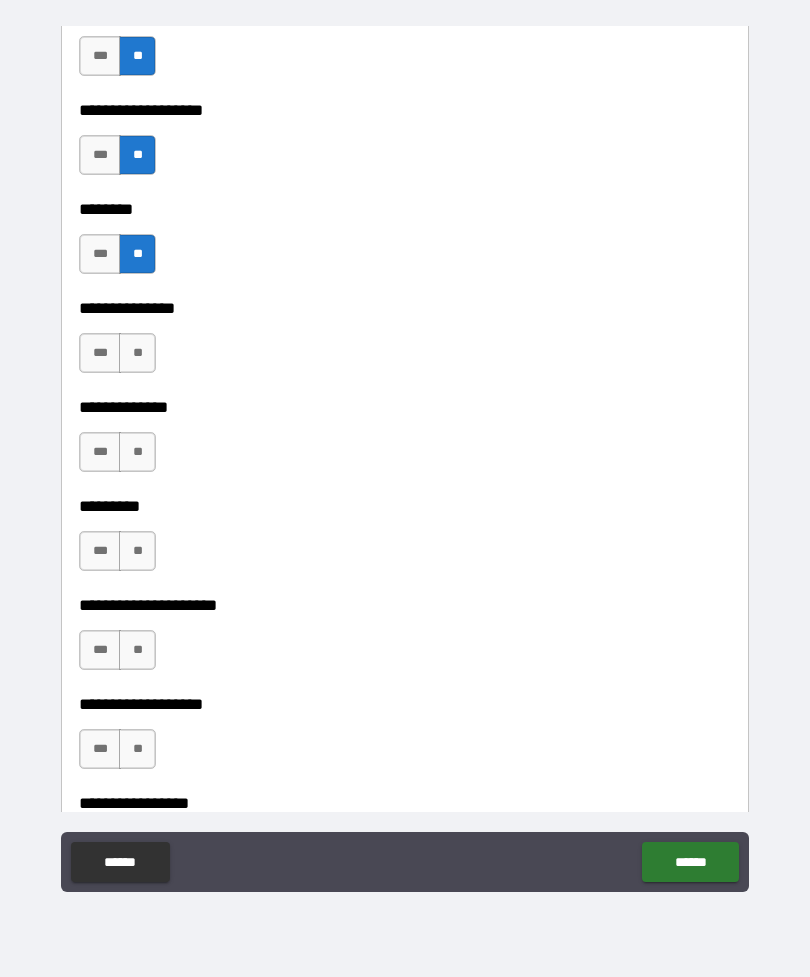 scroll, scrollTop: 4483, scrollLeft: 0, axis: vertical 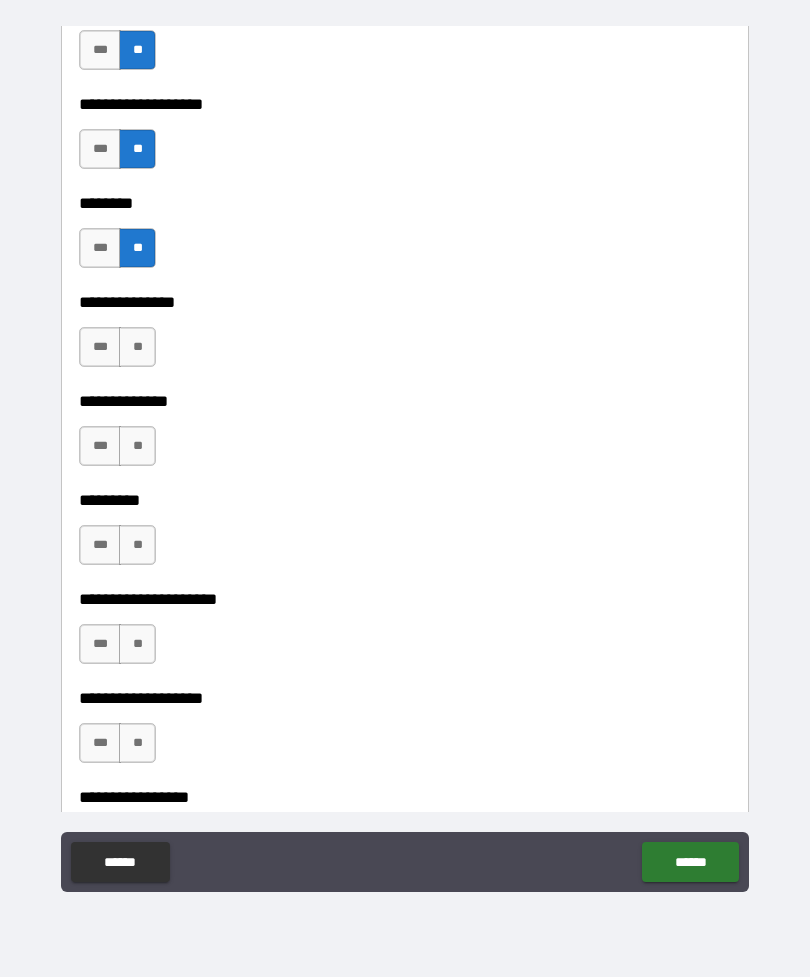 click on "**" at bounding box center (137, 347) 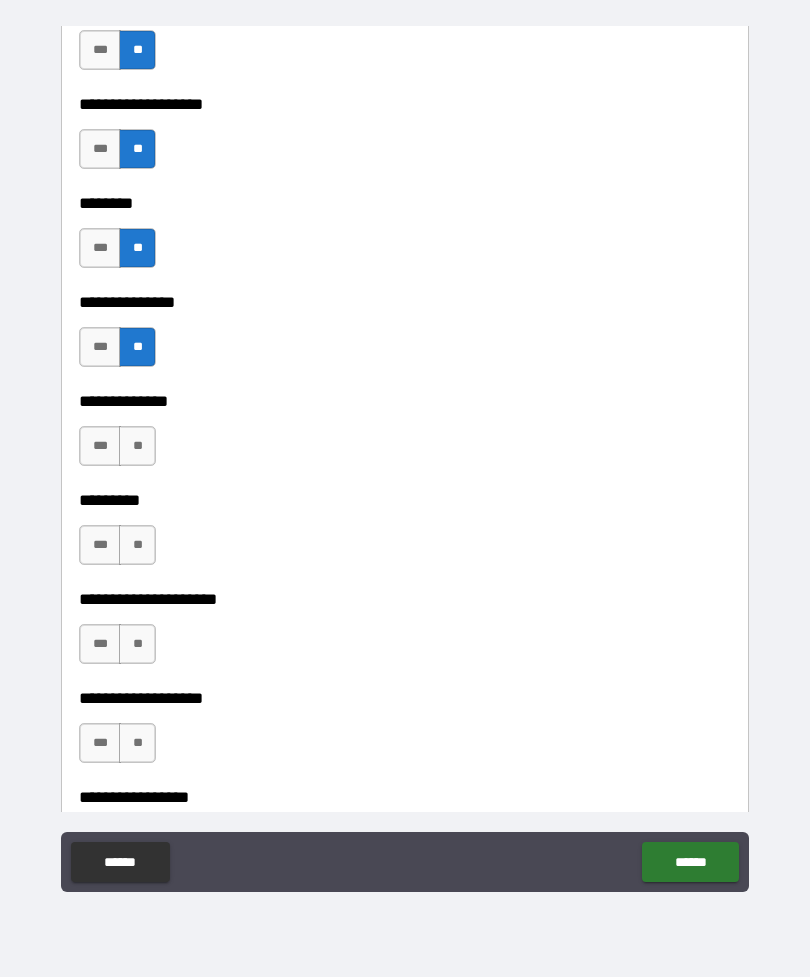 click on "**" at bounding box center (137, 446) 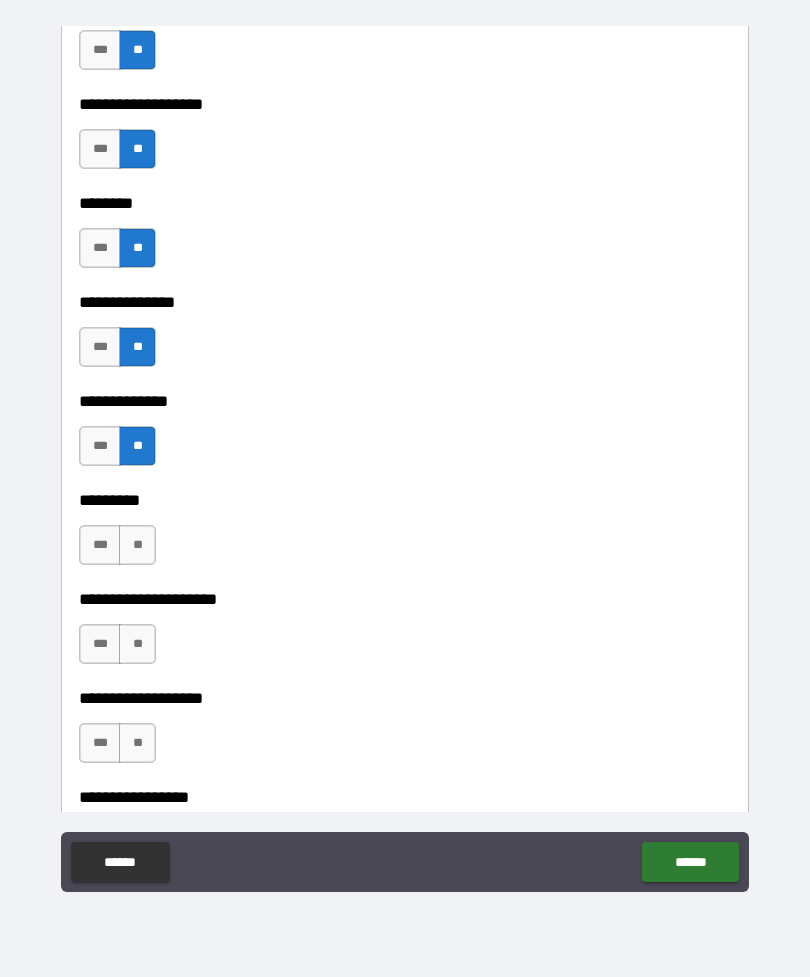 click on "**" at bounding box center (137, 545) 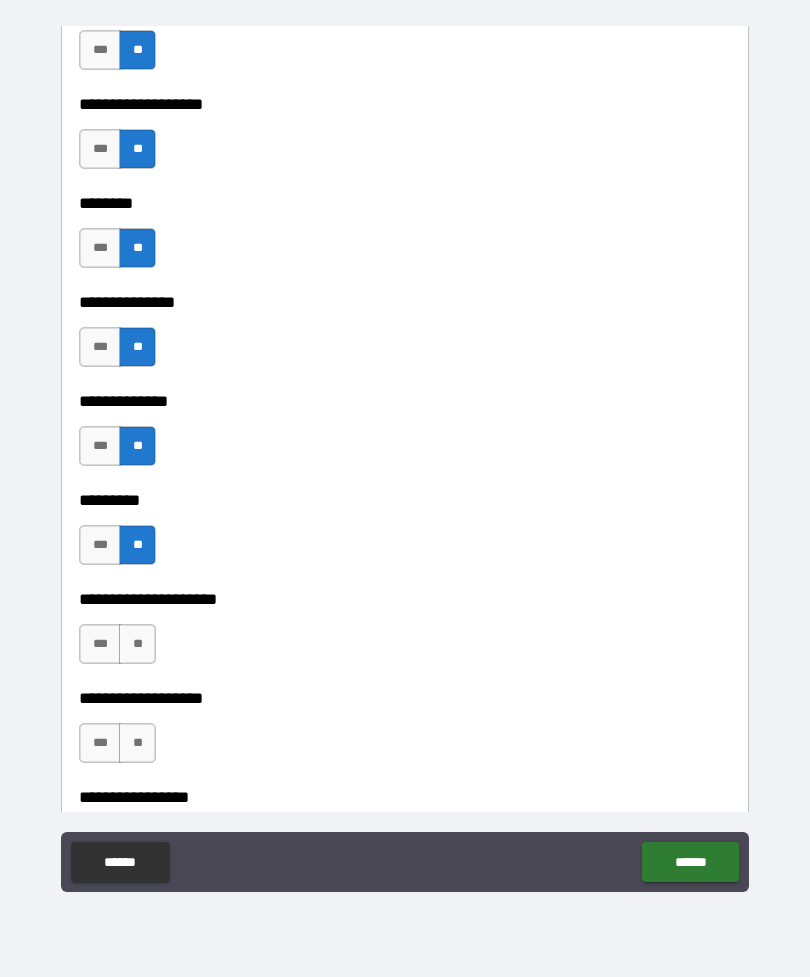 click on "**" at bounding box center [137, 644] 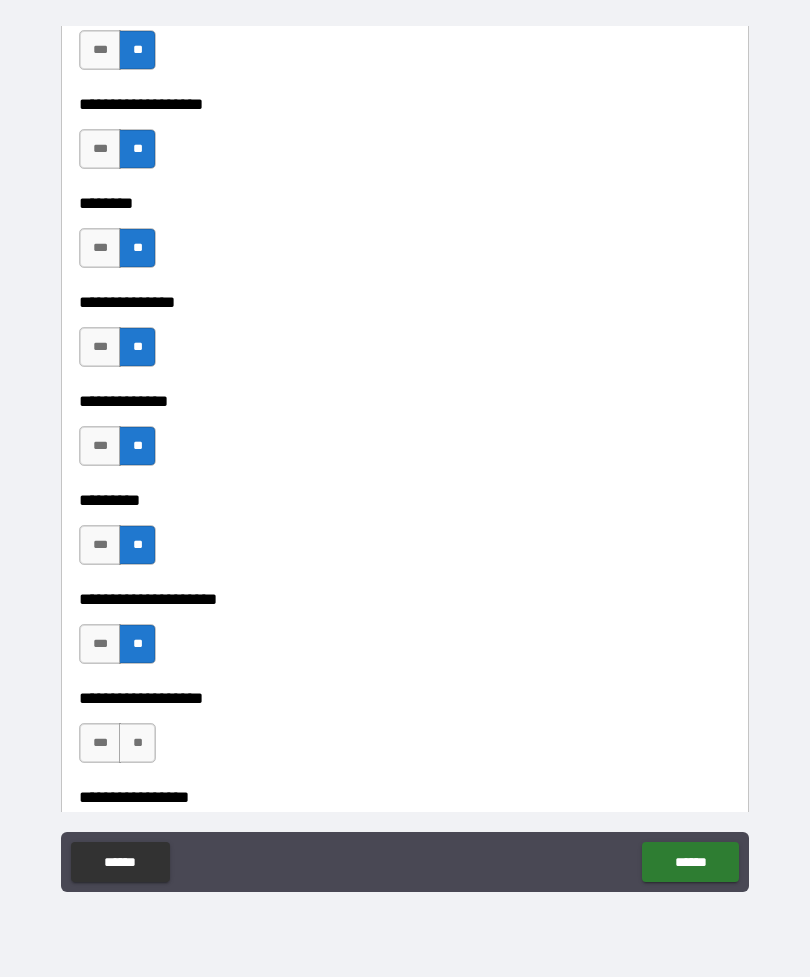click on "**" at bounding box center [137, 743] 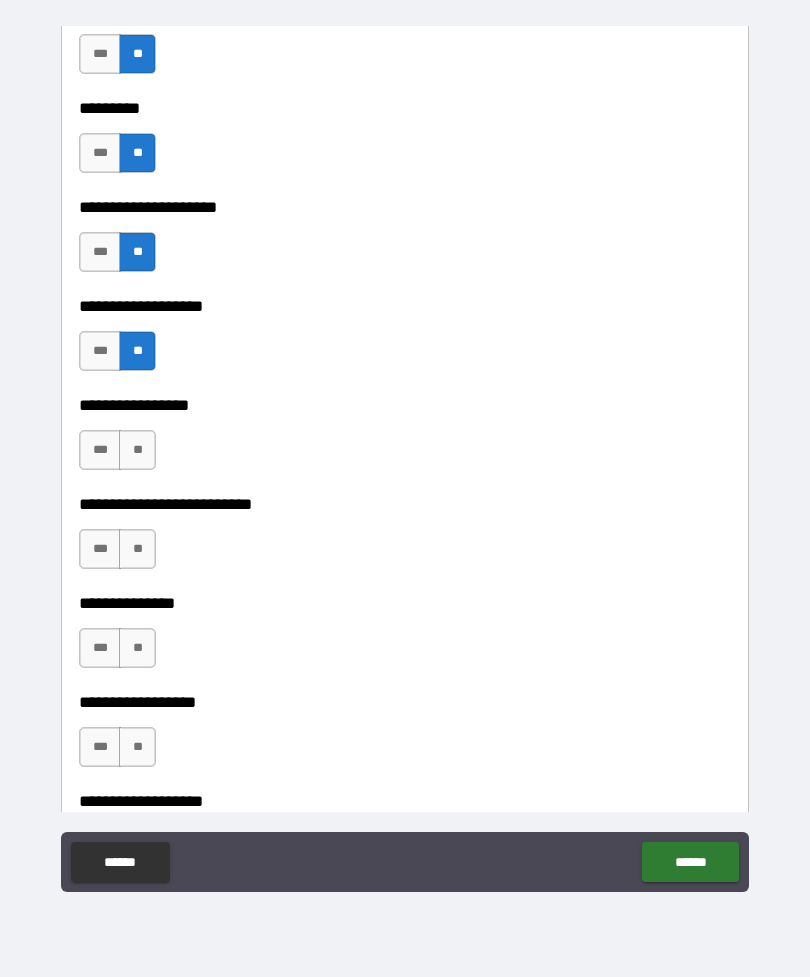 scroll, scrollTop: 4879, scrollLeft: 0, axis: vertical 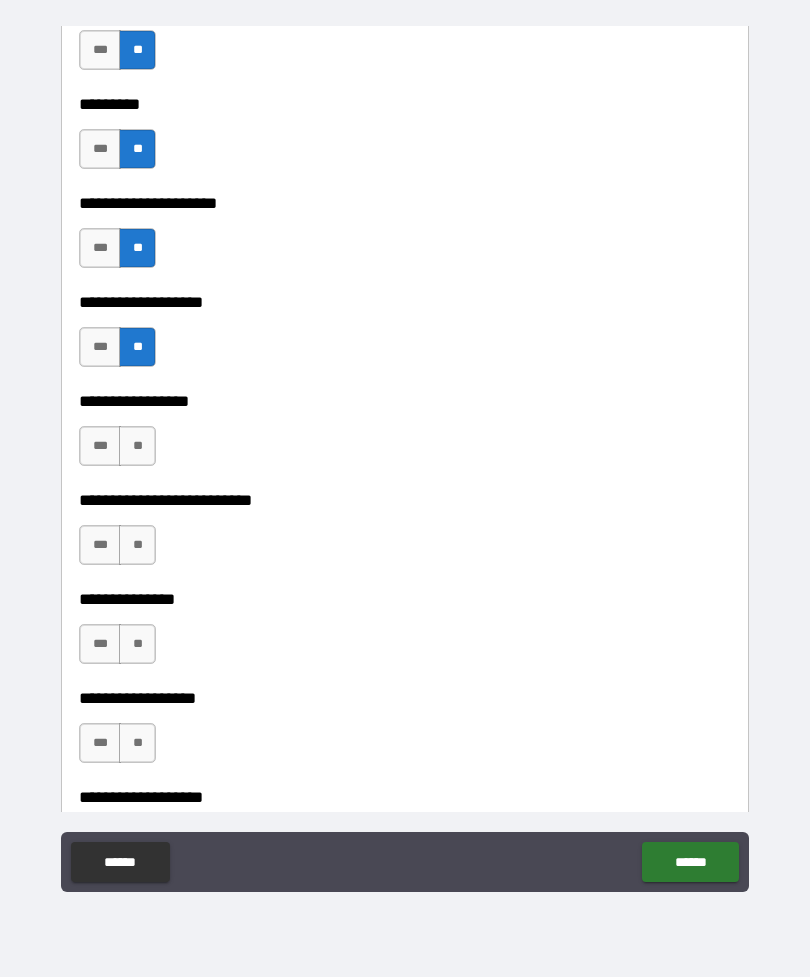 click on "**" at bounding box center [137, 446] 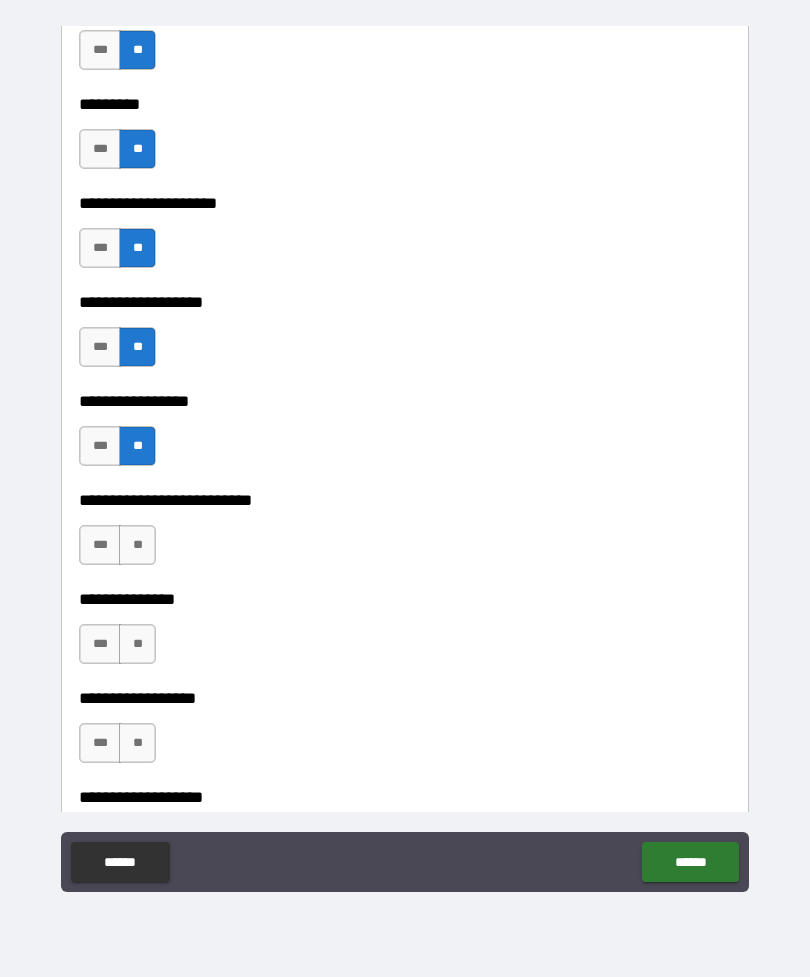 click on "**" at bounding box center (137, 545) 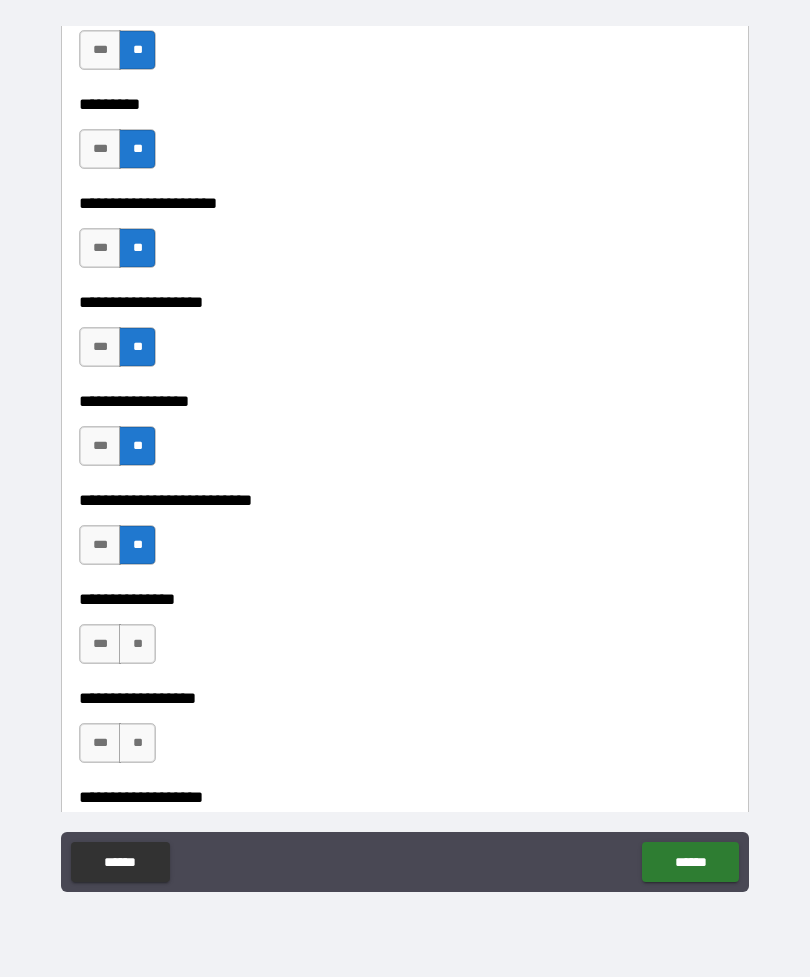 click on "**" at bounding box center (137, 644) 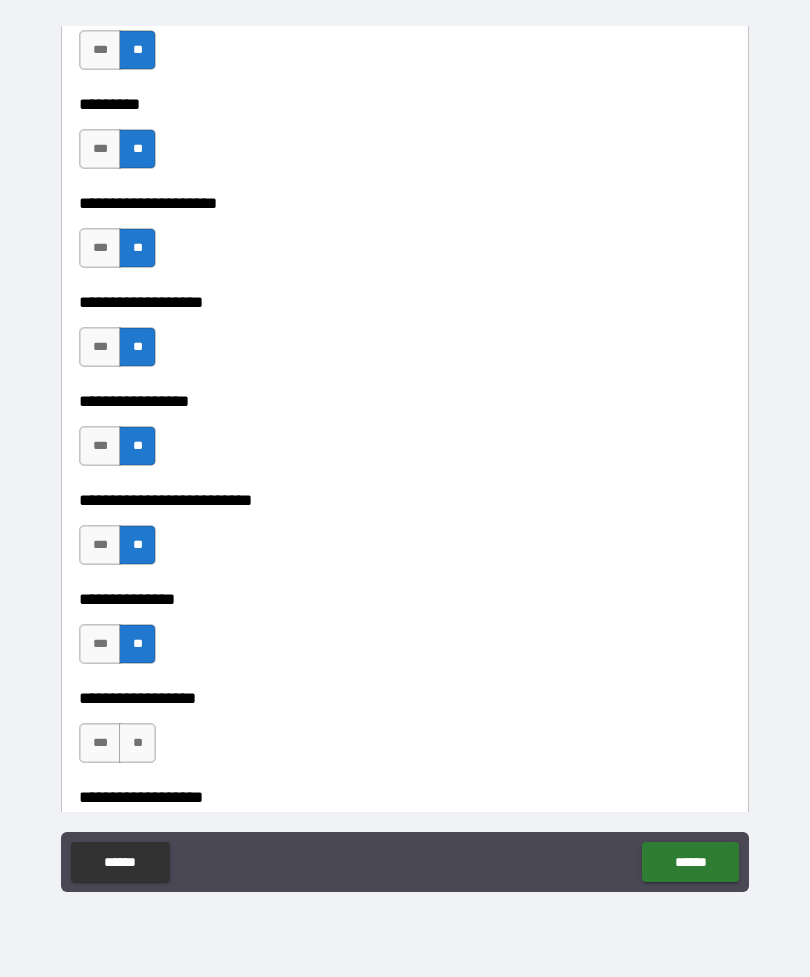 click on "**" at bounding box center [137, 743] 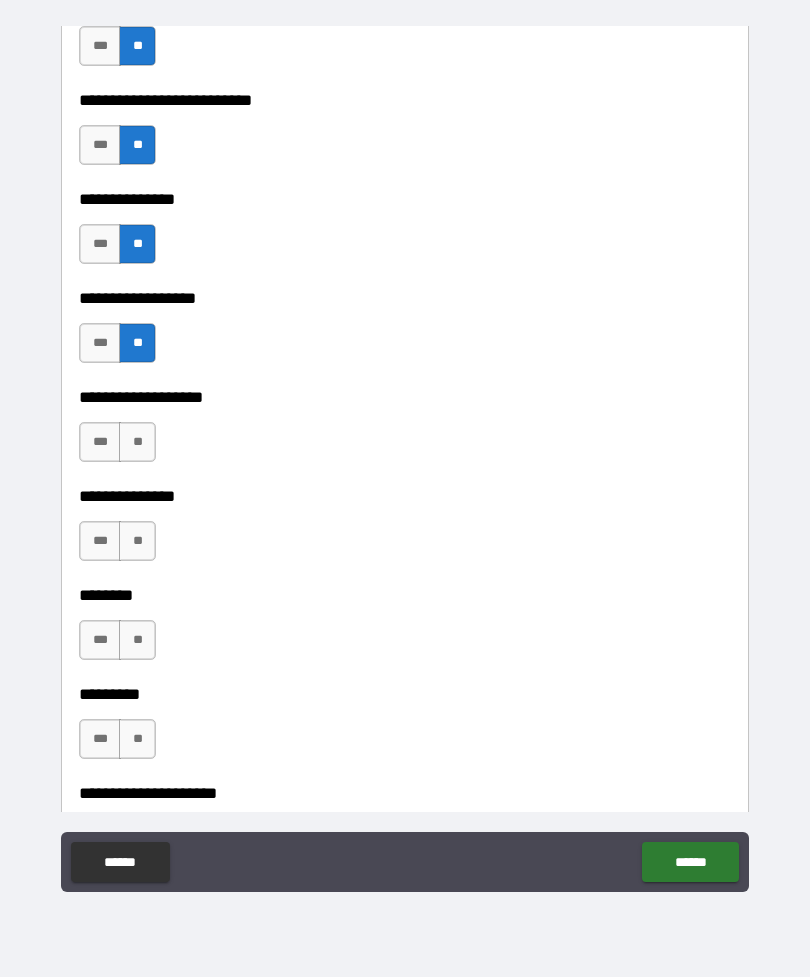 scroll, scrollTop: 5288, scrollLeft: 0, axis: vertical 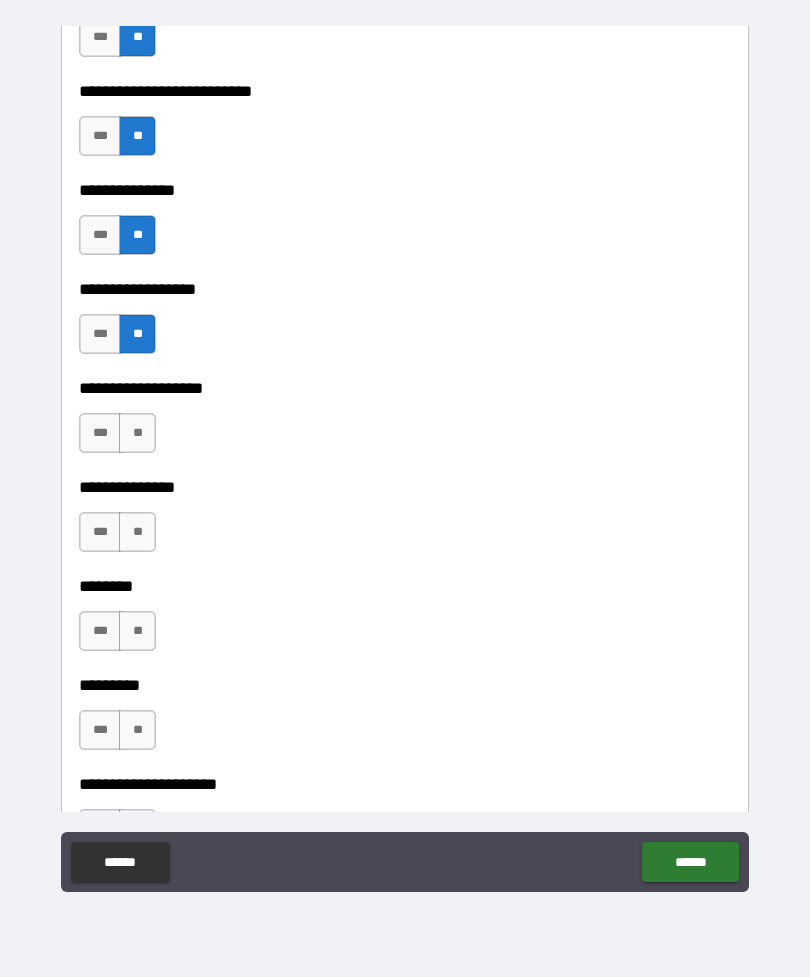 click on "**" at bounding box center (137, 433) 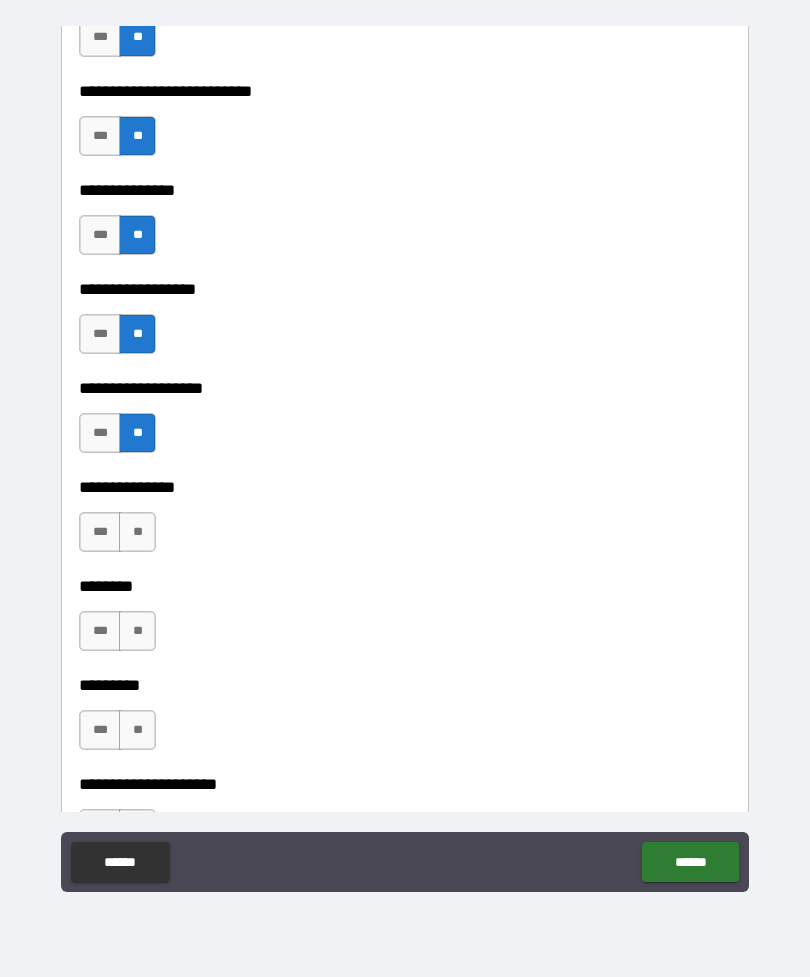 click on "**" at bounding box center (137, 532) 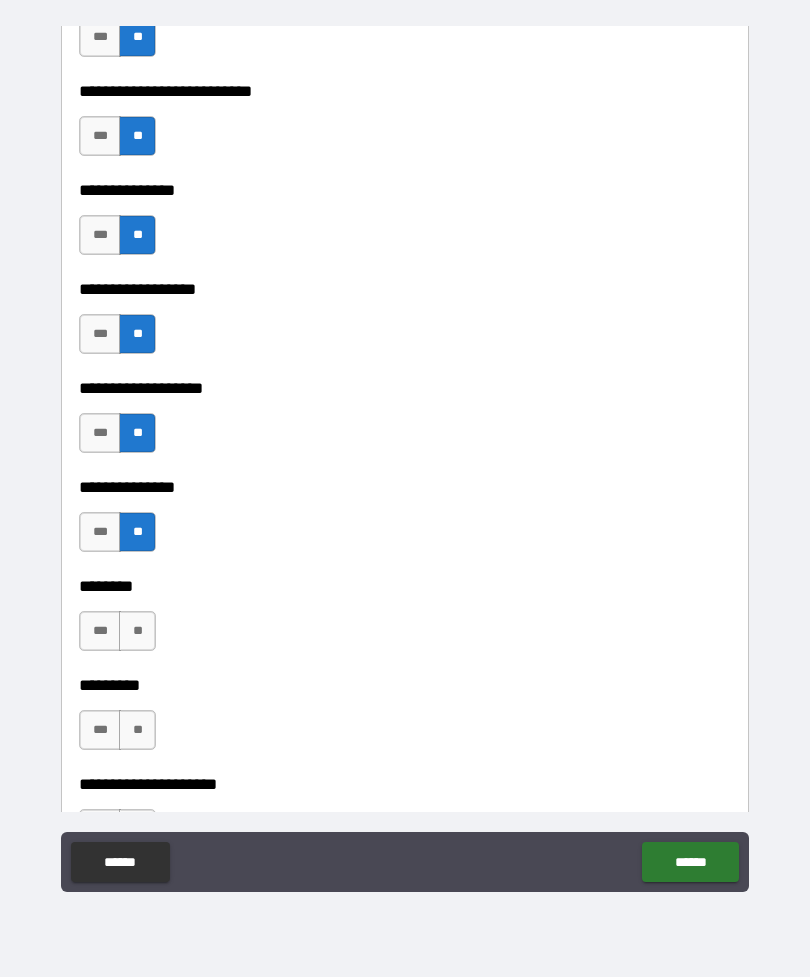 click on "**" at bounding box center [137, 631] 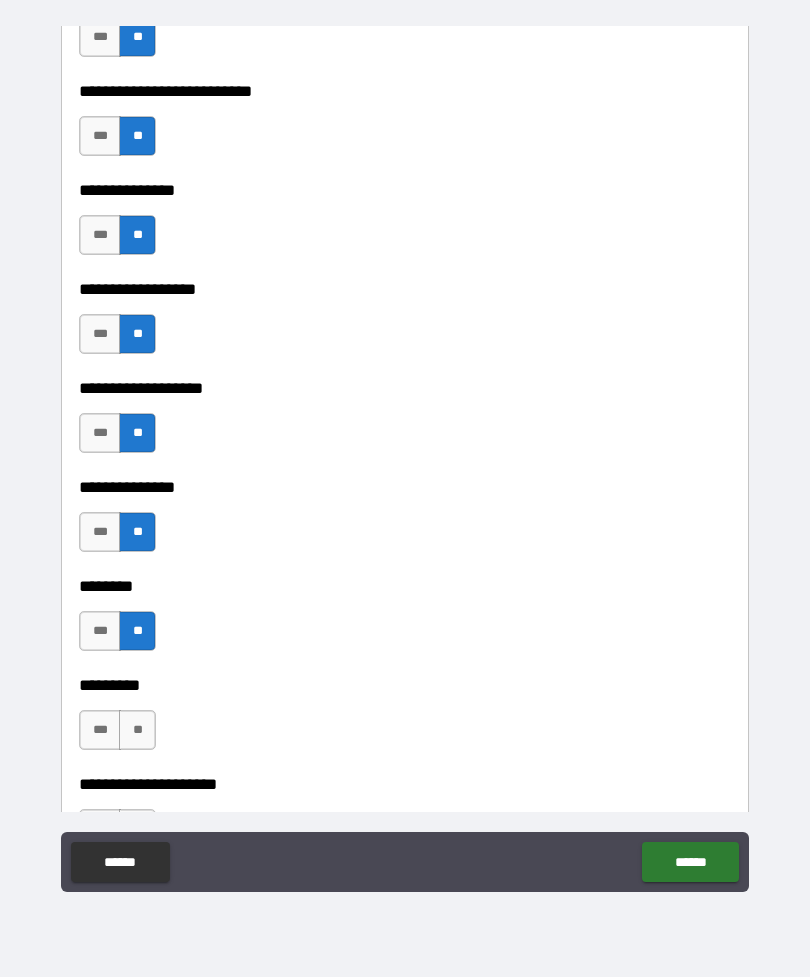 click on "**" at bounding box center [137, 730] 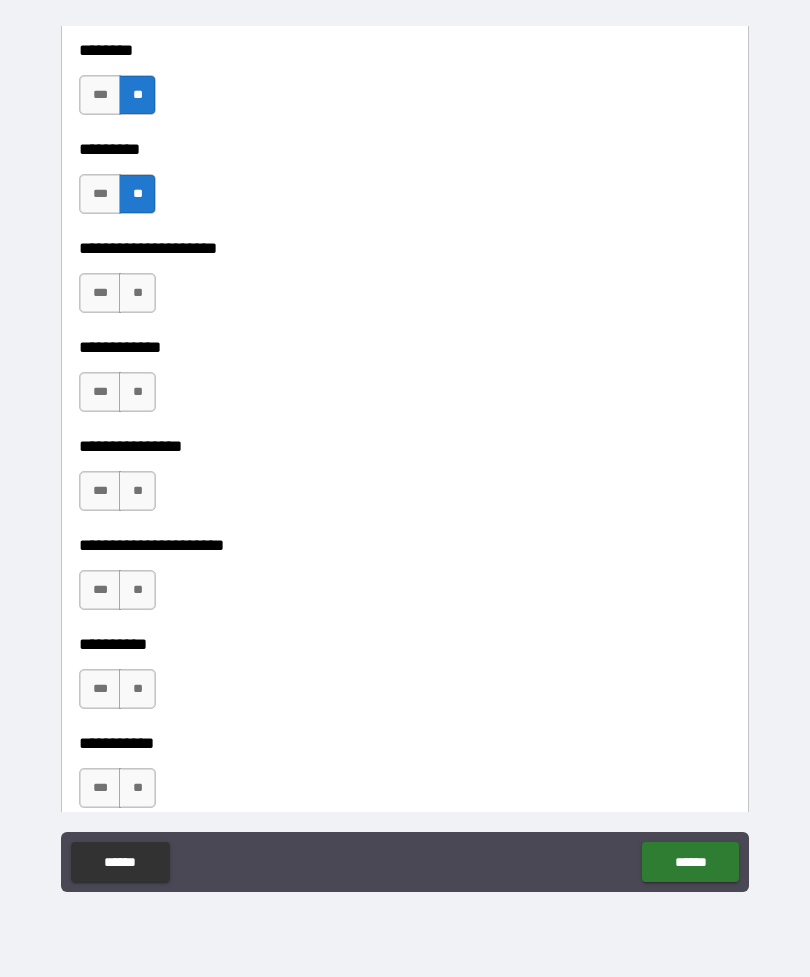 scroll, scrollTop: 5826, scrollLeft: 0, axis: vertical 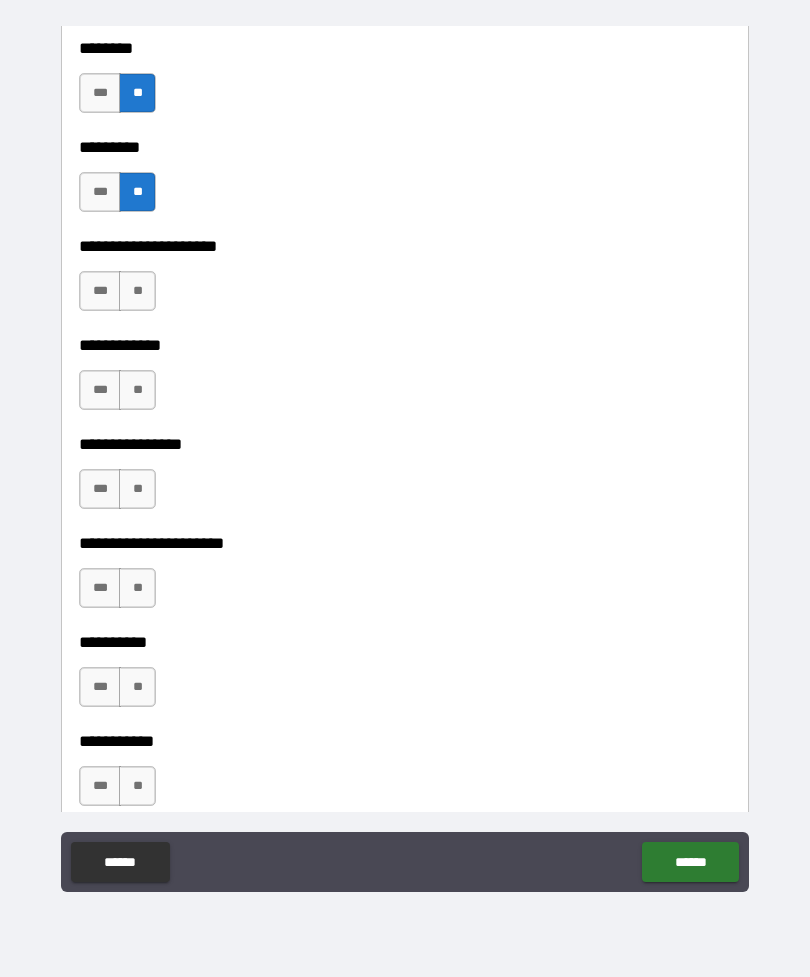 click on "**" at bounding box center [137, 291] 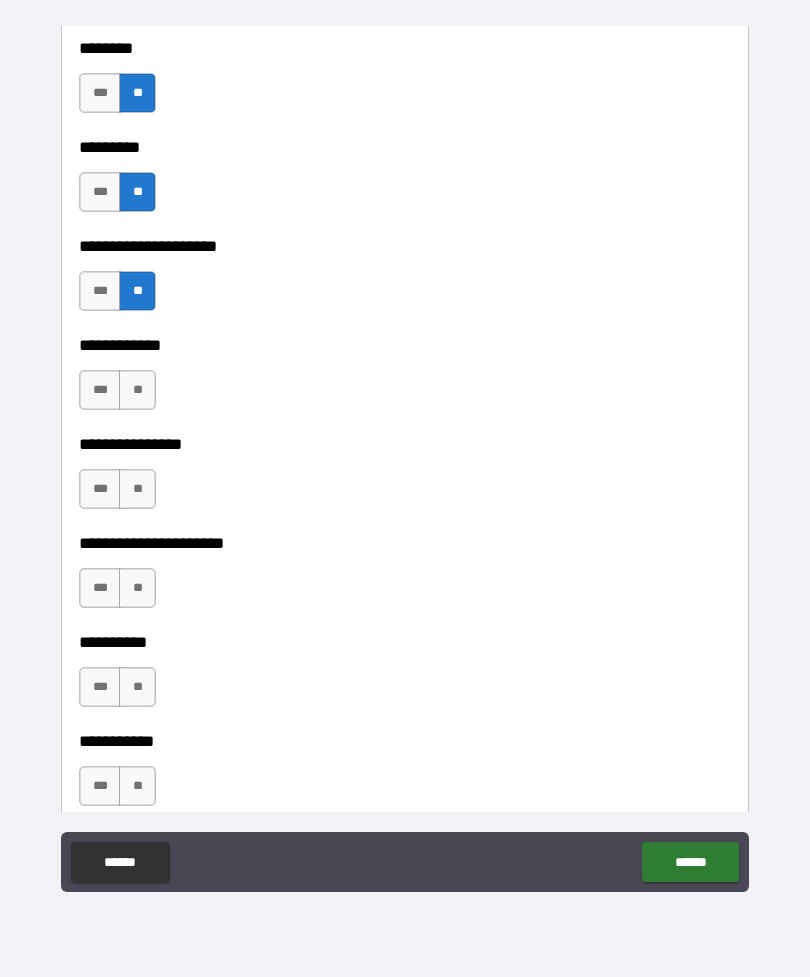 click on "**" at bounding box center (137, 390) 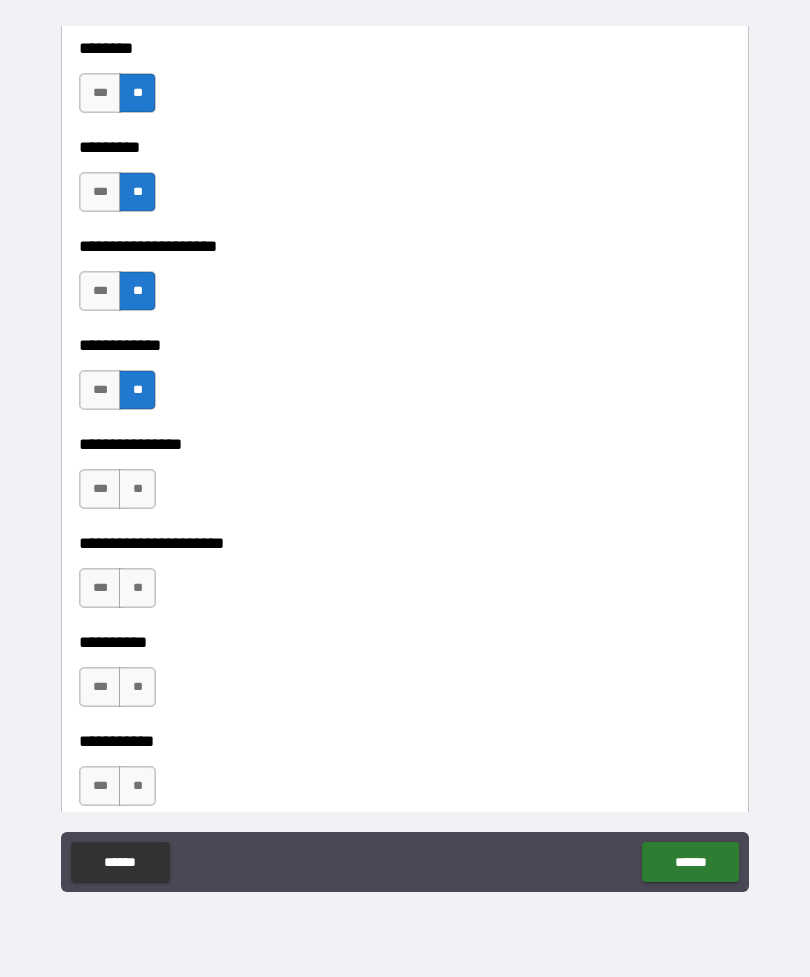 click on "**" at bounding box center (137, 489) 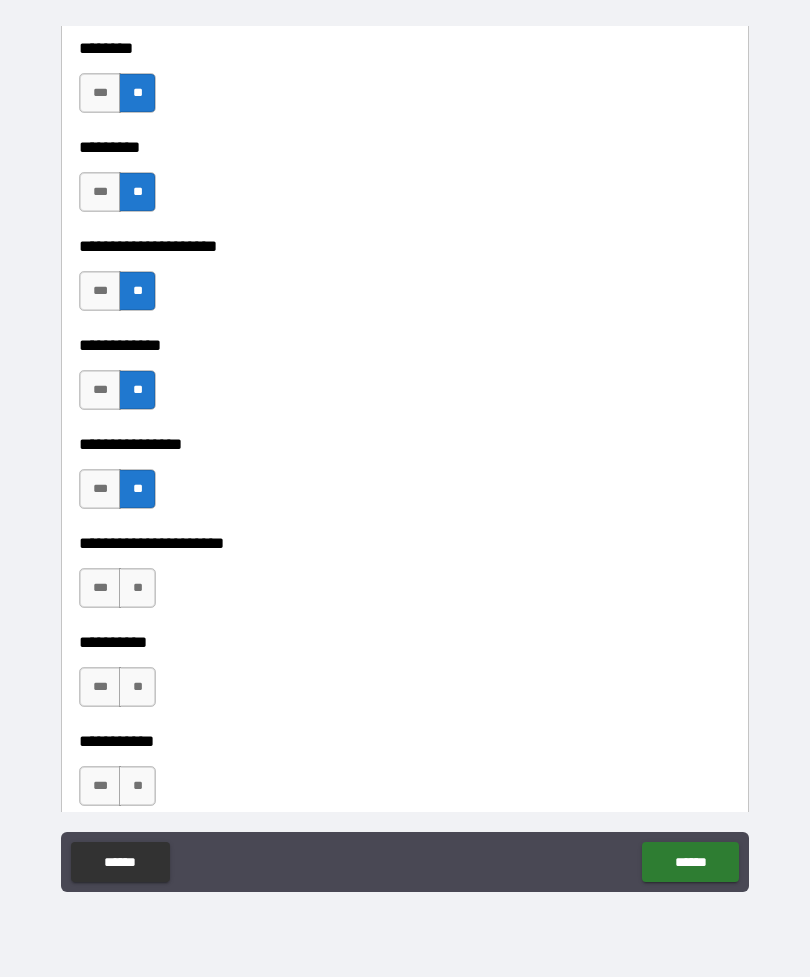 click on "**" at bounding box center [137, 588] 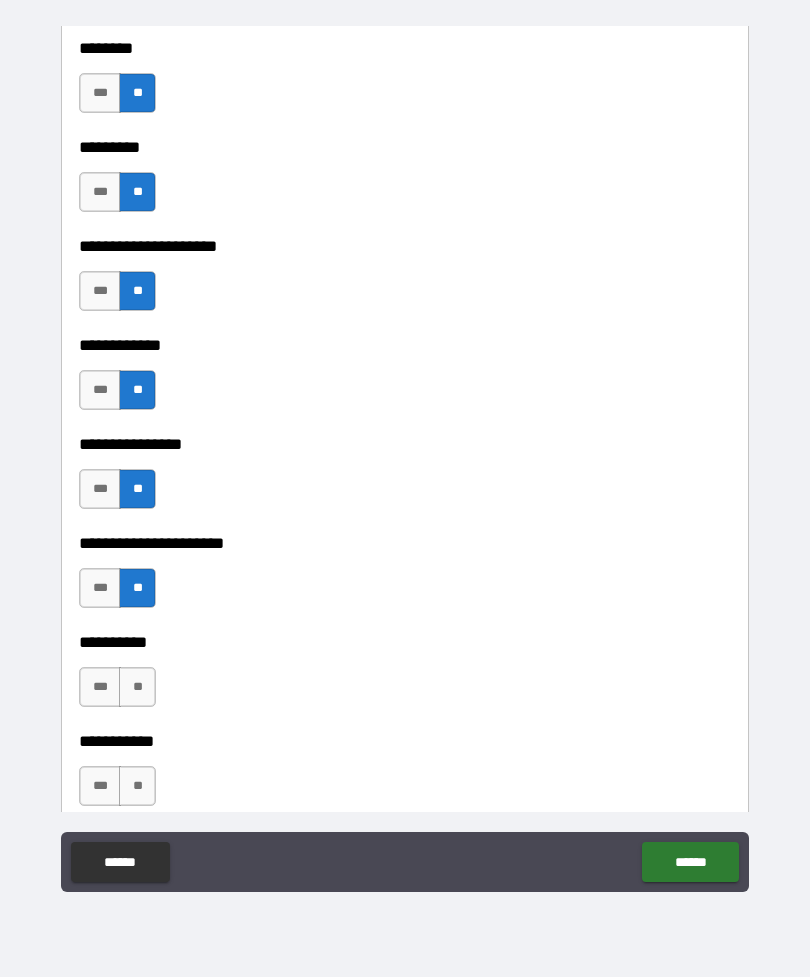 click on "**" at bounding box center [137, 687] 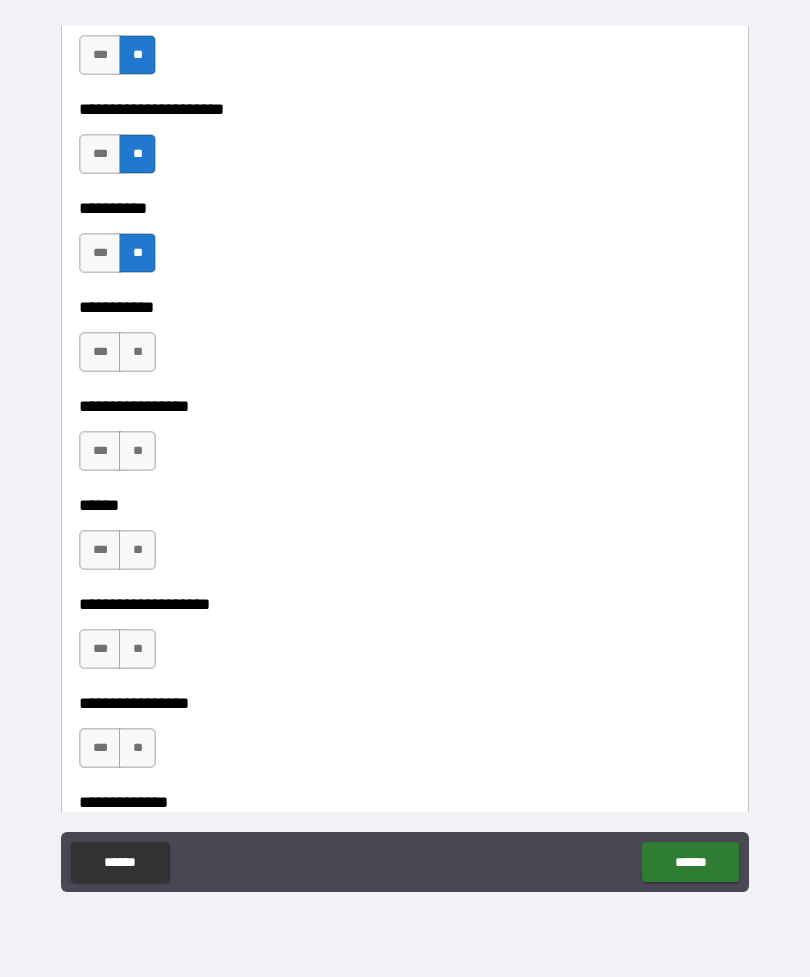 scroll, scrollTop: 6265, scrollLeft: 0, axis: vertical 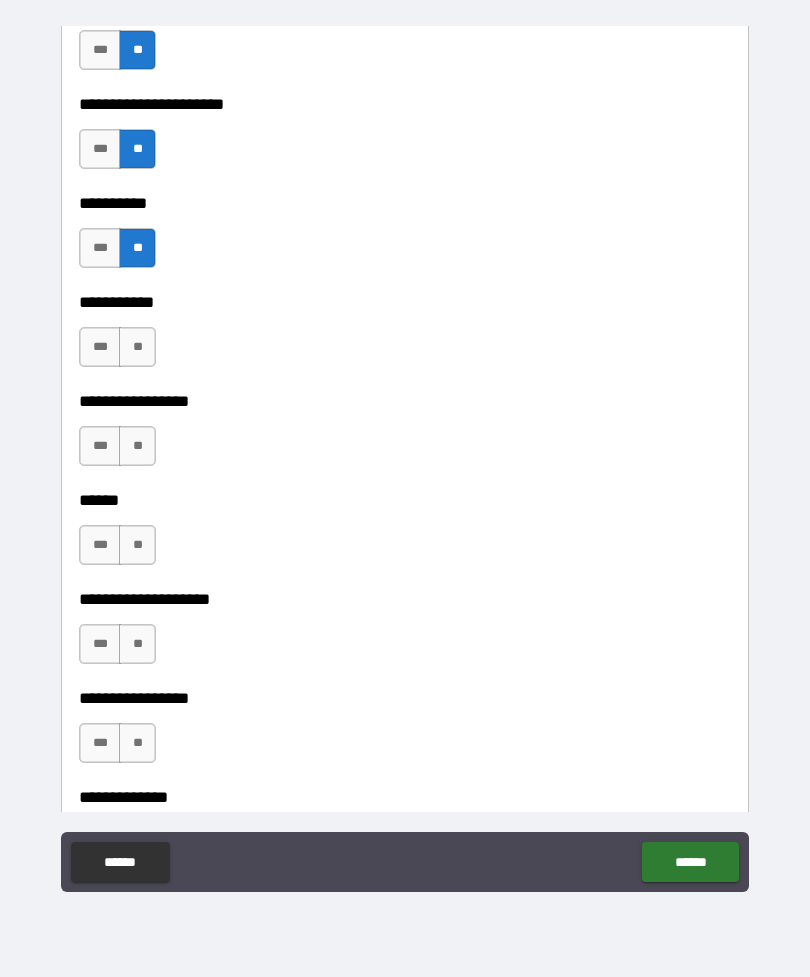 click on "**" at bounding box center [137, 347] 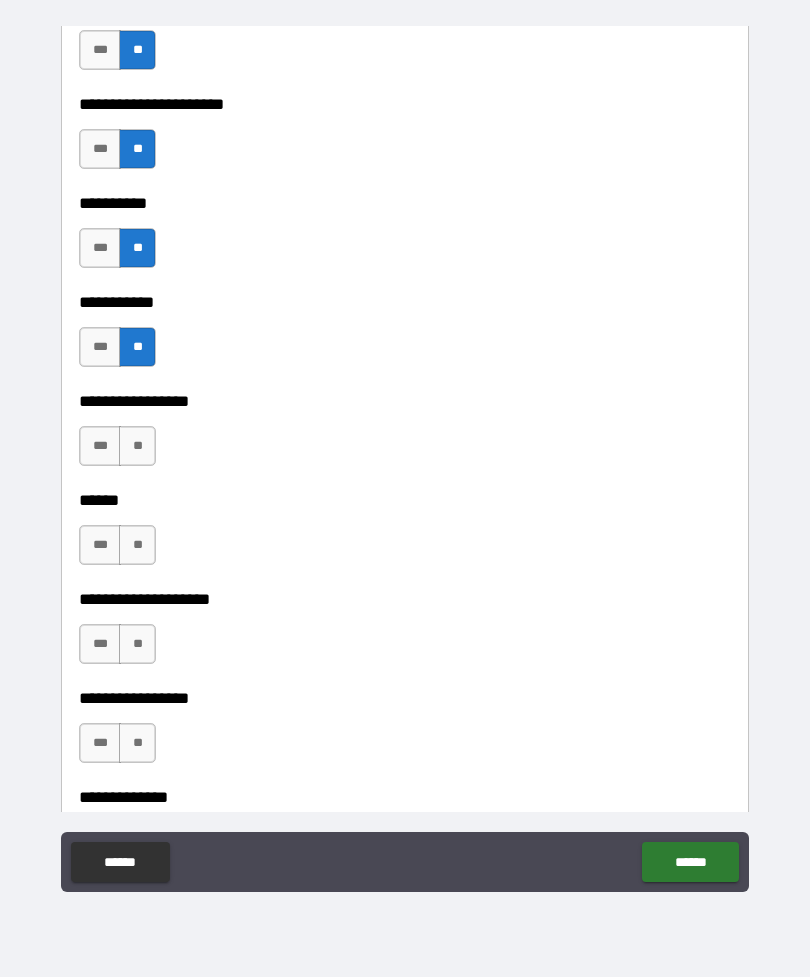 click on "**" at bounding box center (137, 446) 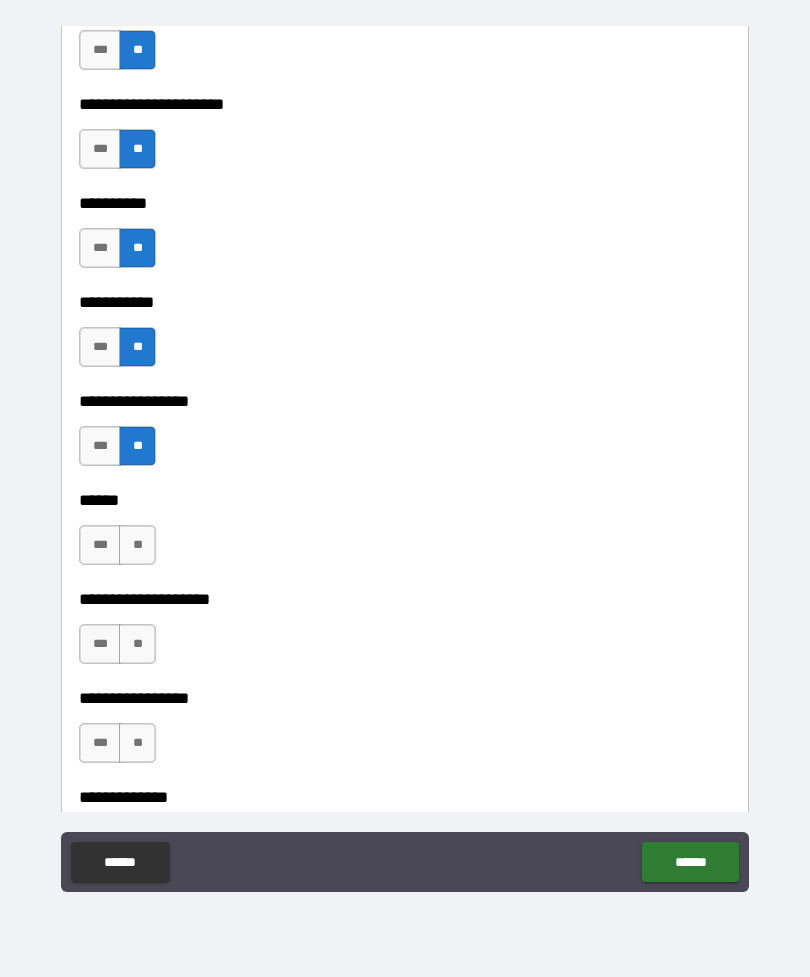click on "**" at bounding box center (137, 545) 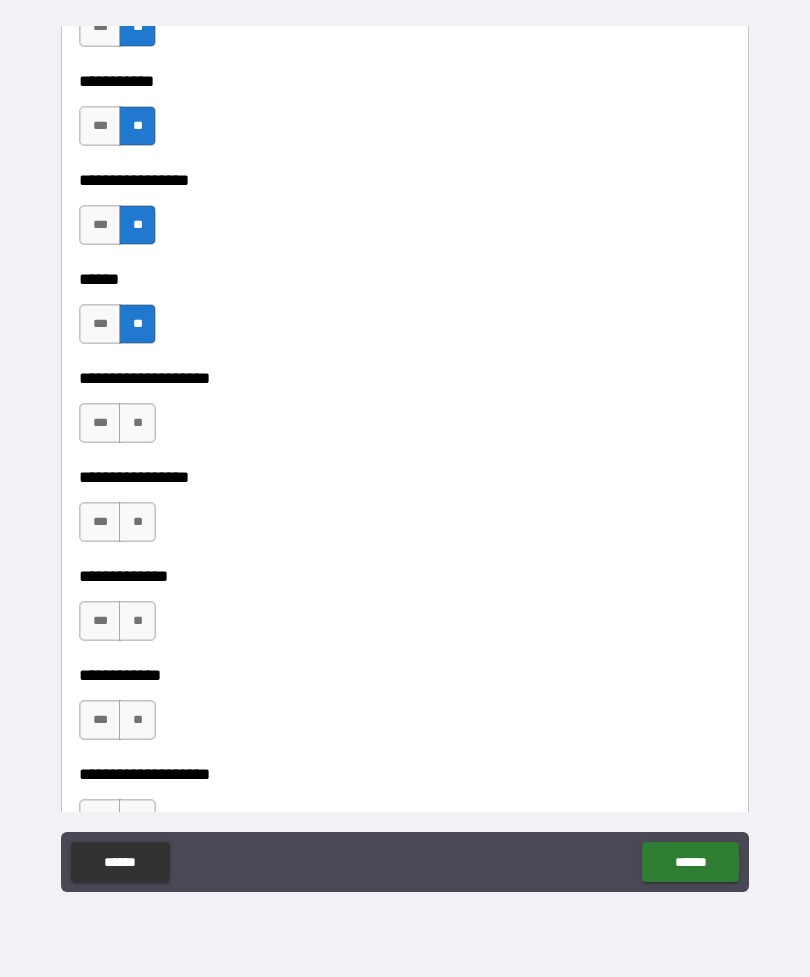 scroll, scrollTop: 6484, scrollLeft: 0, axis: vertical 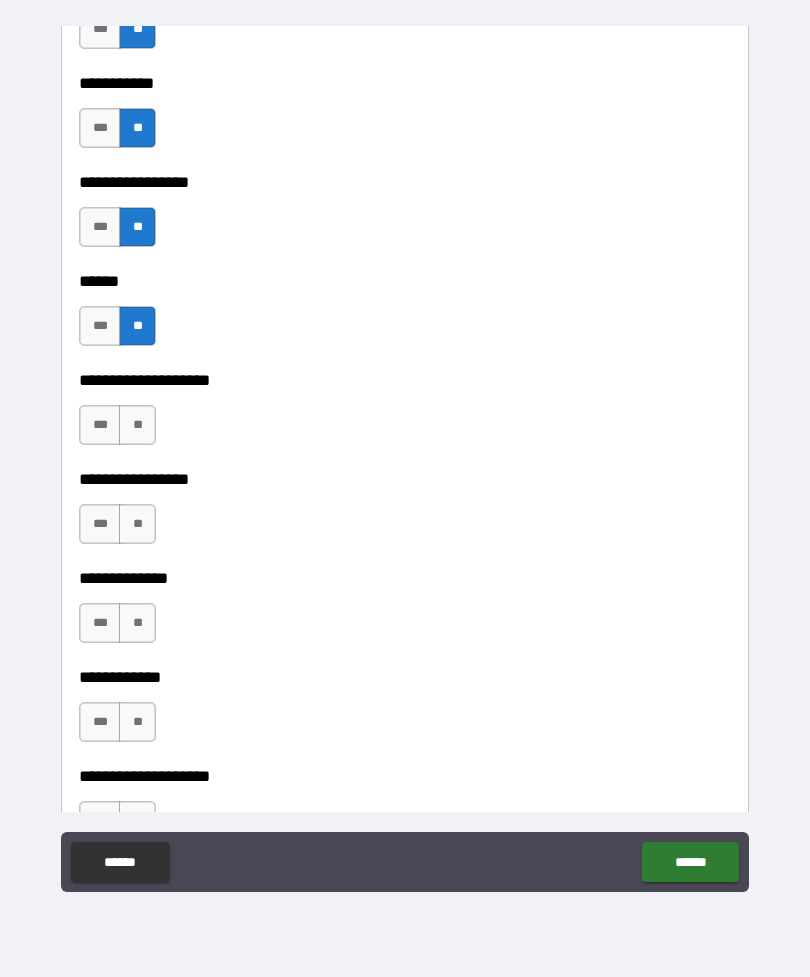 click on "**" at bounding box center (137, 425) 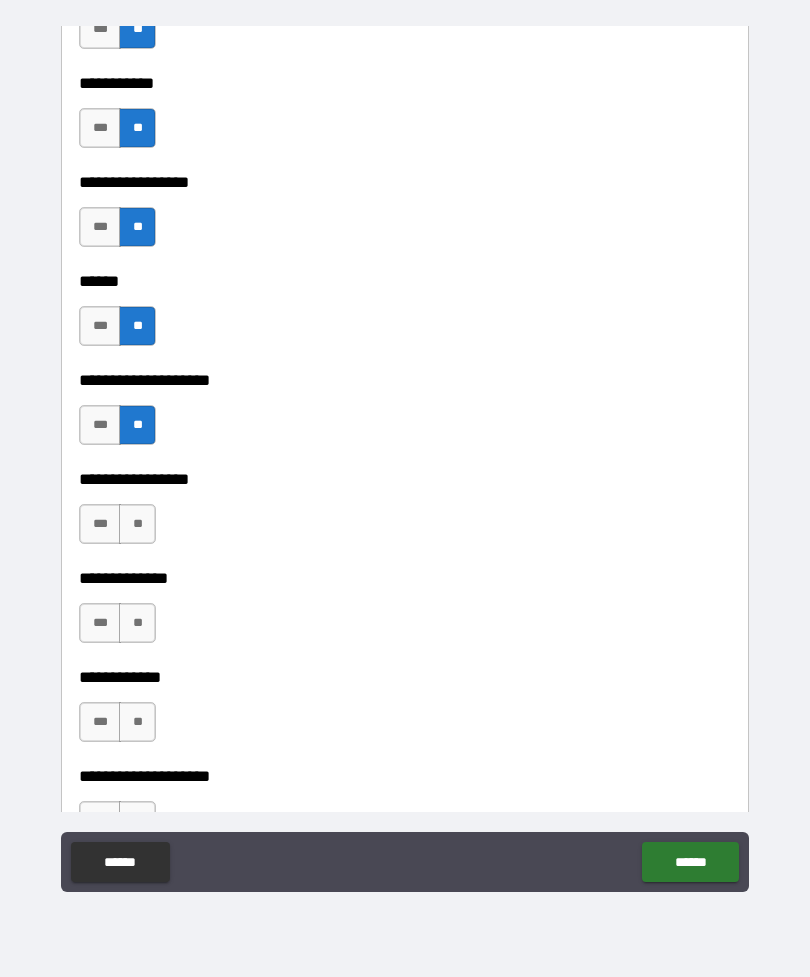 click on "**" at bounding box center (137, 524) 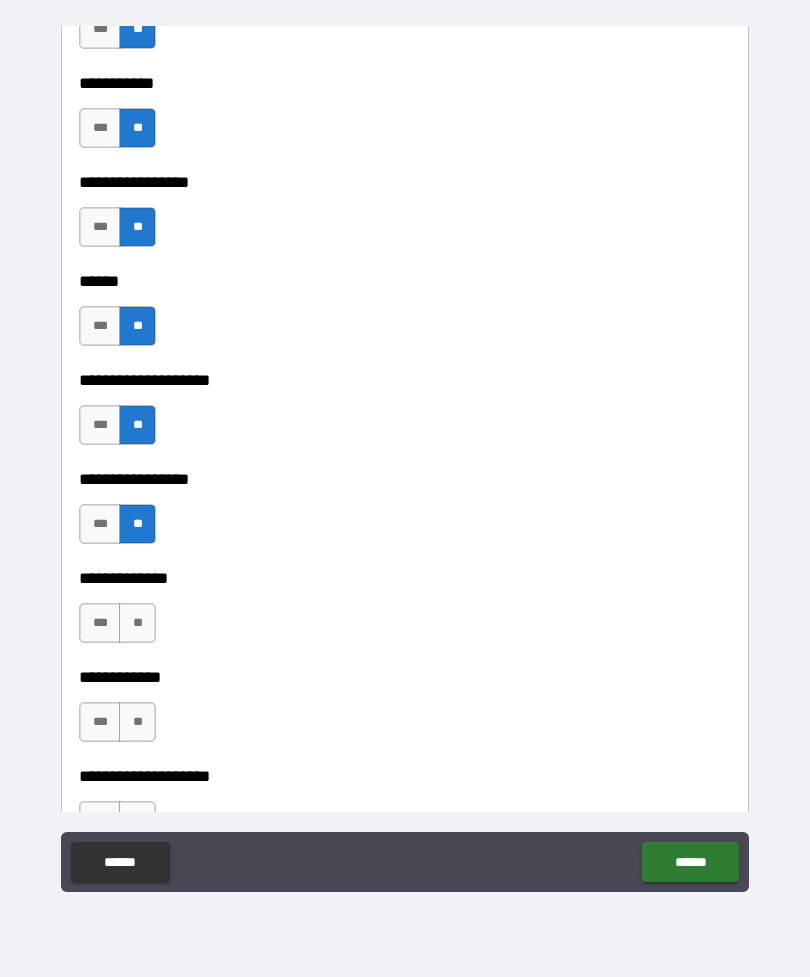 click on "**" at bounding box center [137, 623] 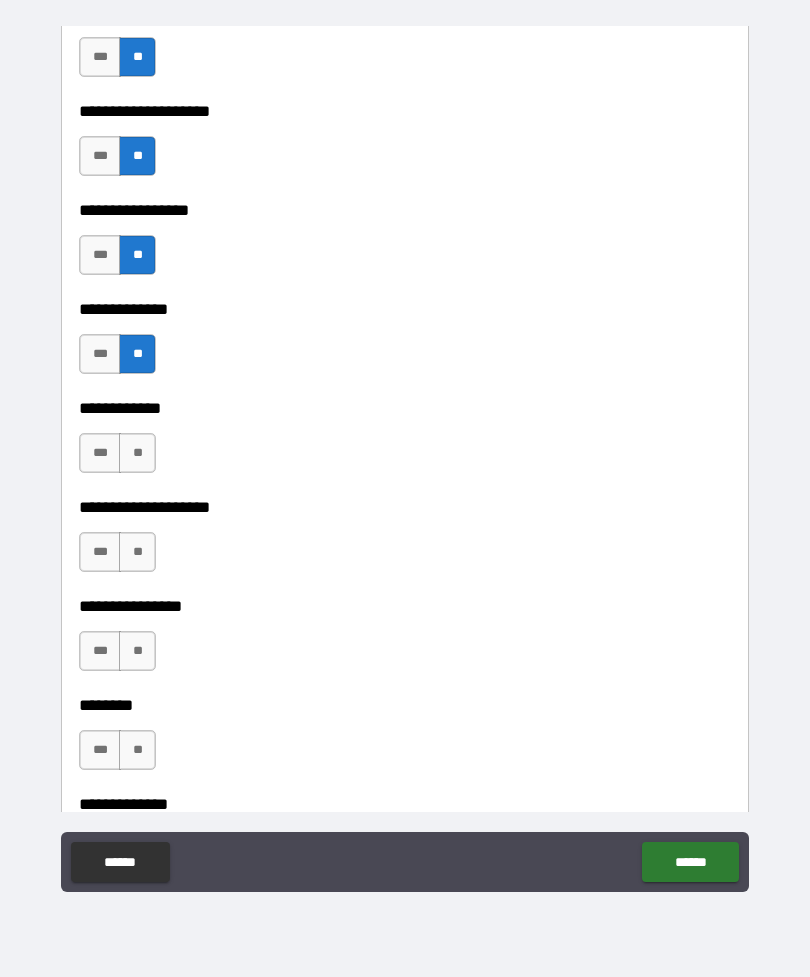 scroll, scrollTop: 6761, scrollLeft: 0, axis: vertical 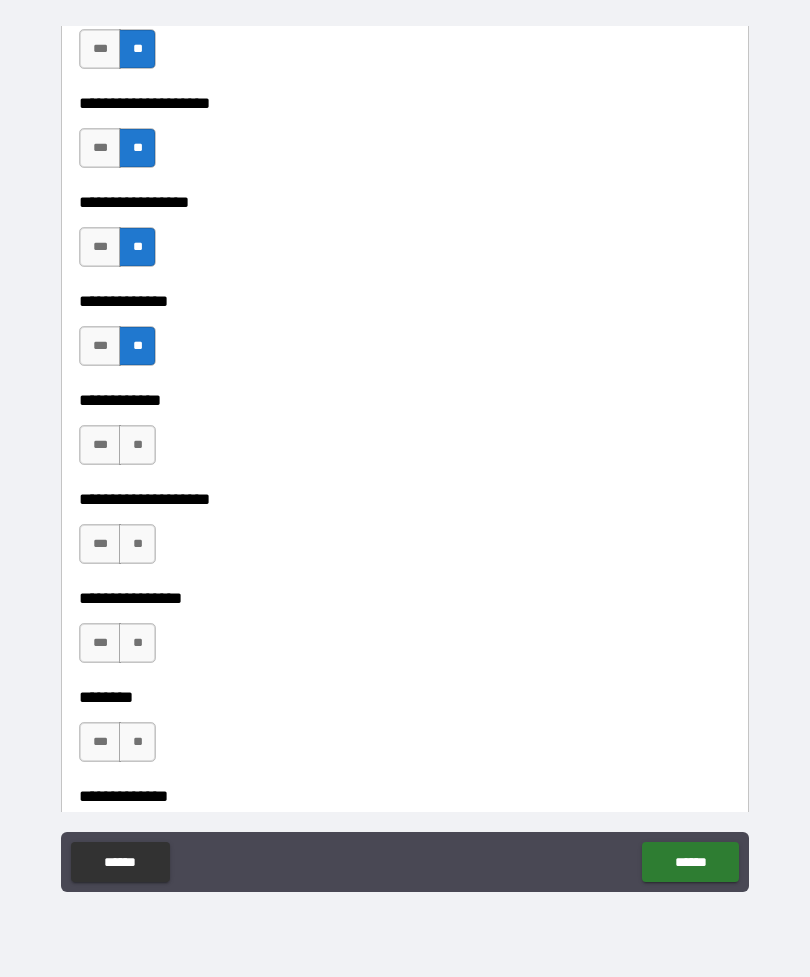 click on "**" at bounding box center (137, 445) 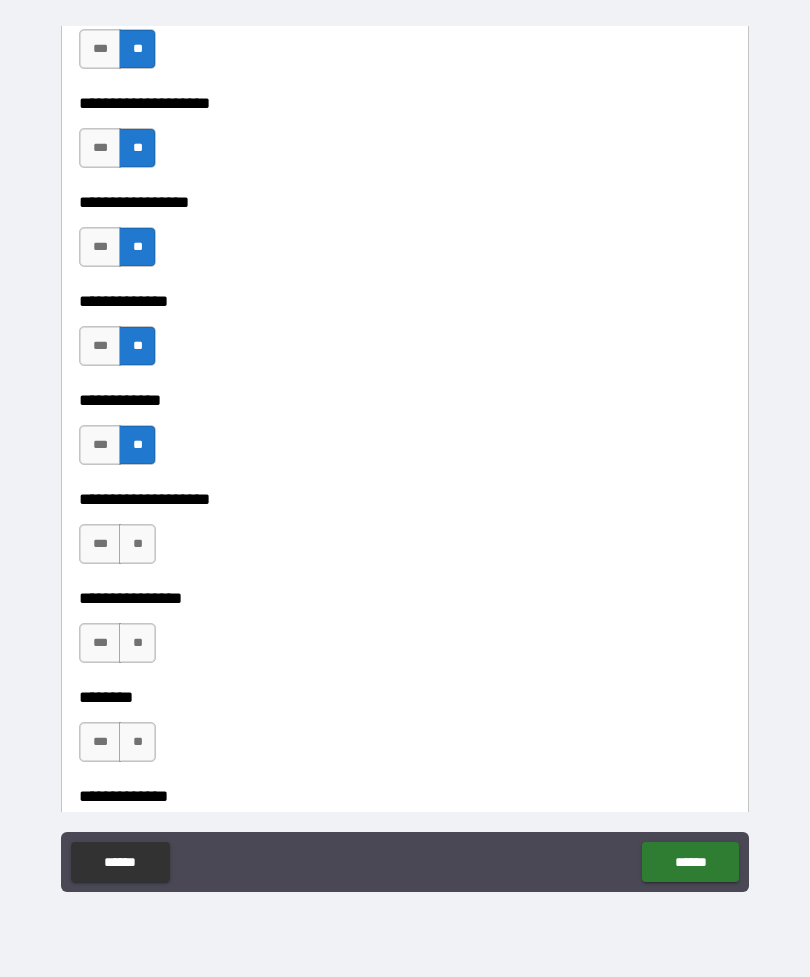 click on "**********" at bounding box center [405, 584] 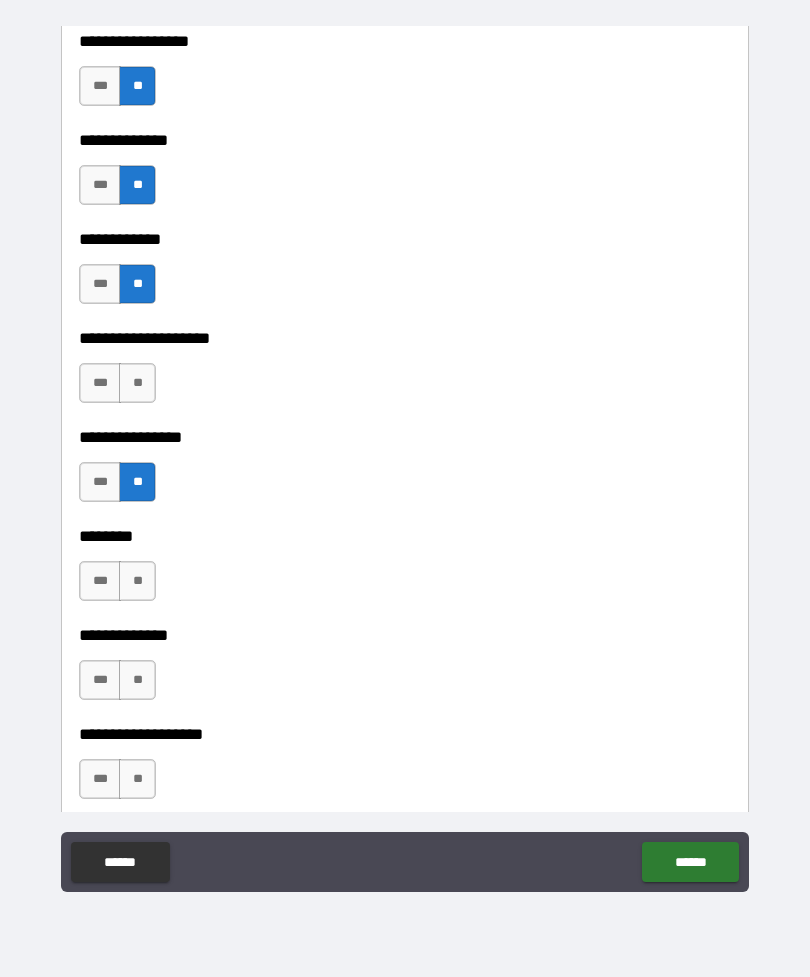 scroll, scrollTop: 6939, scrollLeft: 0, axis: vertical 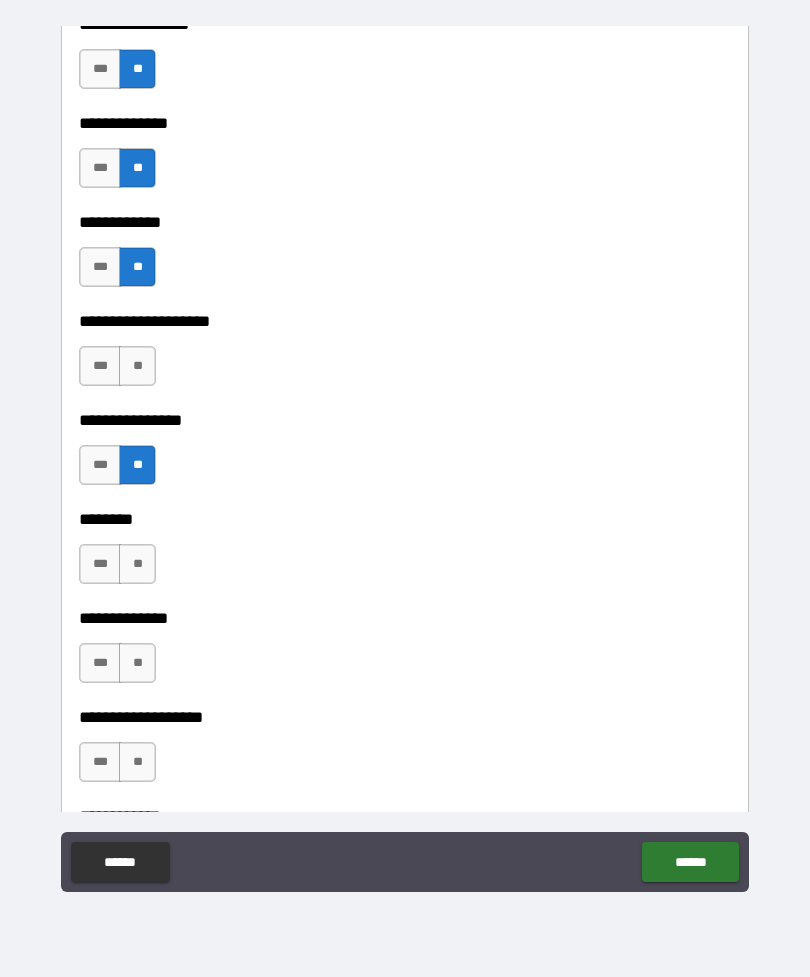 click on "**" at bounding box center (137, 366) 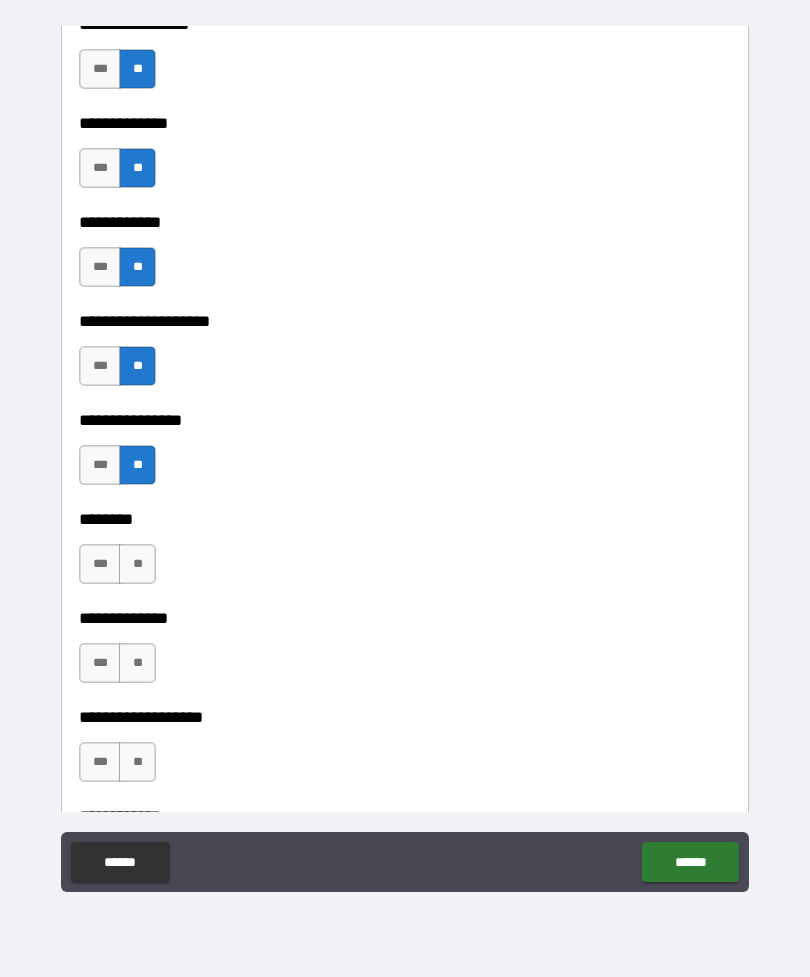 click on "**" at bounding box center [137, 564] 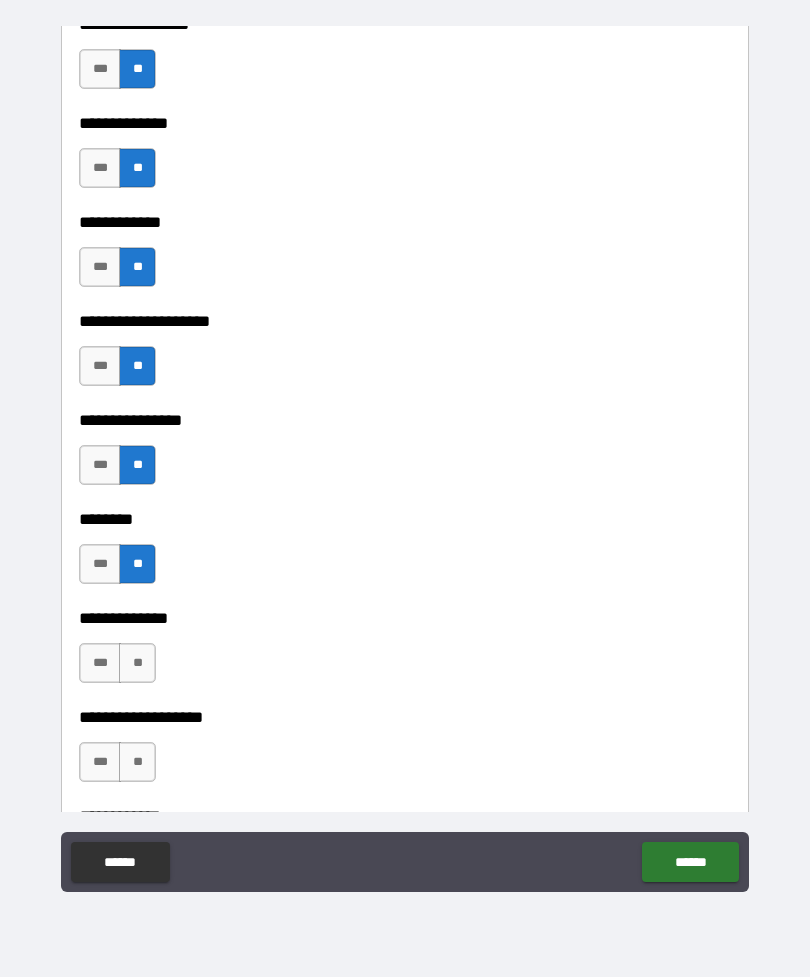 click on "**" at bounding box center [137, 663] 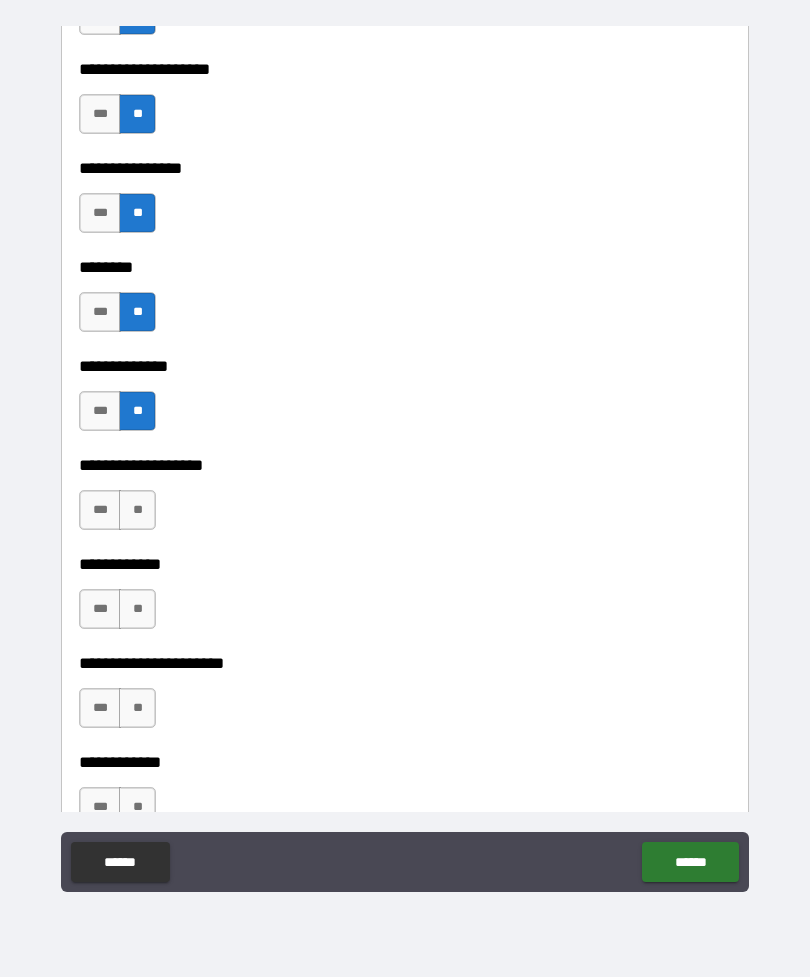 scroll, scrollTop: 7197, scrollLeft: 0, axis: vertical 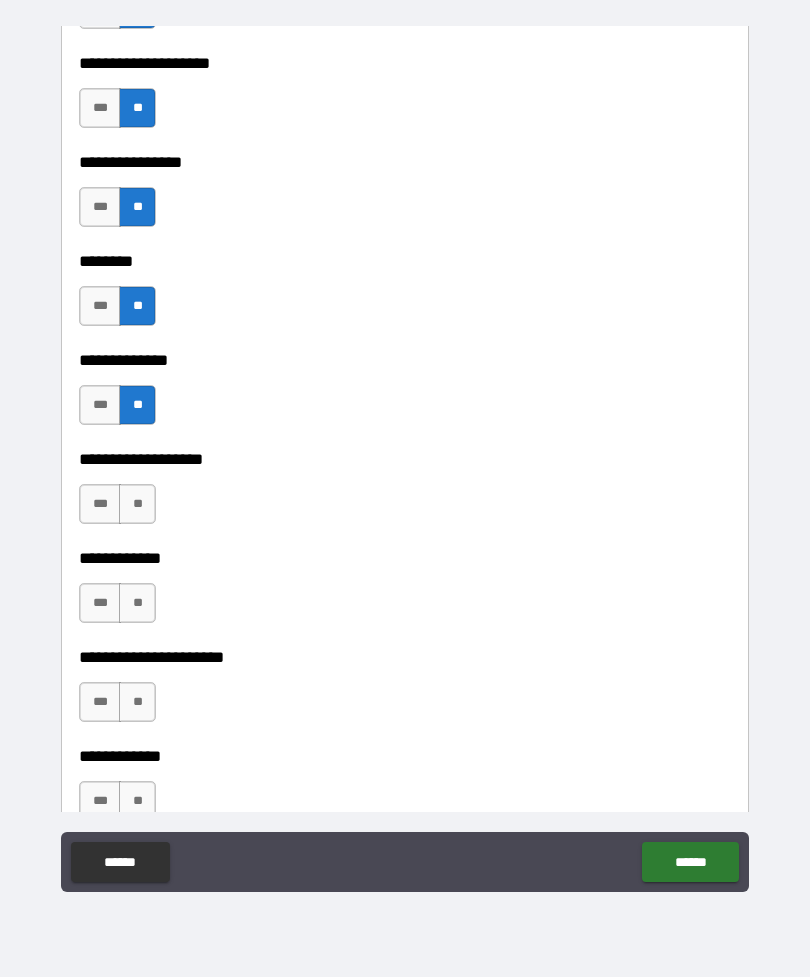 click on "**" at bounding box center [137, 504] 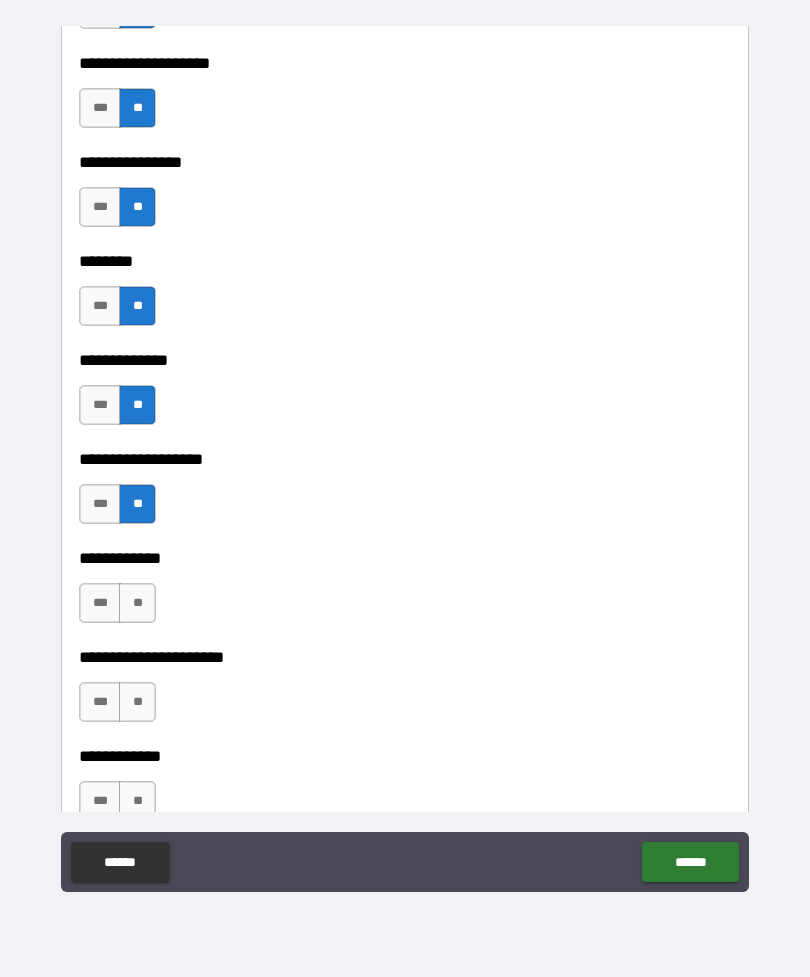click on "**" at bounding box center (137, 603) 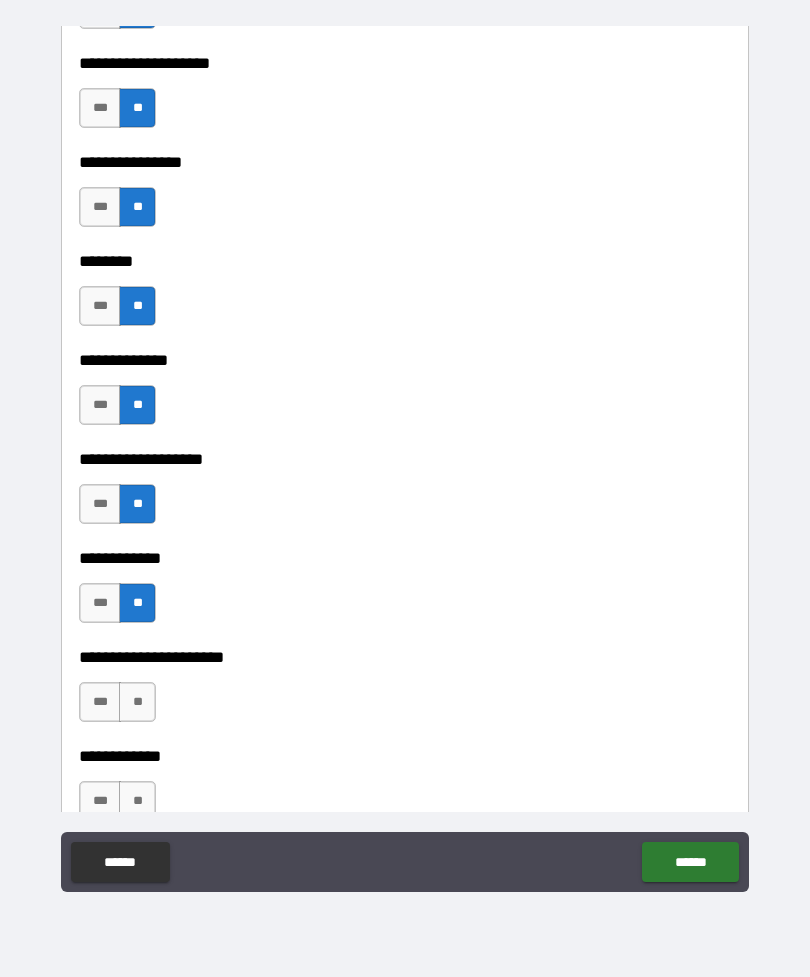 click on "**" at bounding box center (137, 702) 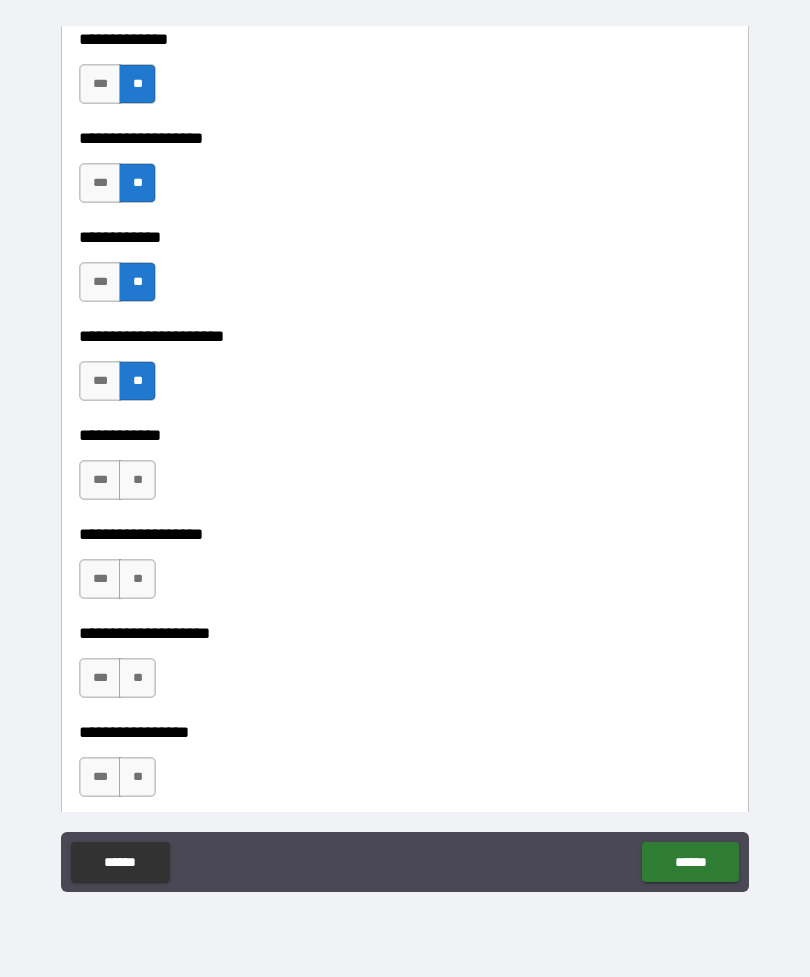 scroll, scrollTop: 7522, scrollLeft: 0, axis: vertical 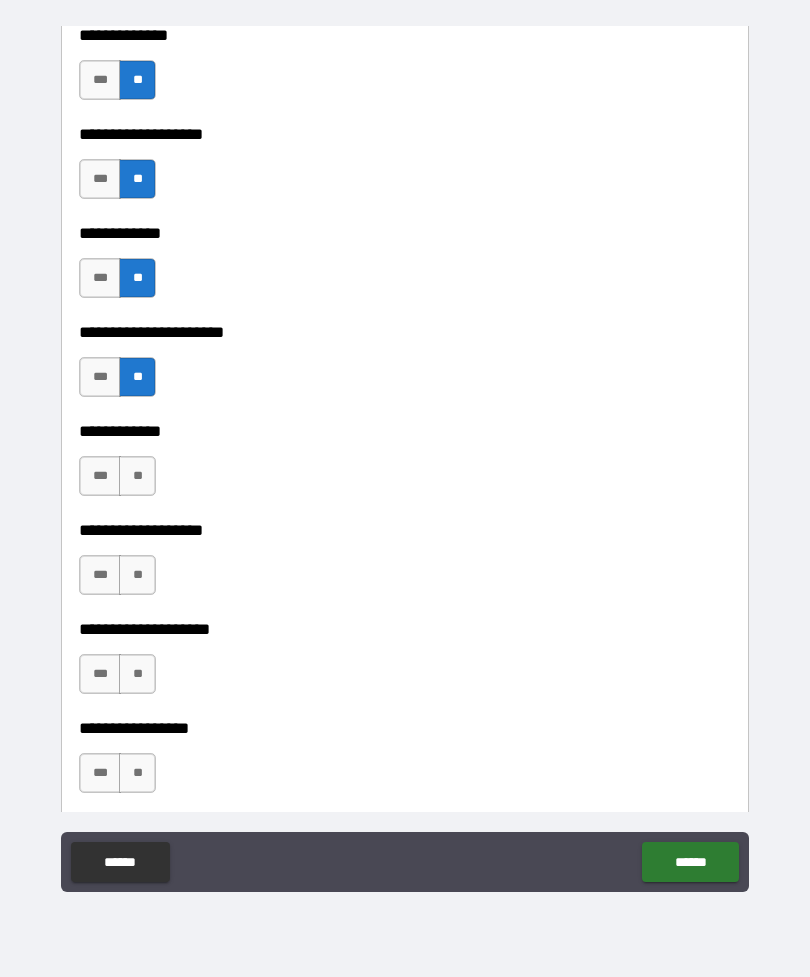 click on "**" at bounding box center (137, 476) 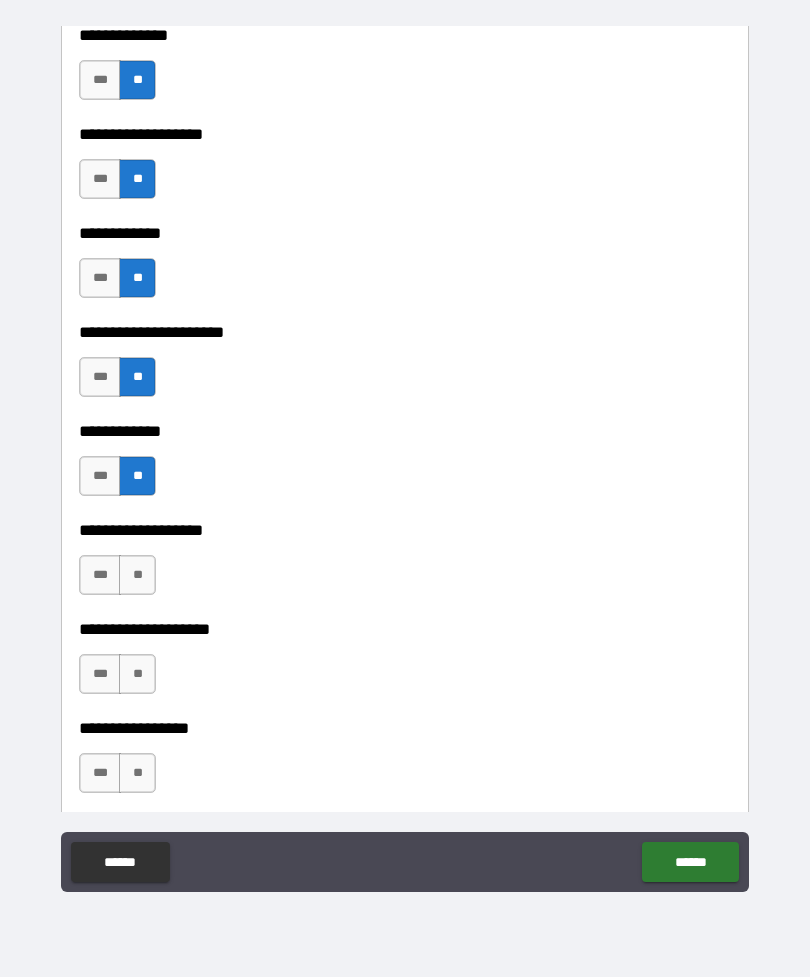 click on "**" at bounding box center [137, 575] 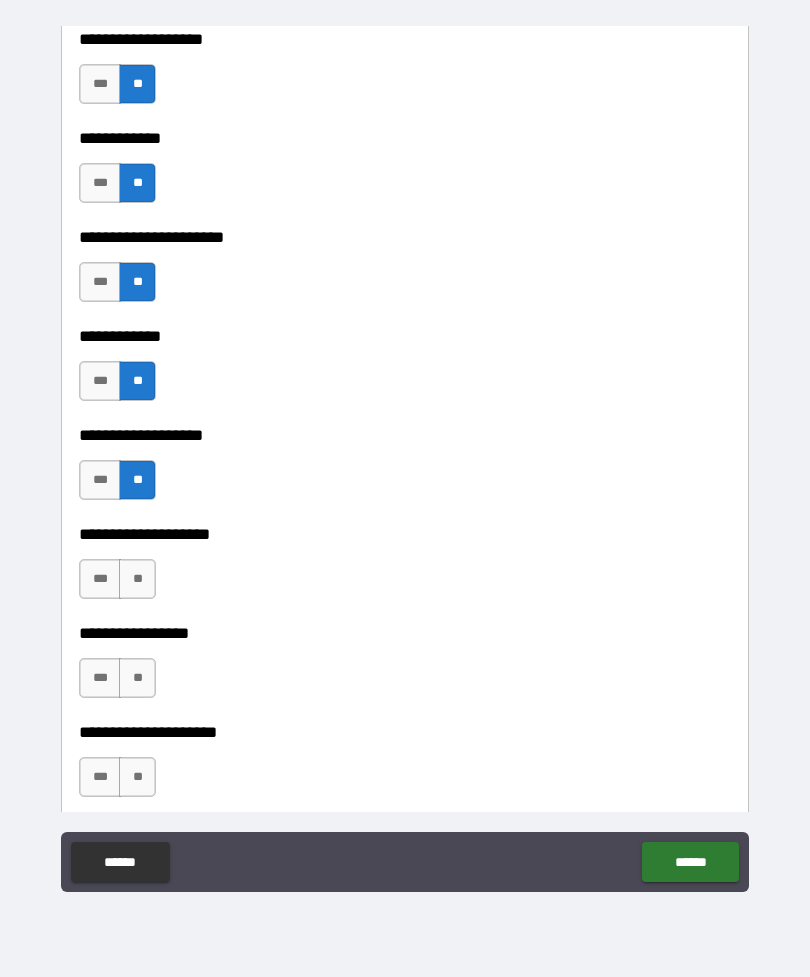 scroll, scrollTop: 7650, scrollLeft: 0, axis: vertical 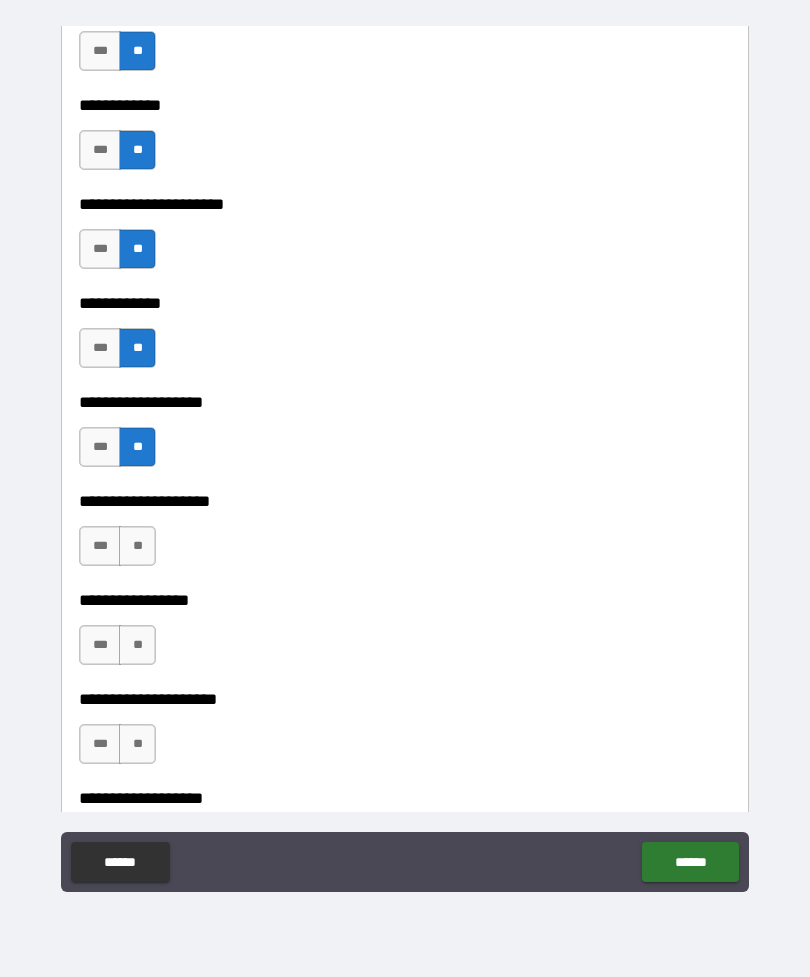 click on "**" at bounding box center (137, 546) 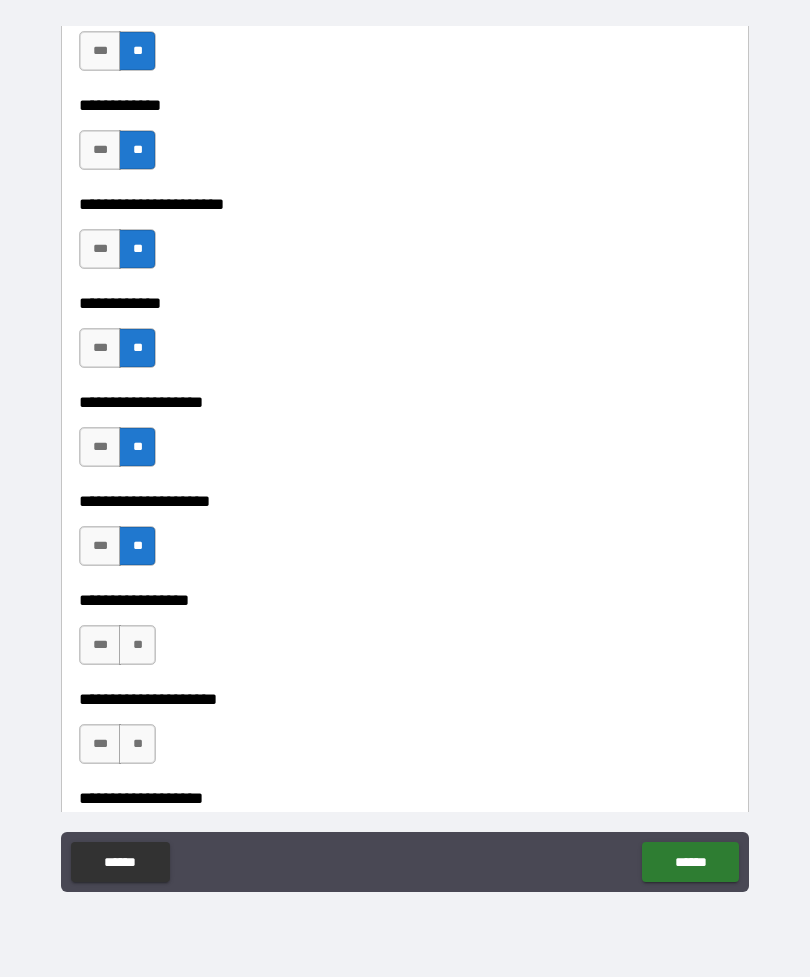 click on "**" at bounding box center [137, 645] 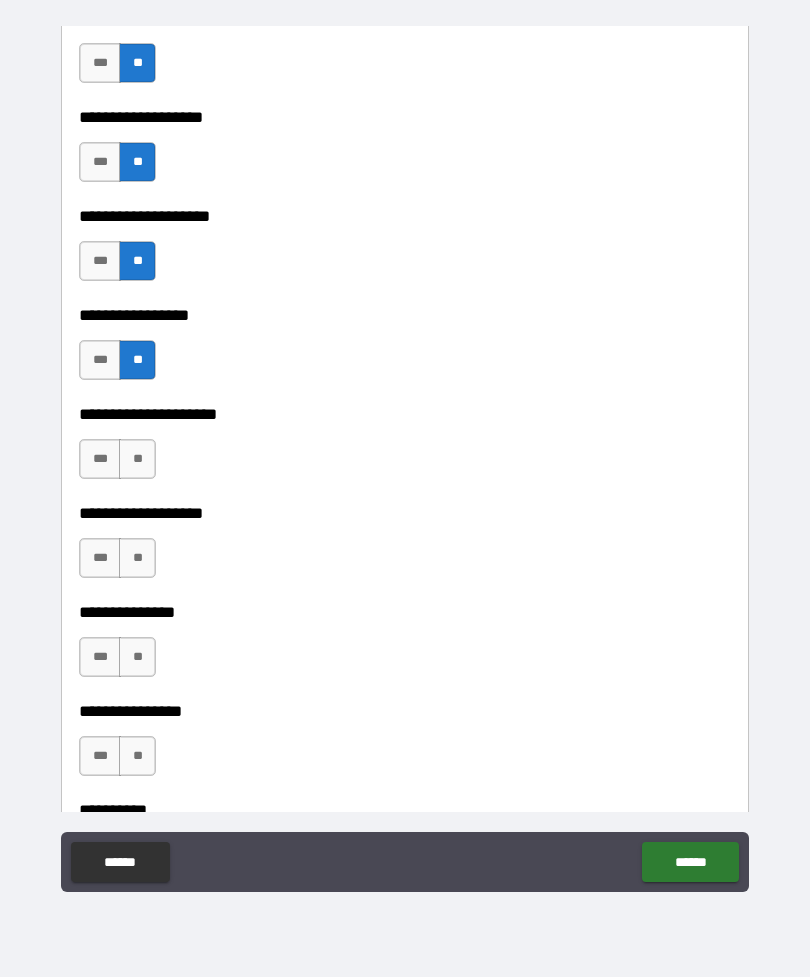 scroll, scrollTop: 7962, scrollLeft: 0, axis: vertical 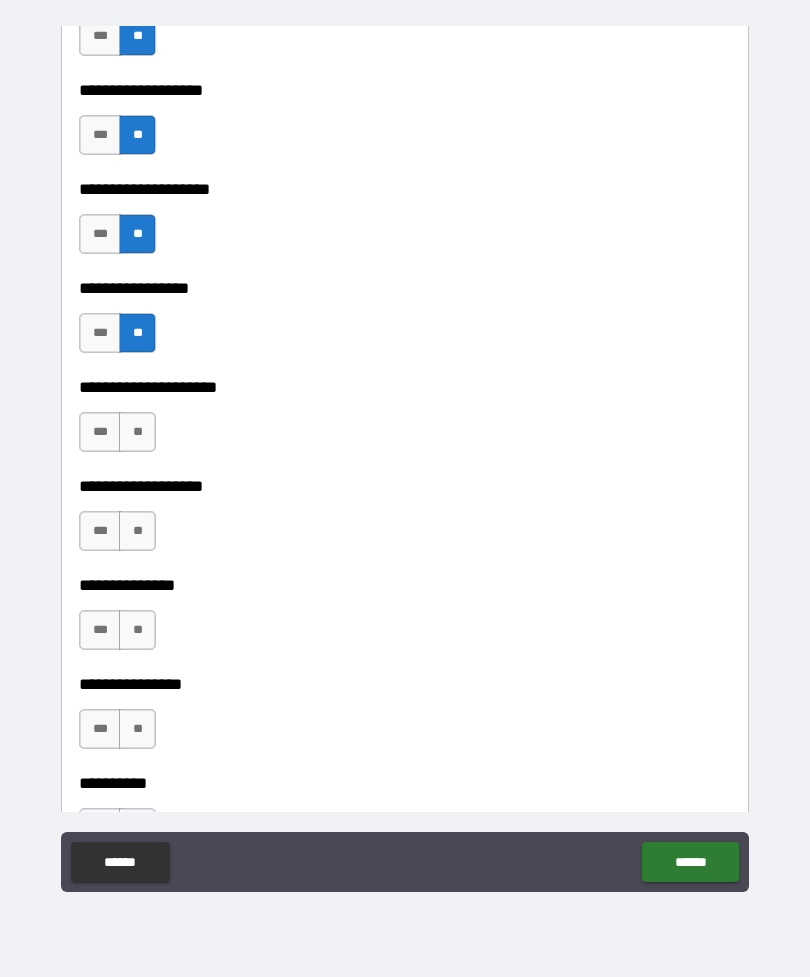 click on "**" at bounding box center (137, 432) 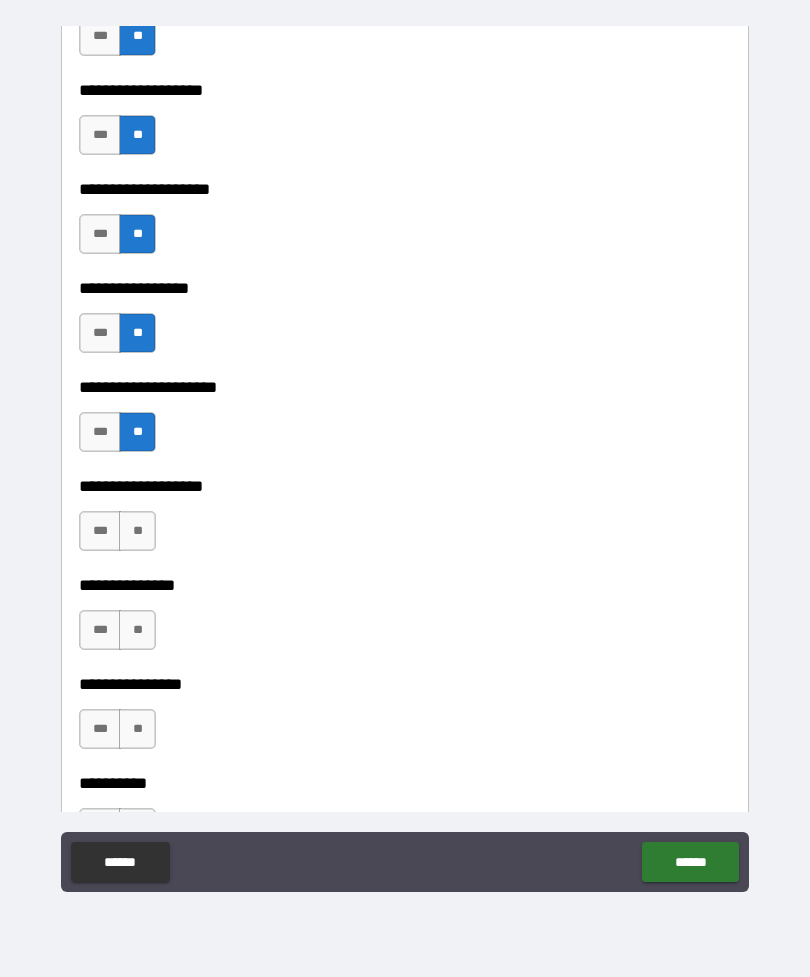 click on "**" at bounding box center [137, 531] 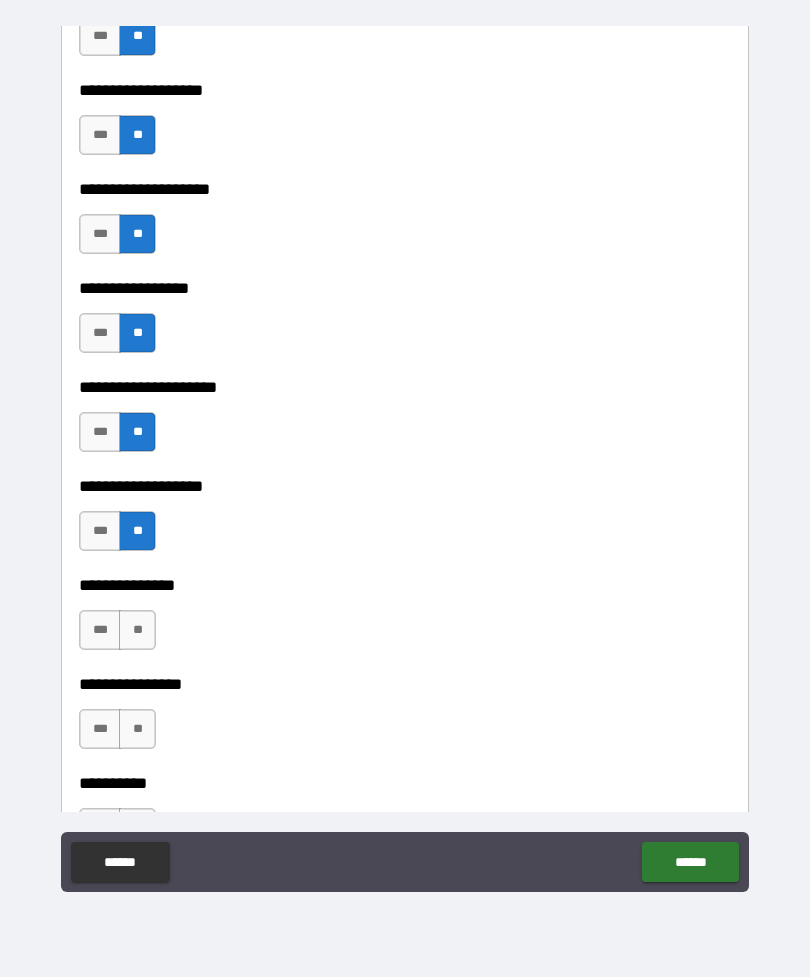 click on "**" at bounding box center [137, 630] 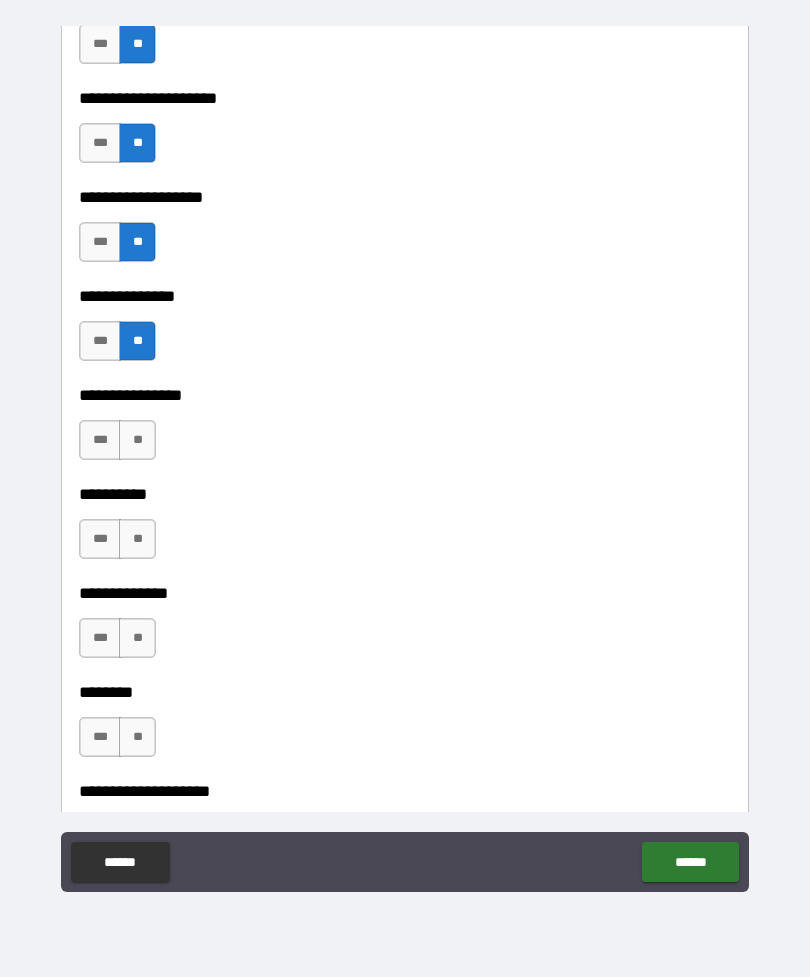 scroll, scrollTop: 8253, scrollLeft: 0, axis: vertical 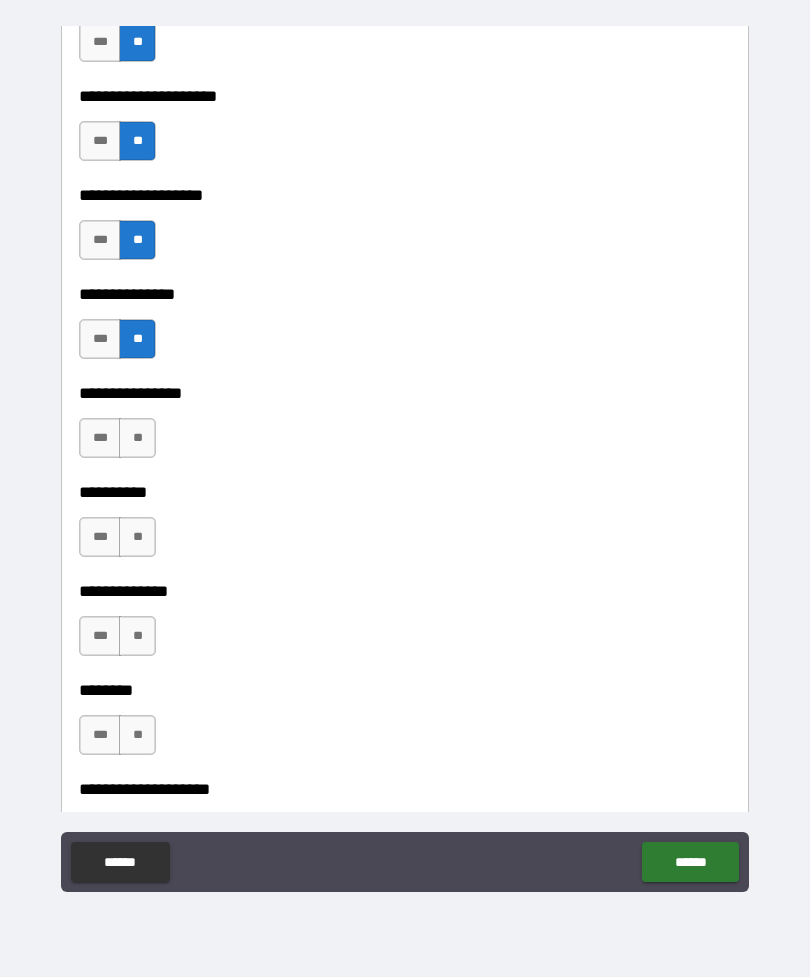 click on "**" at bounding box center [137, 438] 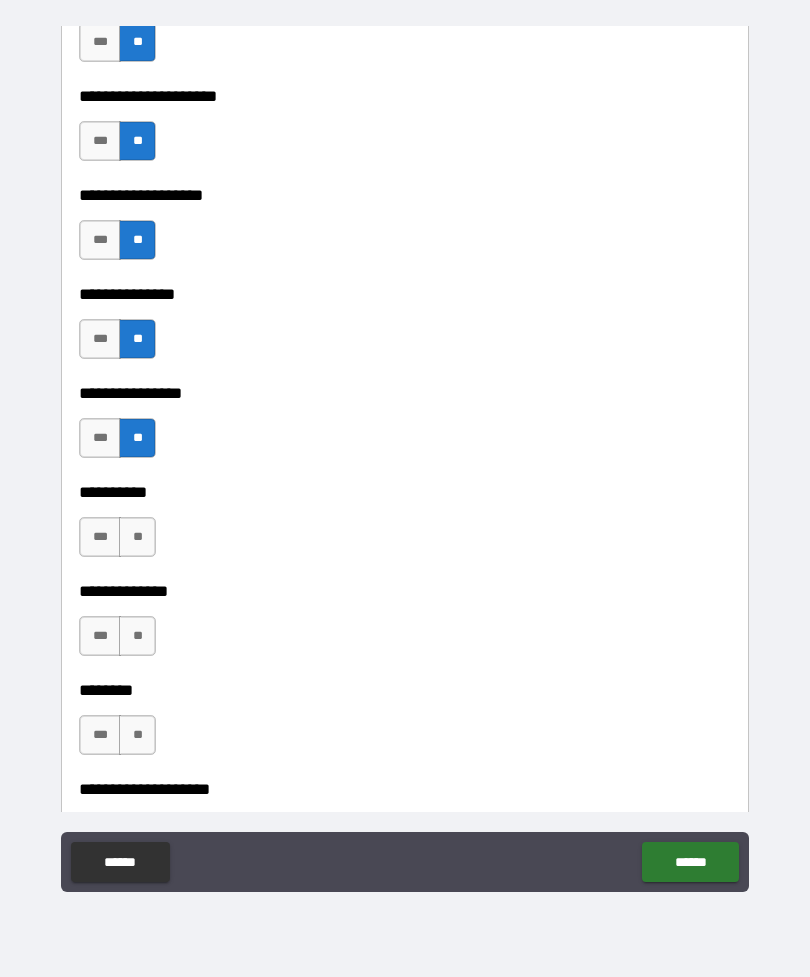 click on "**" at bounding box center (137, 537) 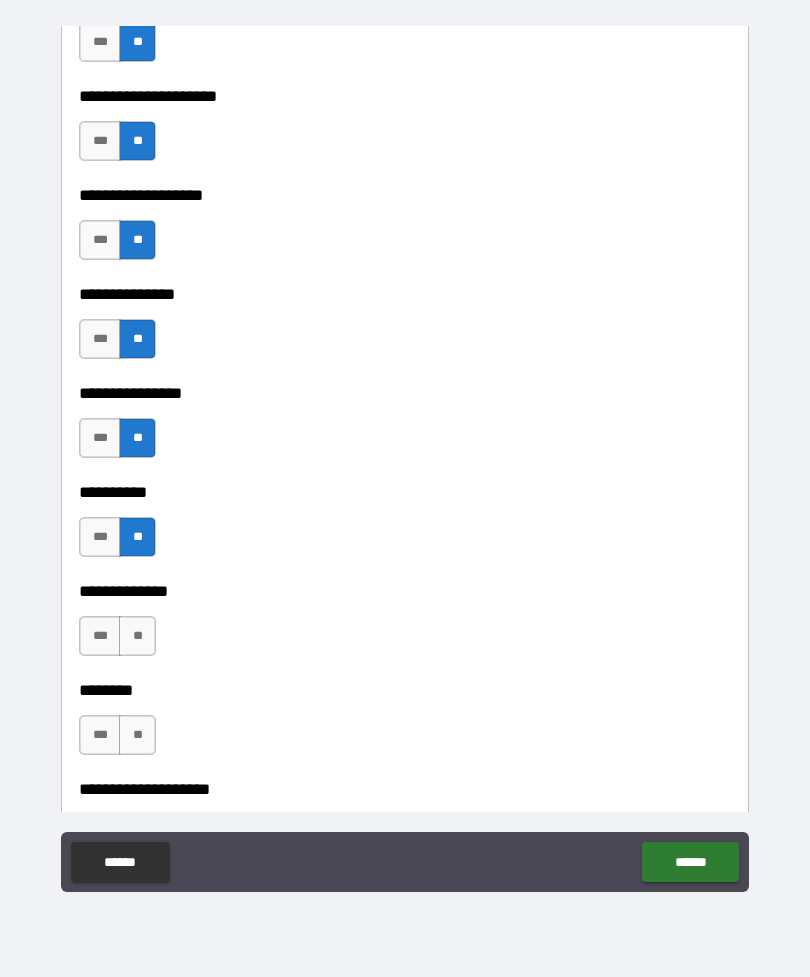 click on "**" at bounding box center [137, 636] 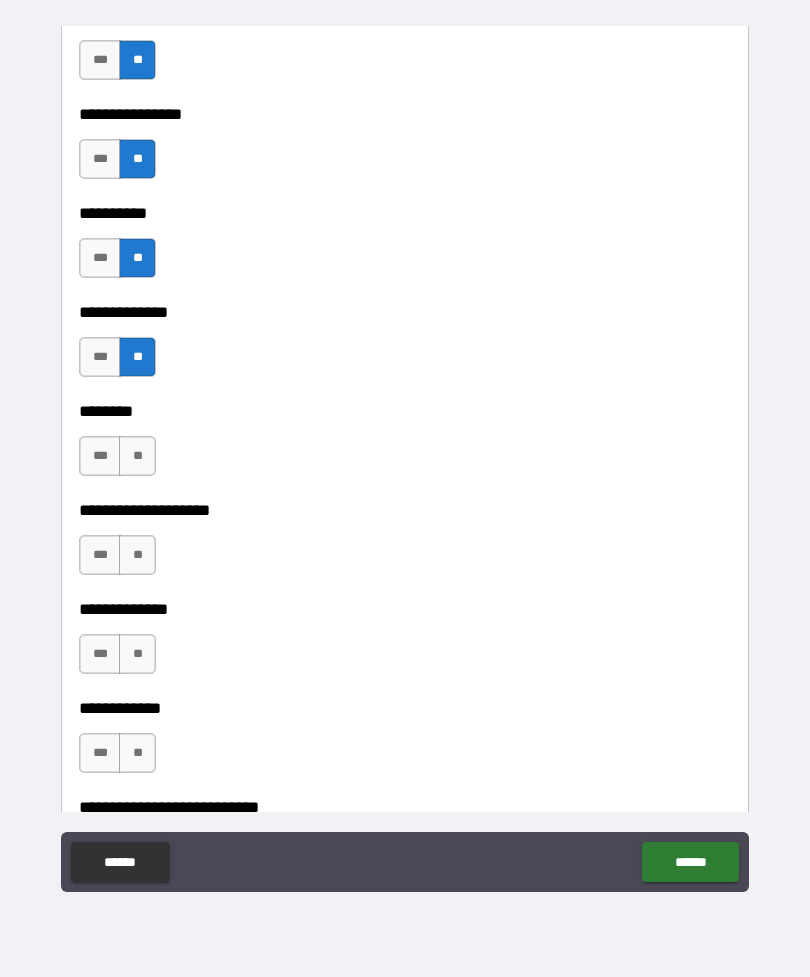 scroll, scrollTop: 8533, scrollLeft: 0, axis: vertical 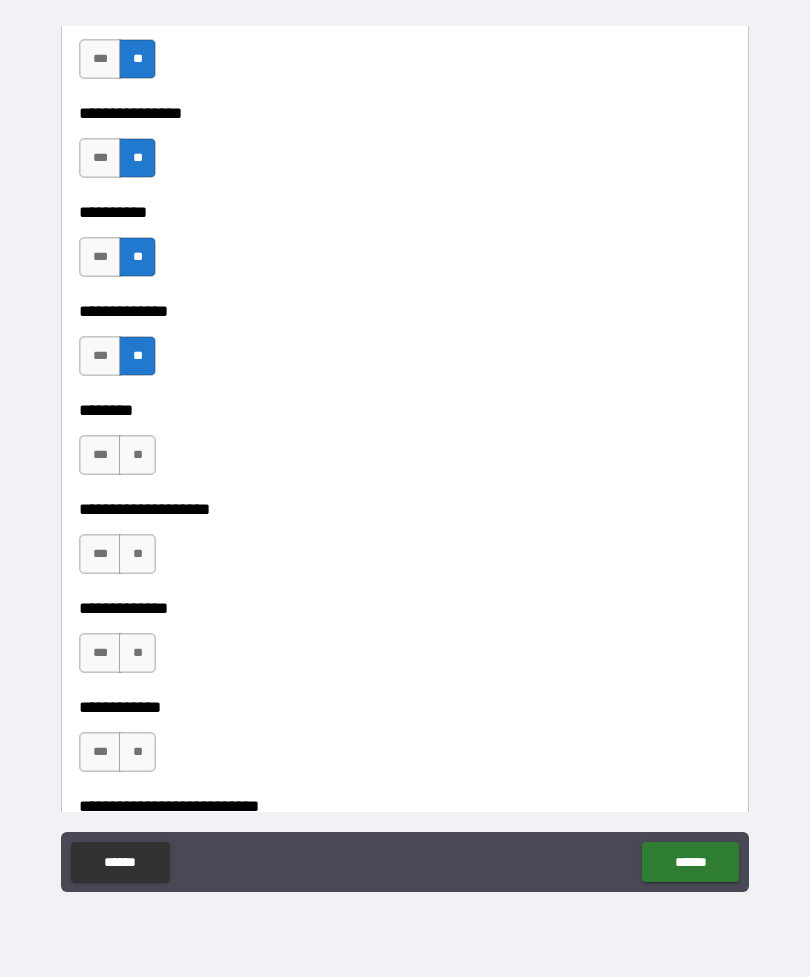 click on "**" at bounding box center [137, 455] 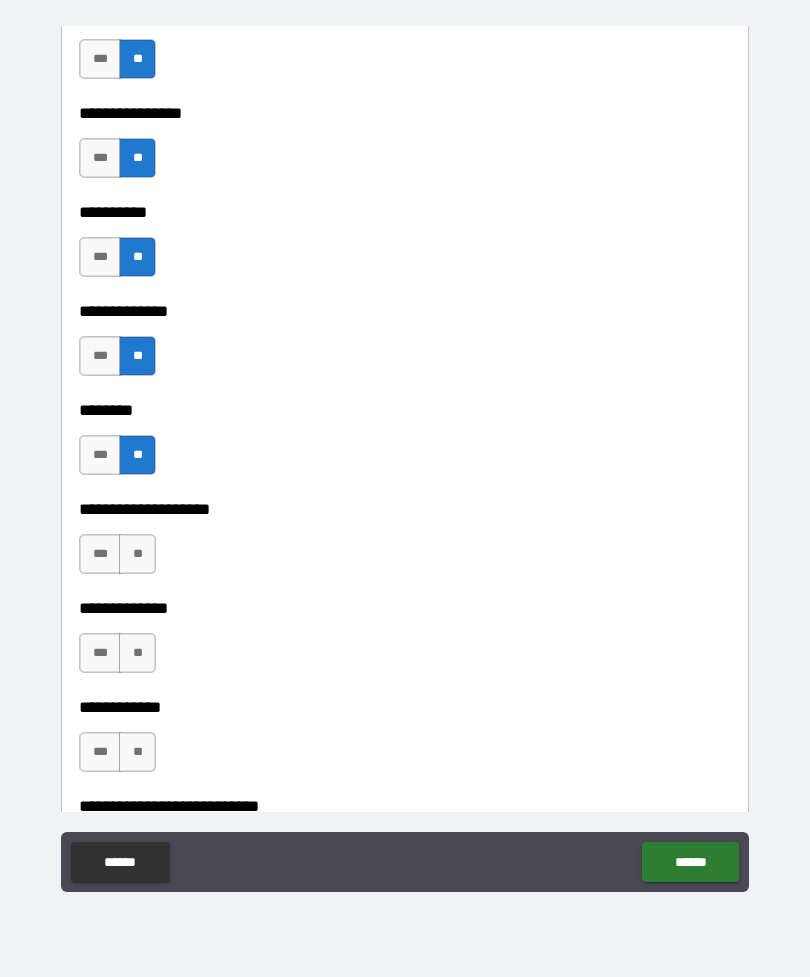 click on "**" at bounding box center (137, 554) 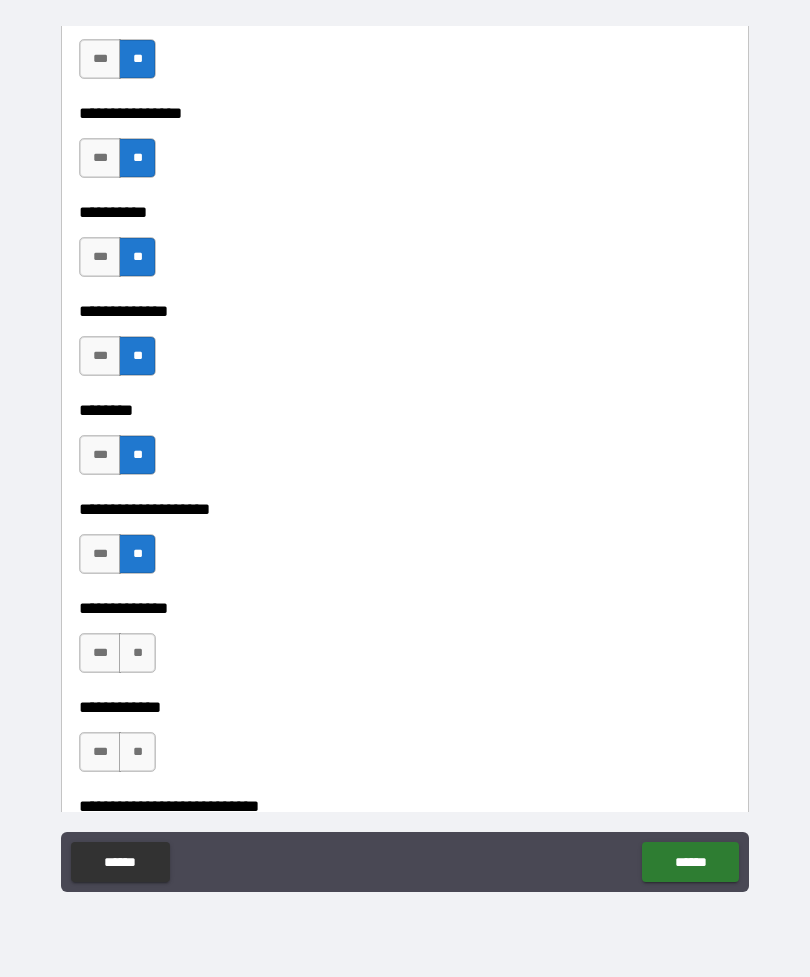 click on "**" at bounding box center [137, 653] 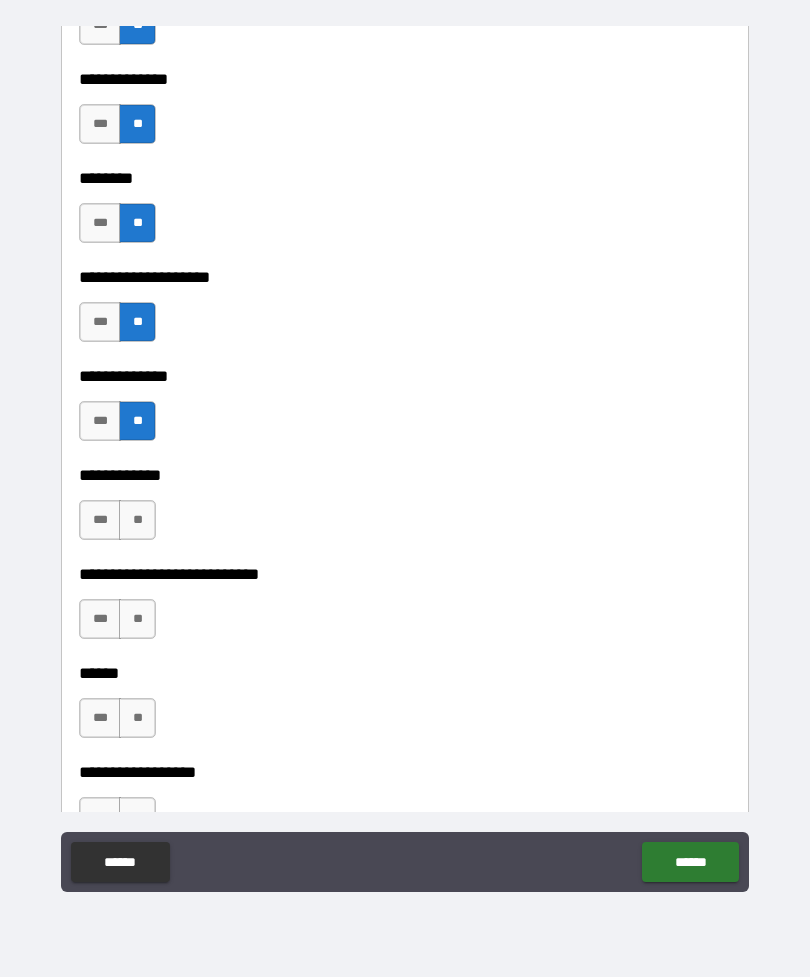 scroll, scrollTop: 8769, scrollLeft: 0, axis: vertical 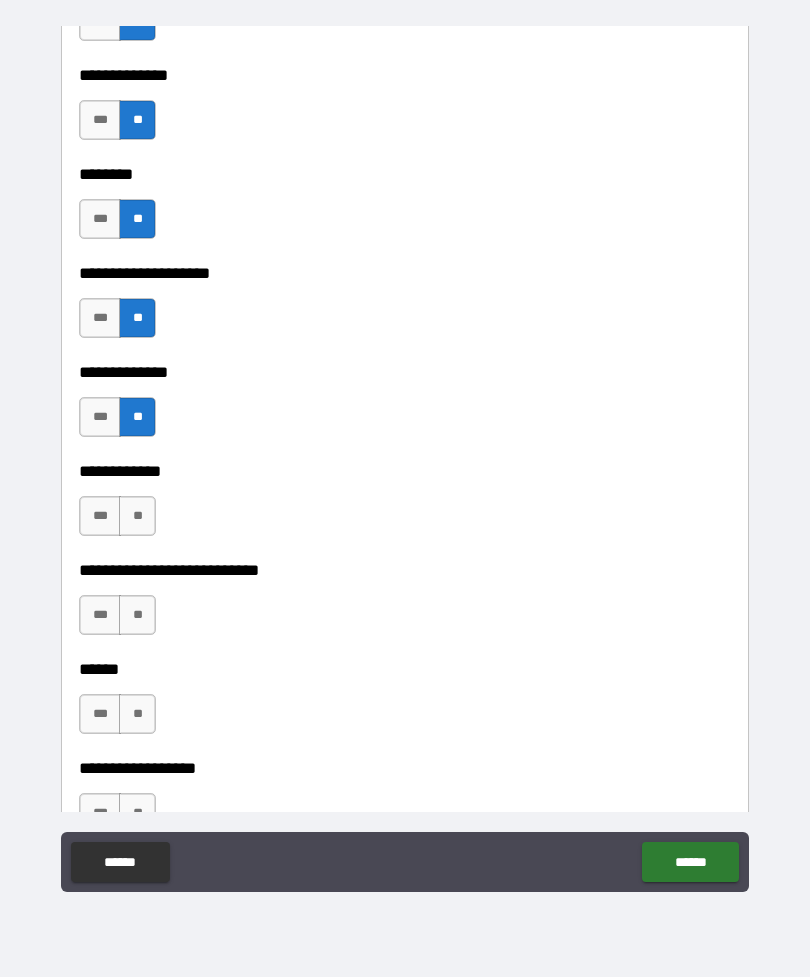 click on "**" at bounding box center (137, 516) 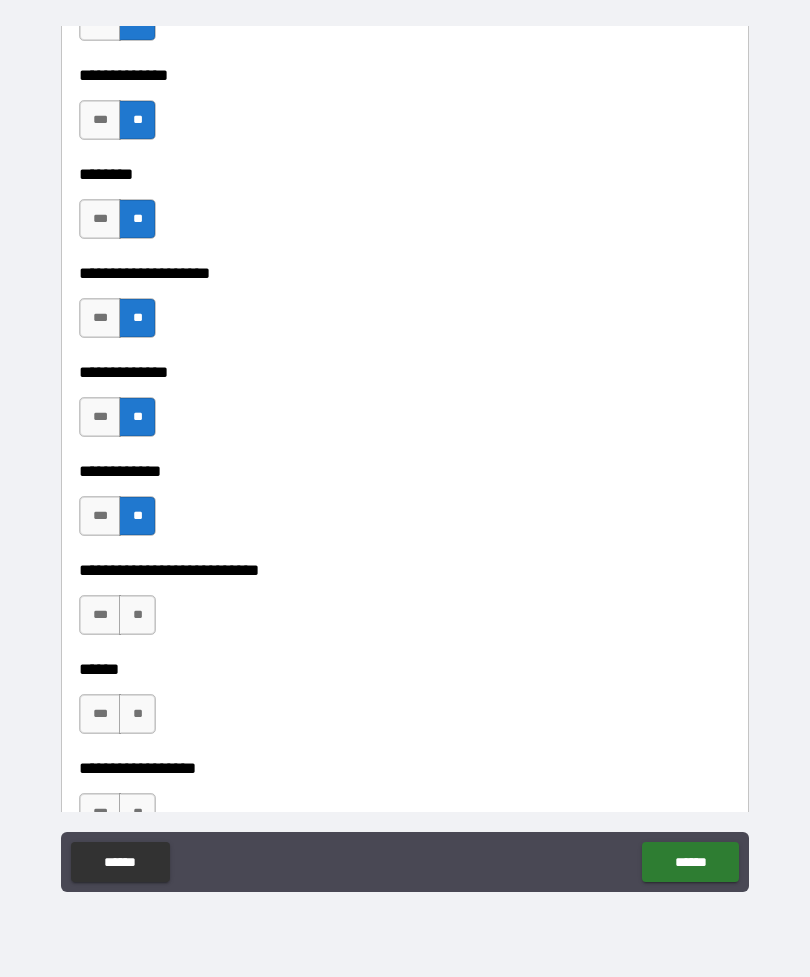 click on "**" at bounding box center [137, 615] 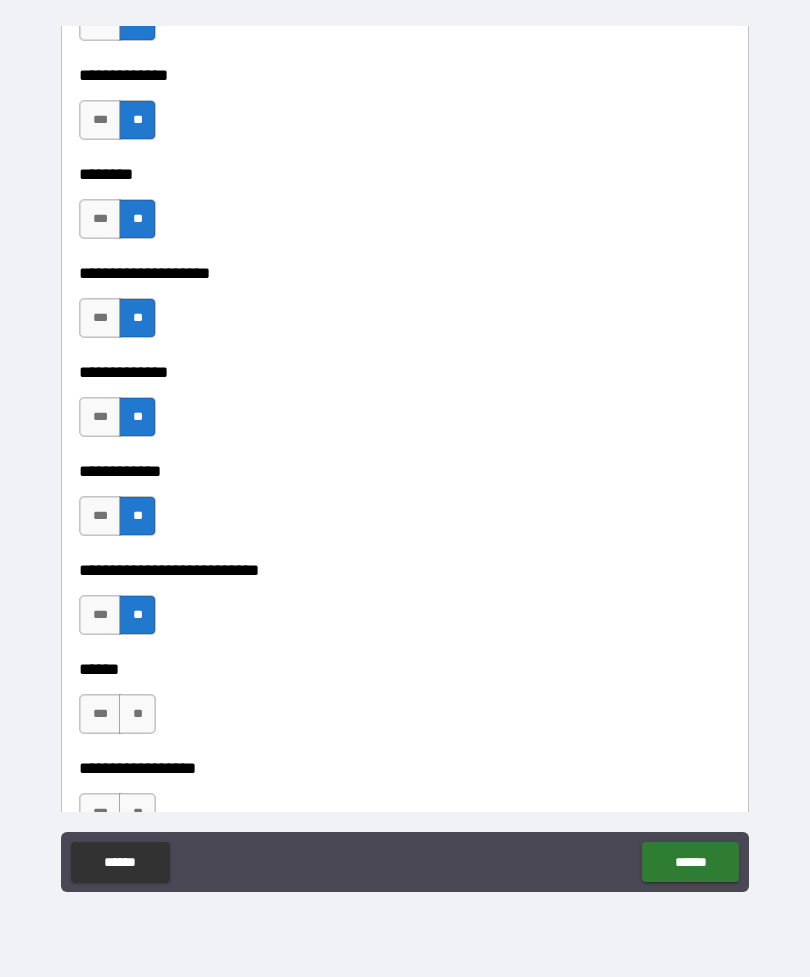 click on "**" at bounding box center (137, 714) 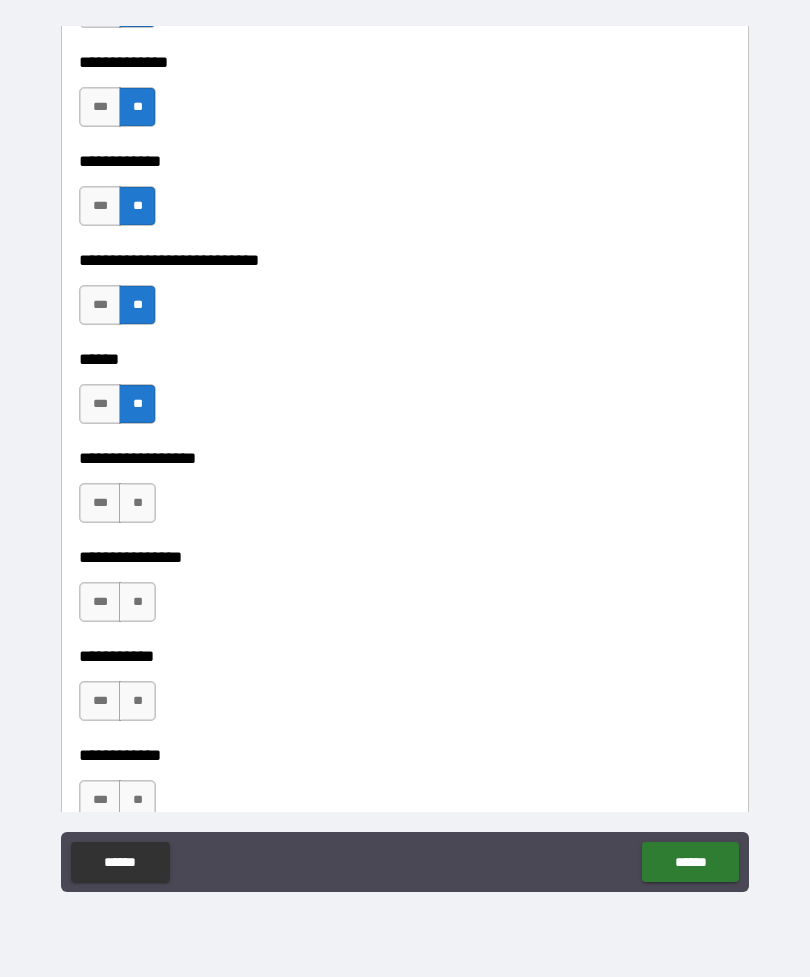 scroll, scrollTop: 9092, scrollLeft: 0, axis: vertical 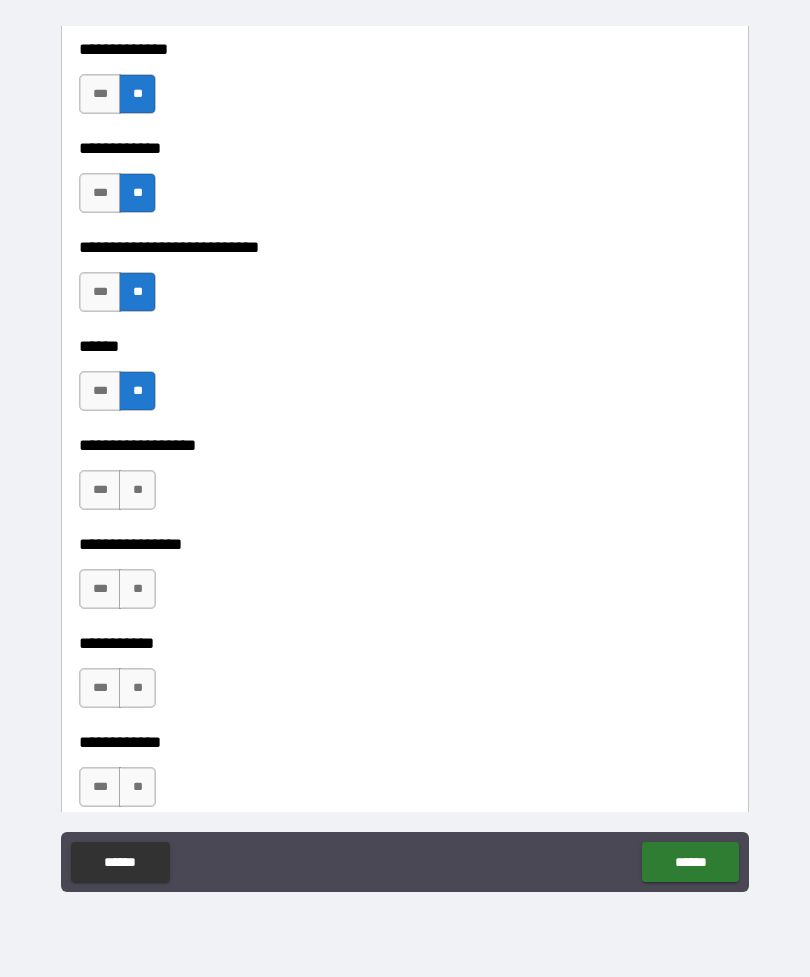 click on "*** **" at bounding box center [117, 490] 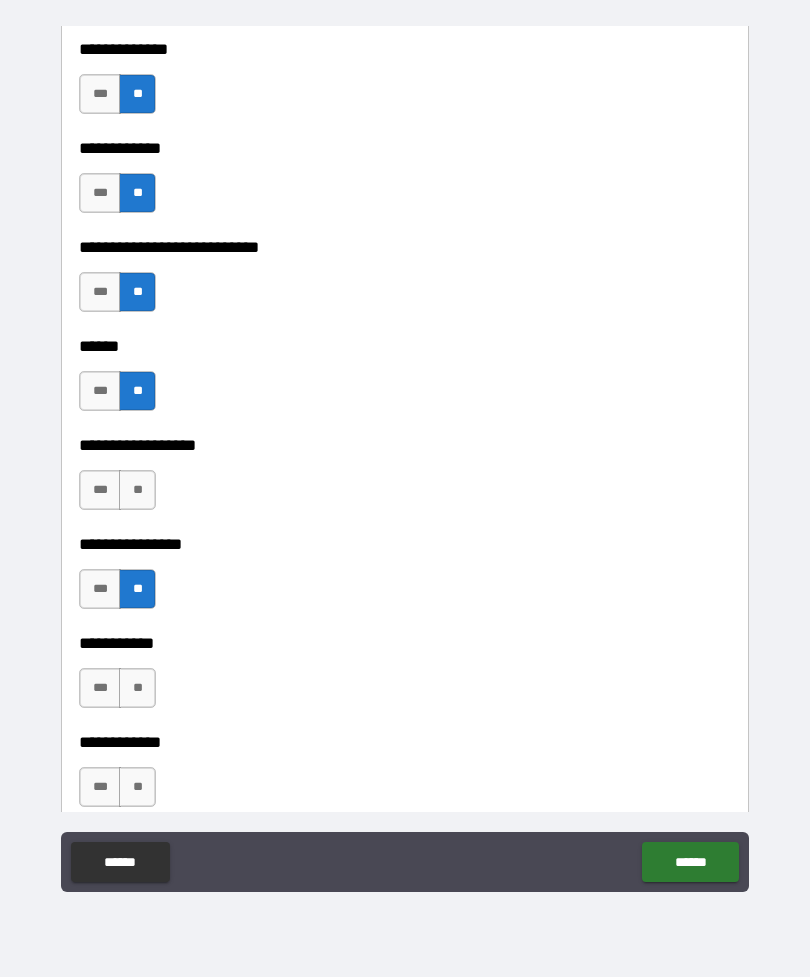 click on "**********" at bounding box center (405, 629) 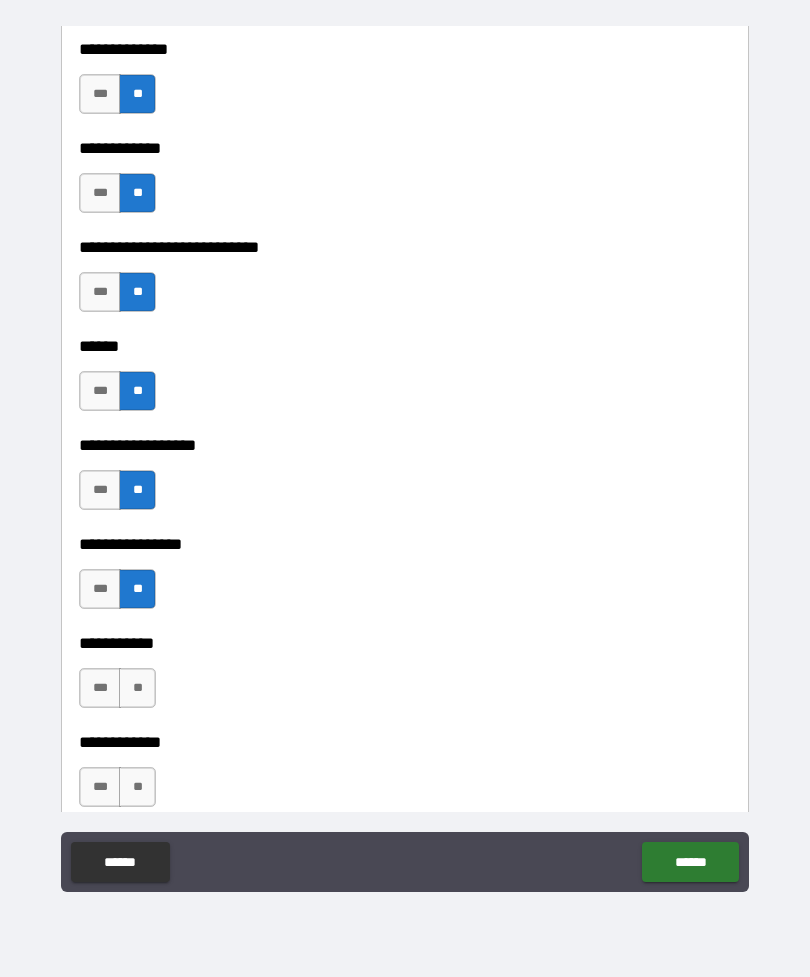 click on "**" at bounding box center (137, 688) 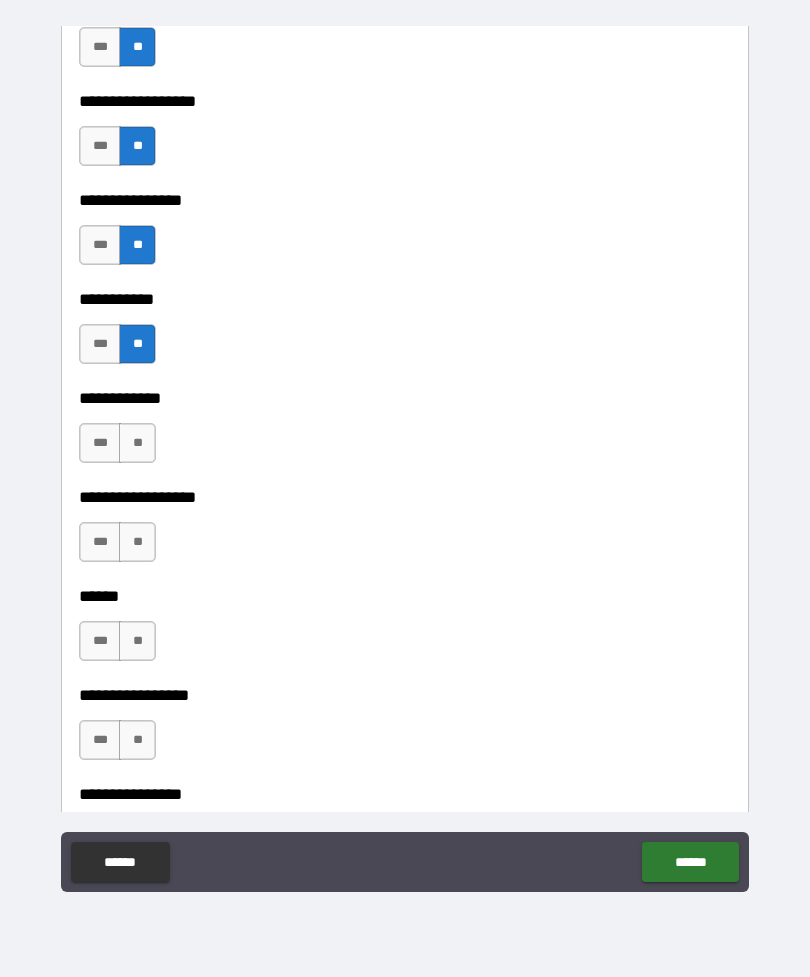 scroll, scrollTop: 9467, scrollLeft: 0, axis: vertical 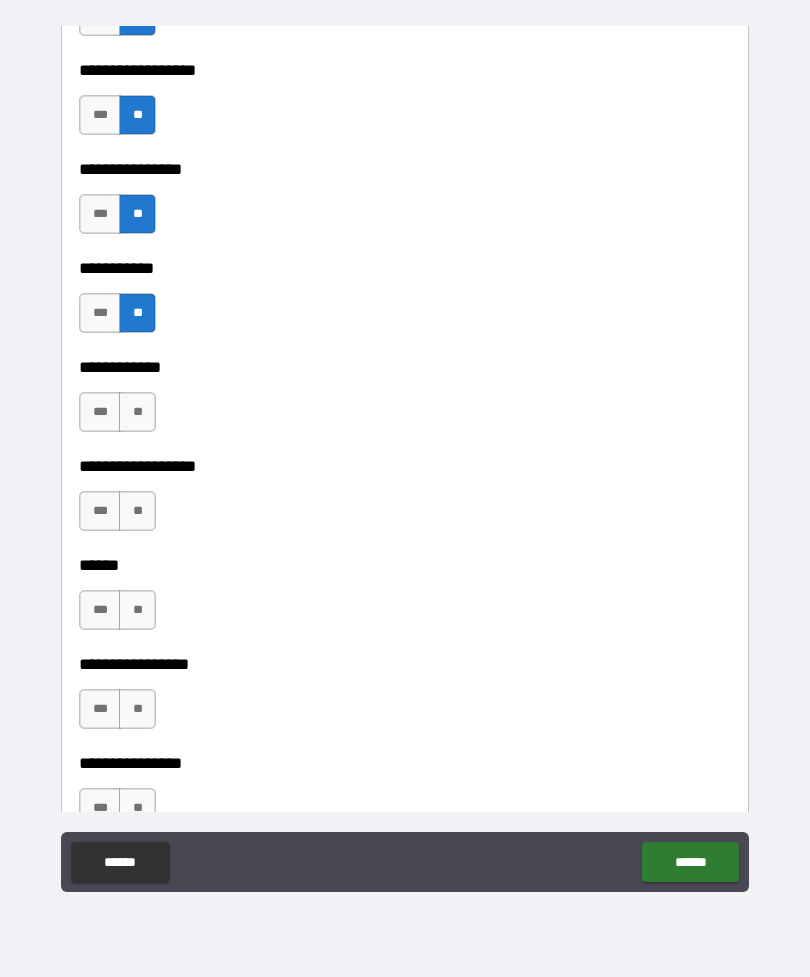 click on "**********" at bounding box center [405, 452] 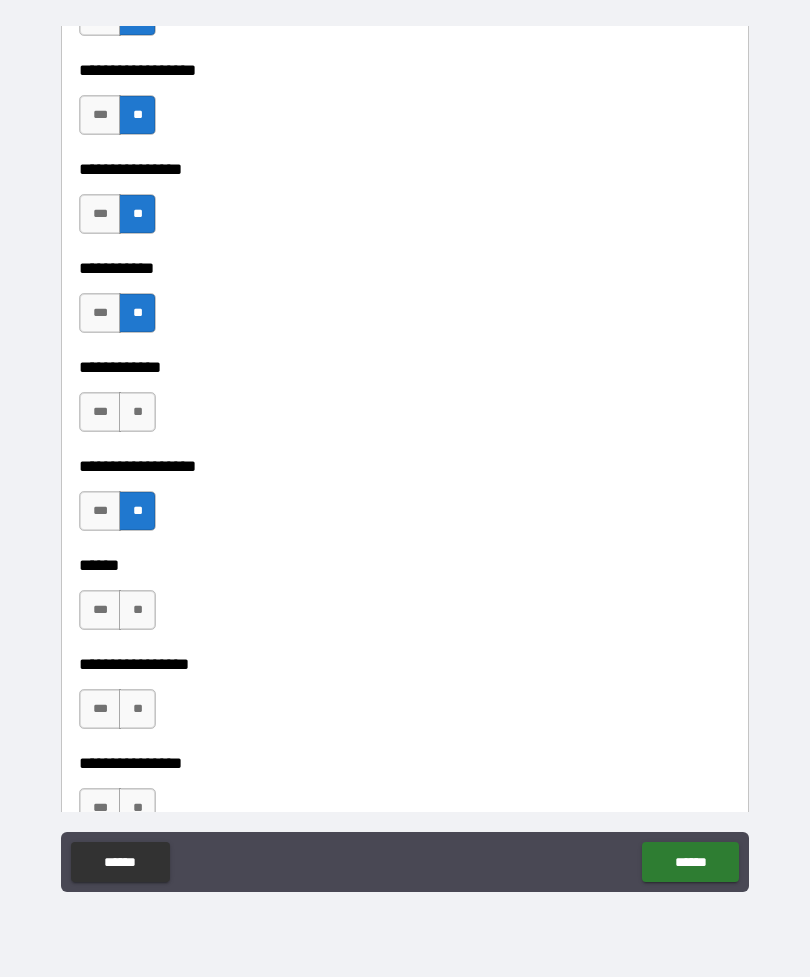 click on "**" at bounding box center (137, 610) 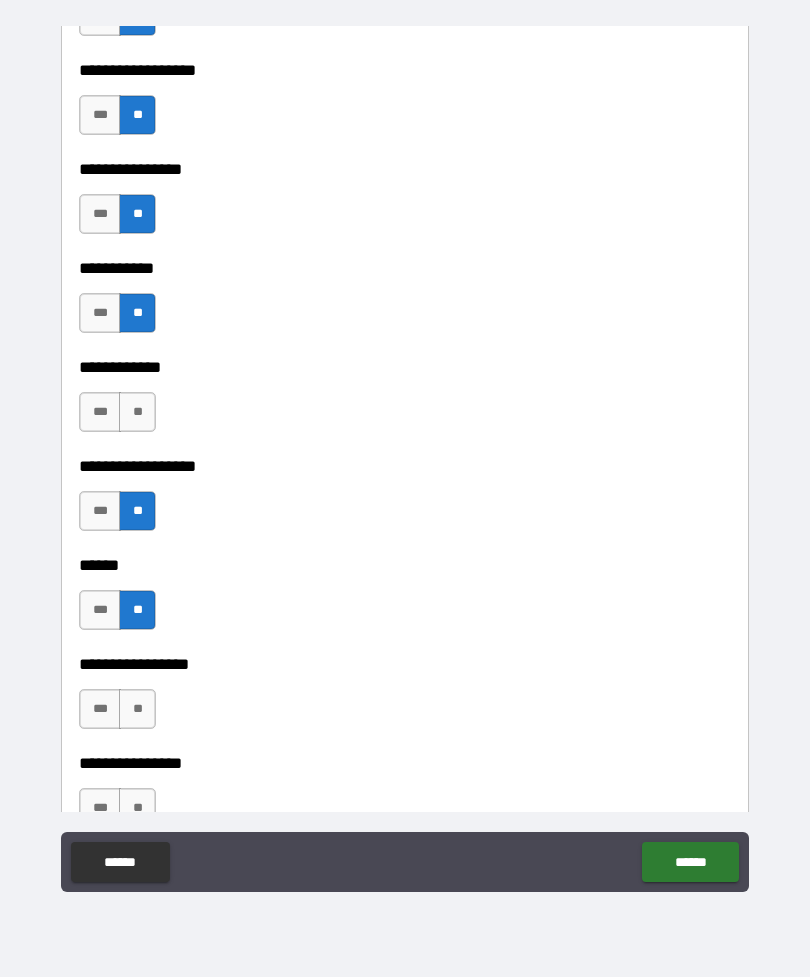 click on "**" at bounding box center [137, 709] 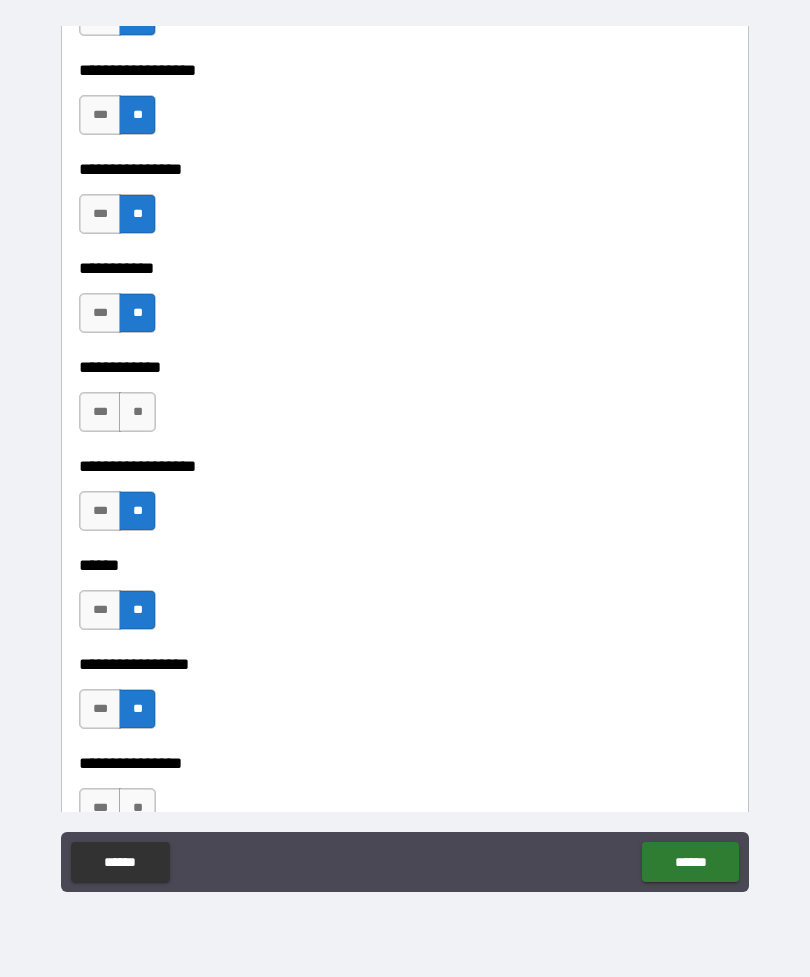 click on "**" at bounding box center [137, 412] 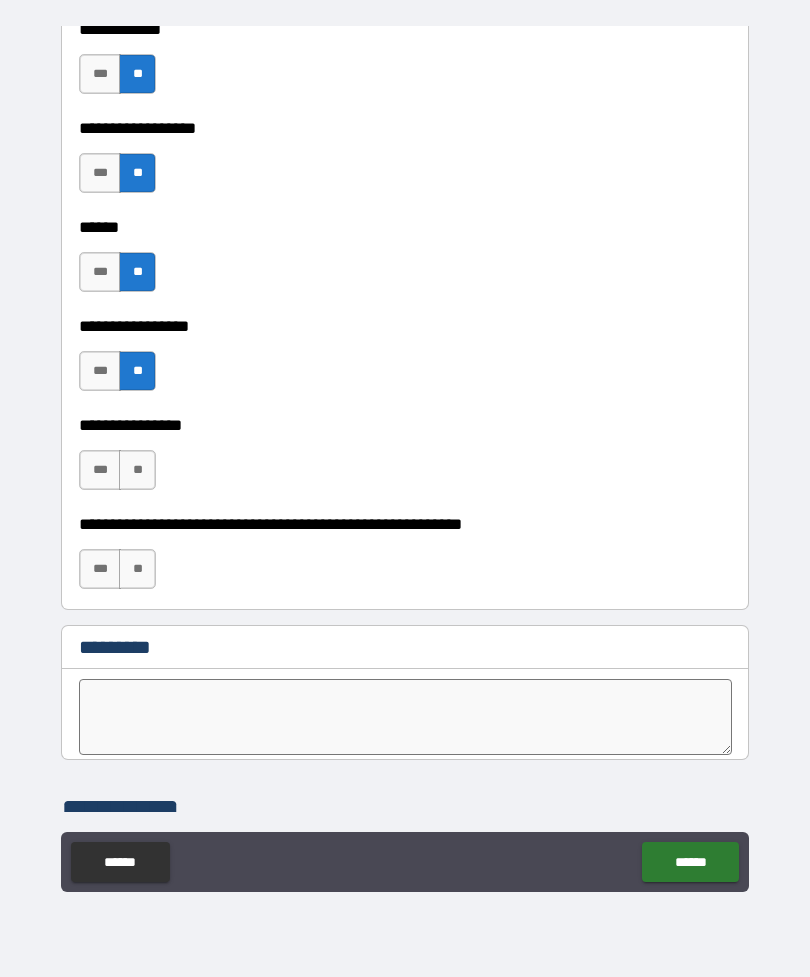 scroll, scrollTop: 9819, scrollLeft: 0, axis: vertical 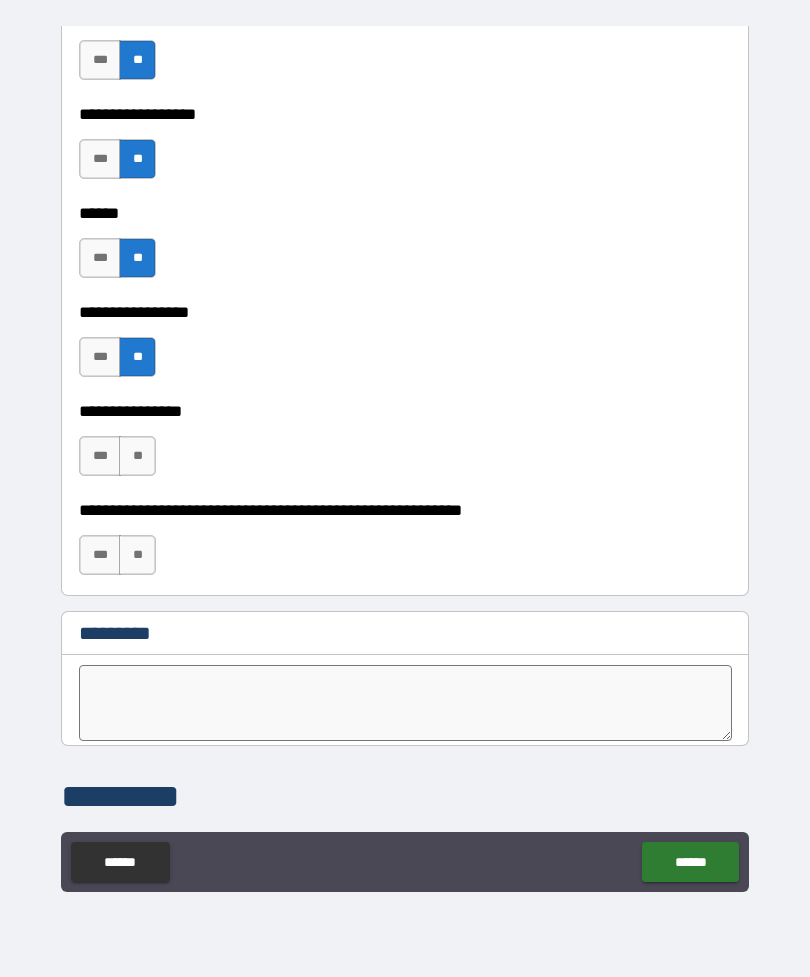 click on "**" at bounding box center (137, 456) 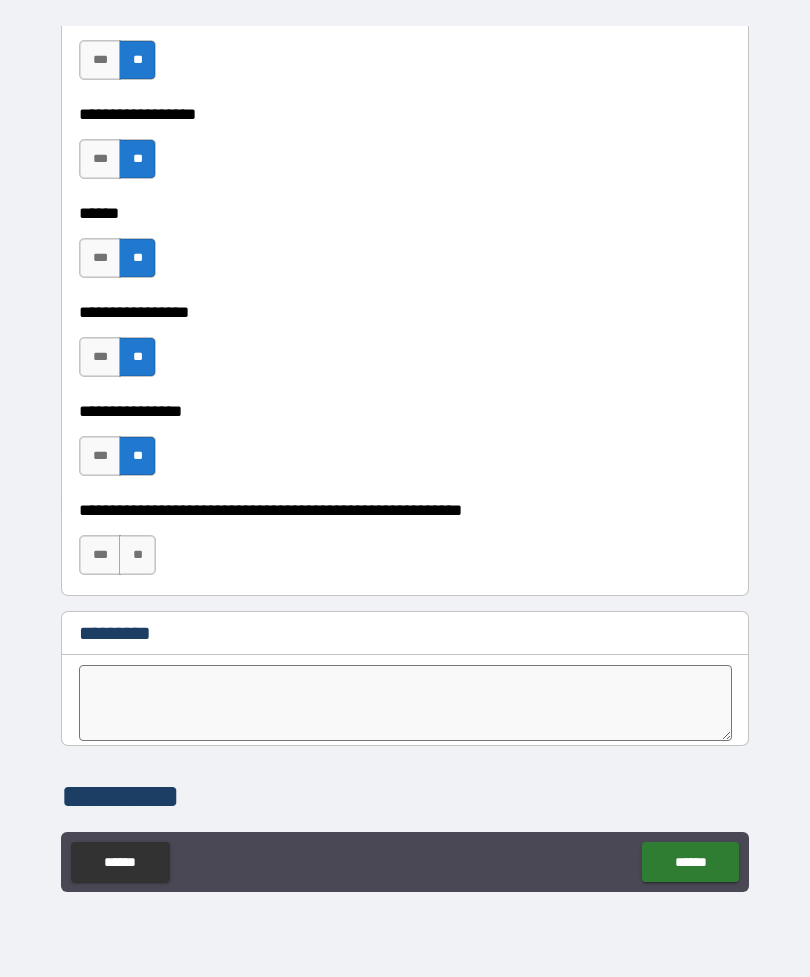 click on "**" at bounding box center (137, 555) 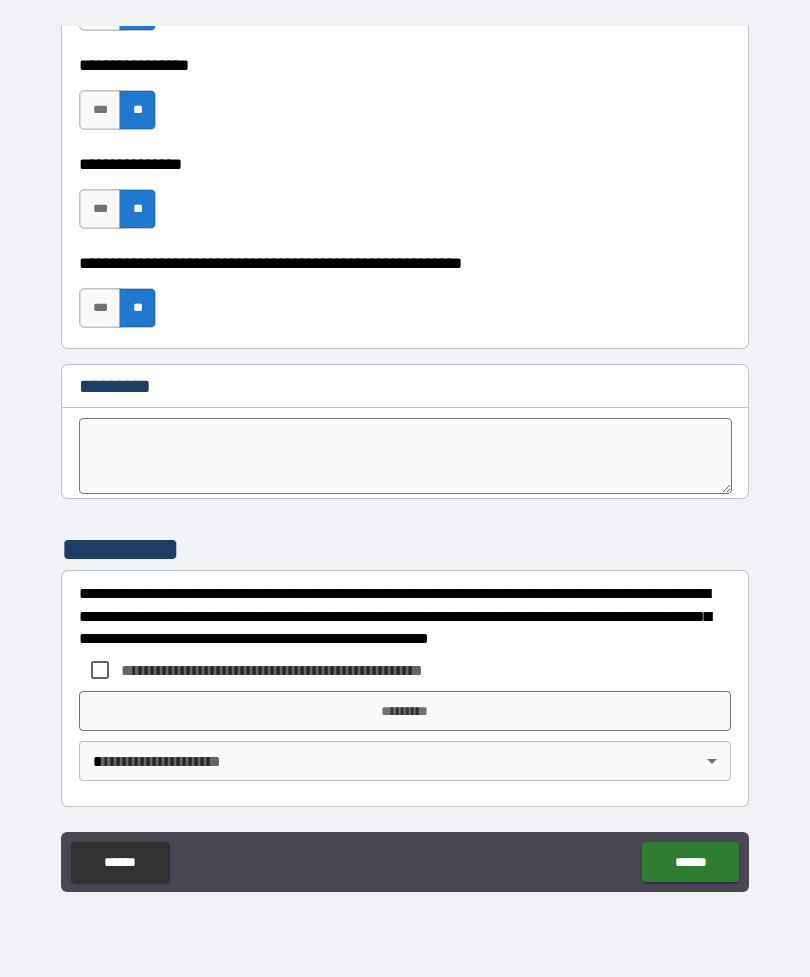 scroll, scrollTop: 10066, scrollLeft: 0, axis: vertical 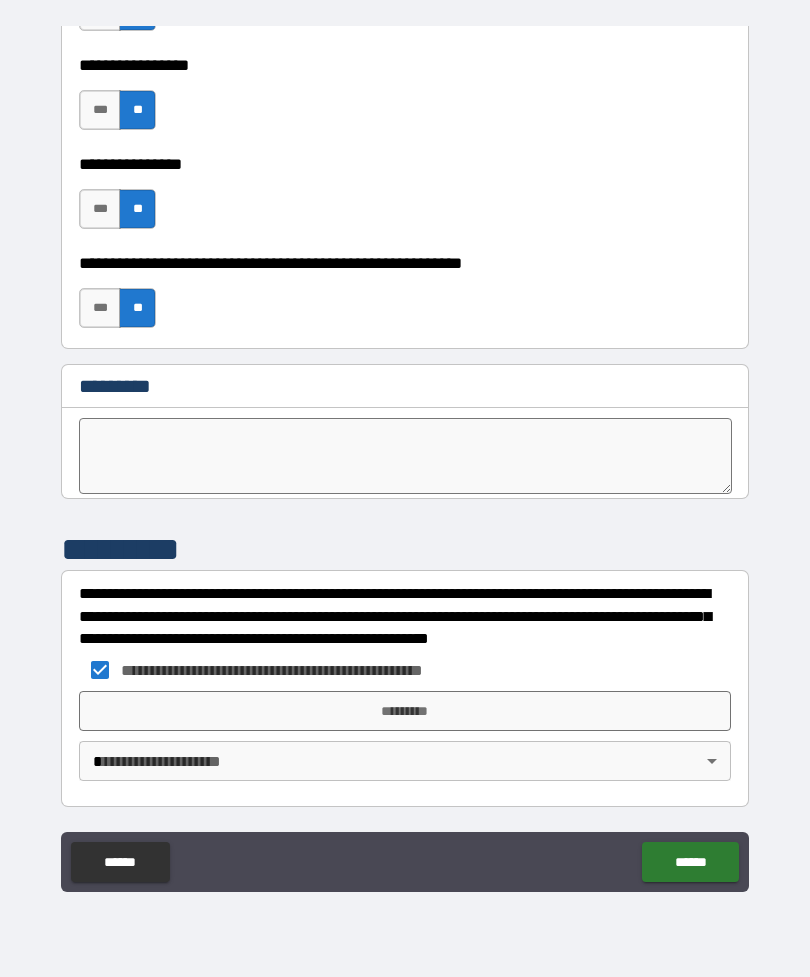 click on "*********" at bounding box center (405, 711) 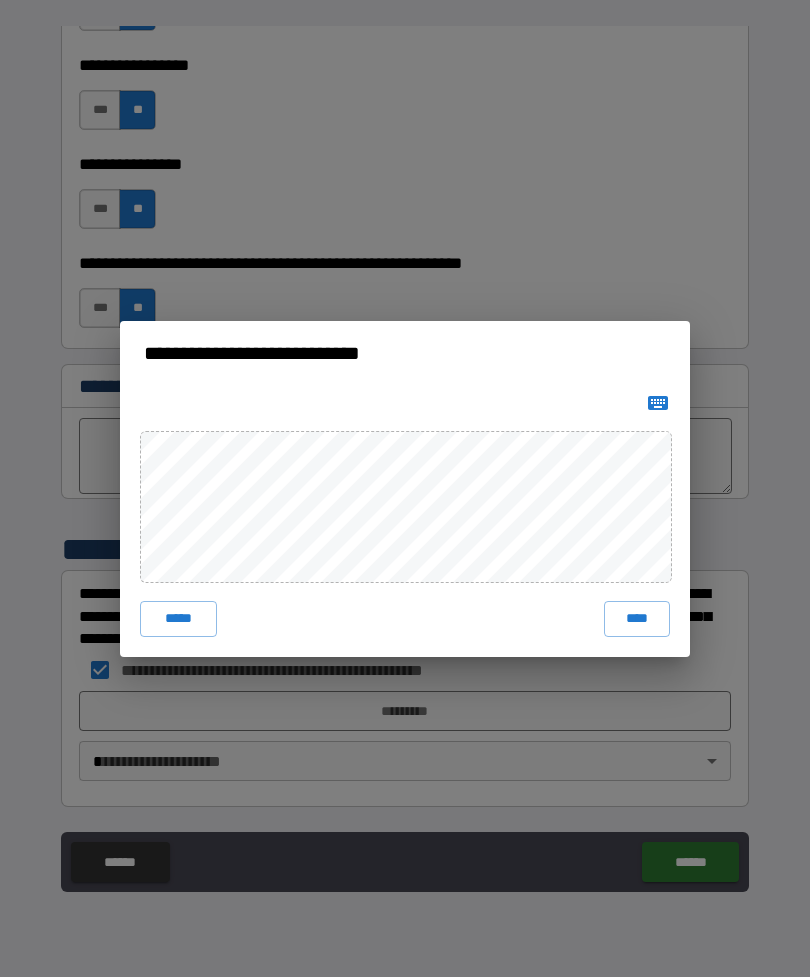 click on "****" at bounding box center (637, 619) 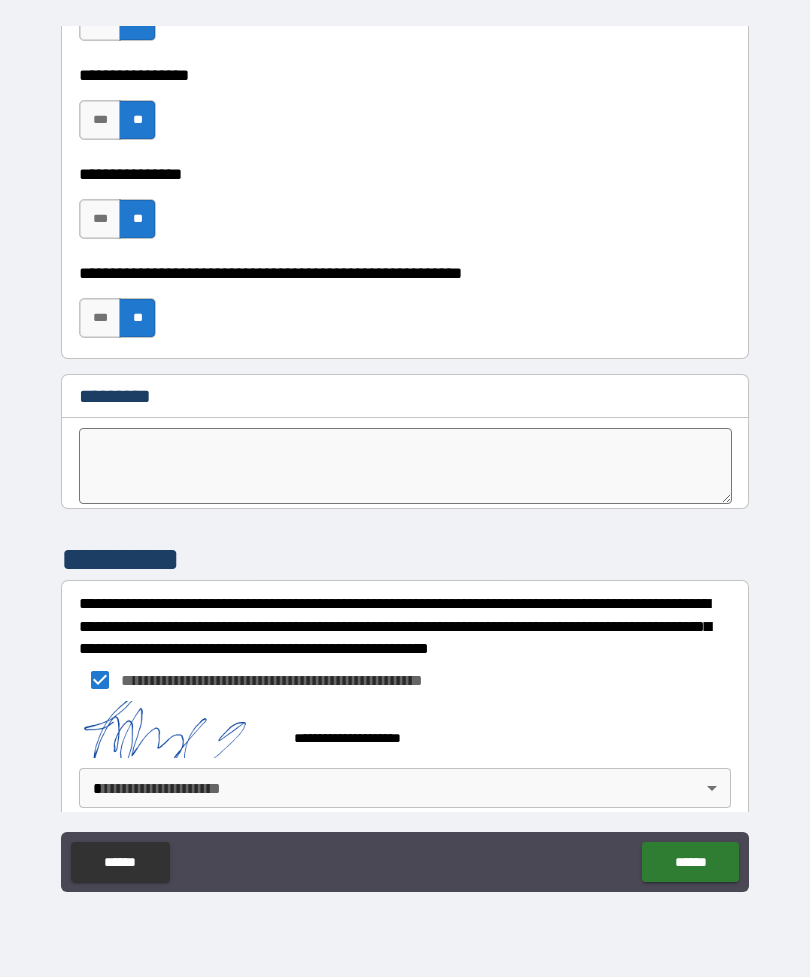 click on "******" at bounding box center (690, 862) 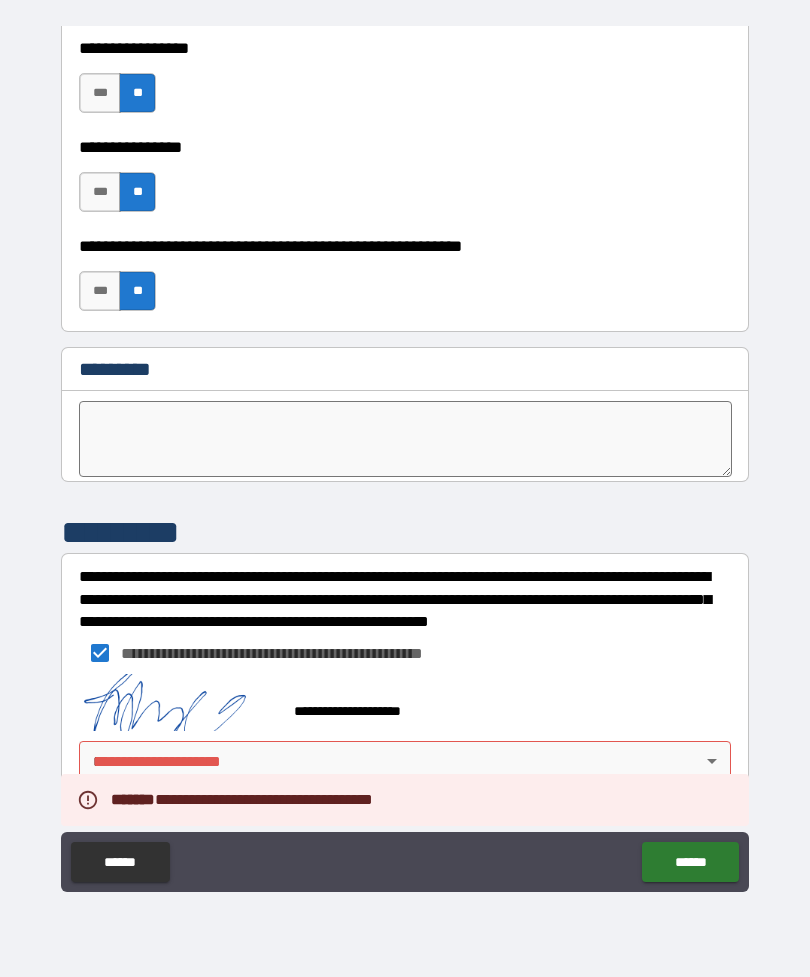 scroll, scrollTop: 10083, scrollLeft: 0, axis: vertical 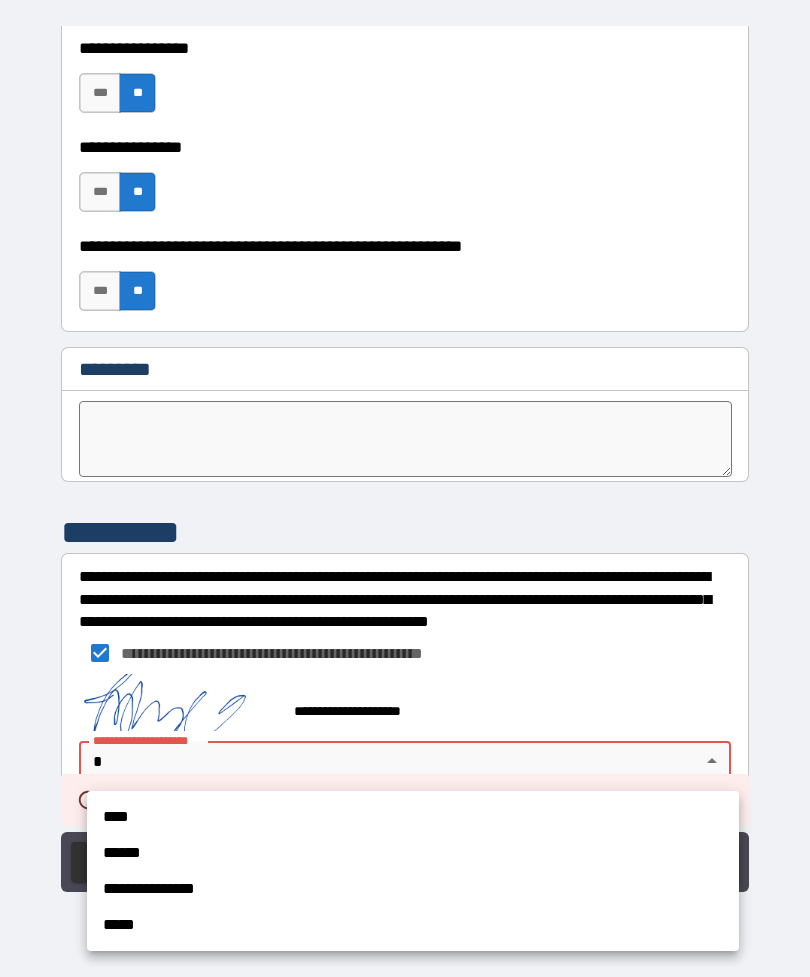 click on "**********" at bounding box center (413, 889) 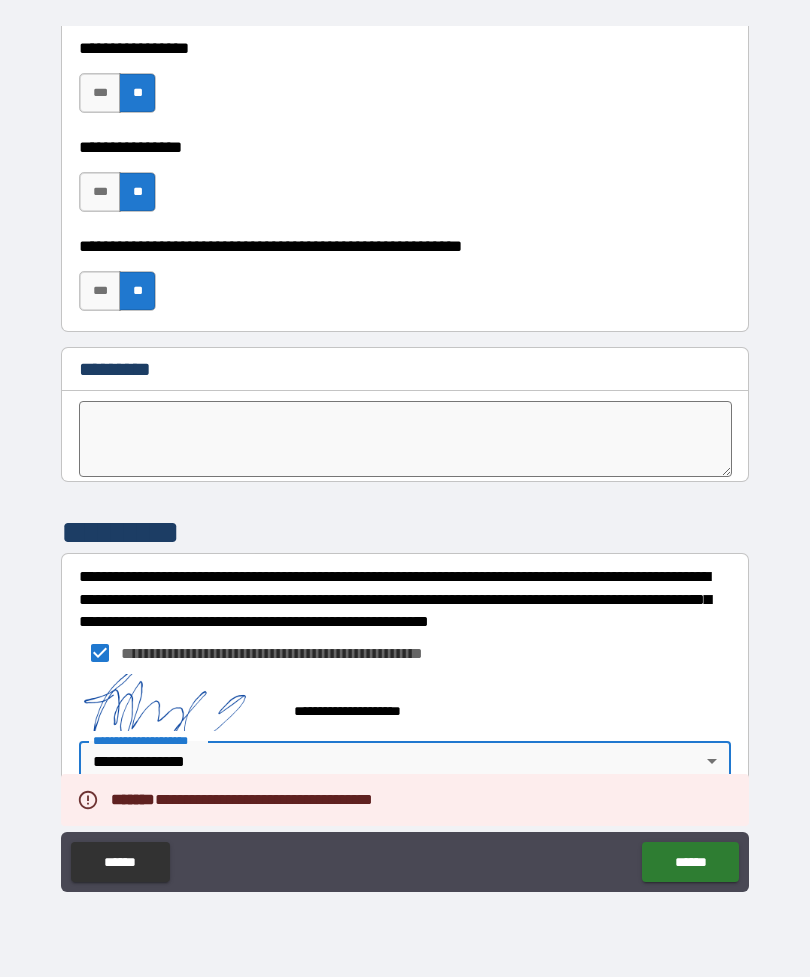 type on "**********" 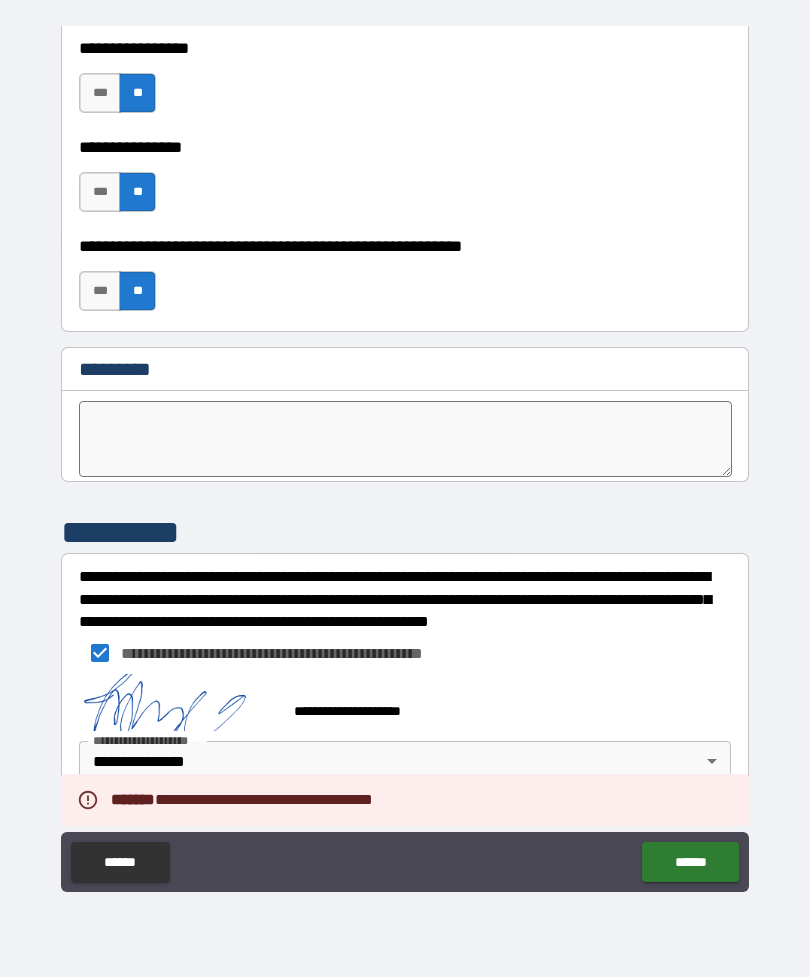 click on "******" at bounding box center (690, 862) 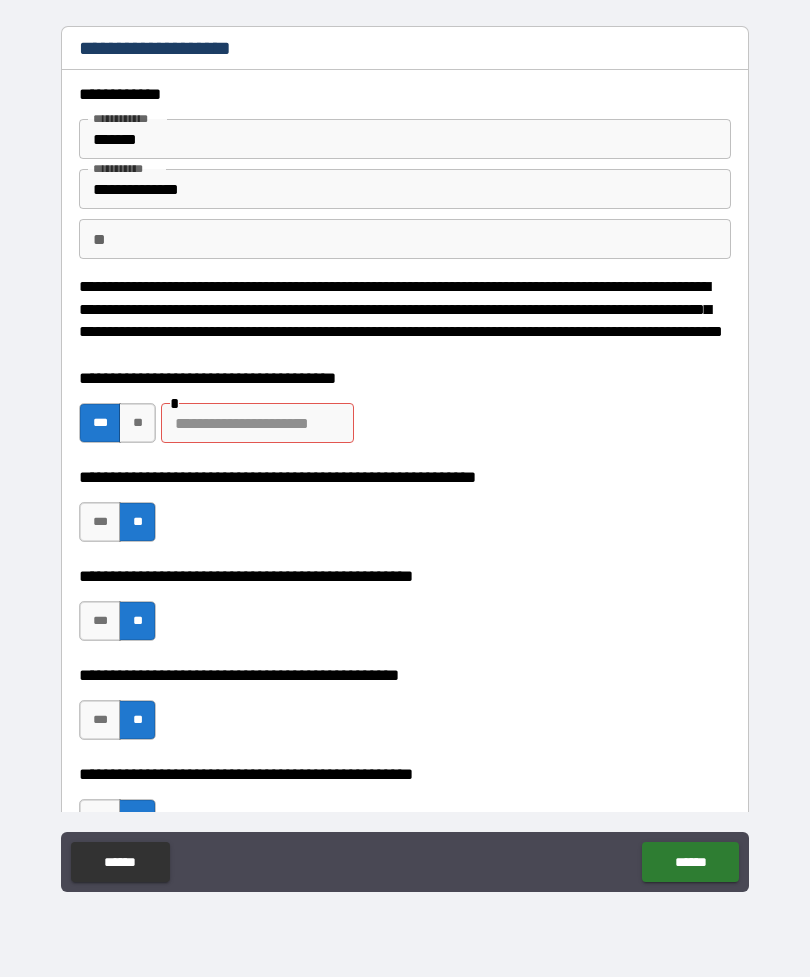 scroll, scrollTop: 0, scrollLeft: 0, axis: both 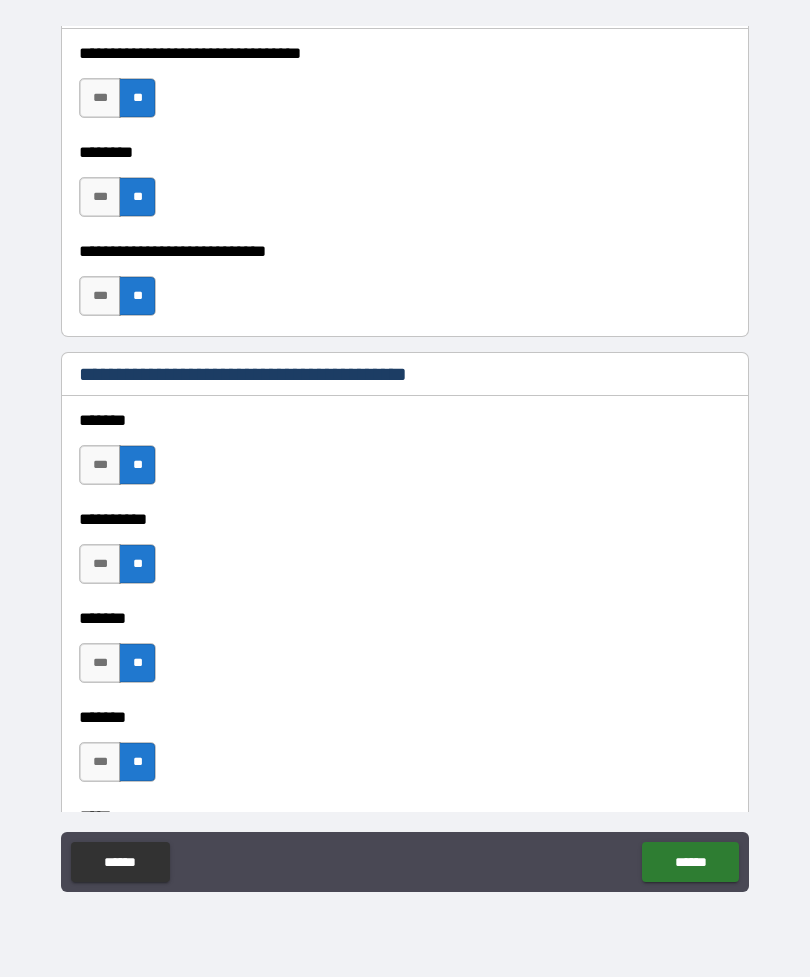 click on "******" at bounding box center [690, 862] 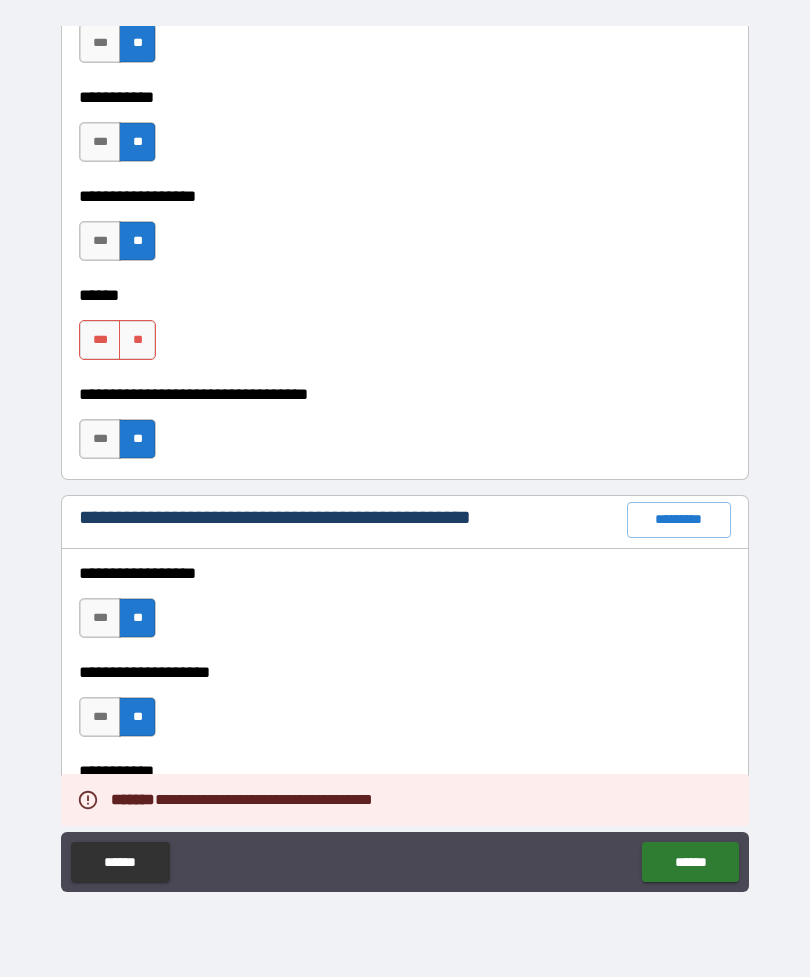 scroll, scrollTop: 1934, scrollLeft: 0, axis: vertical 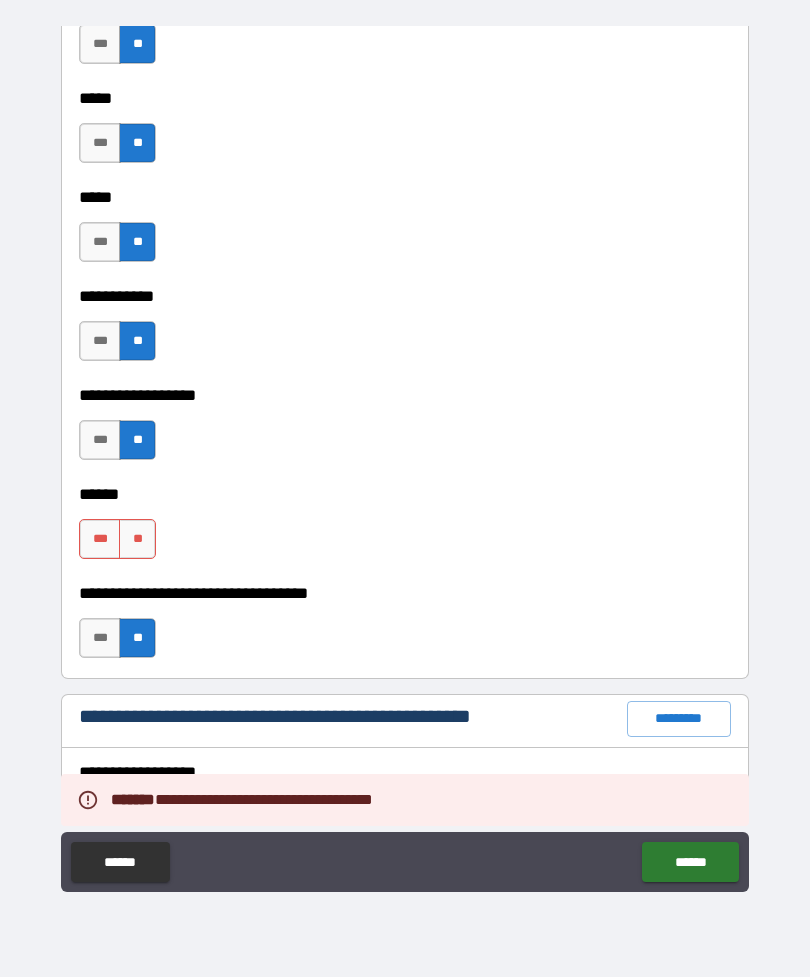click on "**" at bounding box center (137, 539) 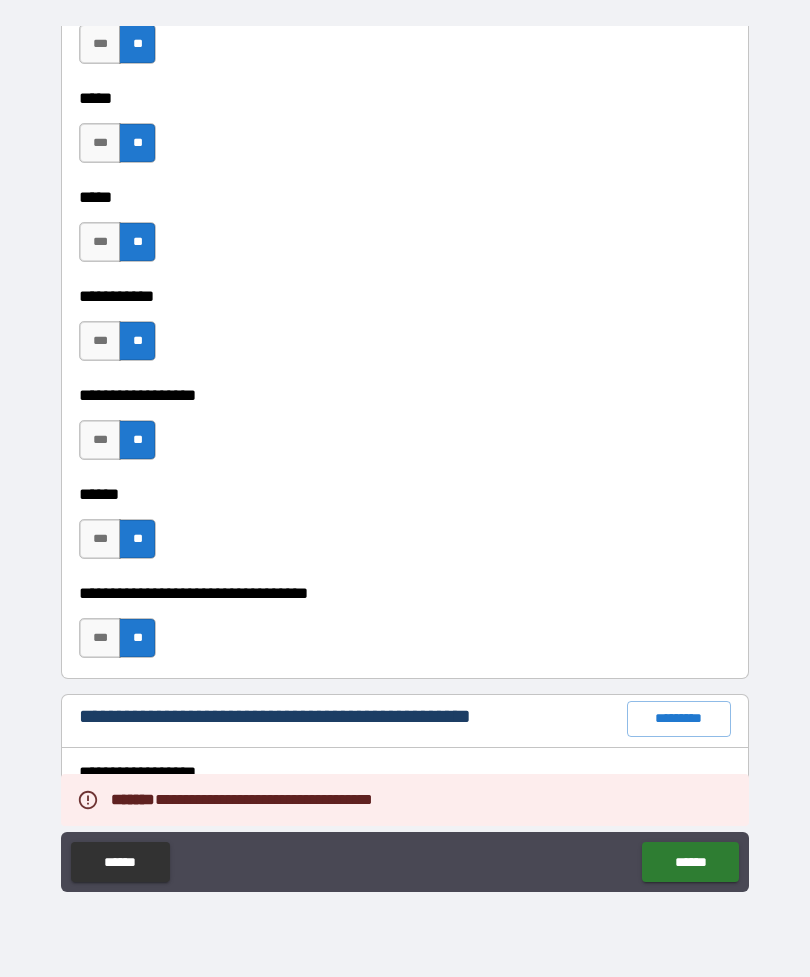 click on "******" at bounding box center [690, 862] 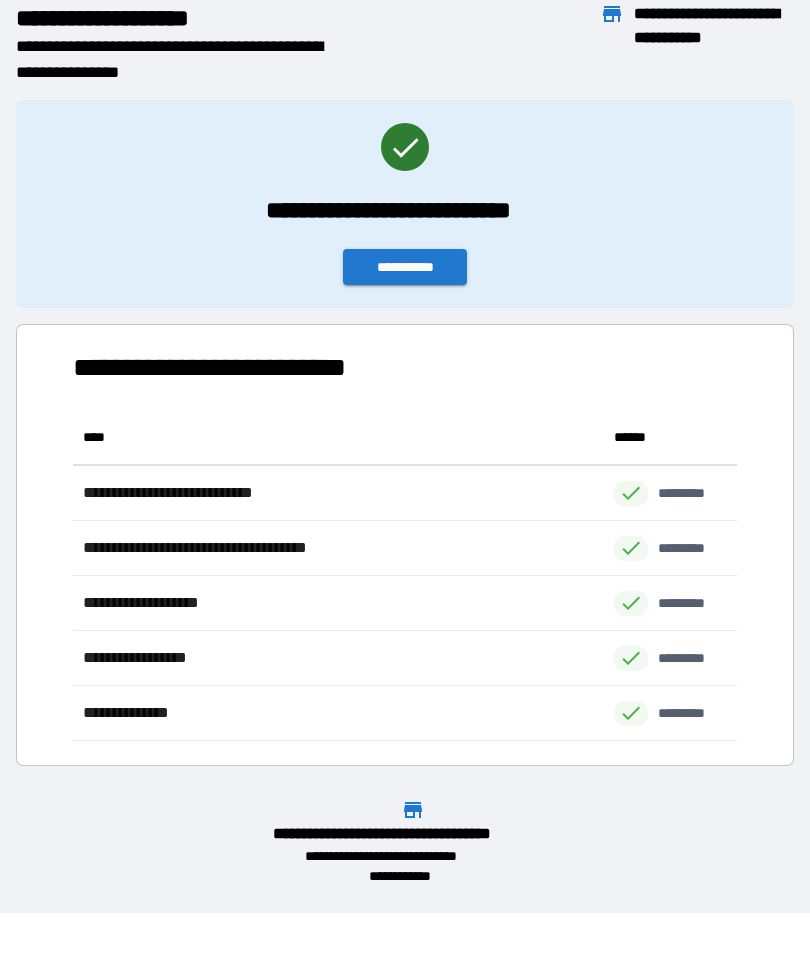scroll, scrollTop: 1, scrollLeft: 1, axis: both 